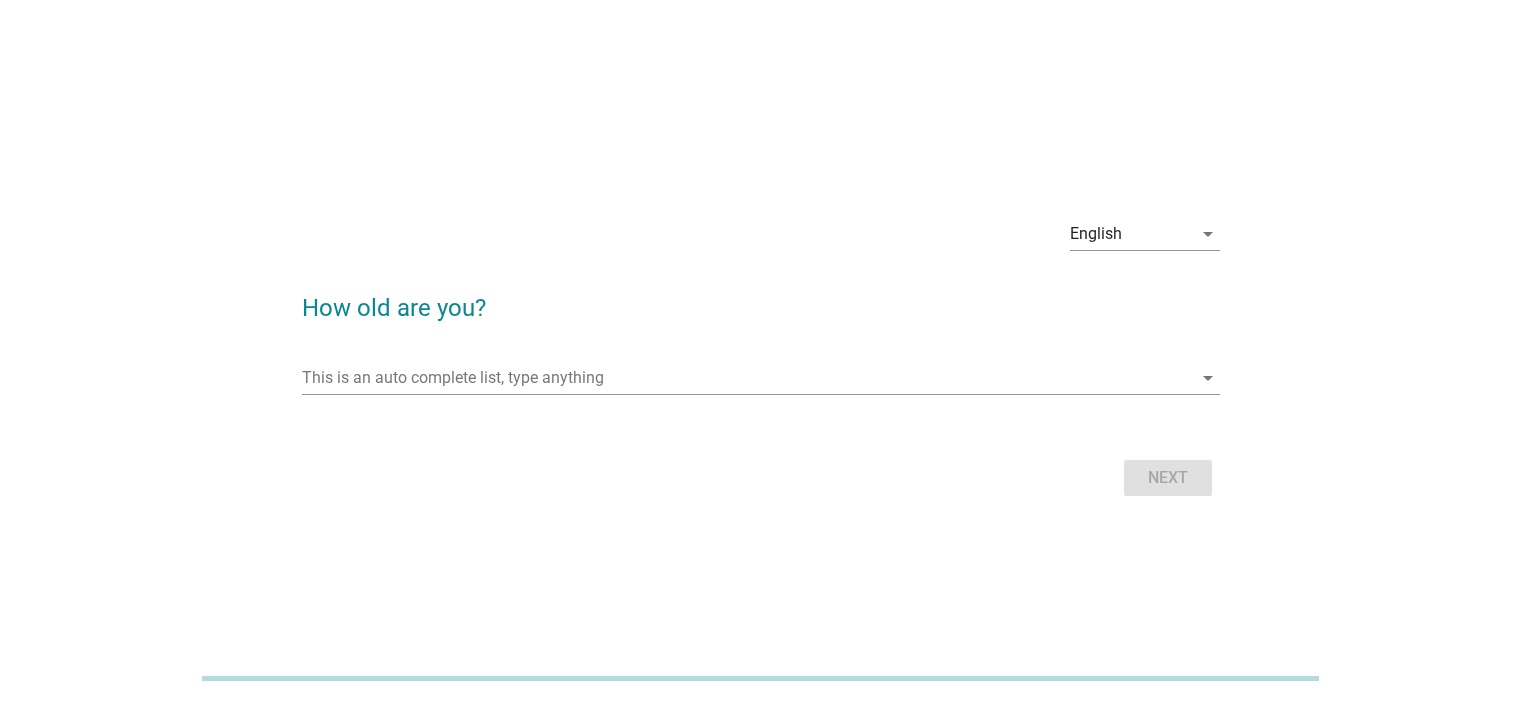 scroll, scrollTop: 0, scrollLeft: 0, axis: both 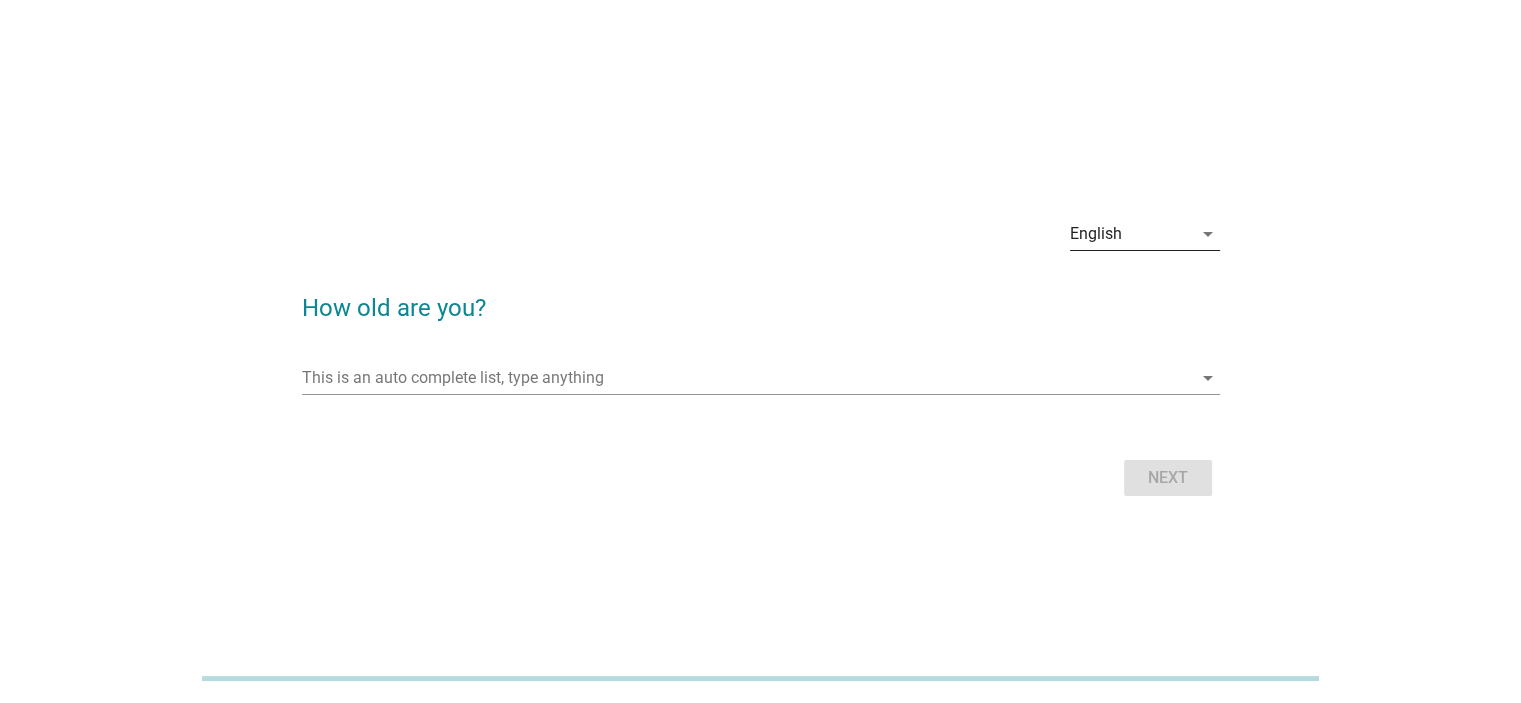 click on "English" at bounding box center (1131, 234) 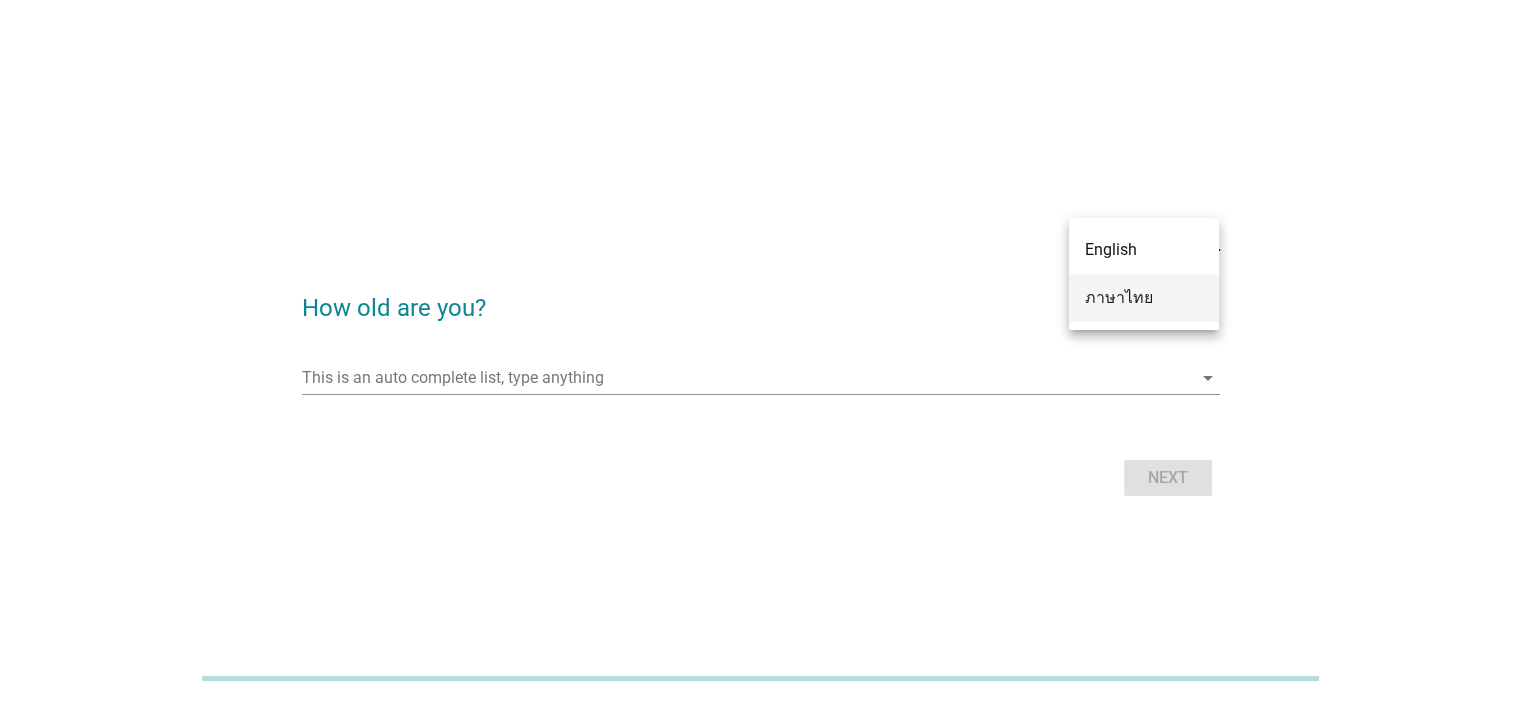 click on "ภาษาไทย" at bounding box center (1144, 298) 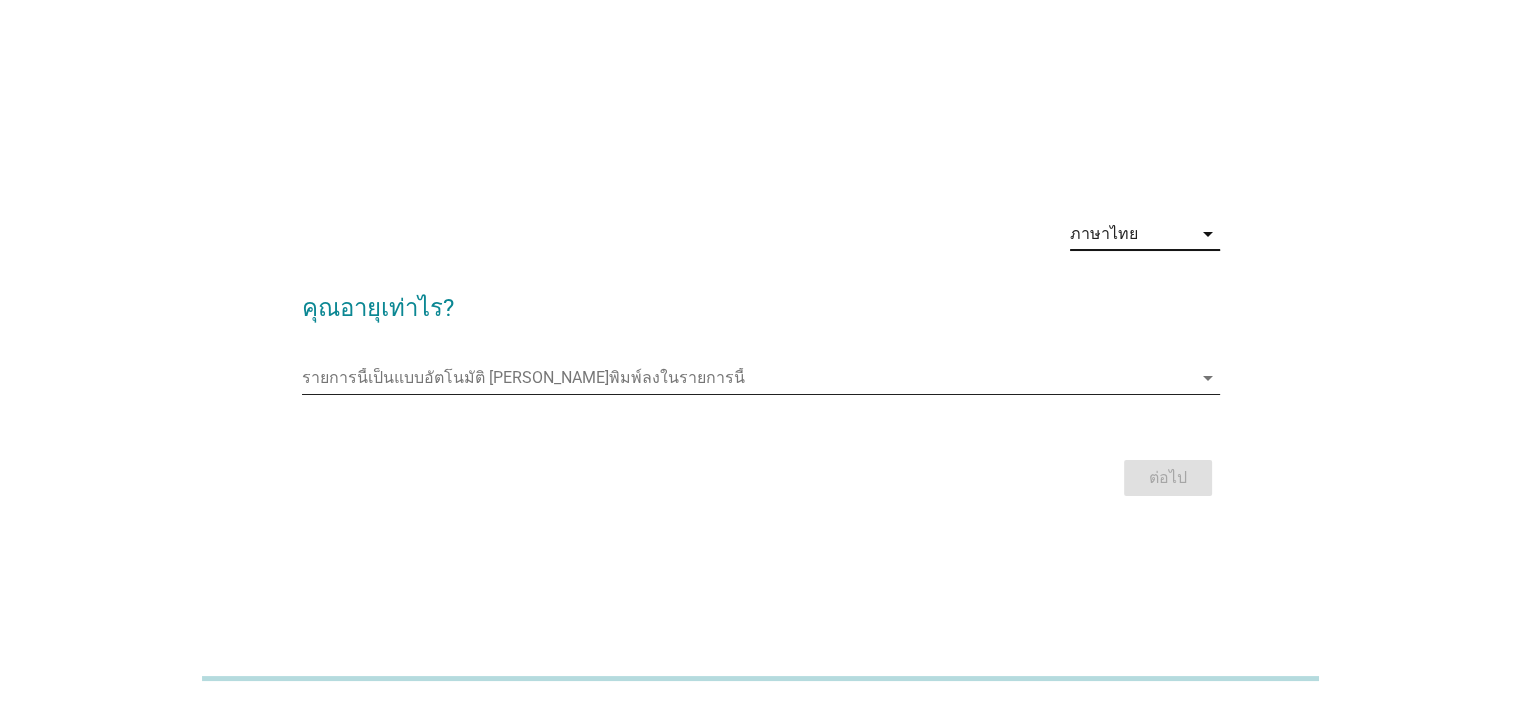 click at bounding box center (747, 378) 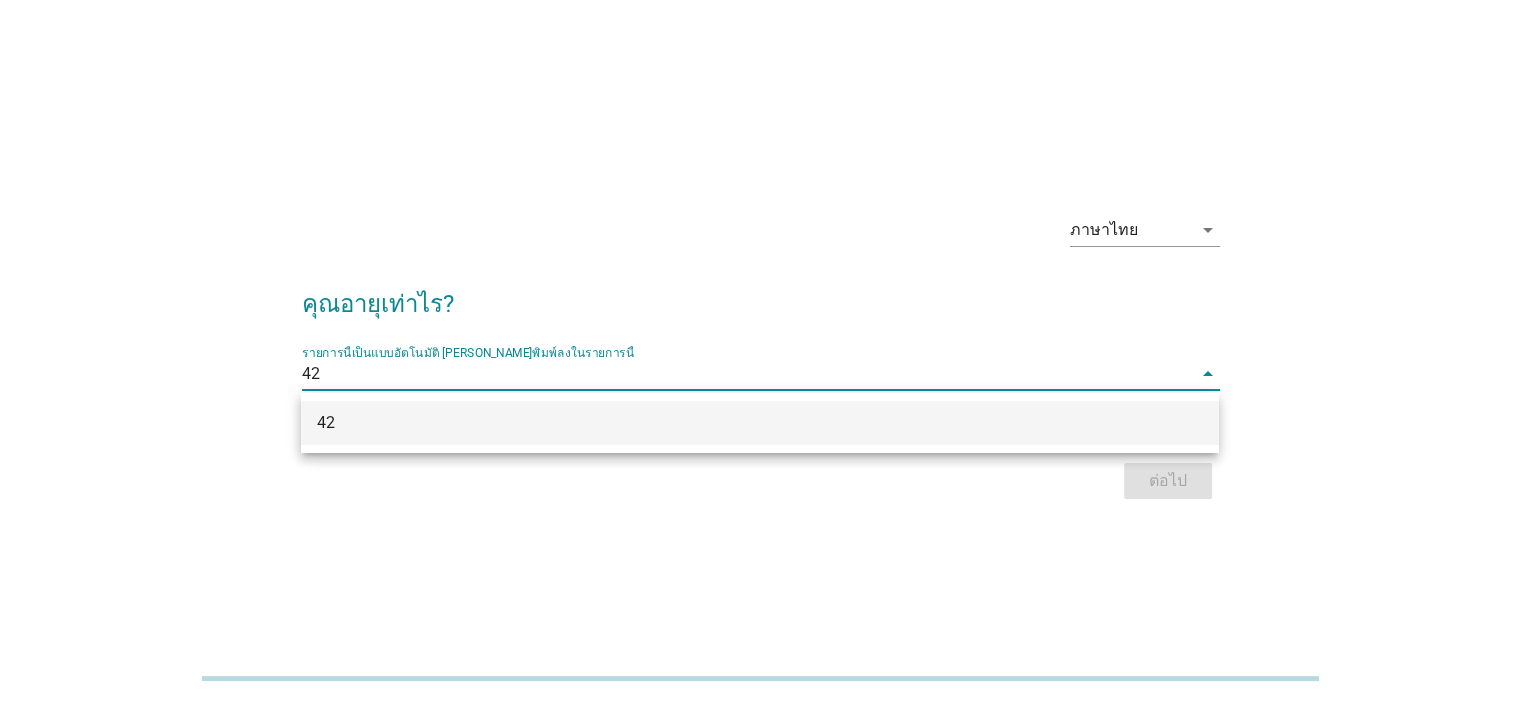 type on "42" 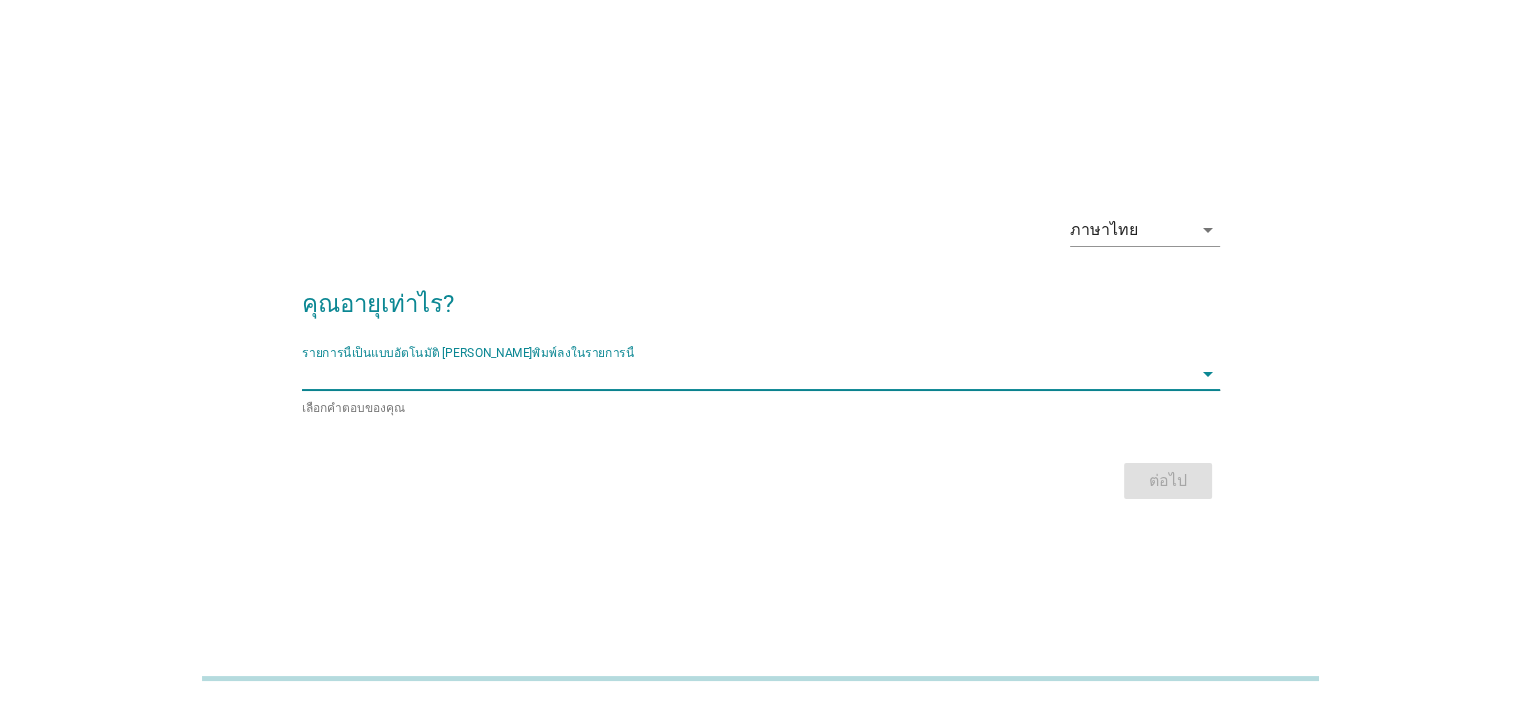 click at bounding box center [747, 374] 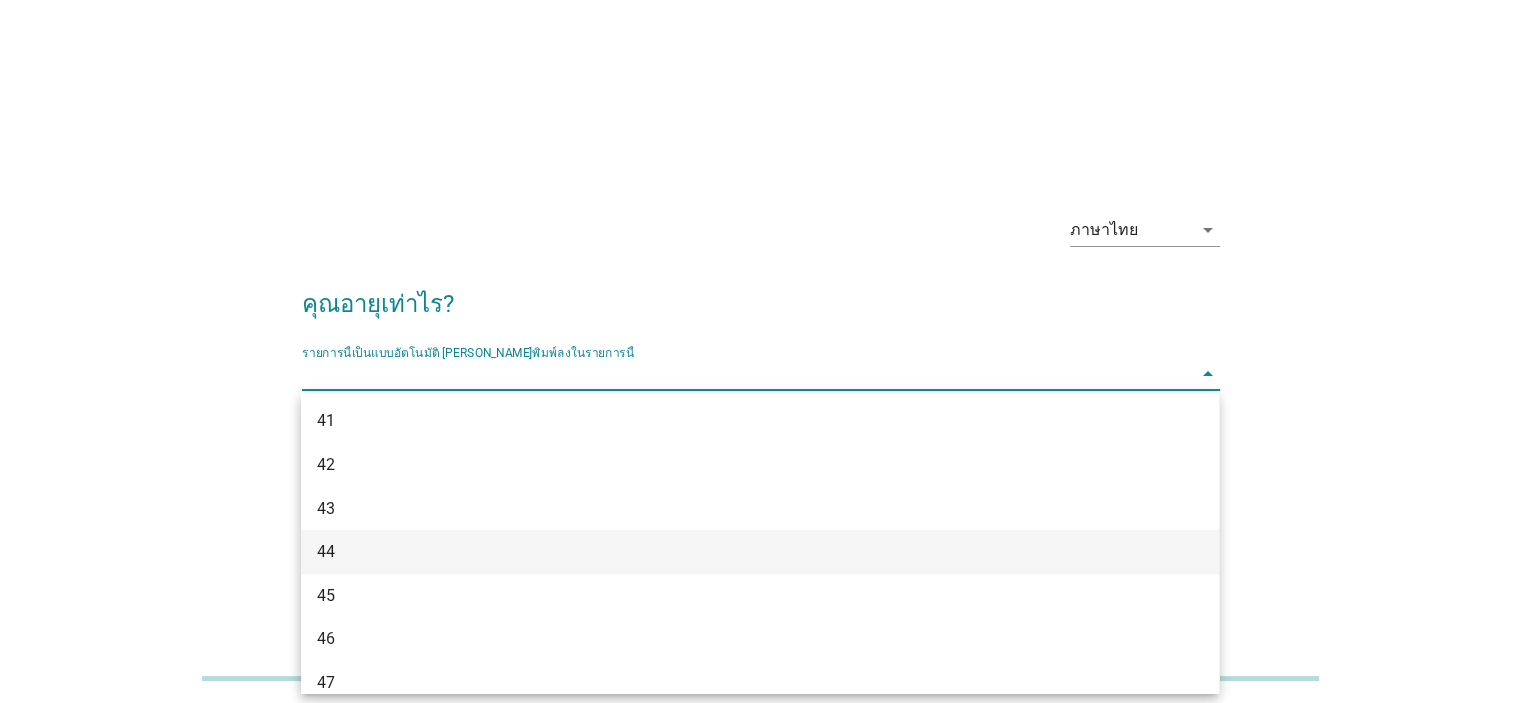 scroll, scrollTop: 1000, scrollLeft: 0, axis: vertical 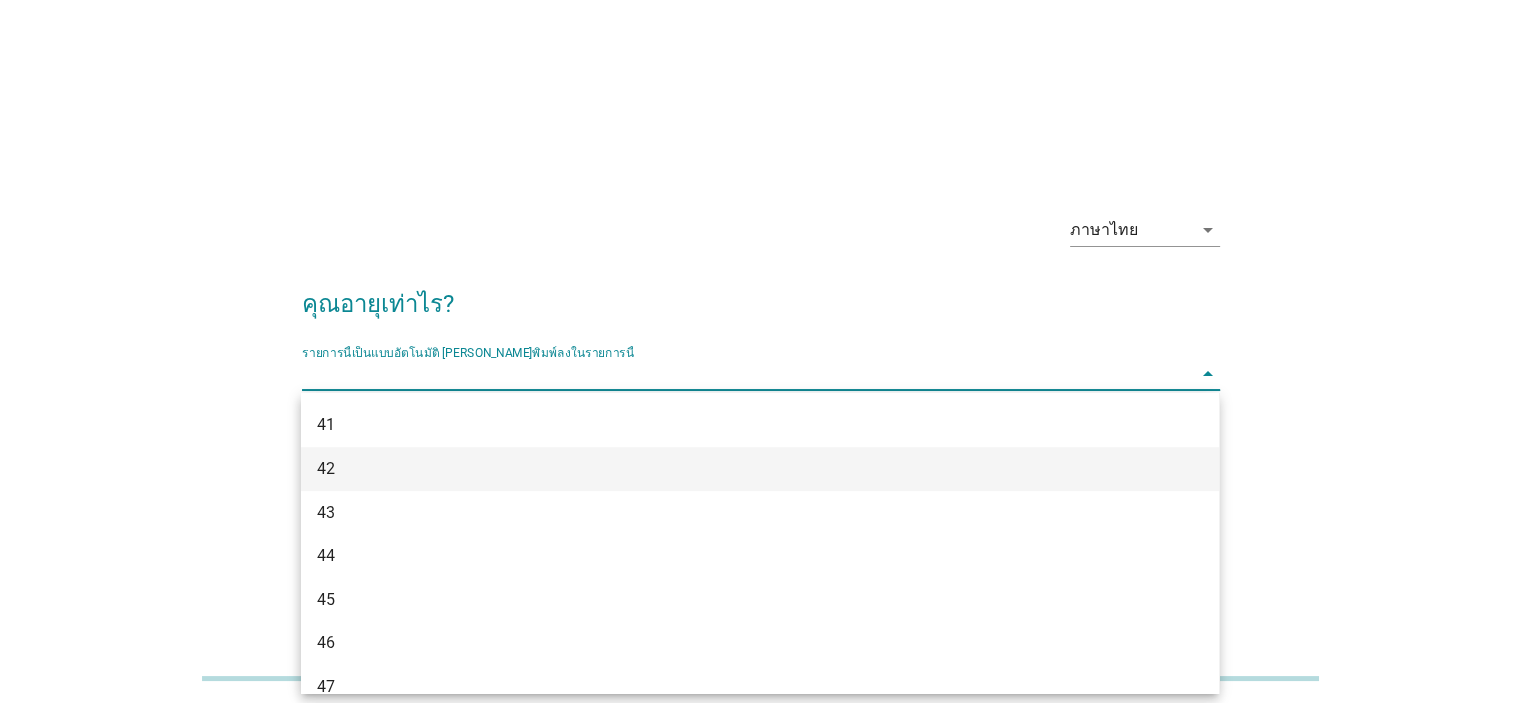 click on "42" at bounding box center (723, 469) 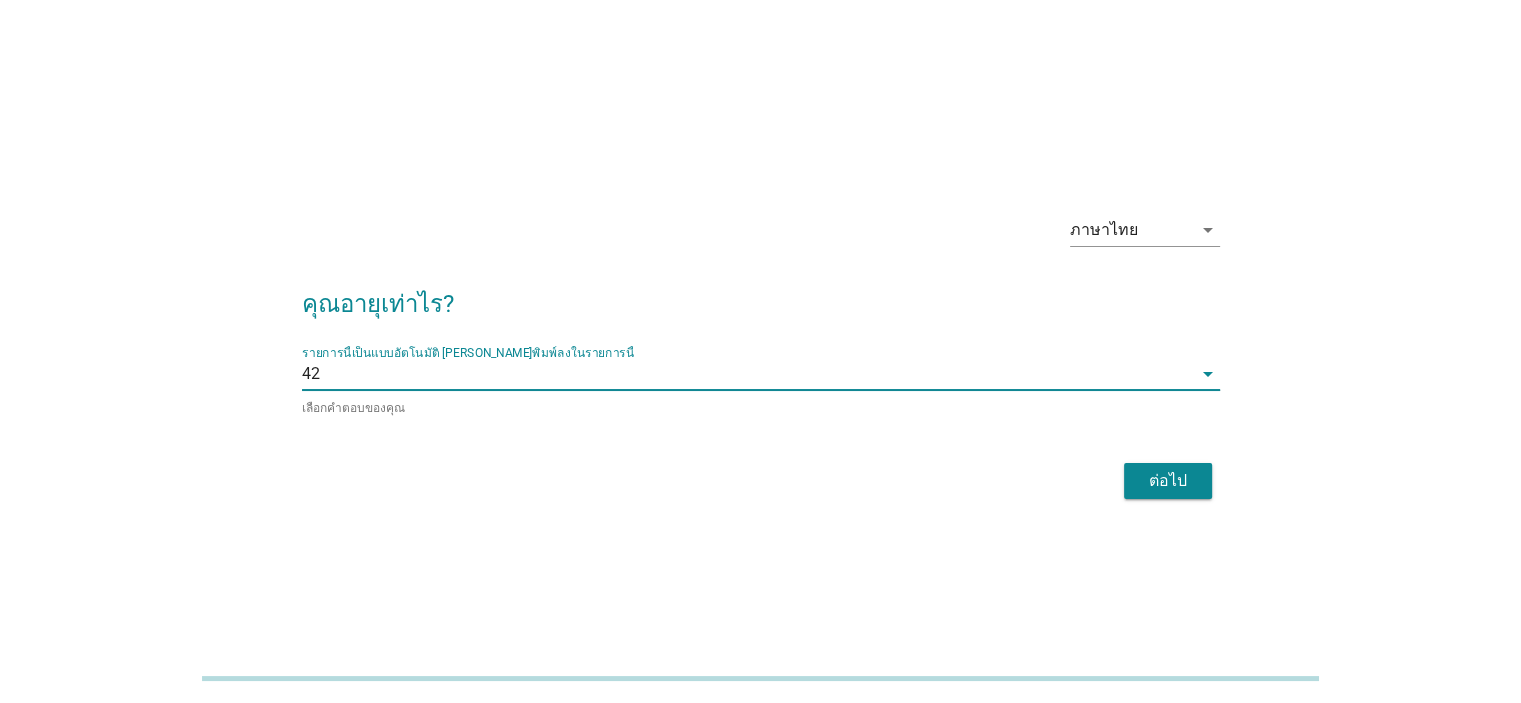 click on "ต่อไป" at bounding box center (1168, 481) 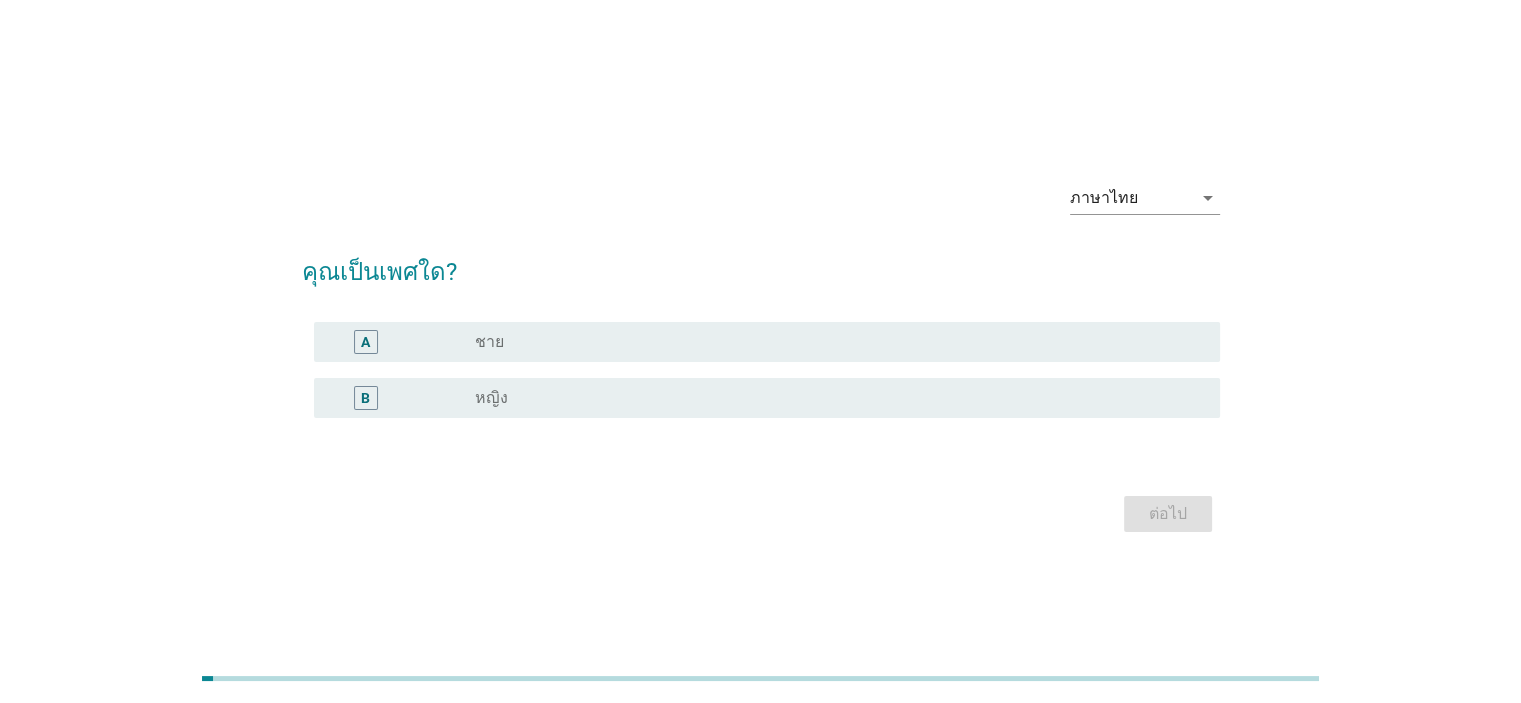 click on "A" at bounding box center (403, 342) 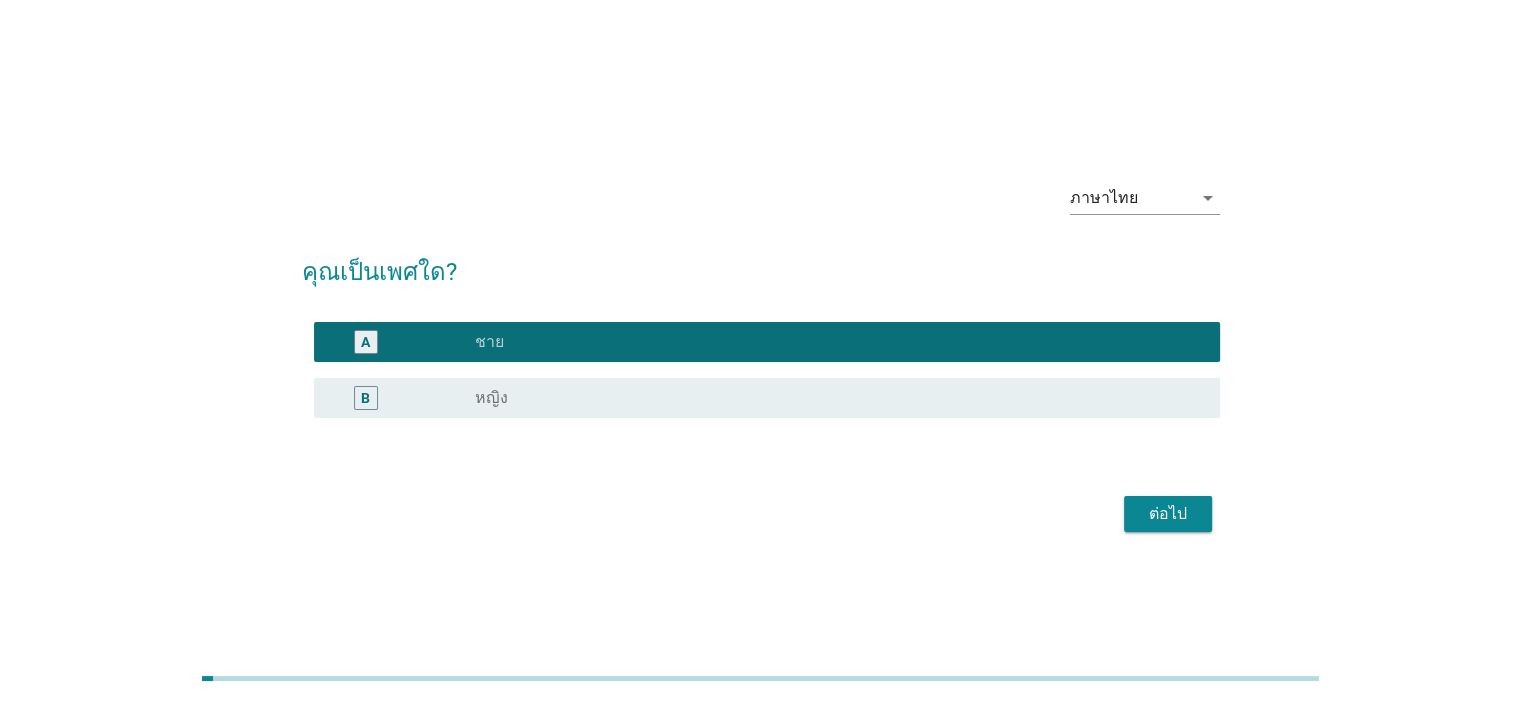 click on "ต่อไป" at bounding box center (1168, 514) 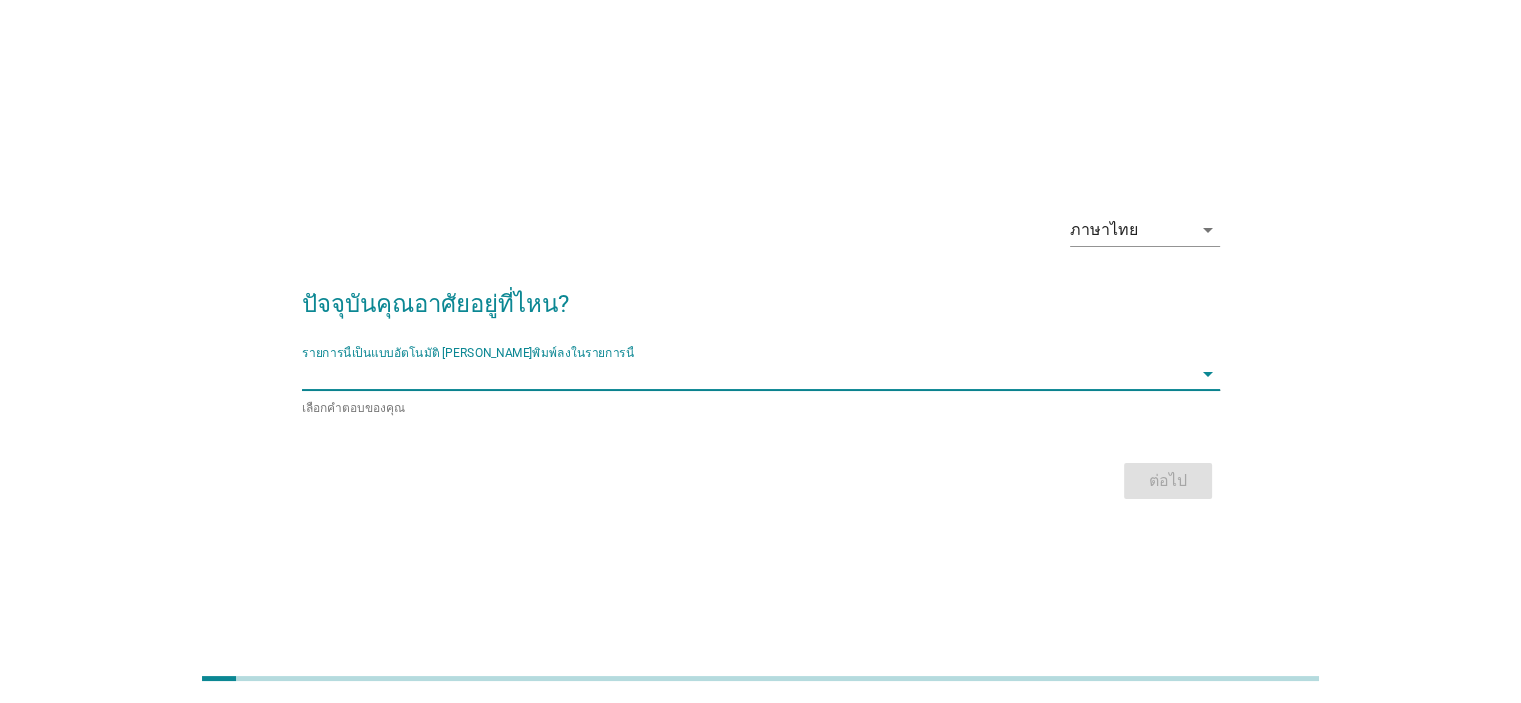 click at bounding box center [747, 374] 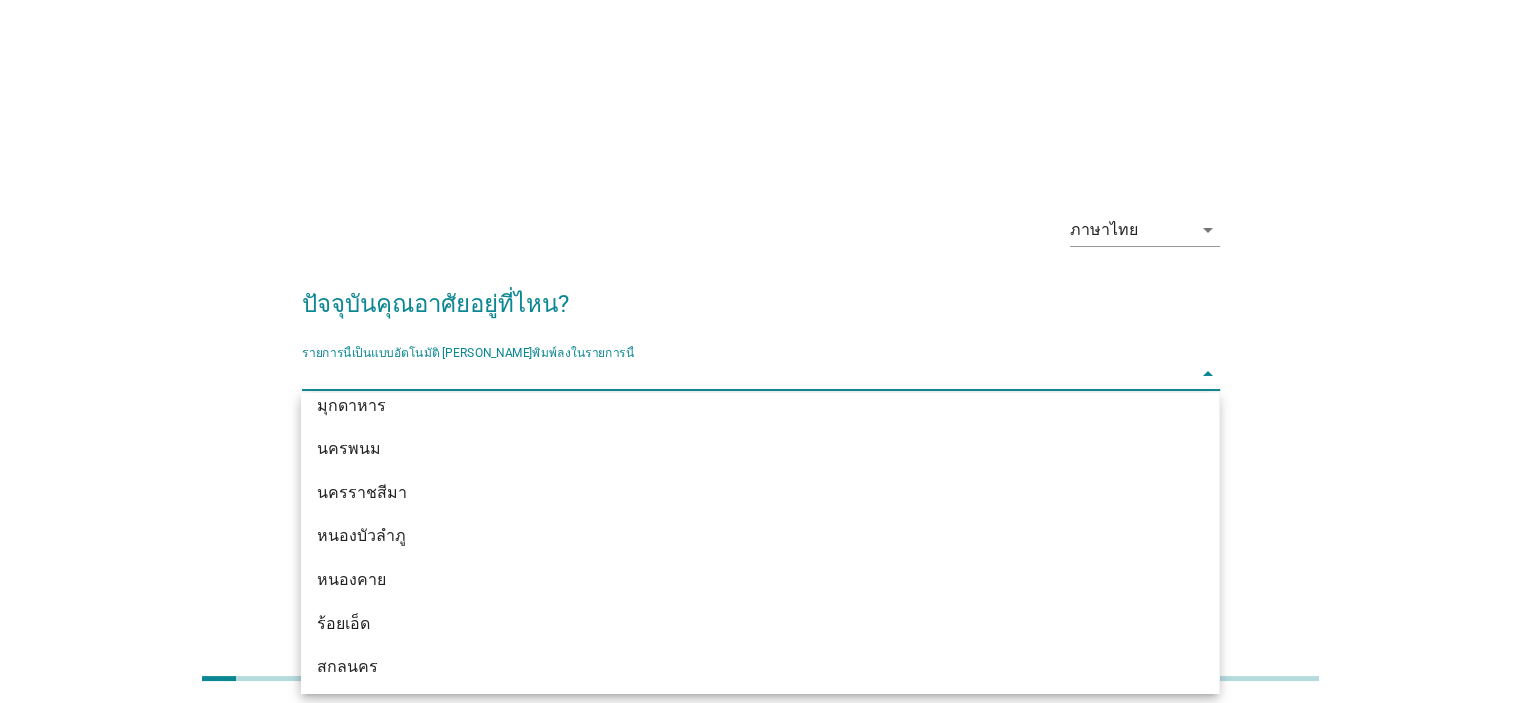 scroll, scrollTop: 400, scrollLeft: 0, axis: vertical 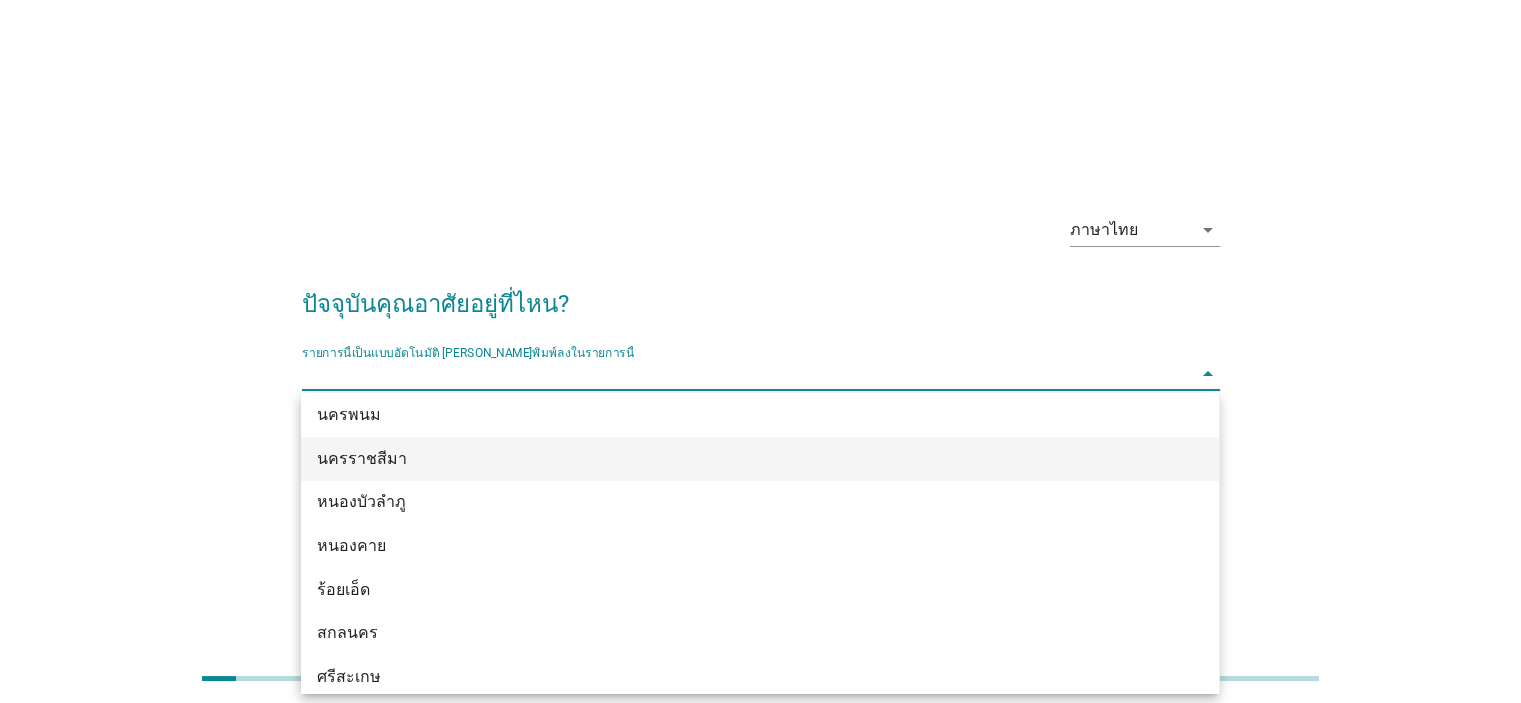 type on "ป" 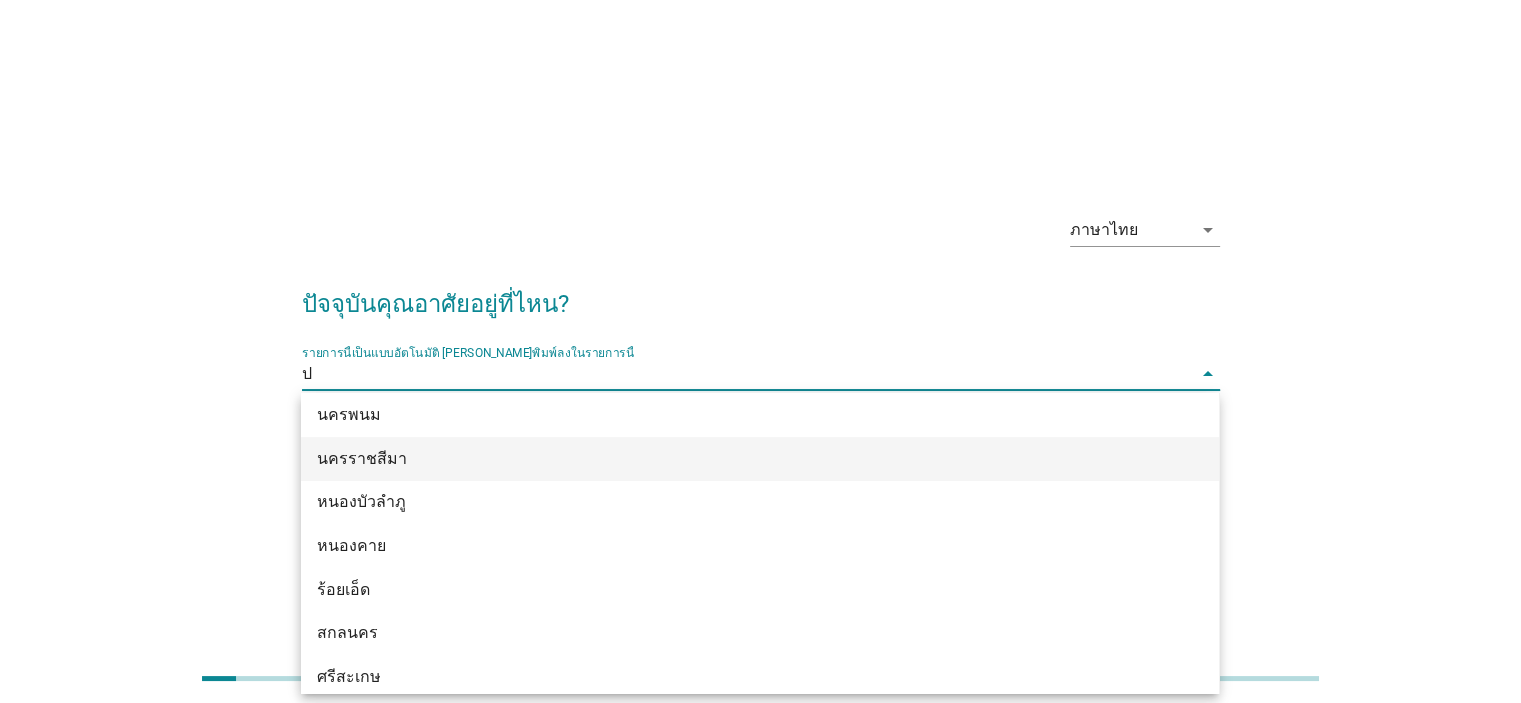 scroll, scrollTop: 21, scrollLeft: 0, axis: vertical 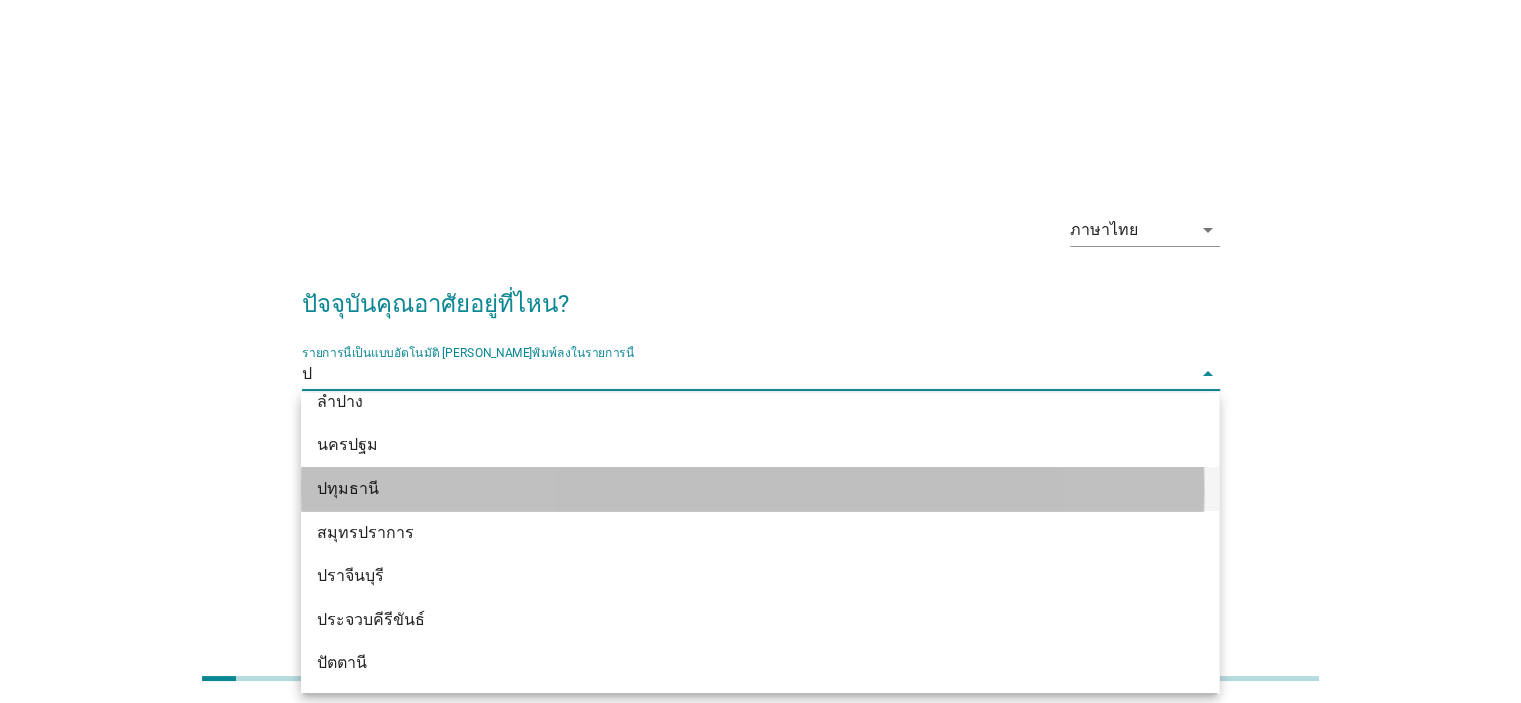 click on "ปทุมธานี" at bounding box center [723, 489] 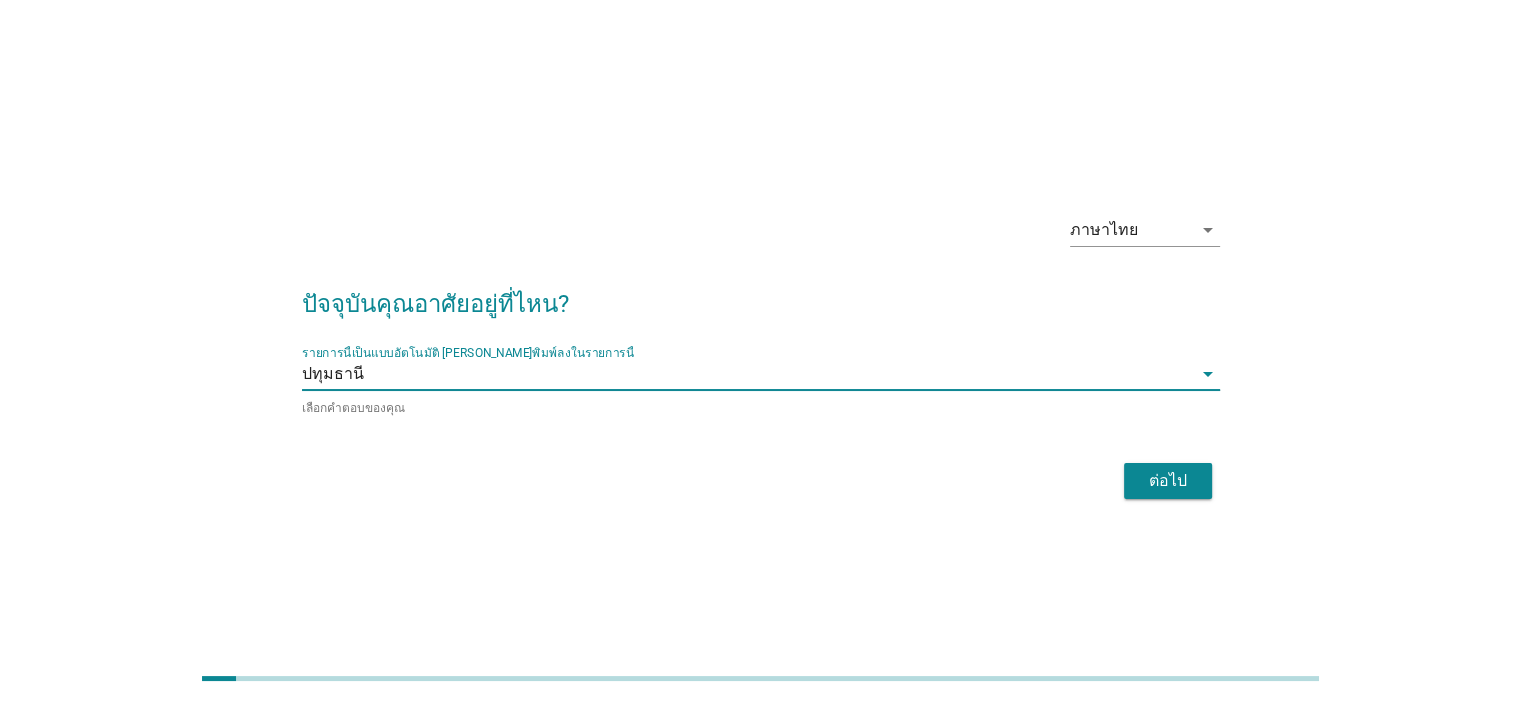 click on "ต่อไป" at bounding box center [761, 481] 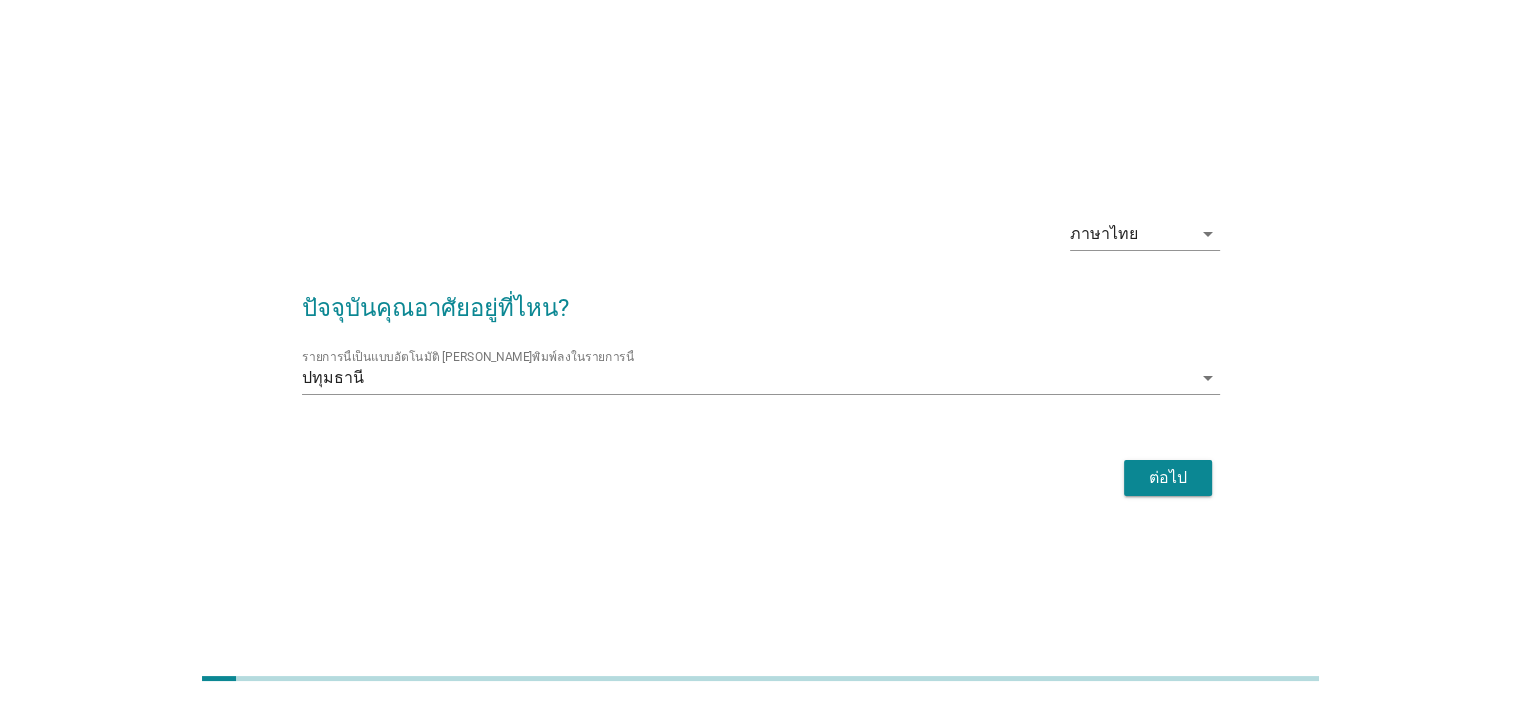 click on "ต่อไป" at bounding box center [1168, 478] 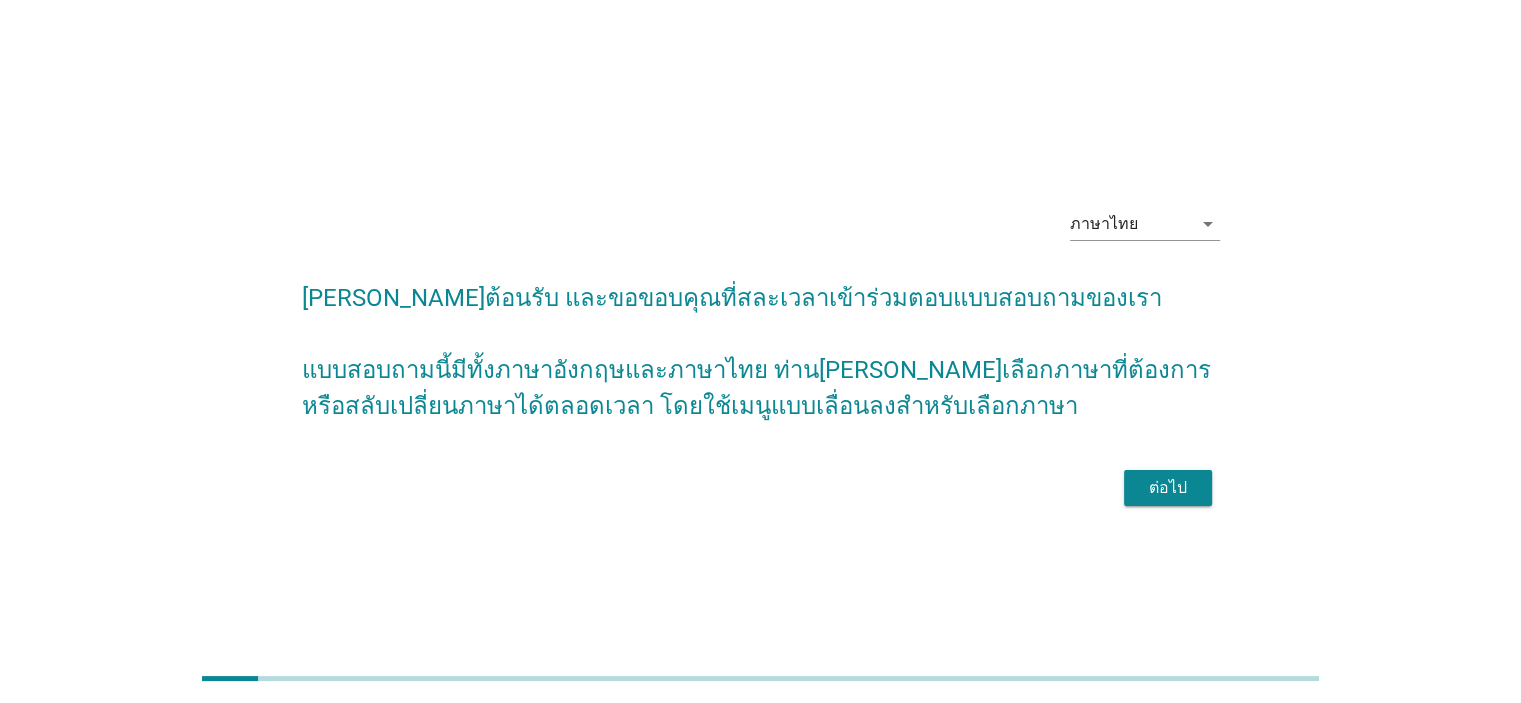 click on "ต่อไป" at bounding box center [1168, 488] 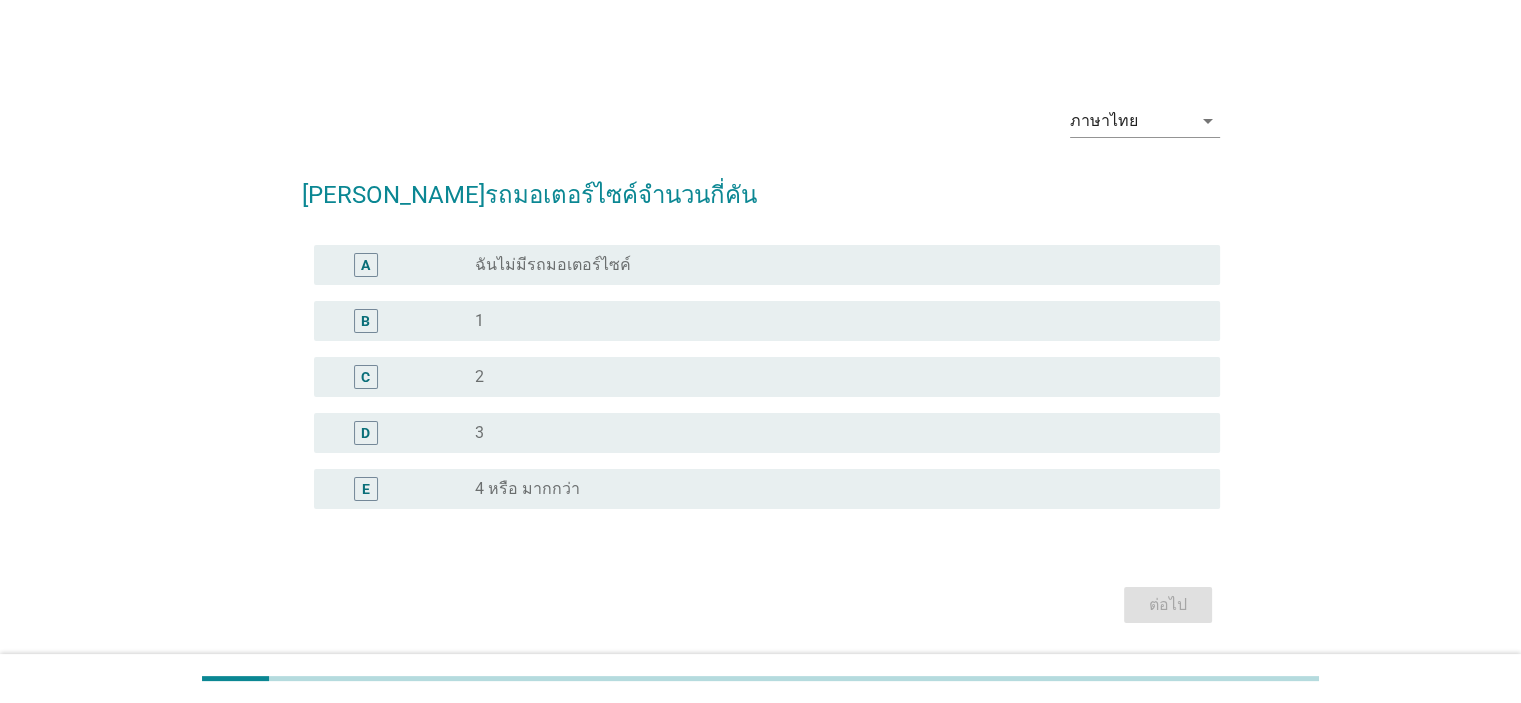 click on "radio_button_unchecked 1" at bounding box center [831, 321] 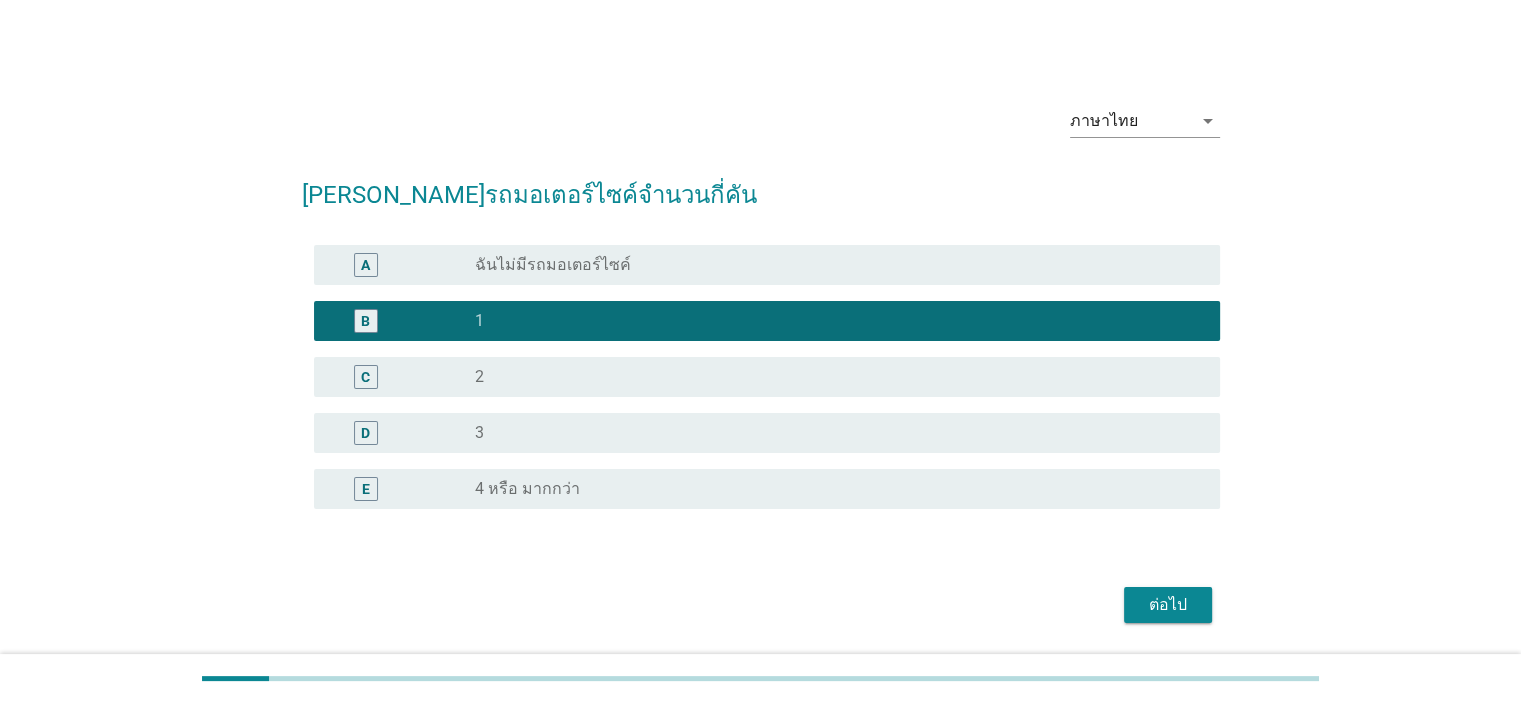 click on "ต่อไป" at bounding box center [1168, 605] 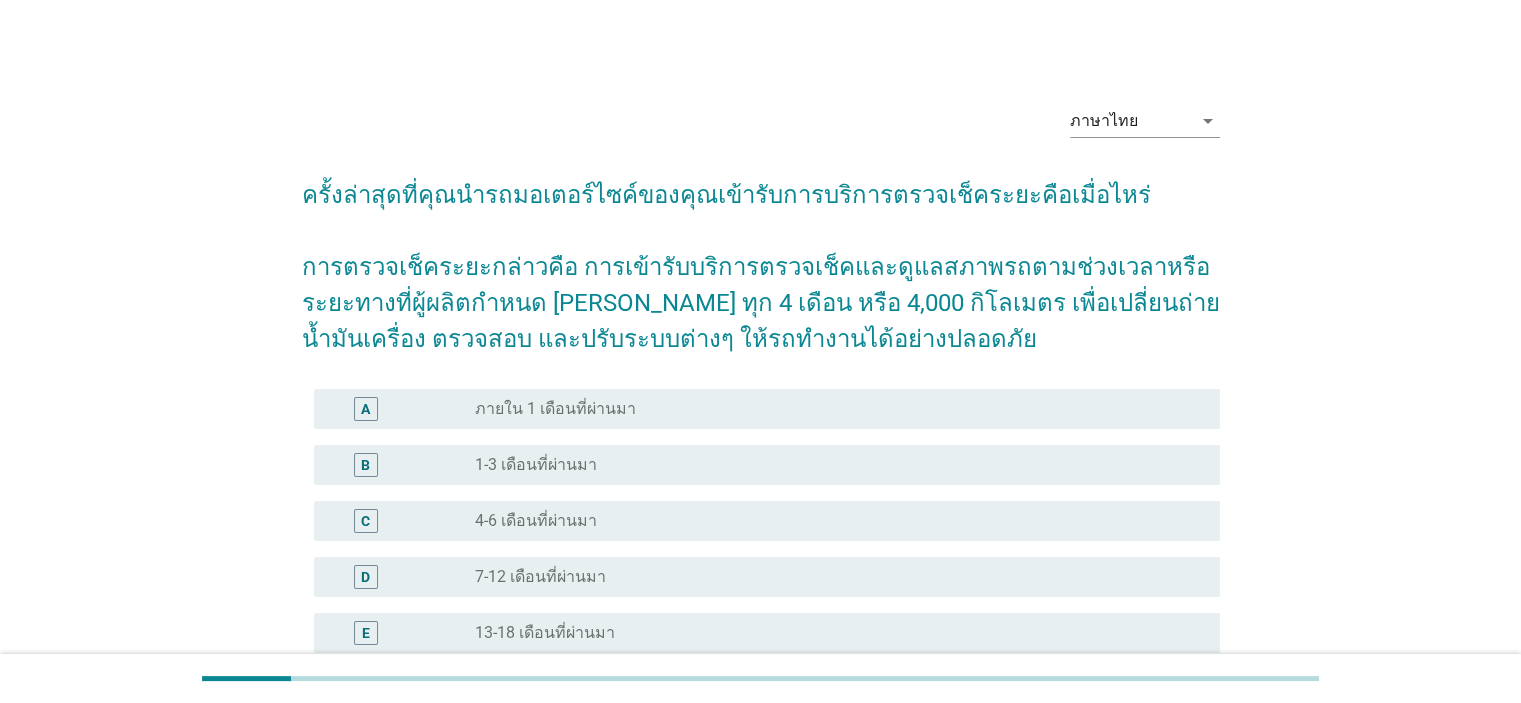 click on "ภายใน 1 เดือนที่ผ่านมา" at bounding box center (555, 409) 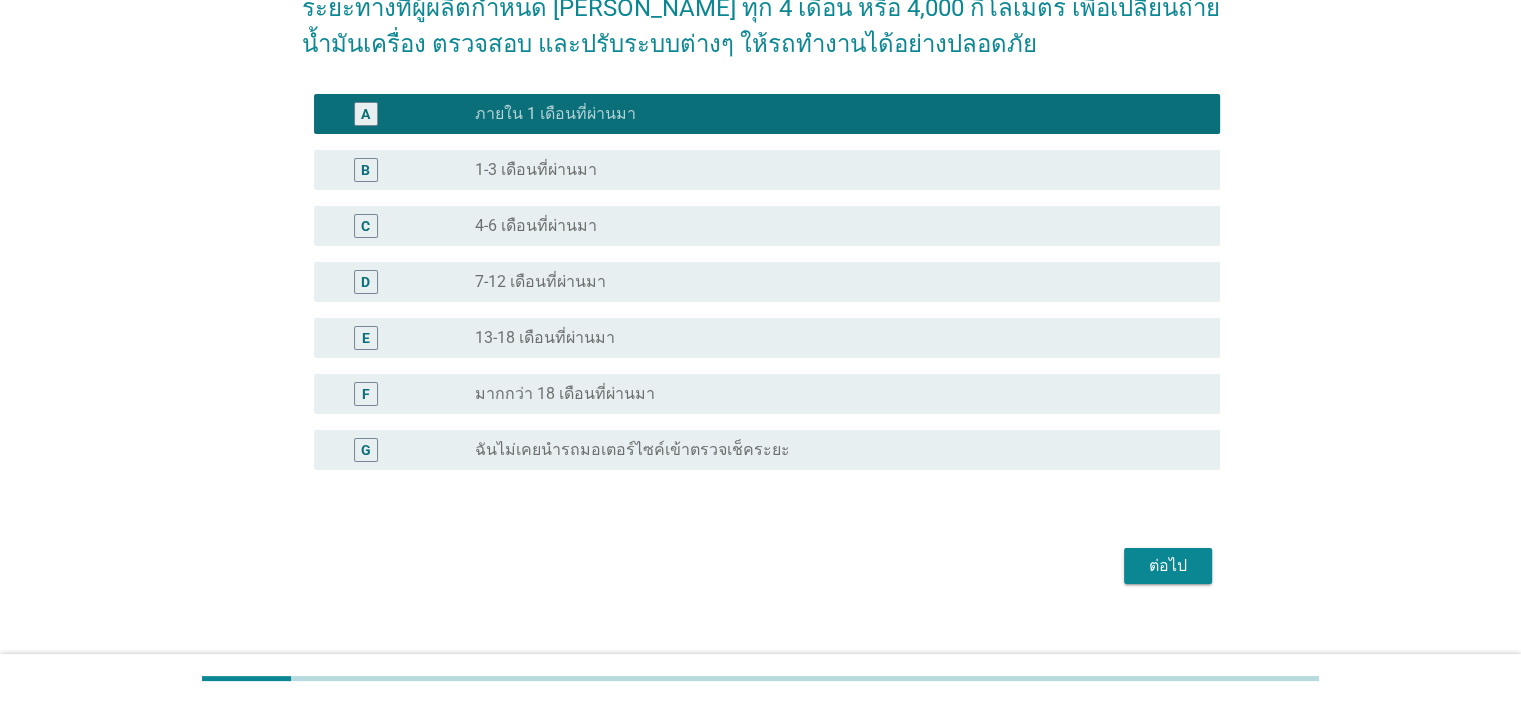scroll, scrollTop: 319, scrollLeft: 0, axis: vertical 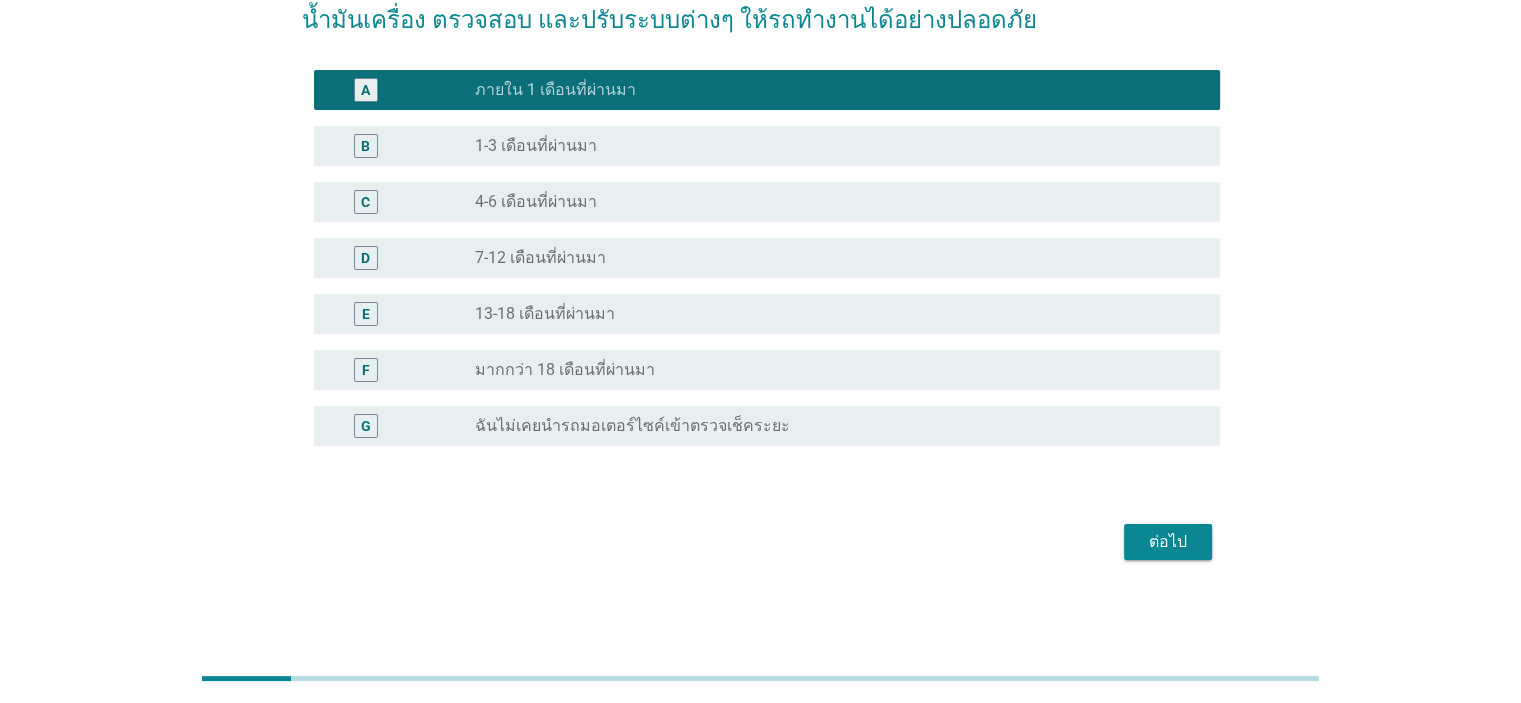 click on "ต่อไป" at bounding box center (1168, 542) 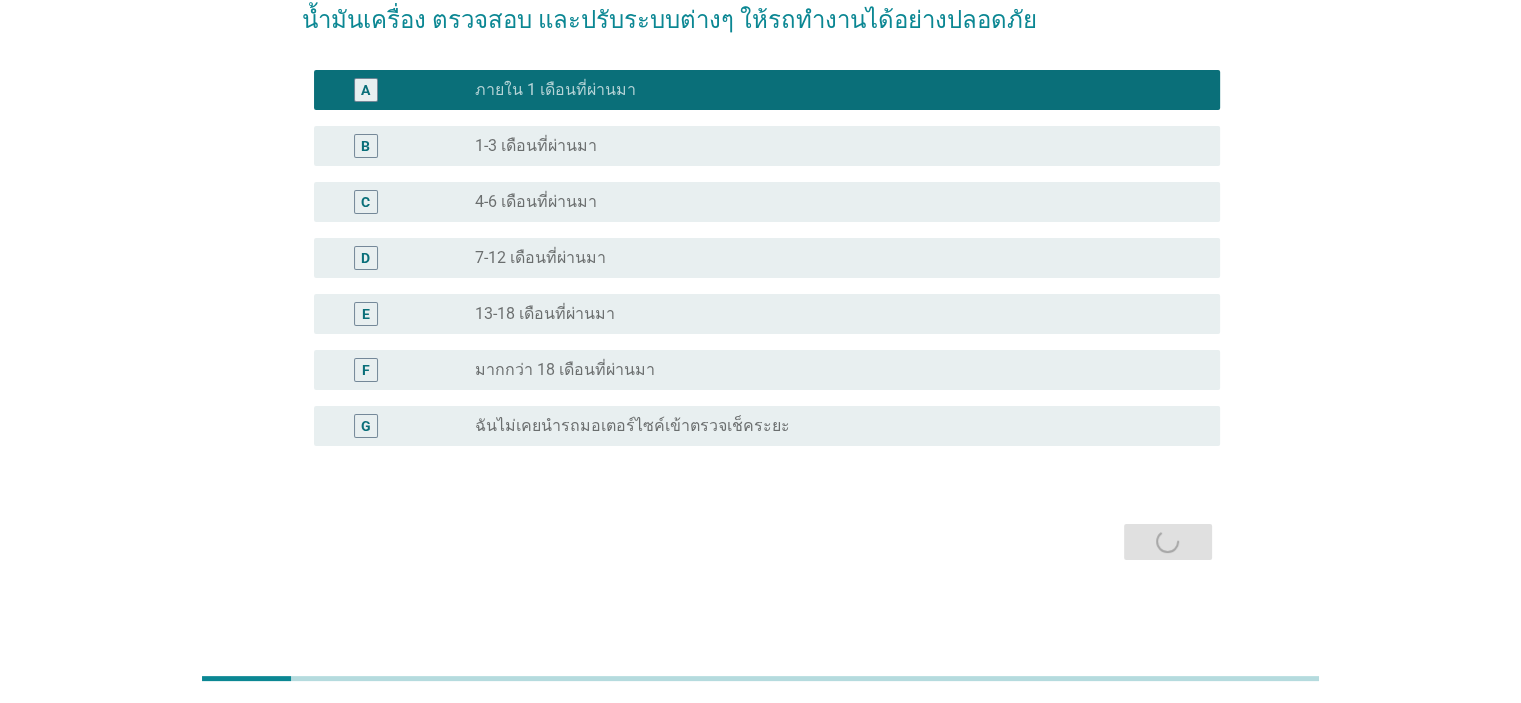 scroll, scrollTop: 0, scrollLeft: 0, axis: both 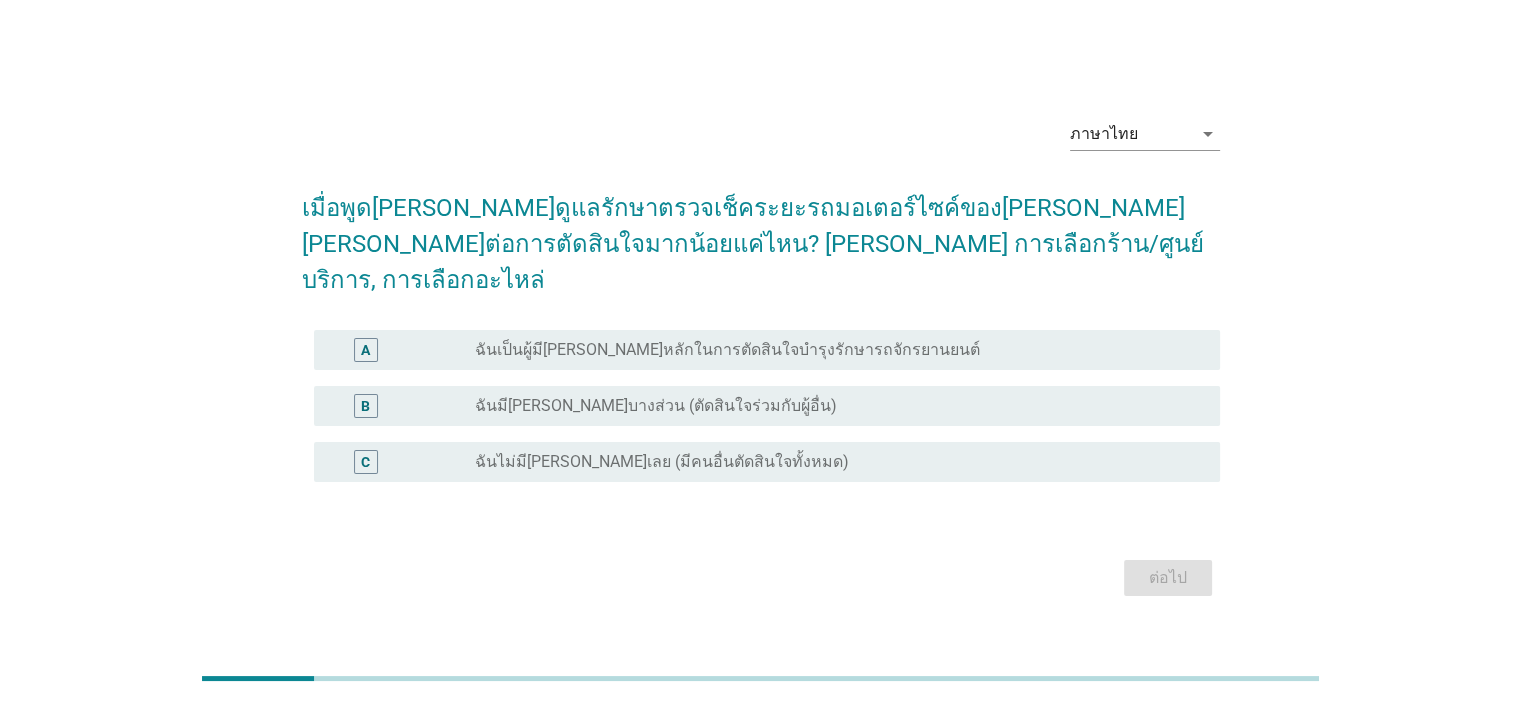 click on "A     radio_button_unchecked ฉันเป็นผู้มี[PERSON_NAME]หลักในการตัดสินใจบำรุงรักษารถจักรยานยนต์" at bounding box center [767, 350] 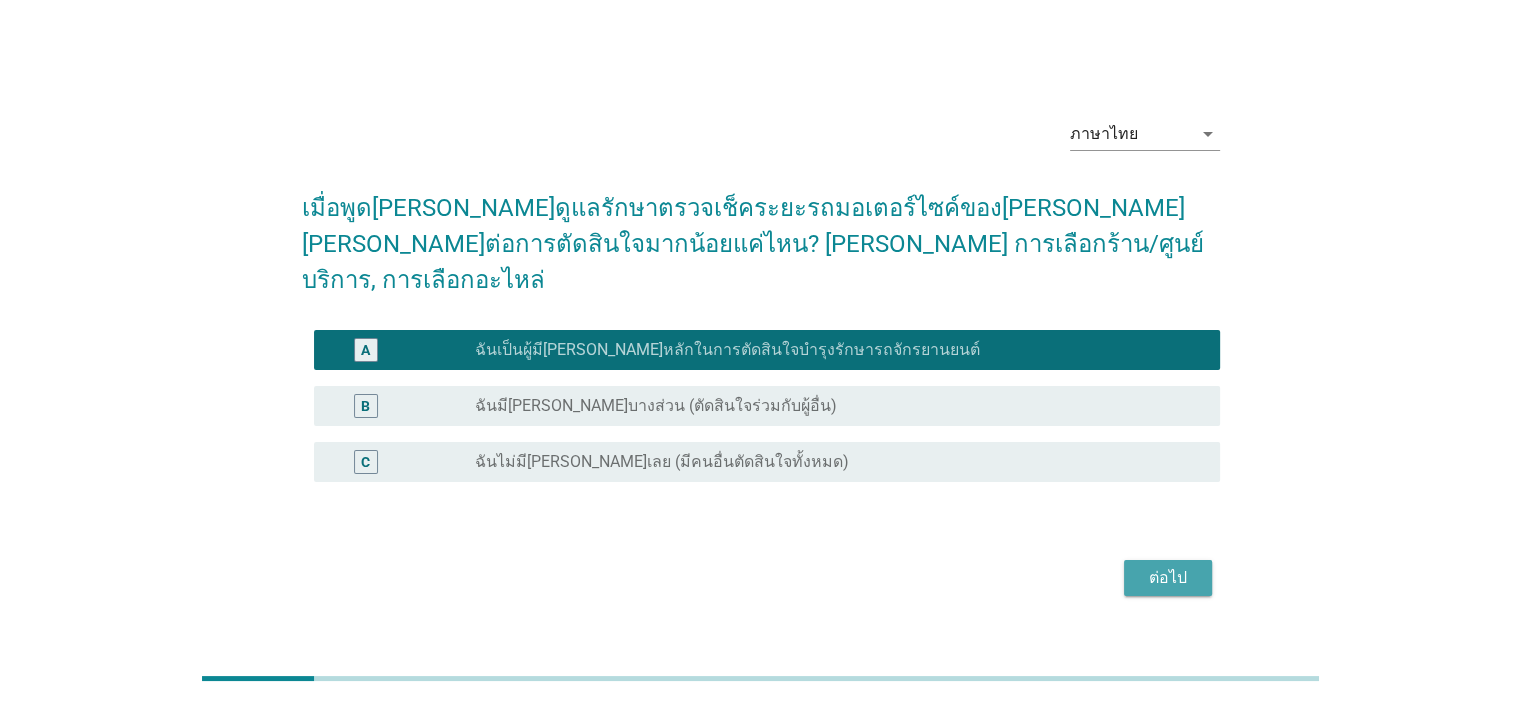 click on "ต่อไป" at bounding box center (1168, 578) 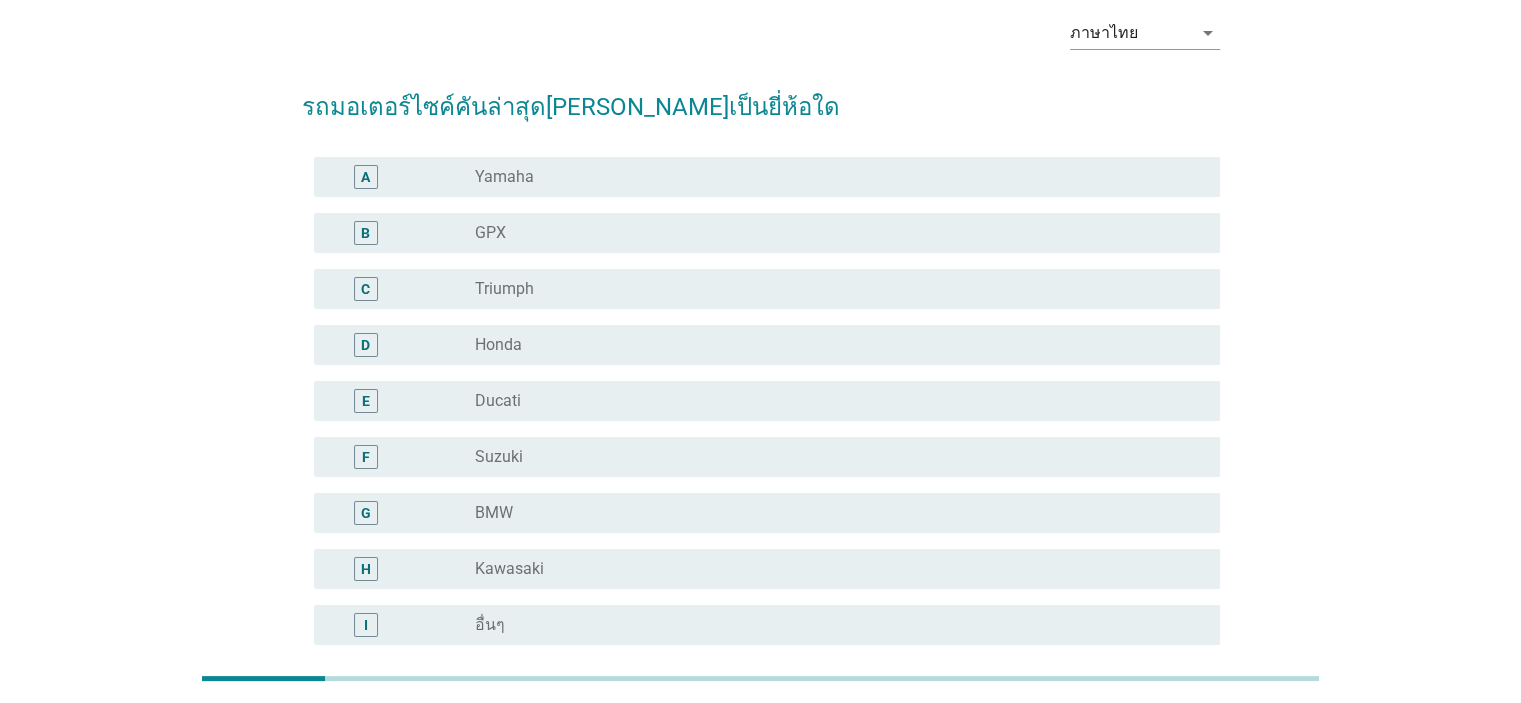 scroll, scrollTop: 87, scrollLeft: 0, axis: vertical 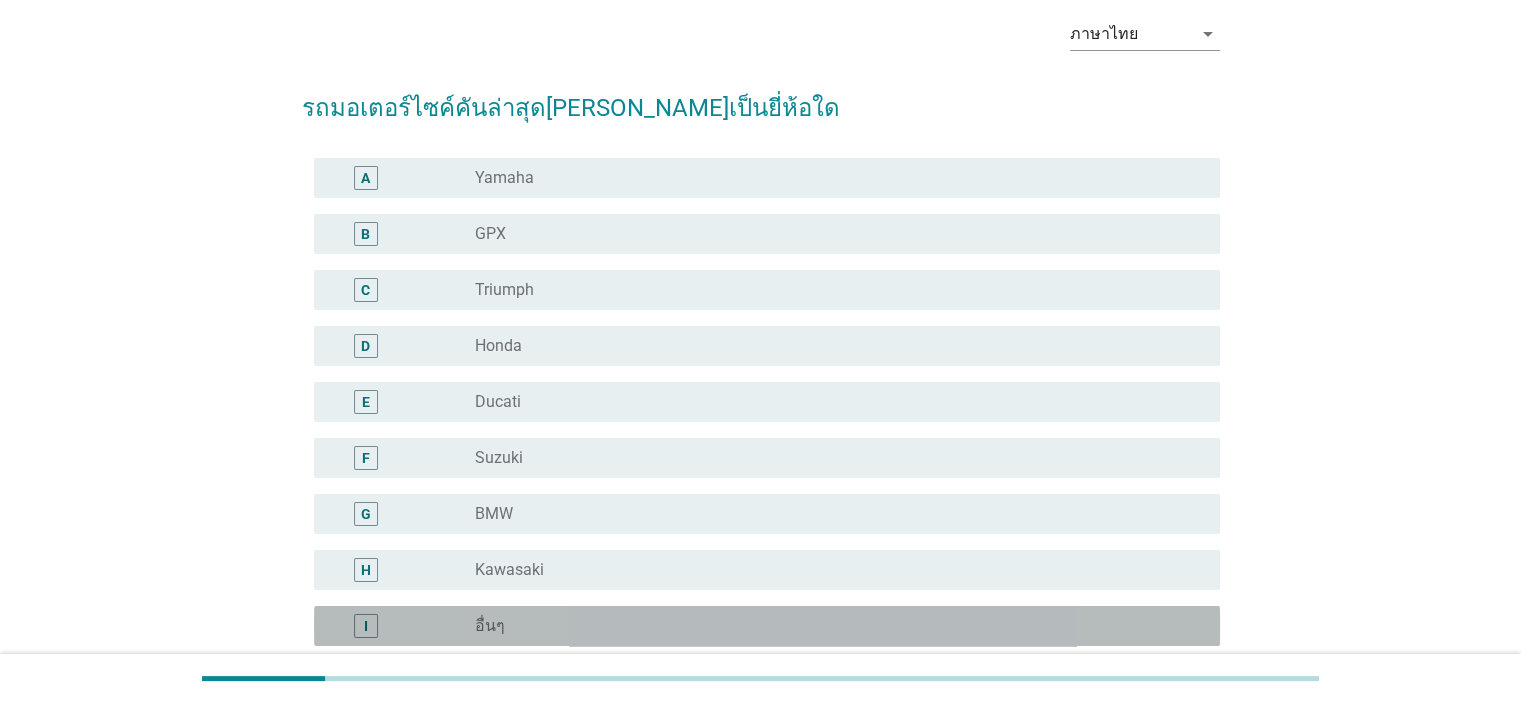 click on "radio_button_unchecked อื่นๆ" at bounding box center (831, 626) 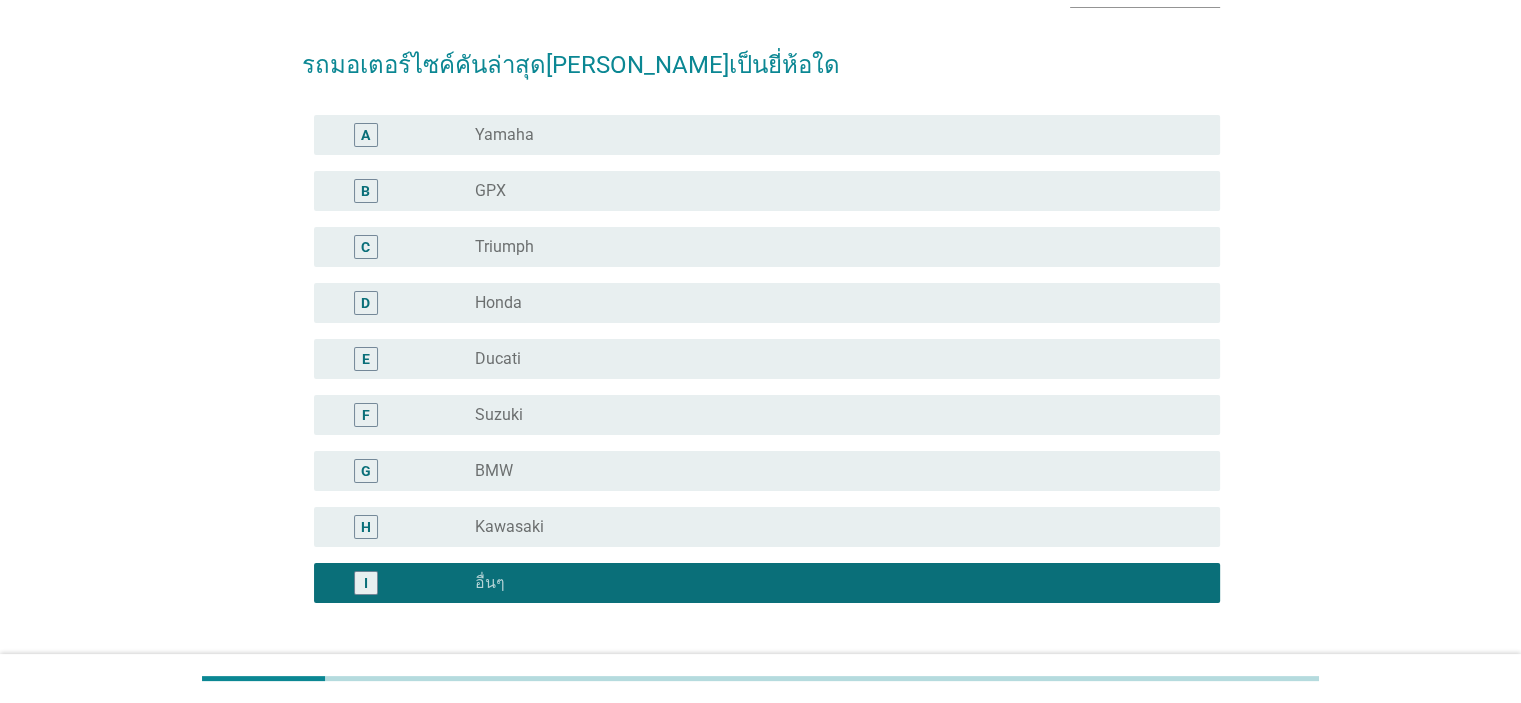 scroll, scrollTop: 187, scrollLeft: 0, axis: vertical 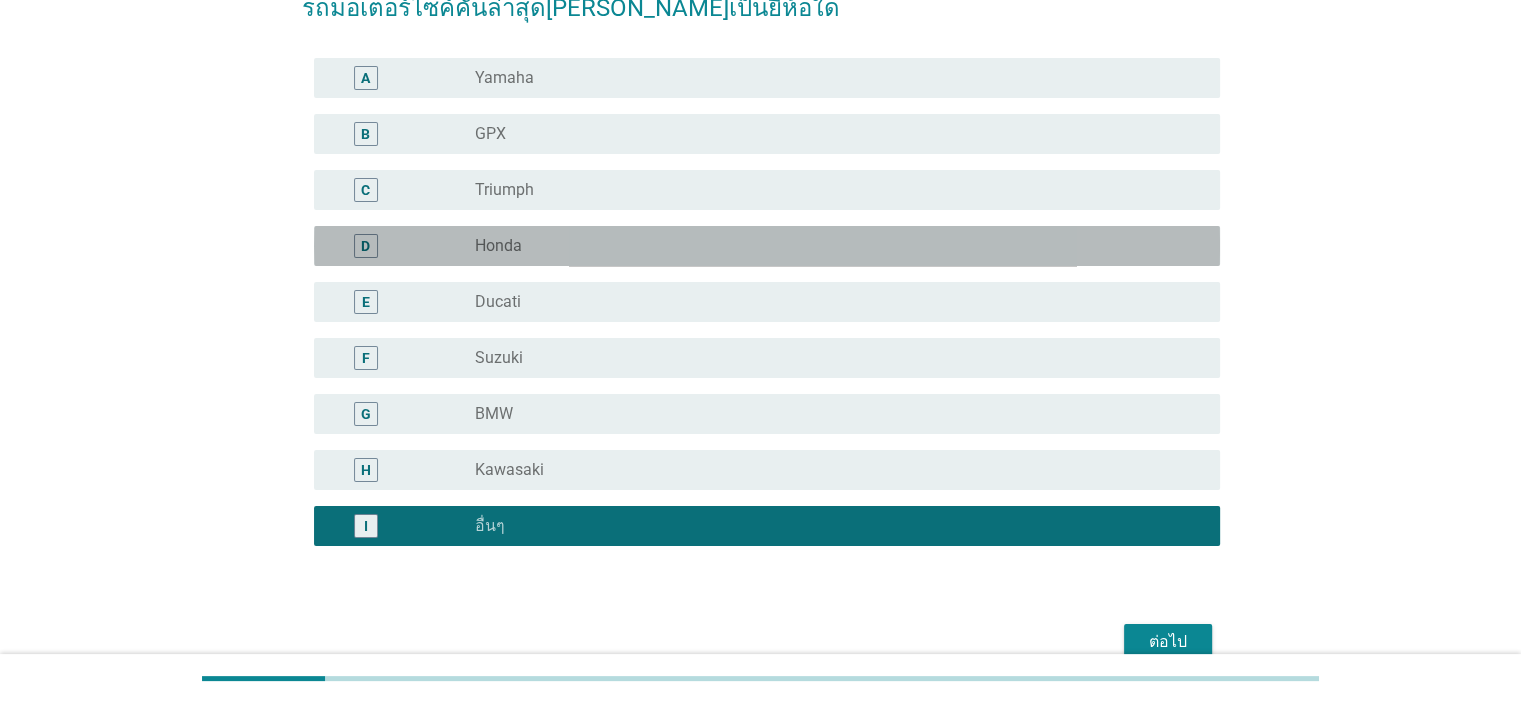 click on "radio_button_unchecked Honda" at bounding box center [831, 246] 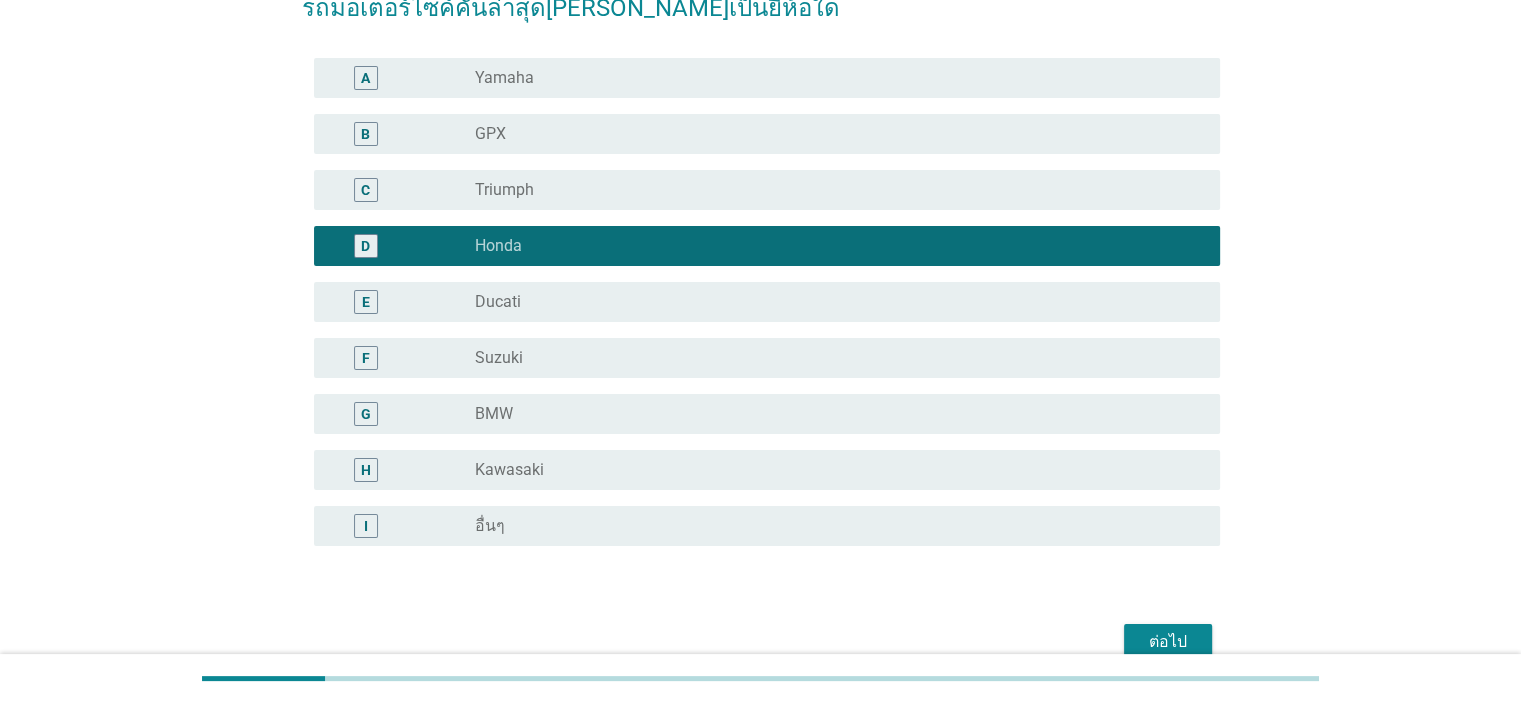 click on "ต่อไป" at bounding box center (1168, 642) 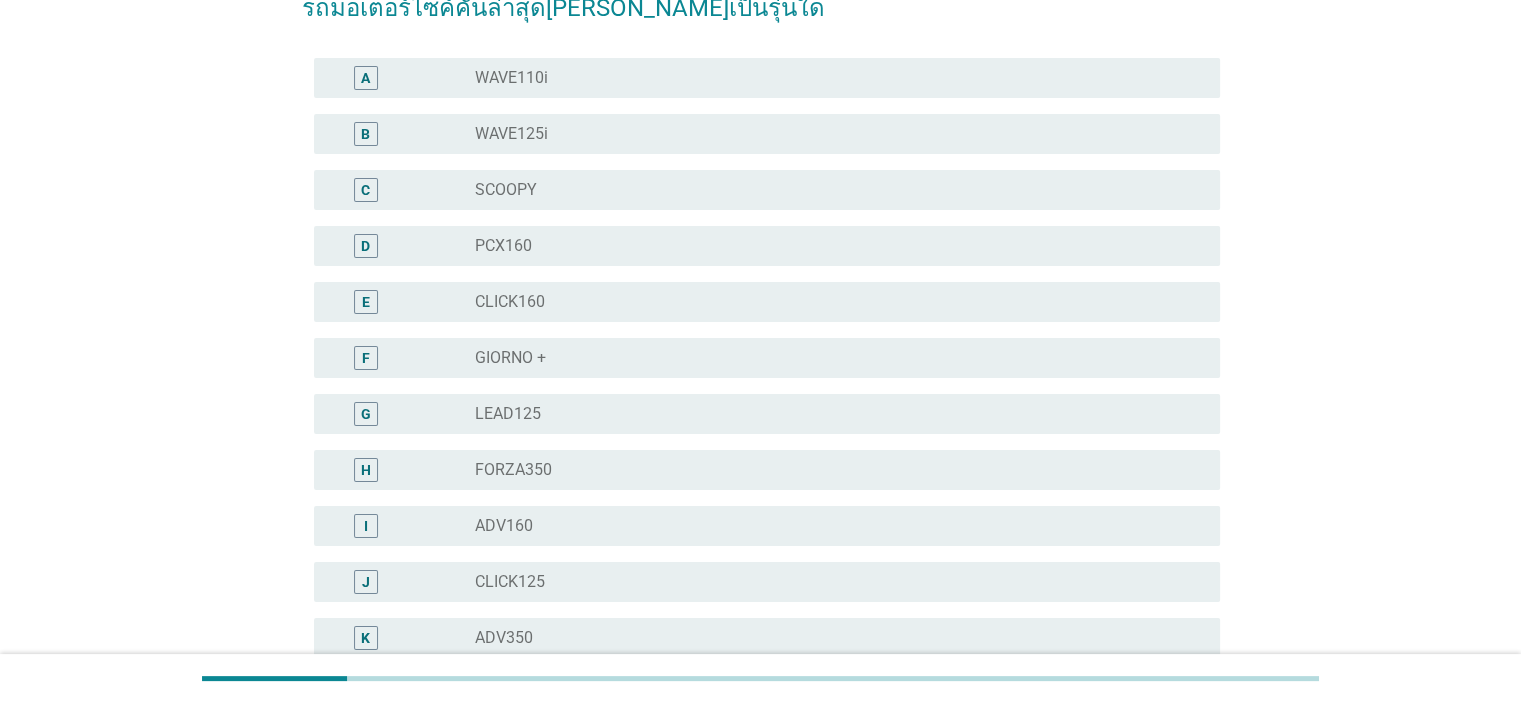 scroll, scrollTop: 0, scrollLeft: 0, axis: both 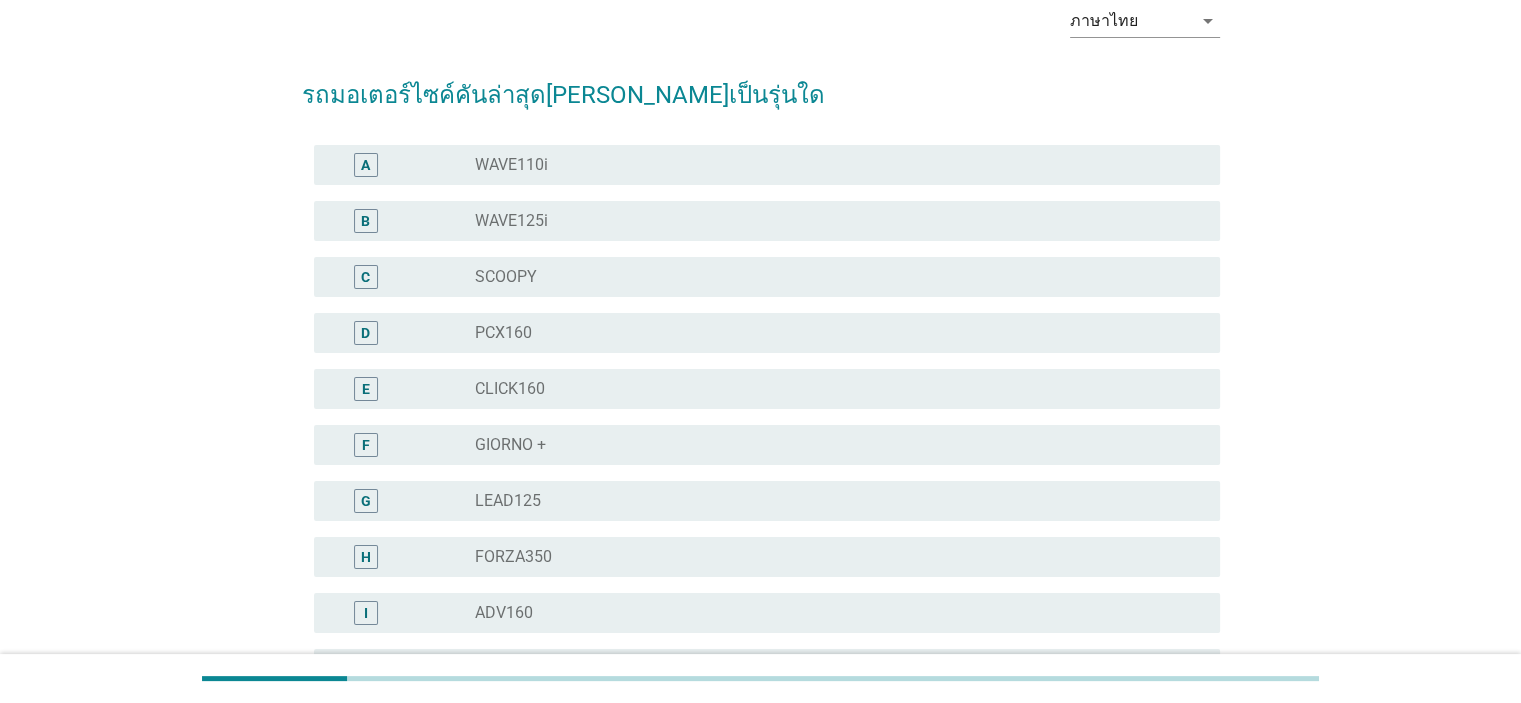 click on "radio_button_unchecked GIORNO +" at bounding box center (839, 445) 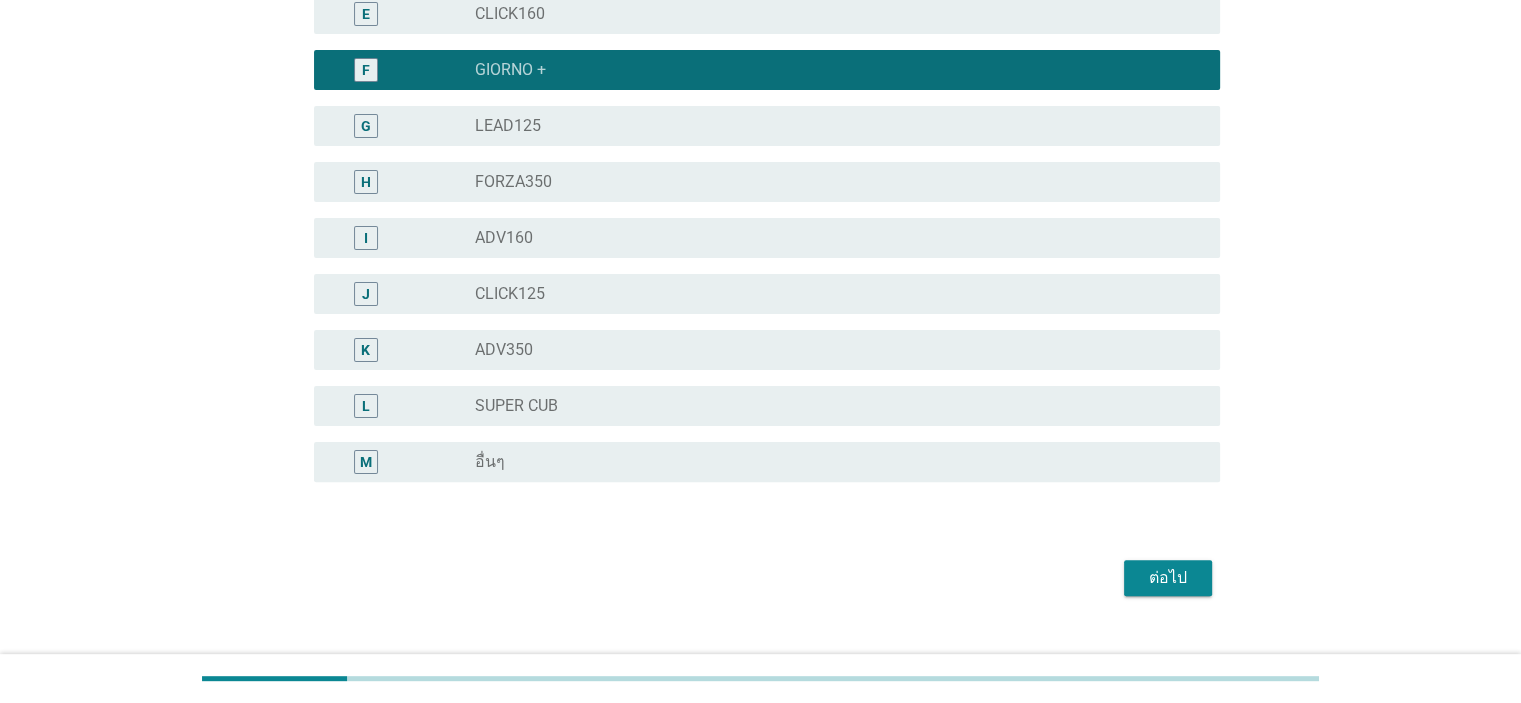 scroll, scrollTop: 511, scrollLeft: 0, axis: vertical 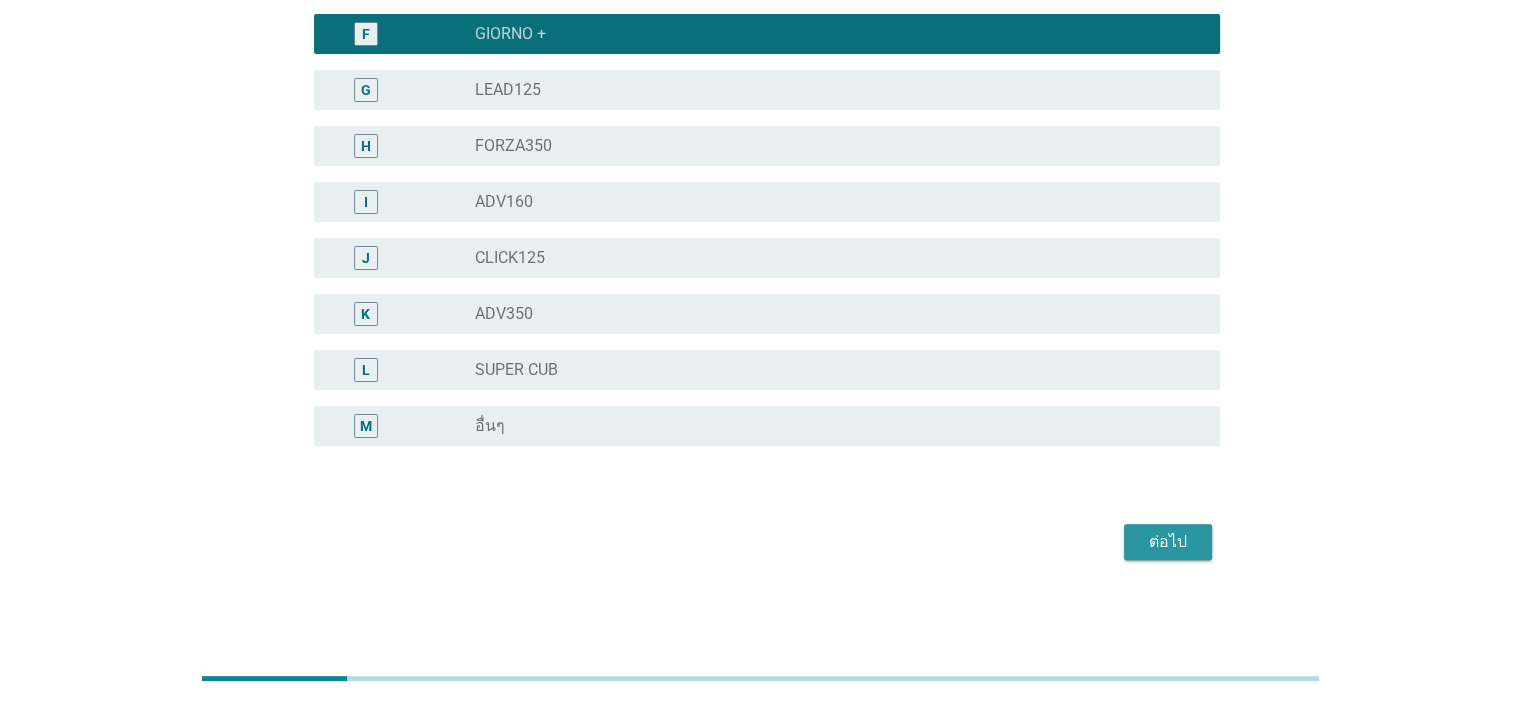click on "ต่อไป" at bounding box center (1168, 542) 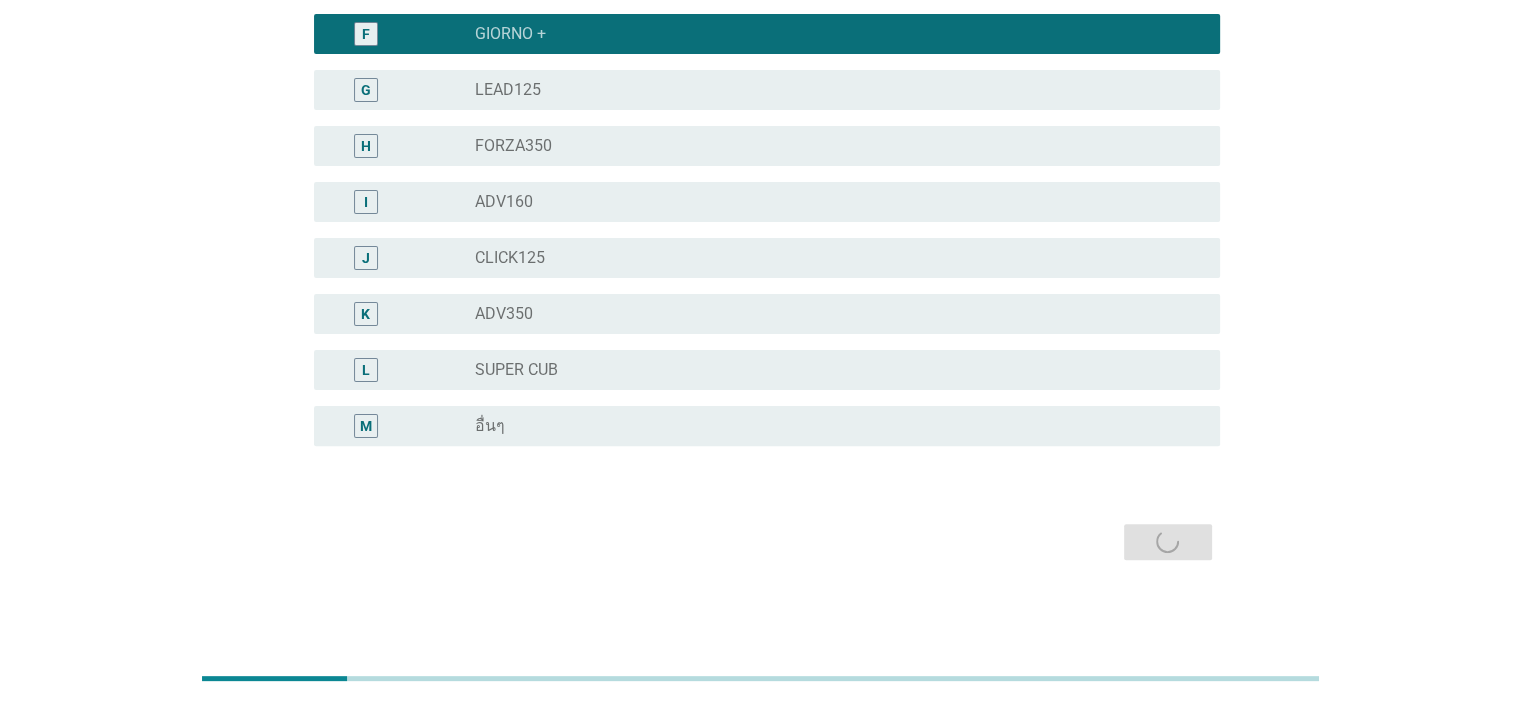 scroll, scrollTop: 0, scrollLeft: 0, axis: both 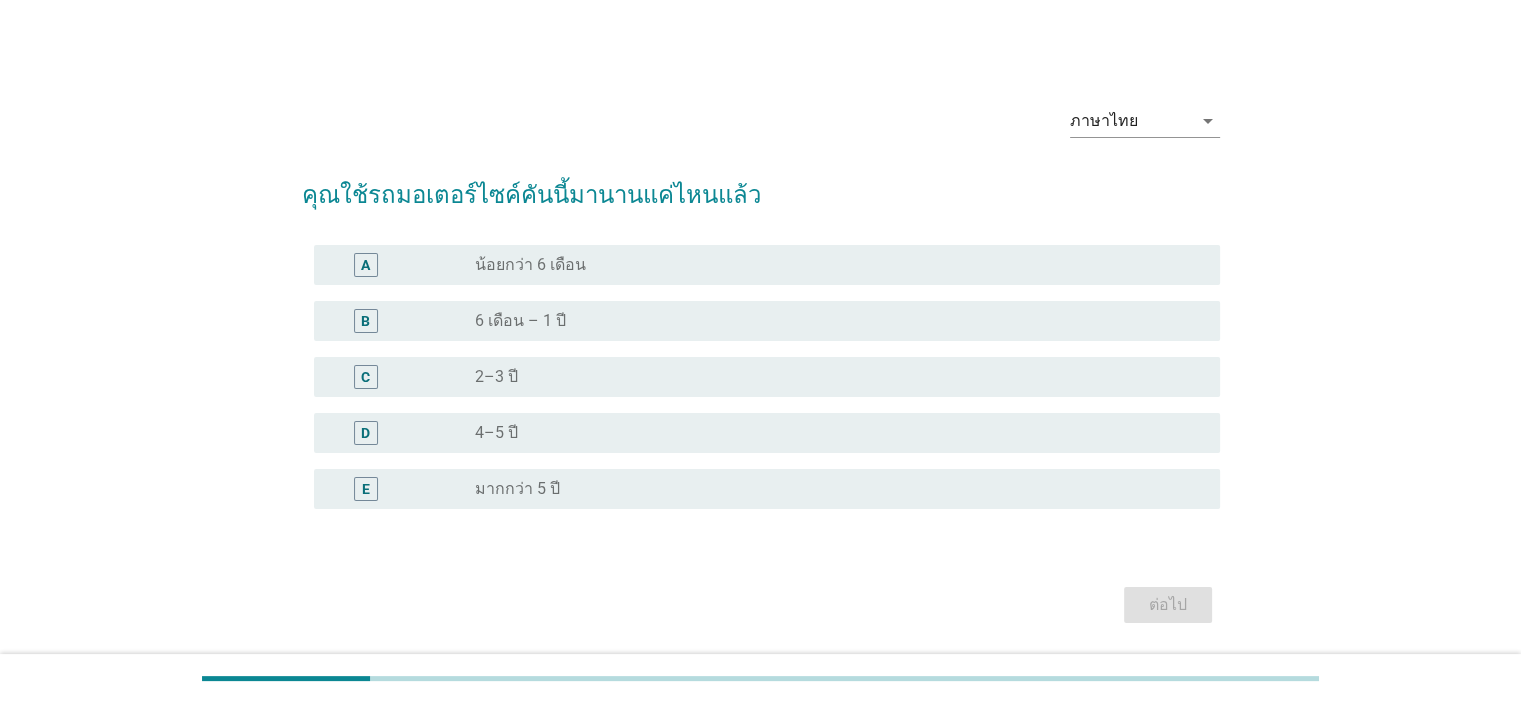 click on "B" at bounding box center (365, 320) 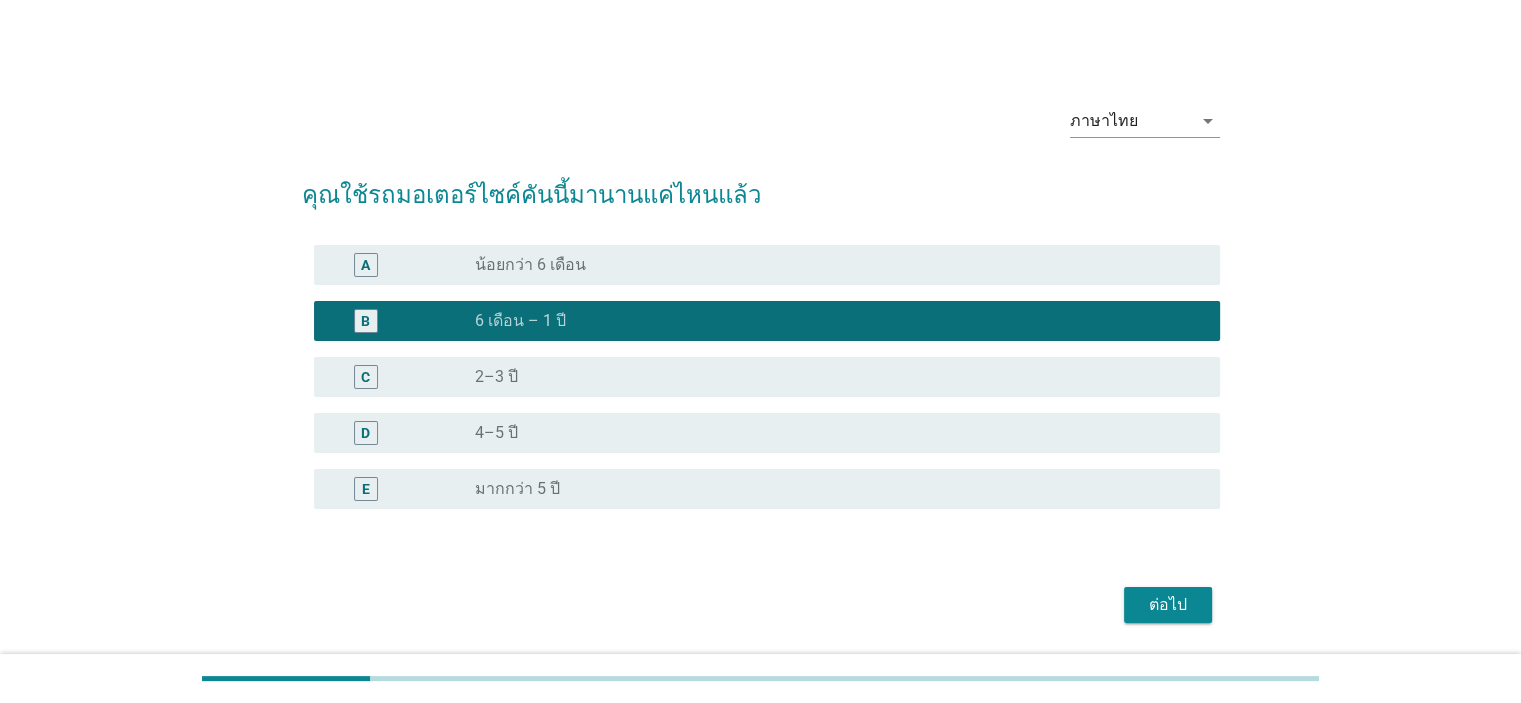 click on "น้อยกว่า 6 เดือน" at bounding box center [530, 265] 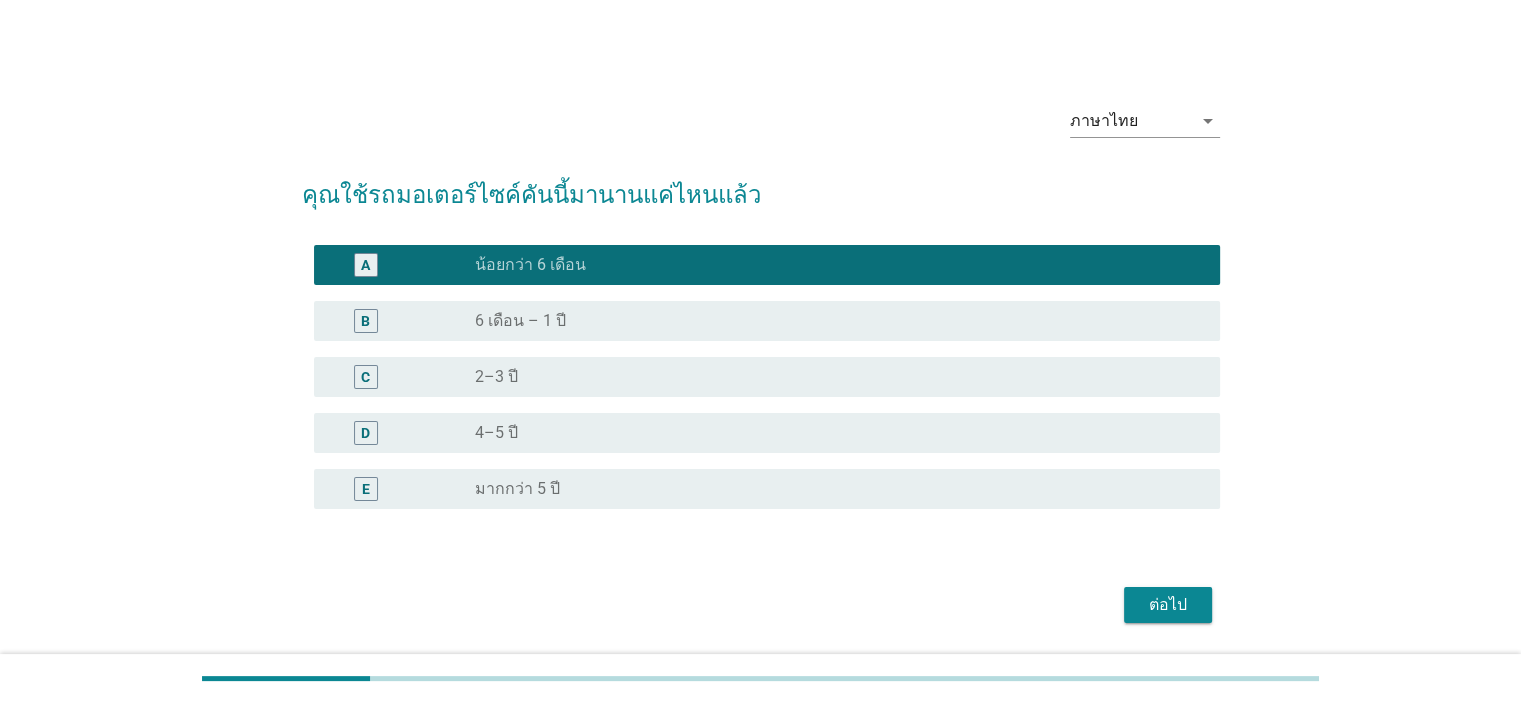 click on "ต่อไป" at bounding box center [1168, 605] 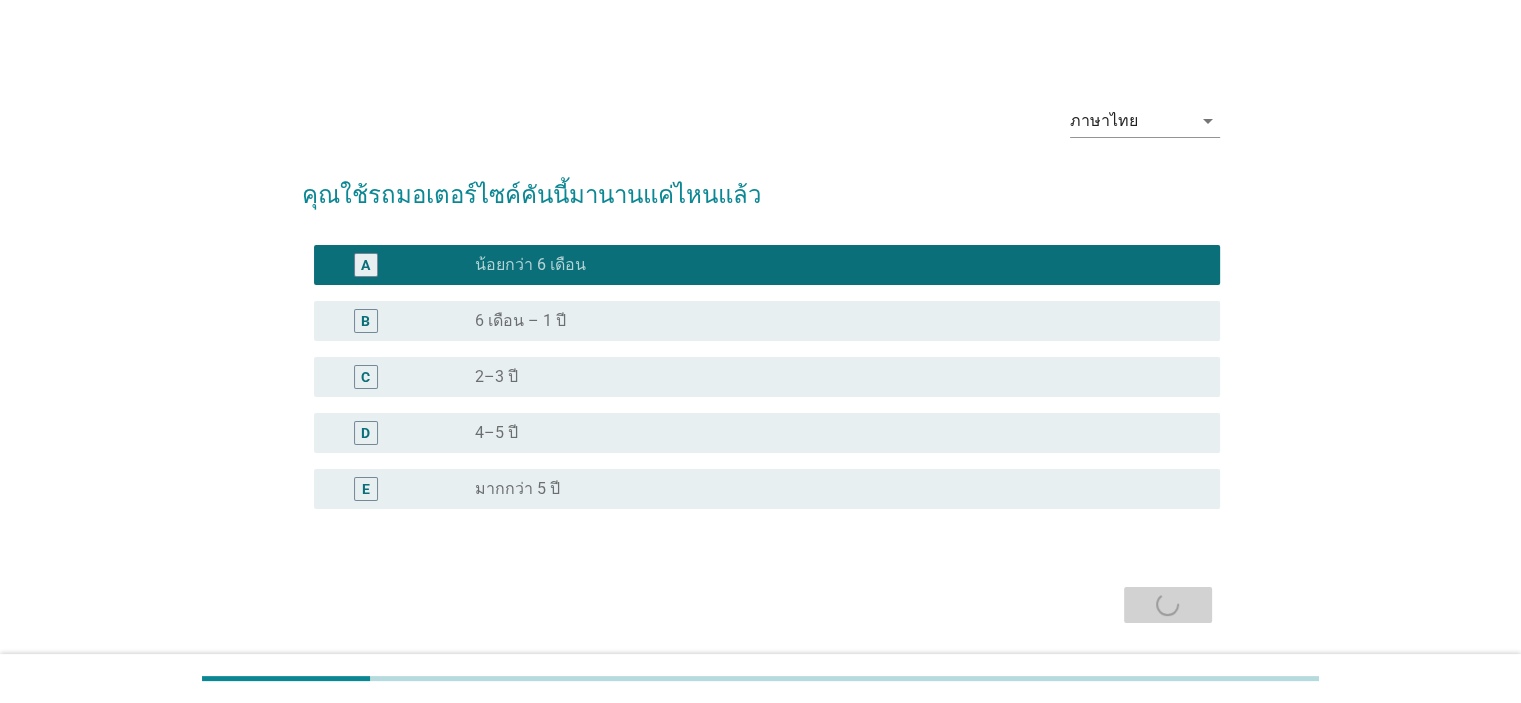 scroll, scrollTop: 1396, scrollLeft: 0, axis: vertical 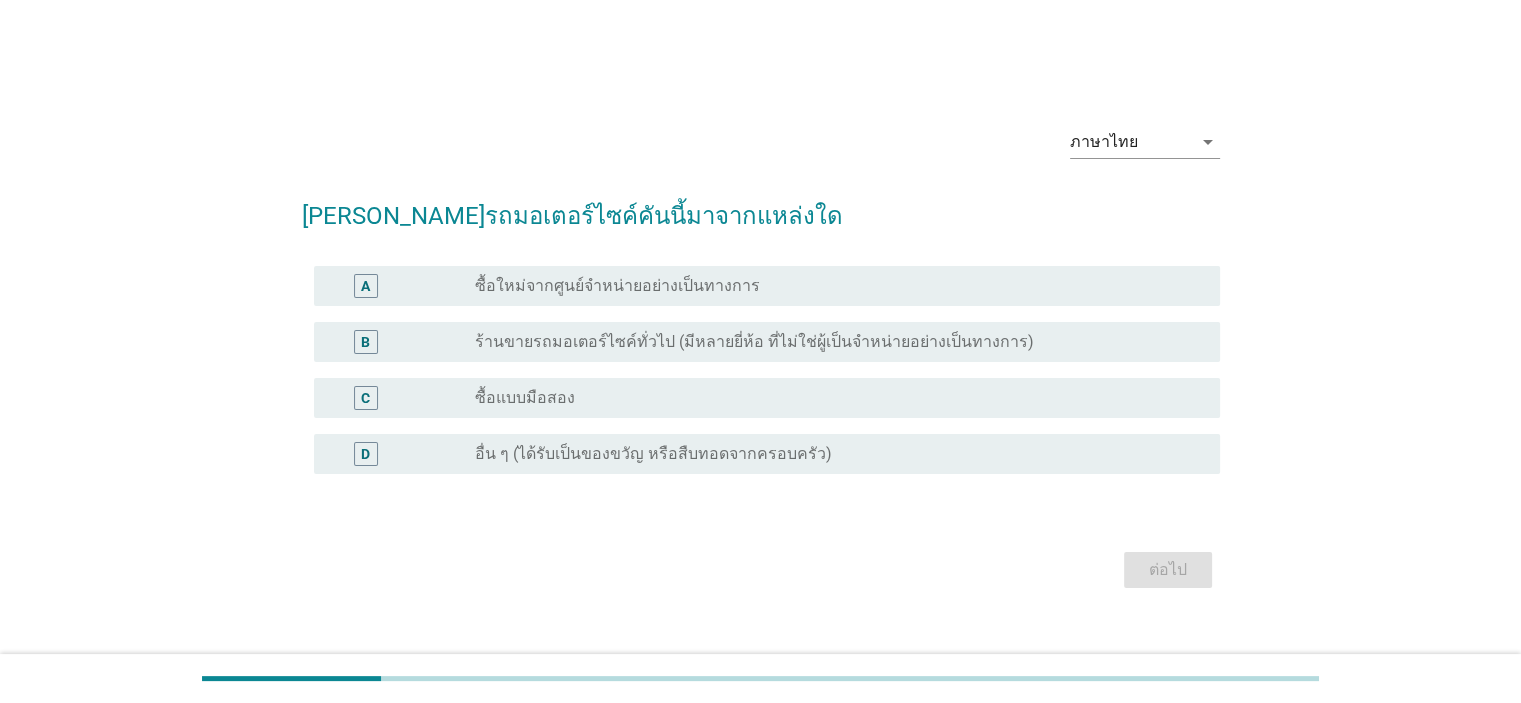 click on "ซื้อใหม่จากศูนย์จำหน่ายอย่างเป็นทางการ" at bounding box center (617, 286) 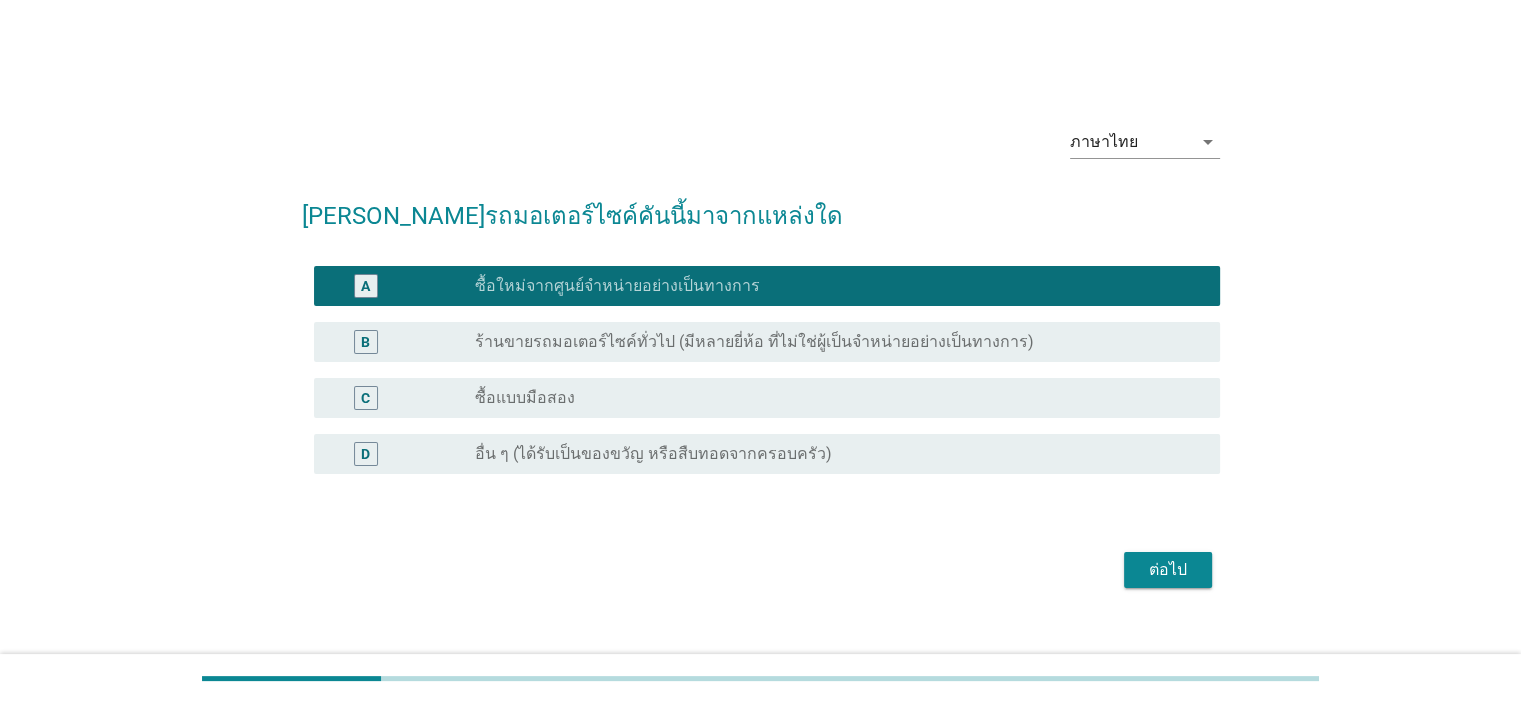click on "ต่อไป" at bounding box center (1168, 570) 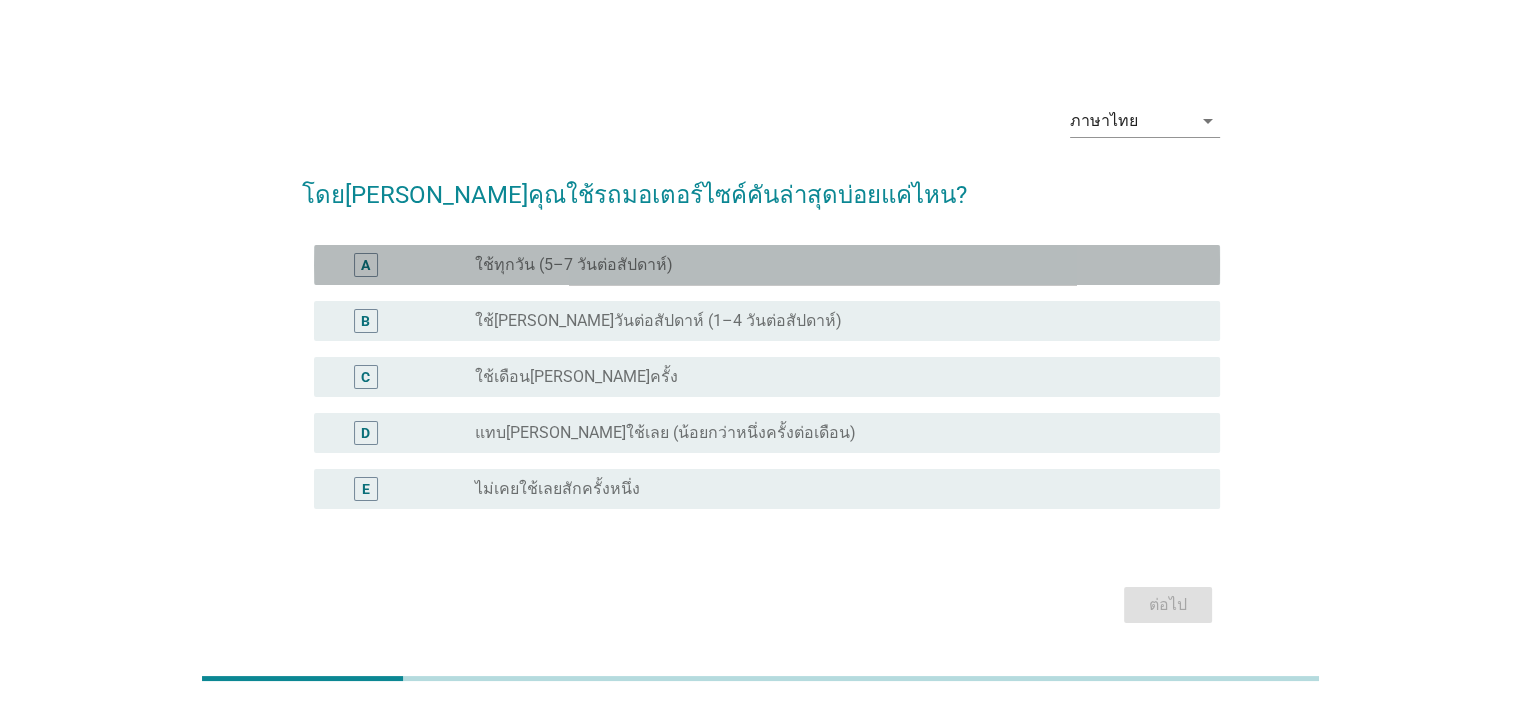 click on "ใช้ทุกวัน (5–7 วันต่อสัปดาห์)" at bounding box center (574, 265) 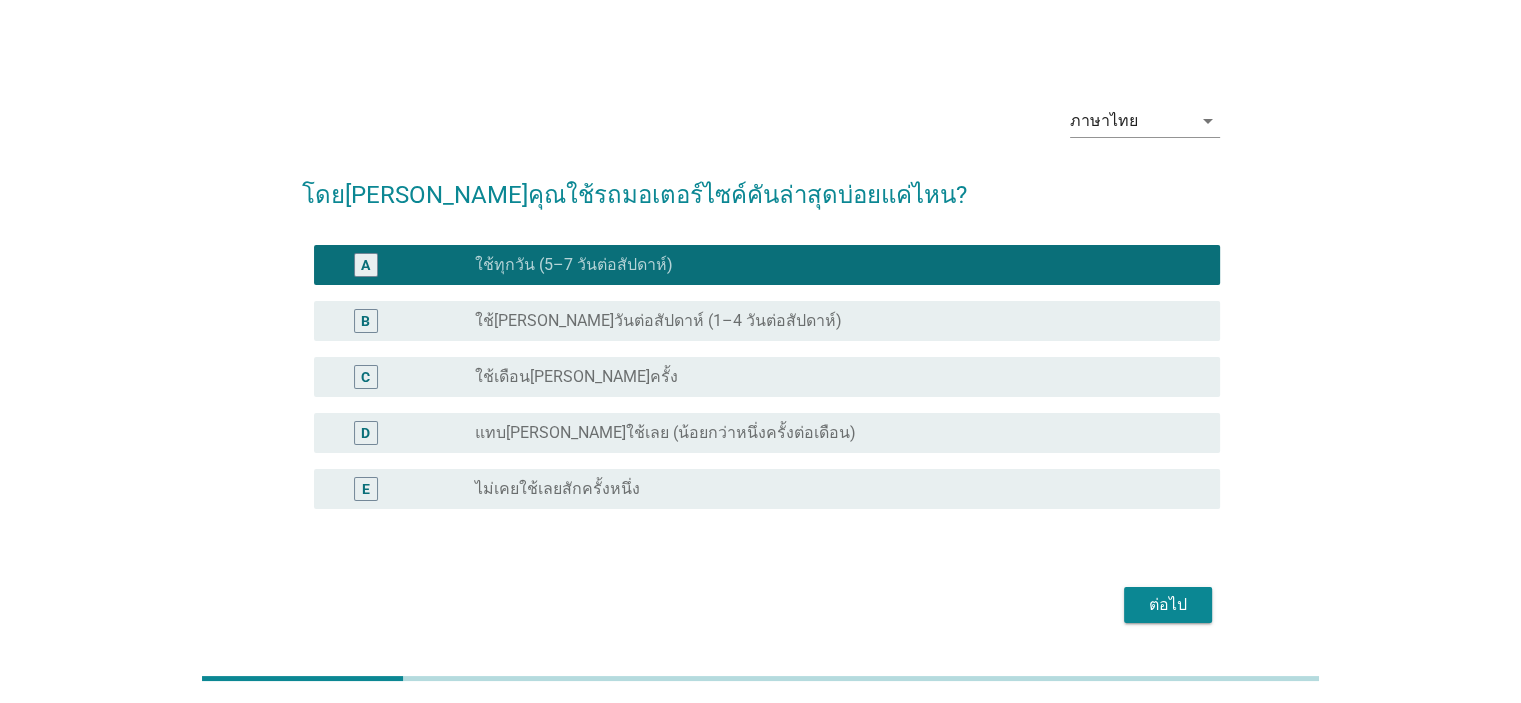 click on "ต่อไป" at bounding box center (1168, 605) 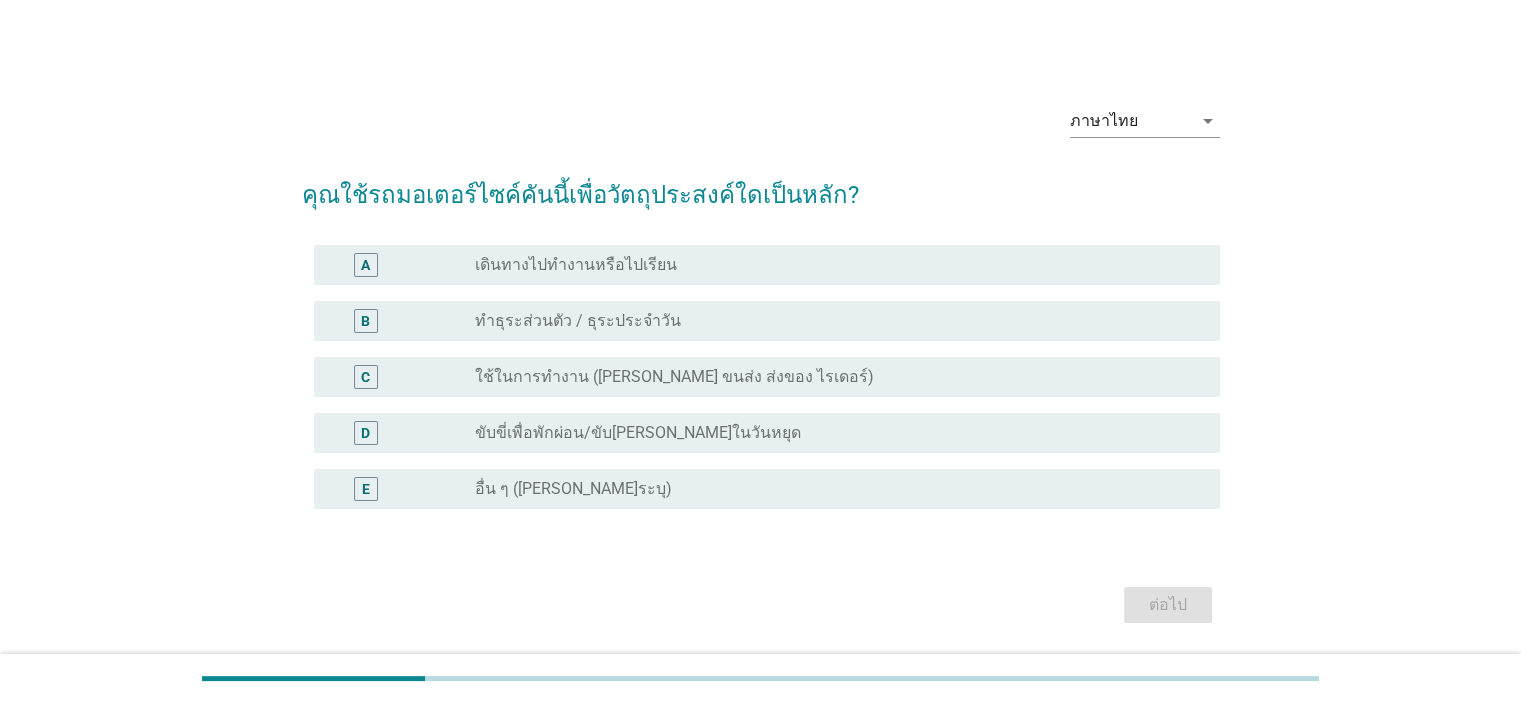 click on "เดินทางไปทำงานหรือไปเรียน" at bounding box center [576, 265] 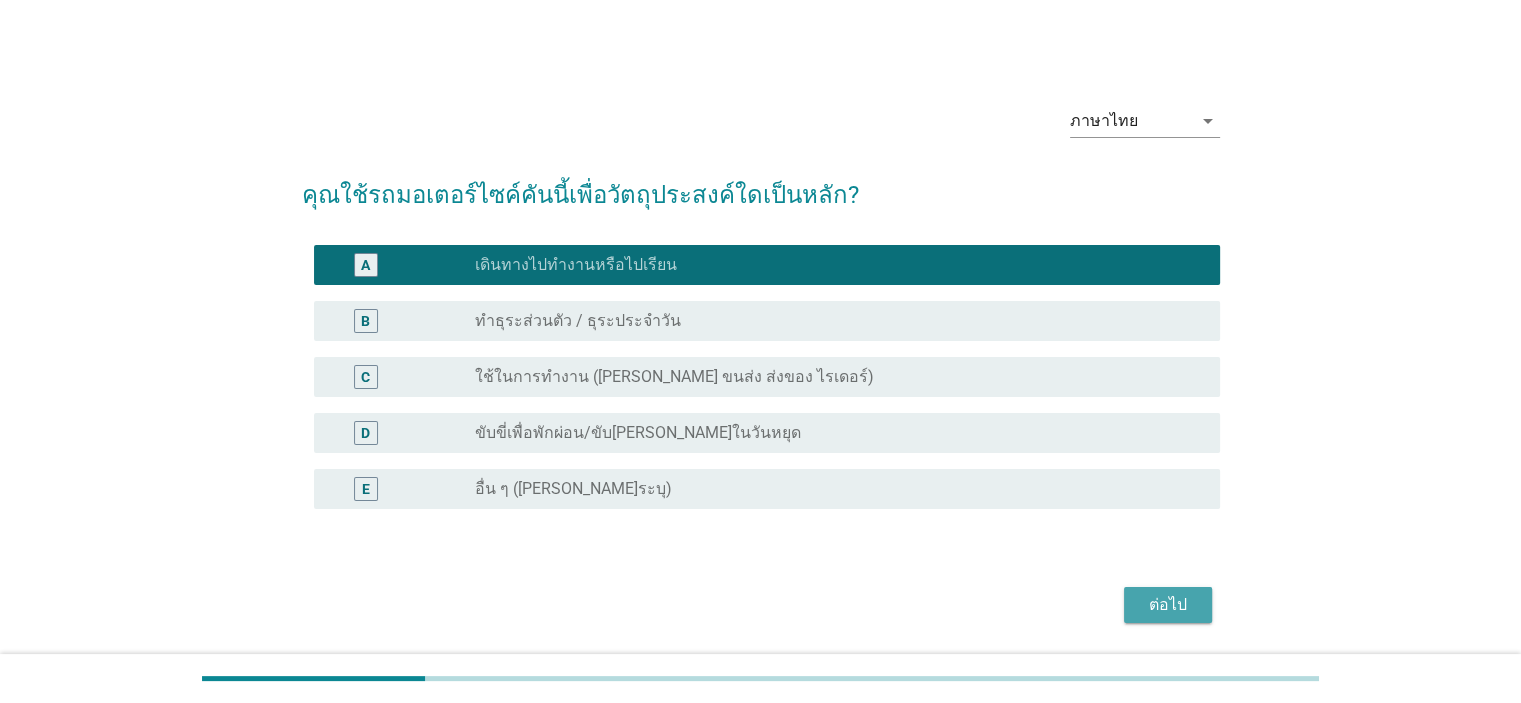 click on "ต่อไป" at bounding box center (1168, 605) 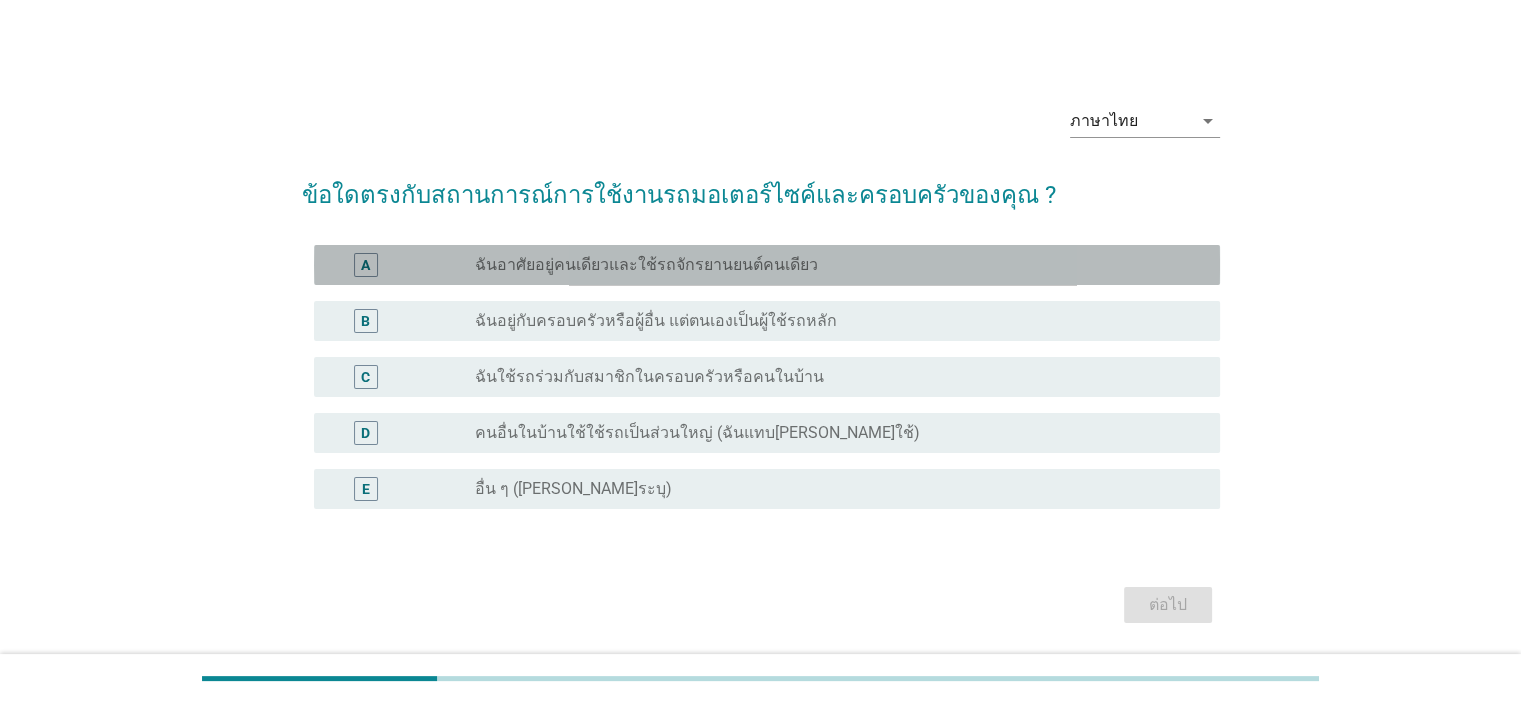 click on "ฉันอาศัยอยู่คนเดียวและใช้รถจักรยานยนต์คนเดียว" at bounding box center [646, 265] 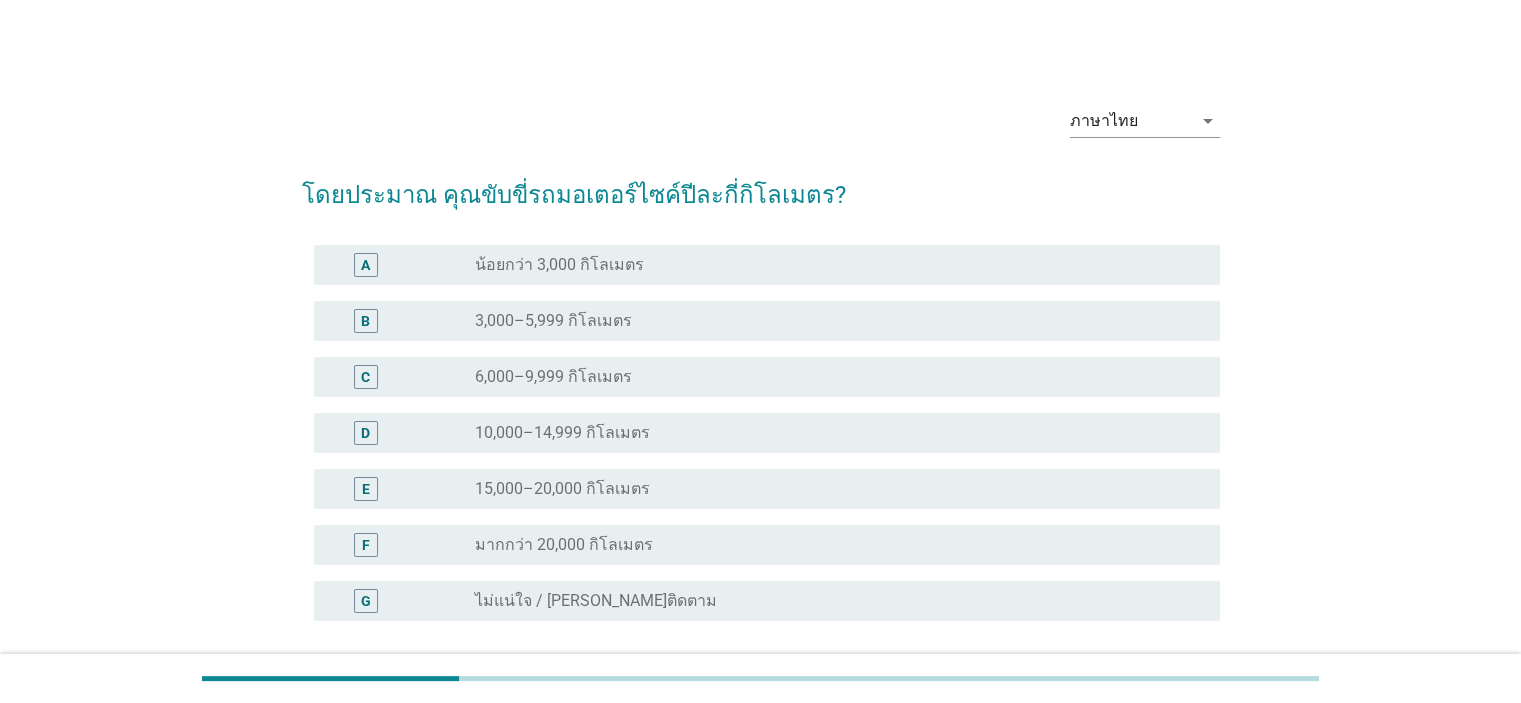 click on "F" at bounding box center [366, 544] 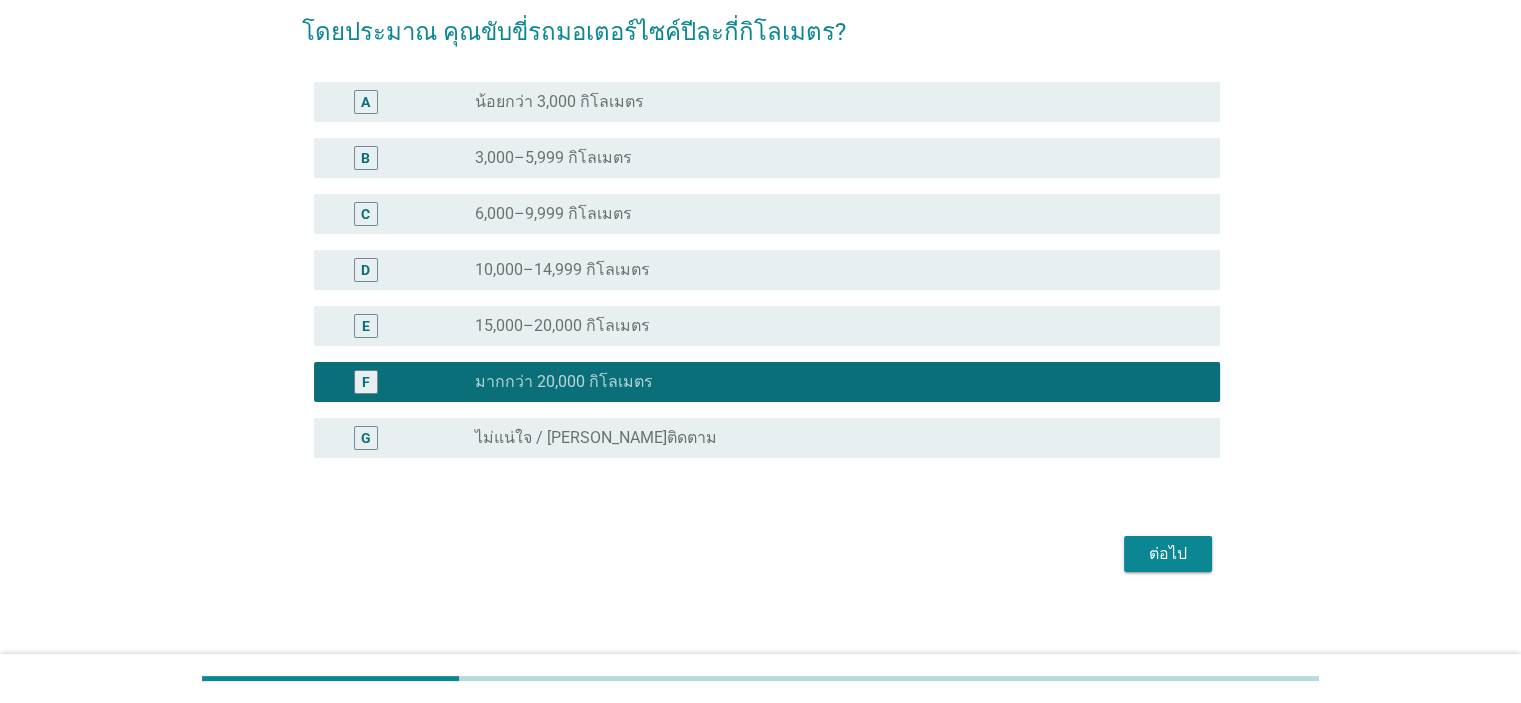 scroll, scrollTop: 175, scrollLeft: 0, axis: vertical 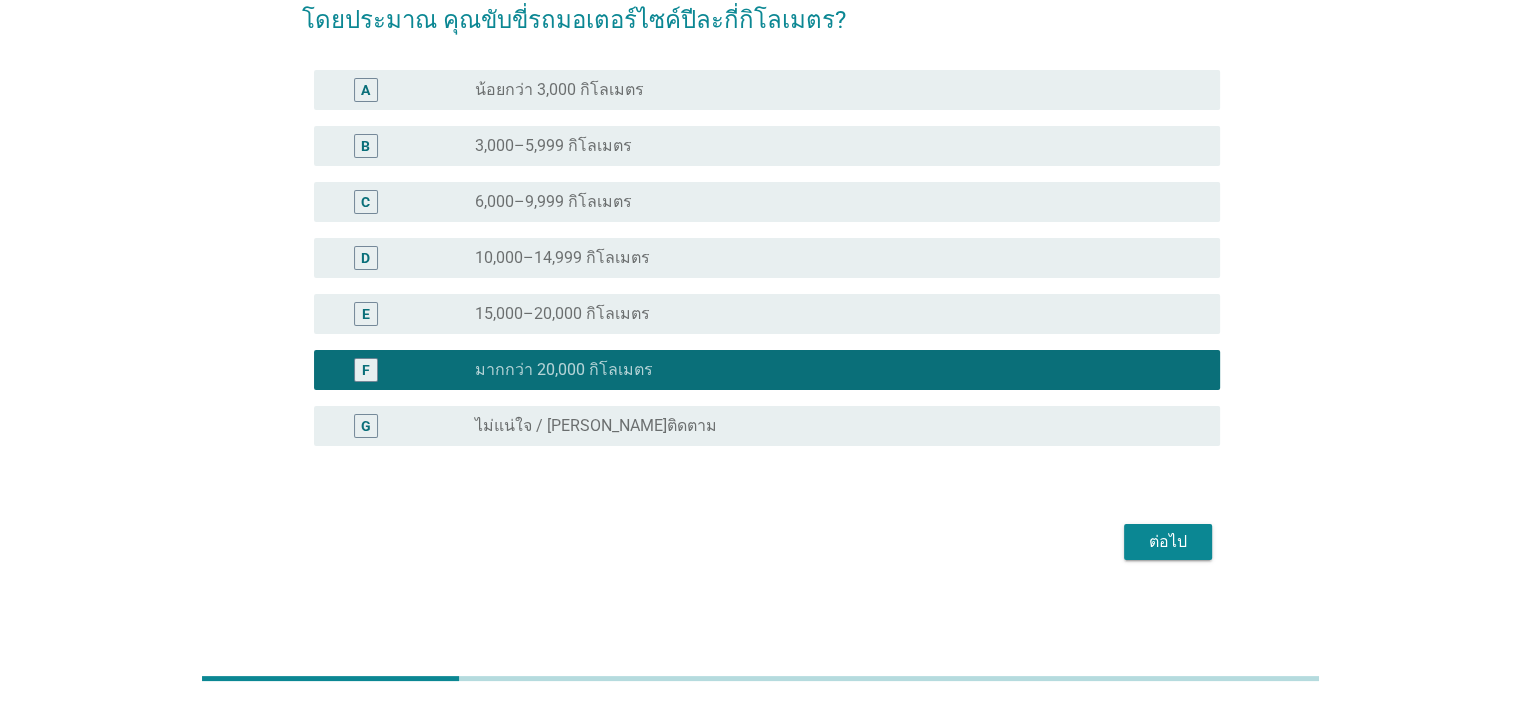 click on "ต่อไป" at bounding box center (1168, 542) 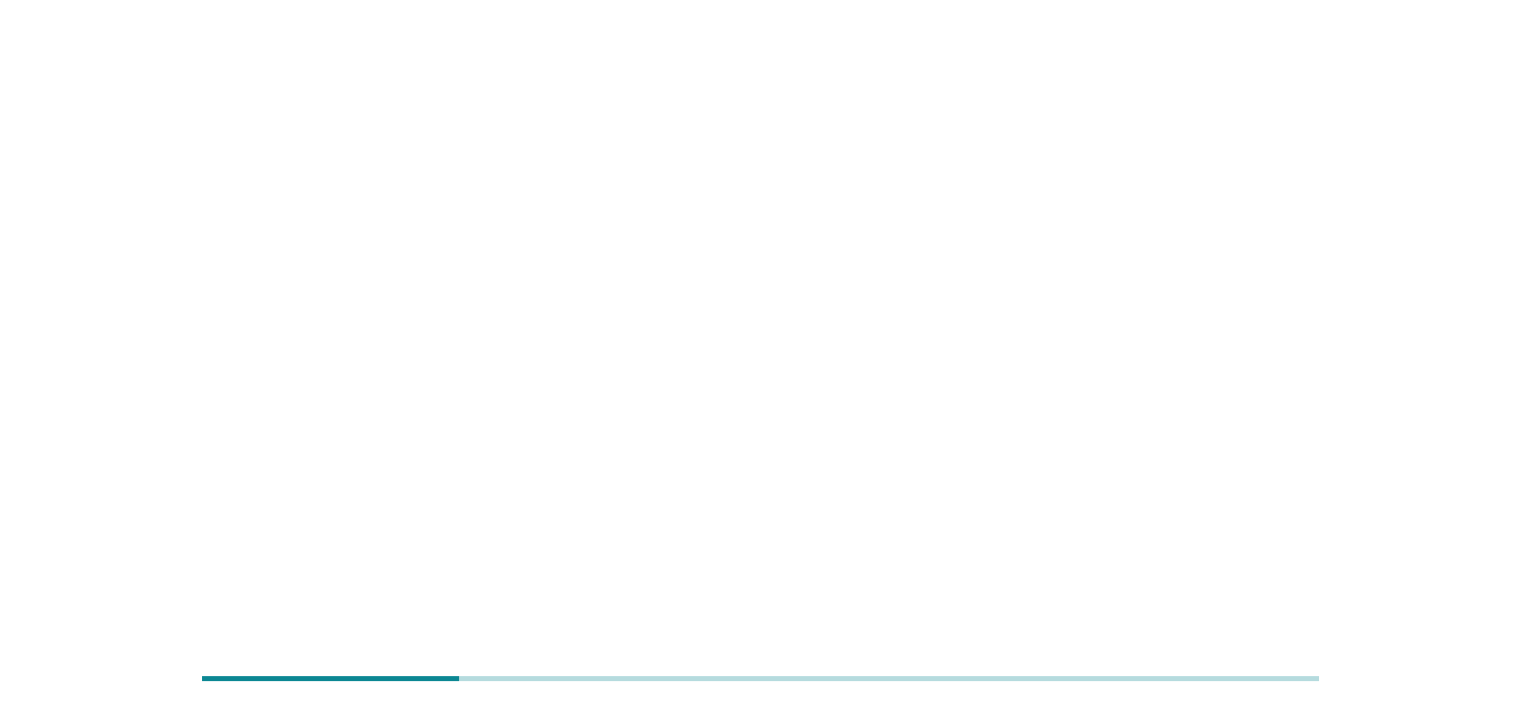 scroll, scrollTop: 0, scrollLeft: 0, axis: both 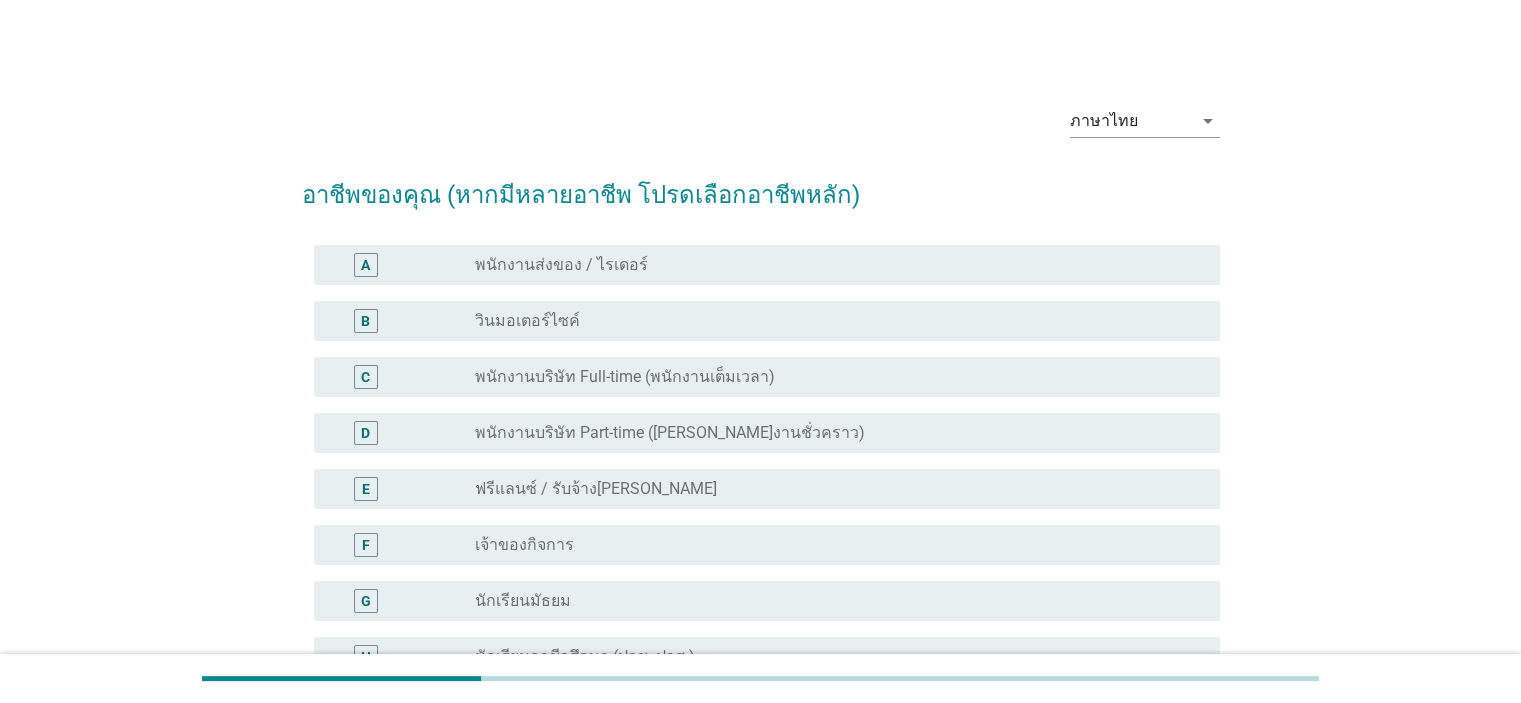 click on "C" at bounding box center (366, 377) 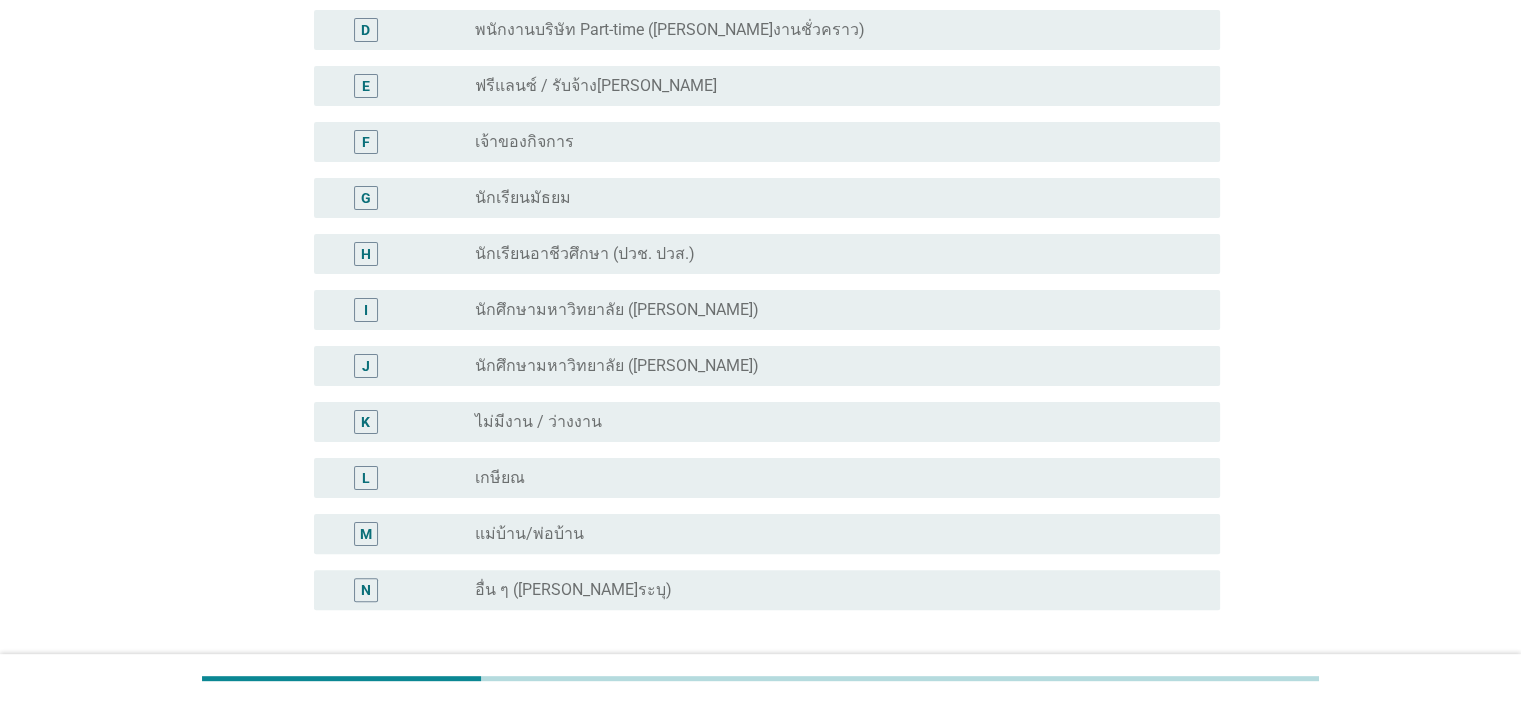 scroll, scrollTop: 567, scrollLeft: 0, axis: vertical 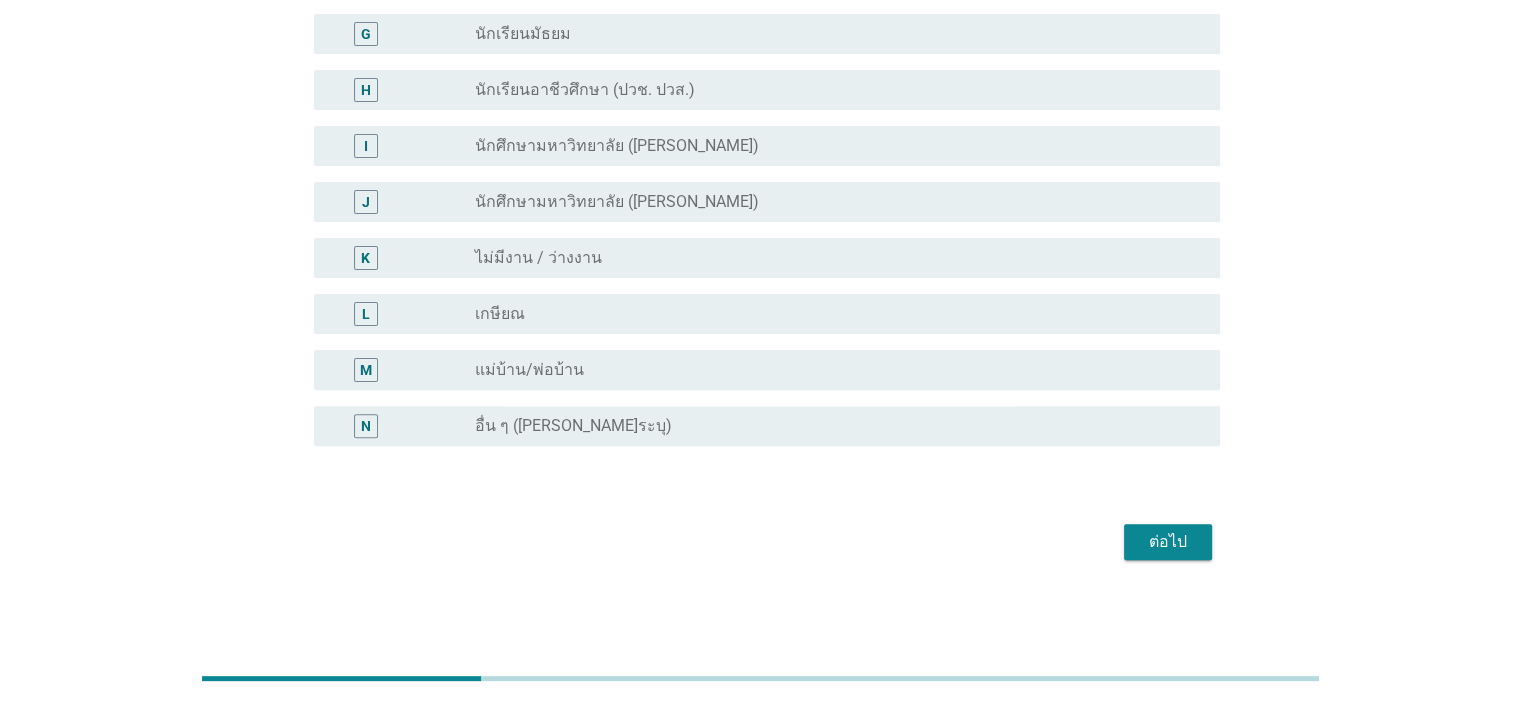 click on "ต่อไป" at bounding box center [1168, 542] 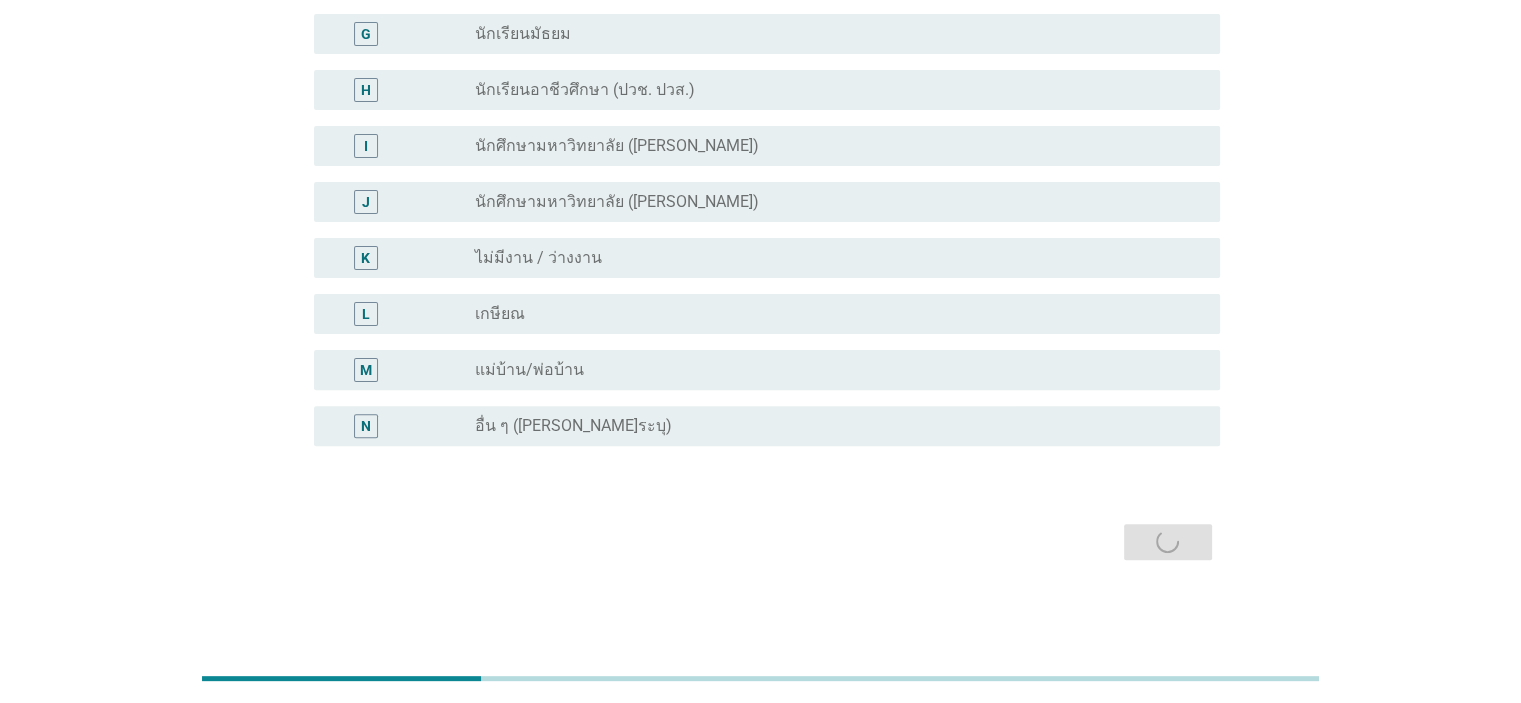scroll, scrollTop: 0, scrollLeft: 0, axis: both 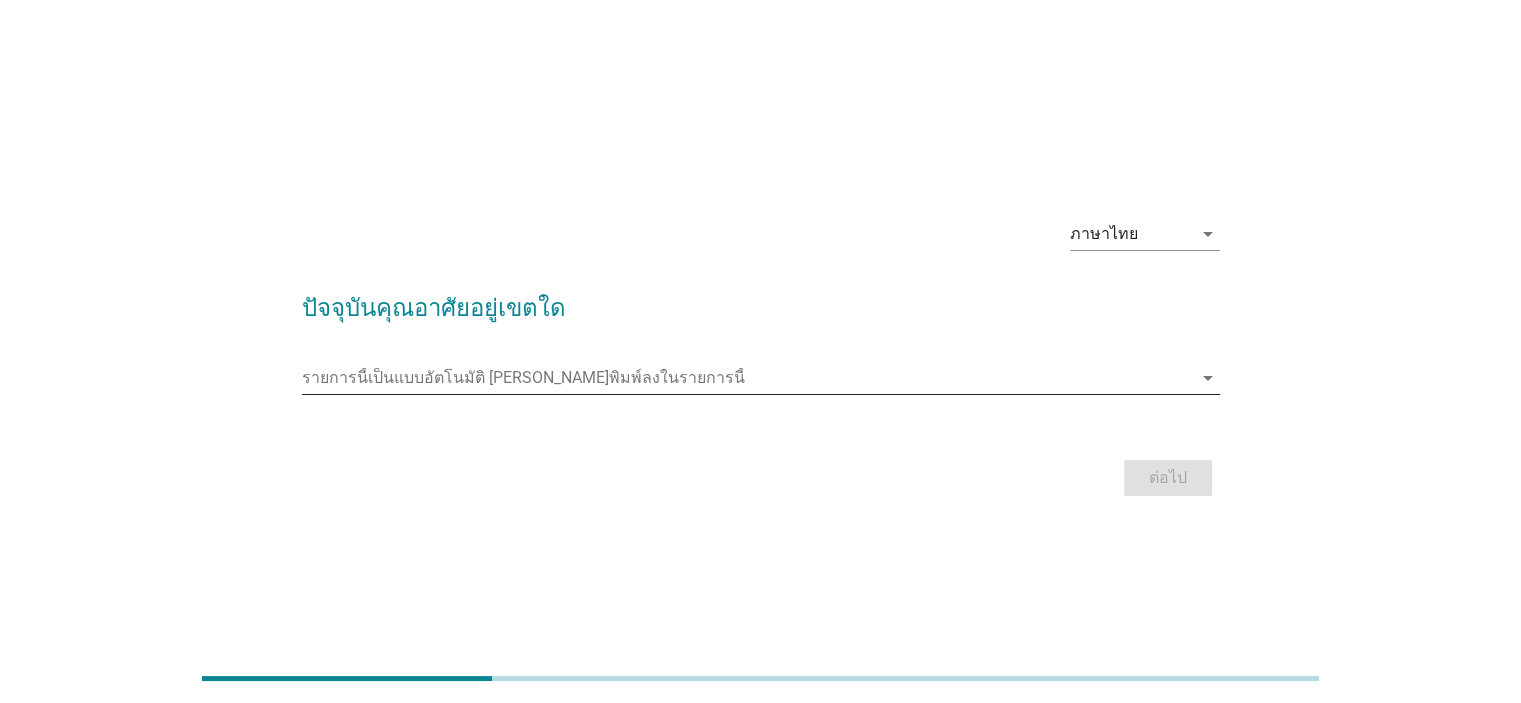 click at bounding box center (747, 378) 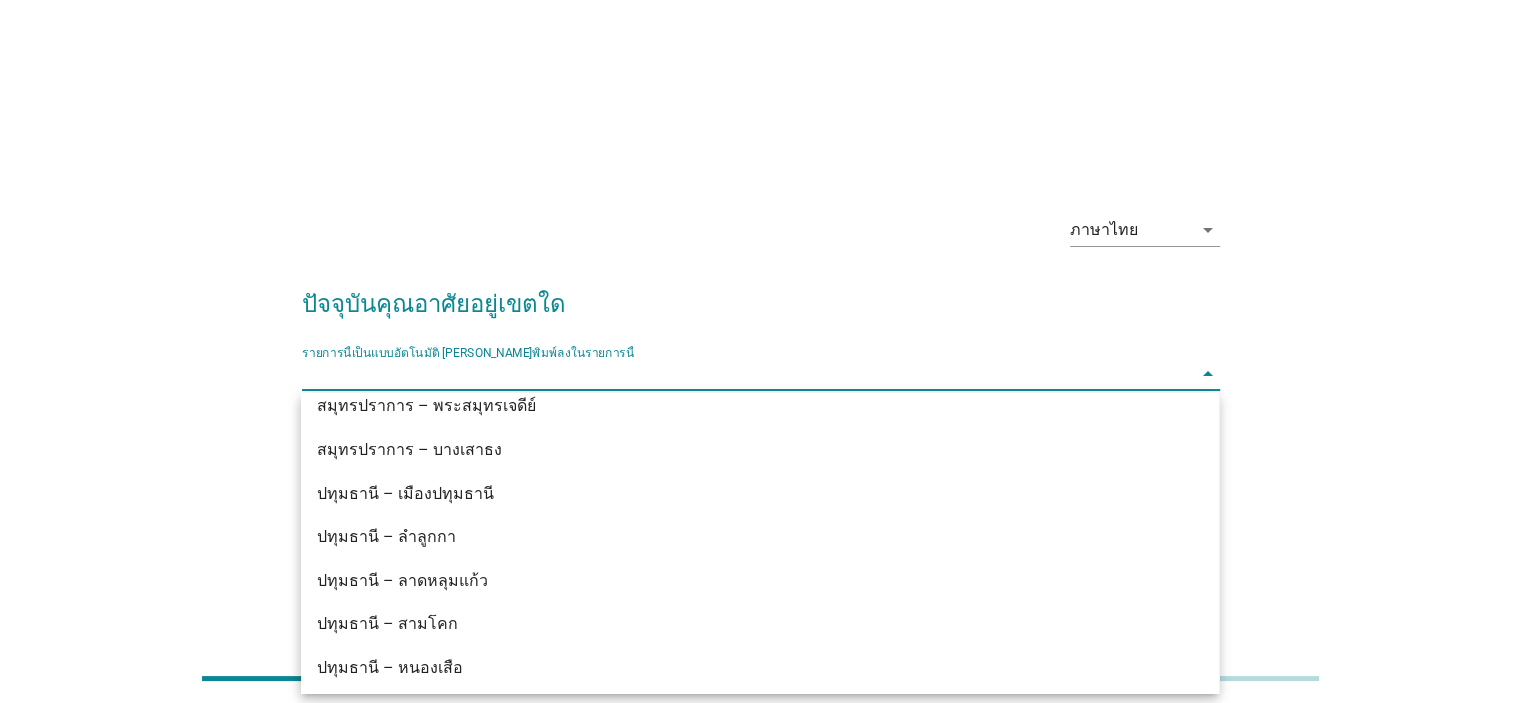 scroll, scrollTop: 2724, scrollLeft: 0, axis: vertical 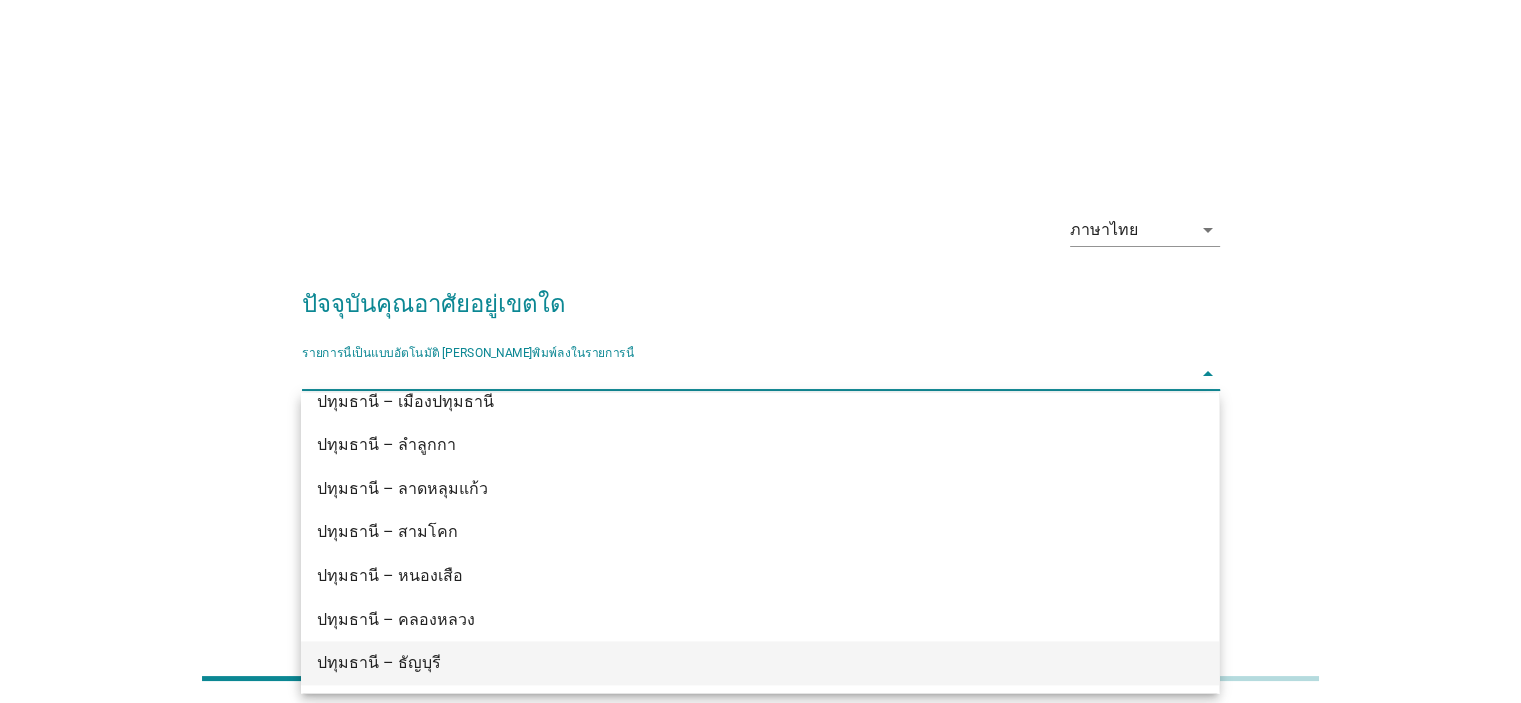 click on "ปทุมธานี – ธัญบุรี" at bounding box center (723, 663) 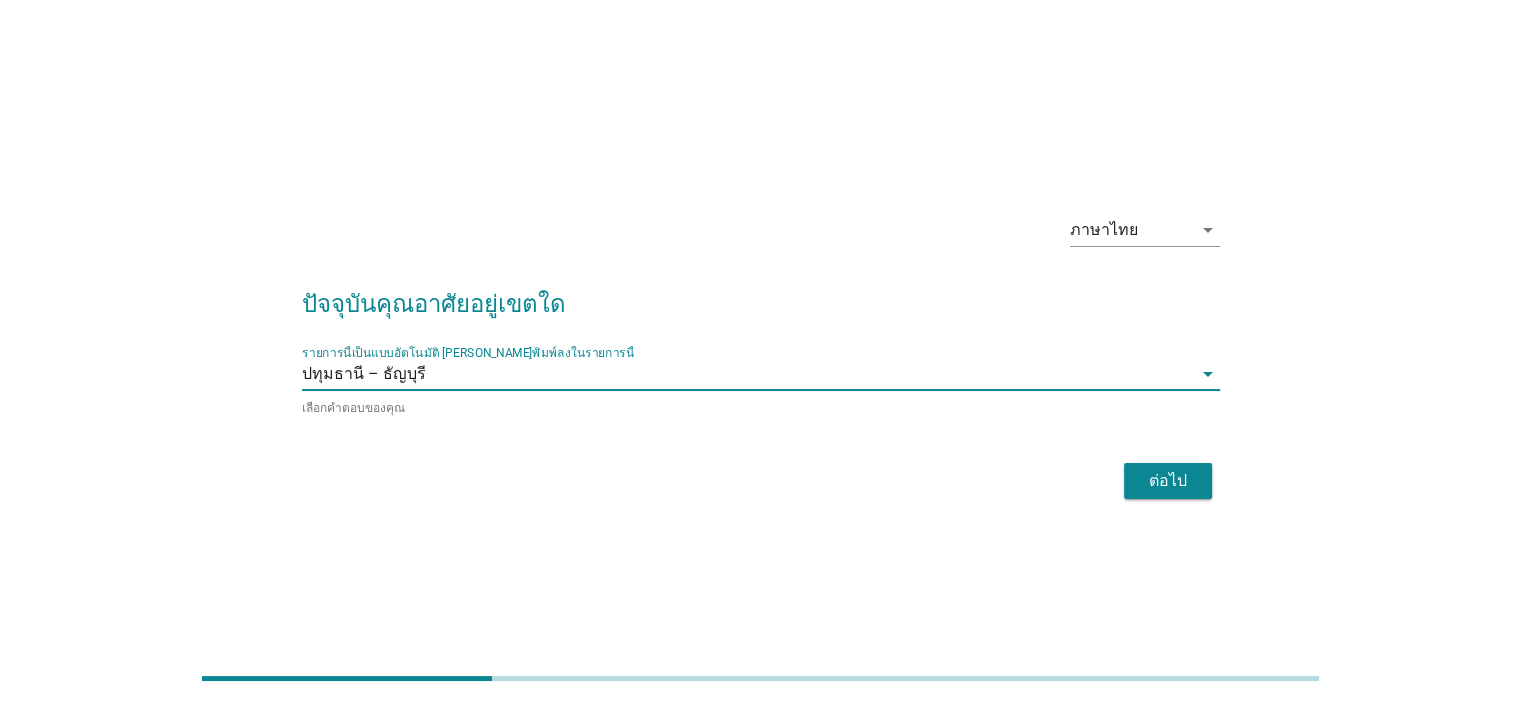 click on "ต่อไป" at bounding box center (1168, 481) 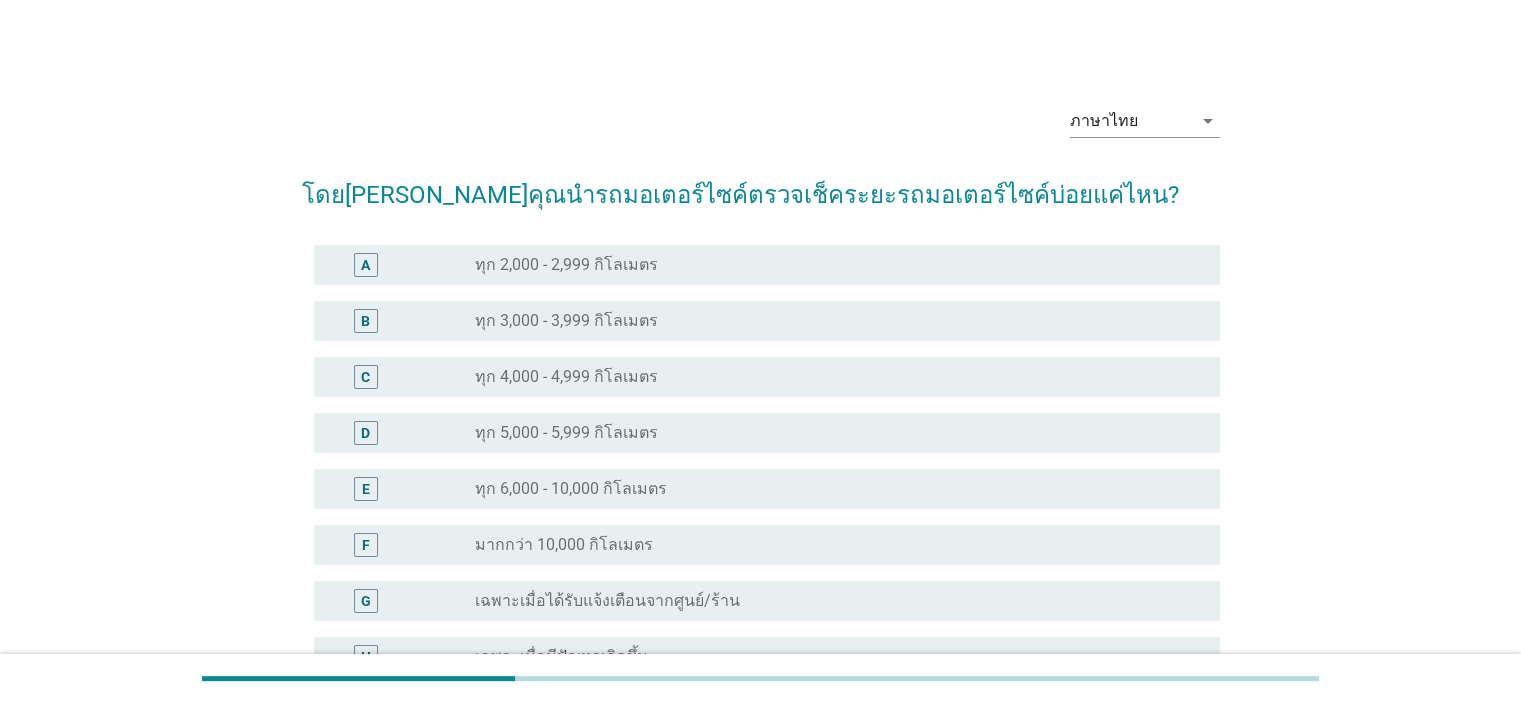 click on "ทุก 3,000 - 3,999 กิโลเมตร" at bounding box center [566, 321] 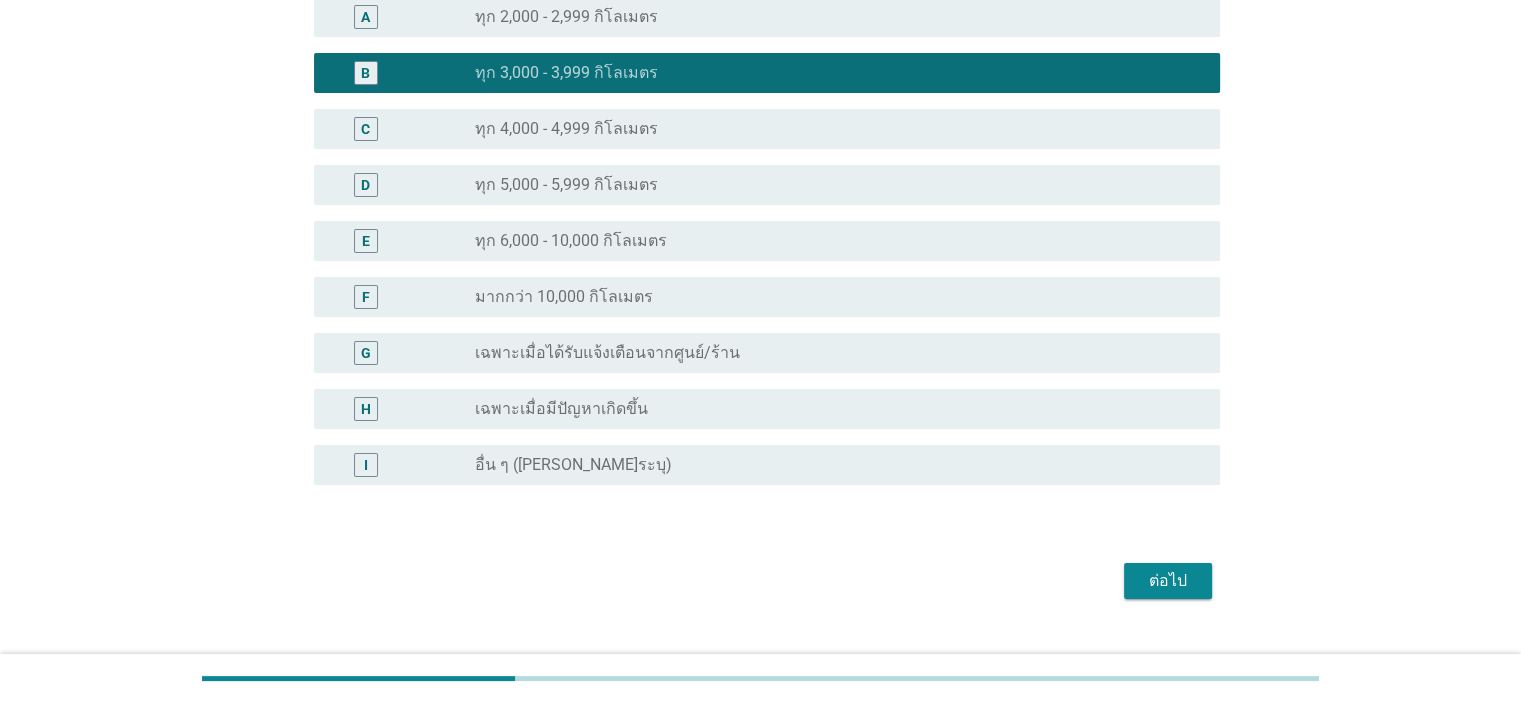 scroll, scrollTop: 287, scrollLeft: 0, axis: vertical 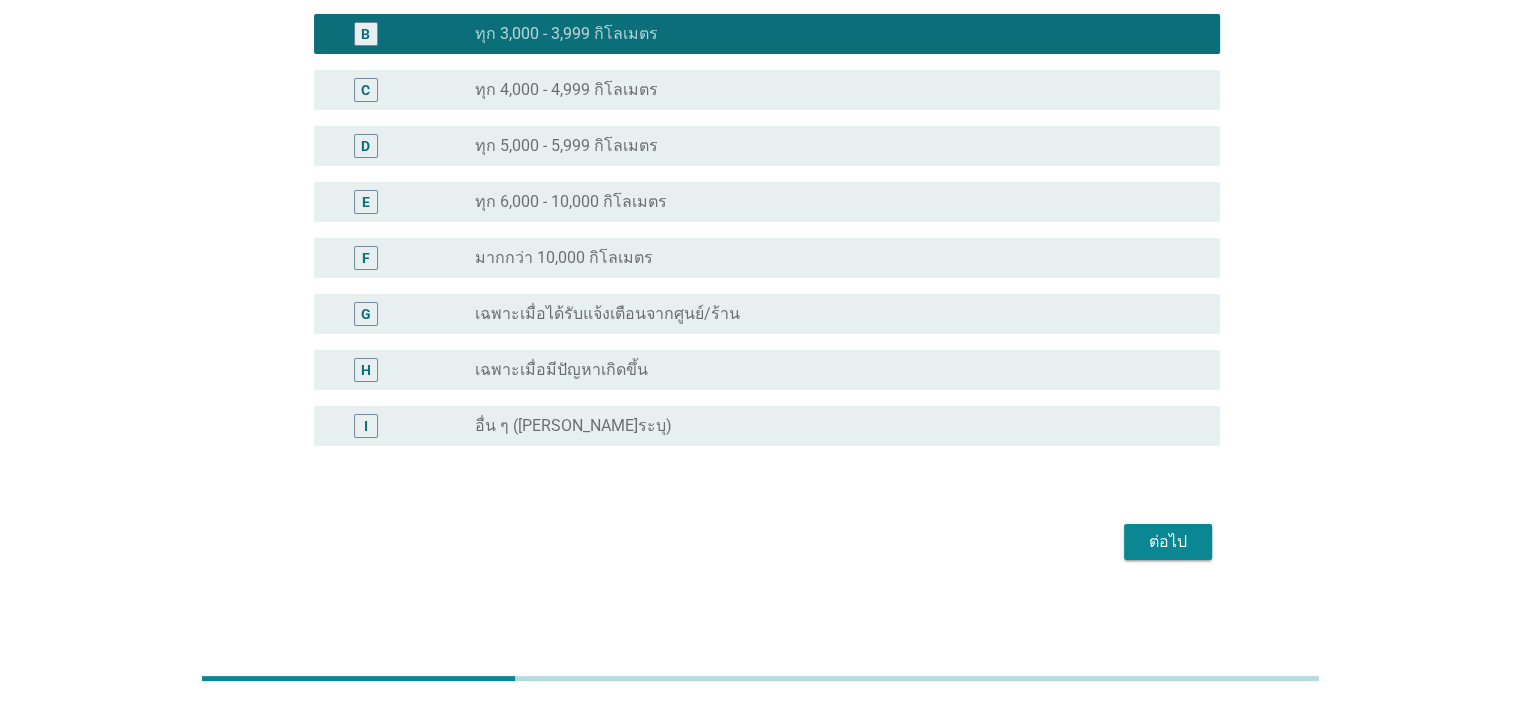 click on "ต่อไป" at bounding box center (1168, 542) 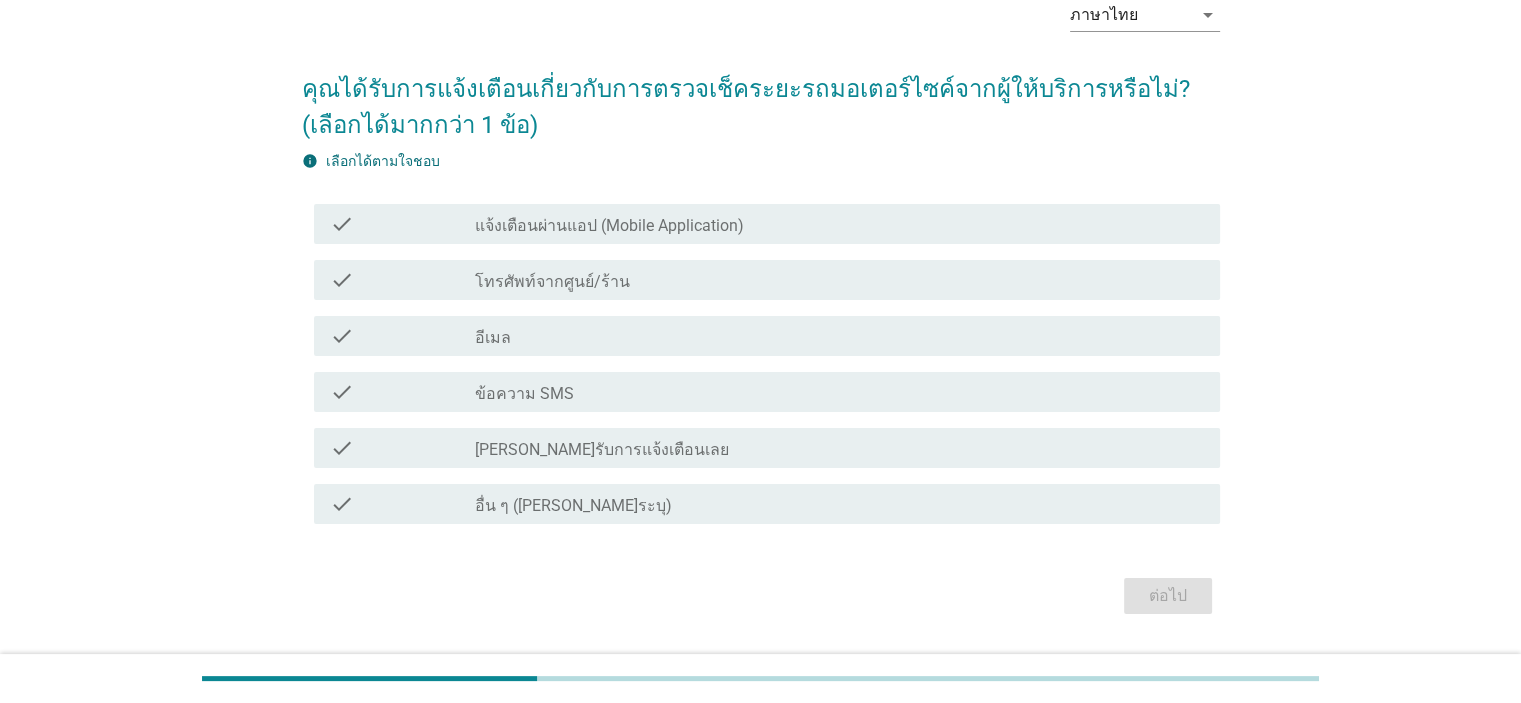 scroll, scrollTop: 160, scrollLeft: 0, axis: vertical 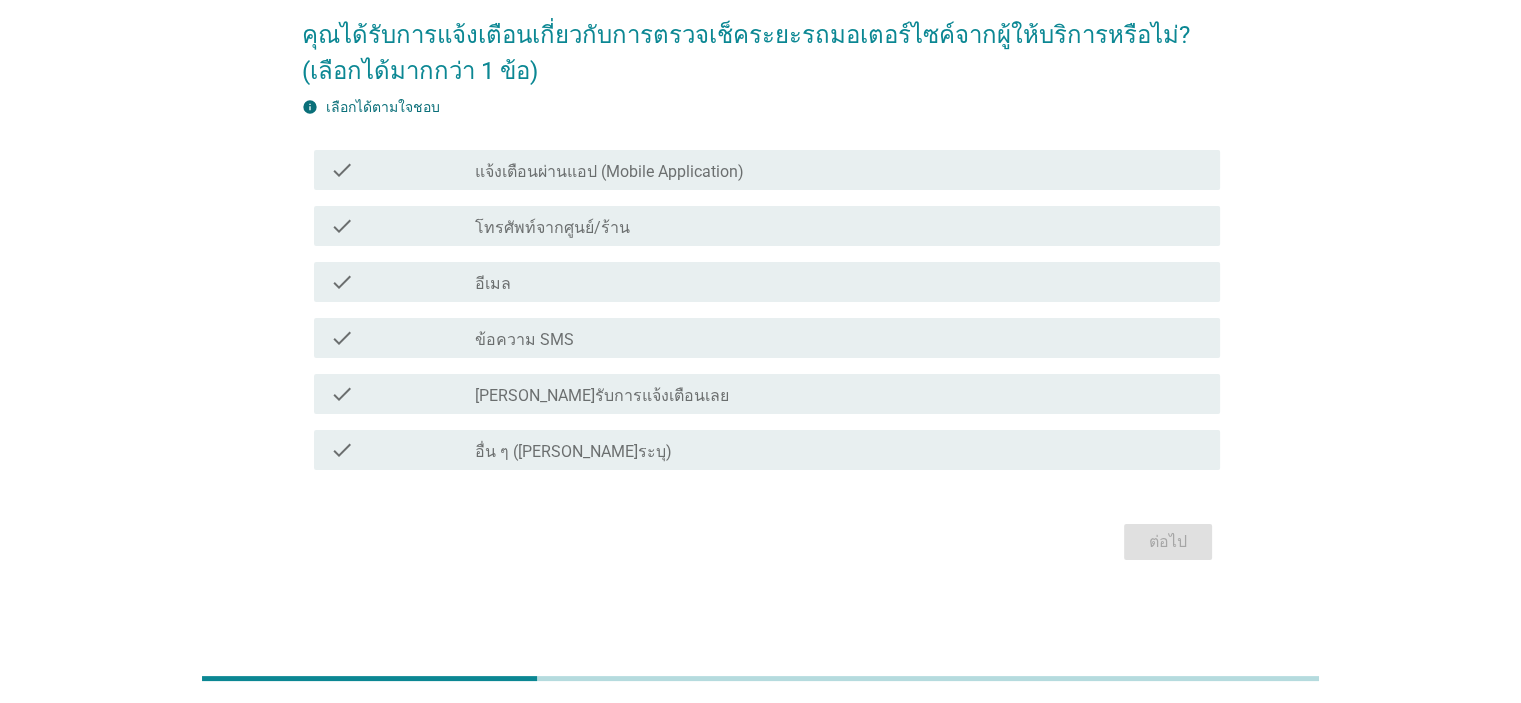 click on "อื่น ๆ ([PERSON_NAME]ระบุ)" at bounding box center (573, 452) 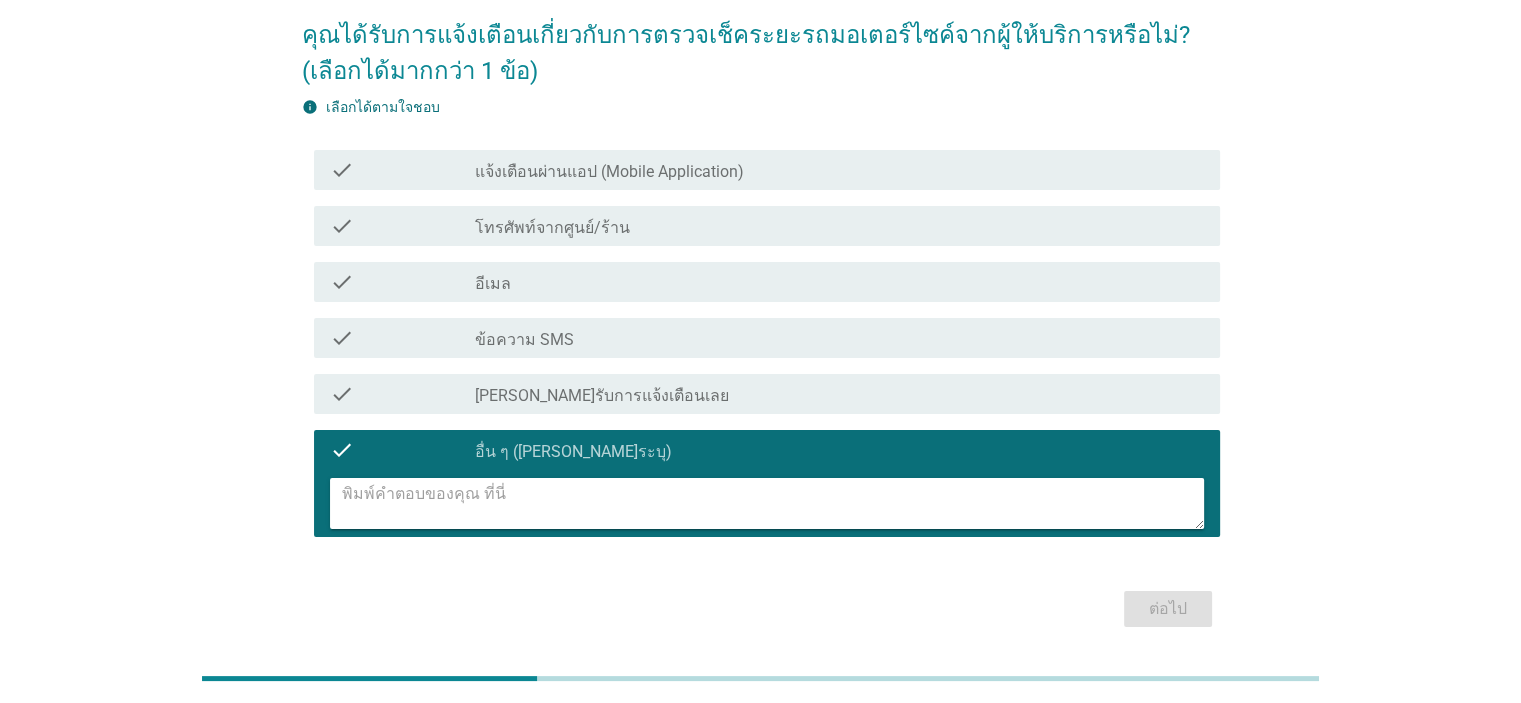click on "[PERSON_NAME]รับการแจ้งเตือนเลย" at bounding box center [602, 396] 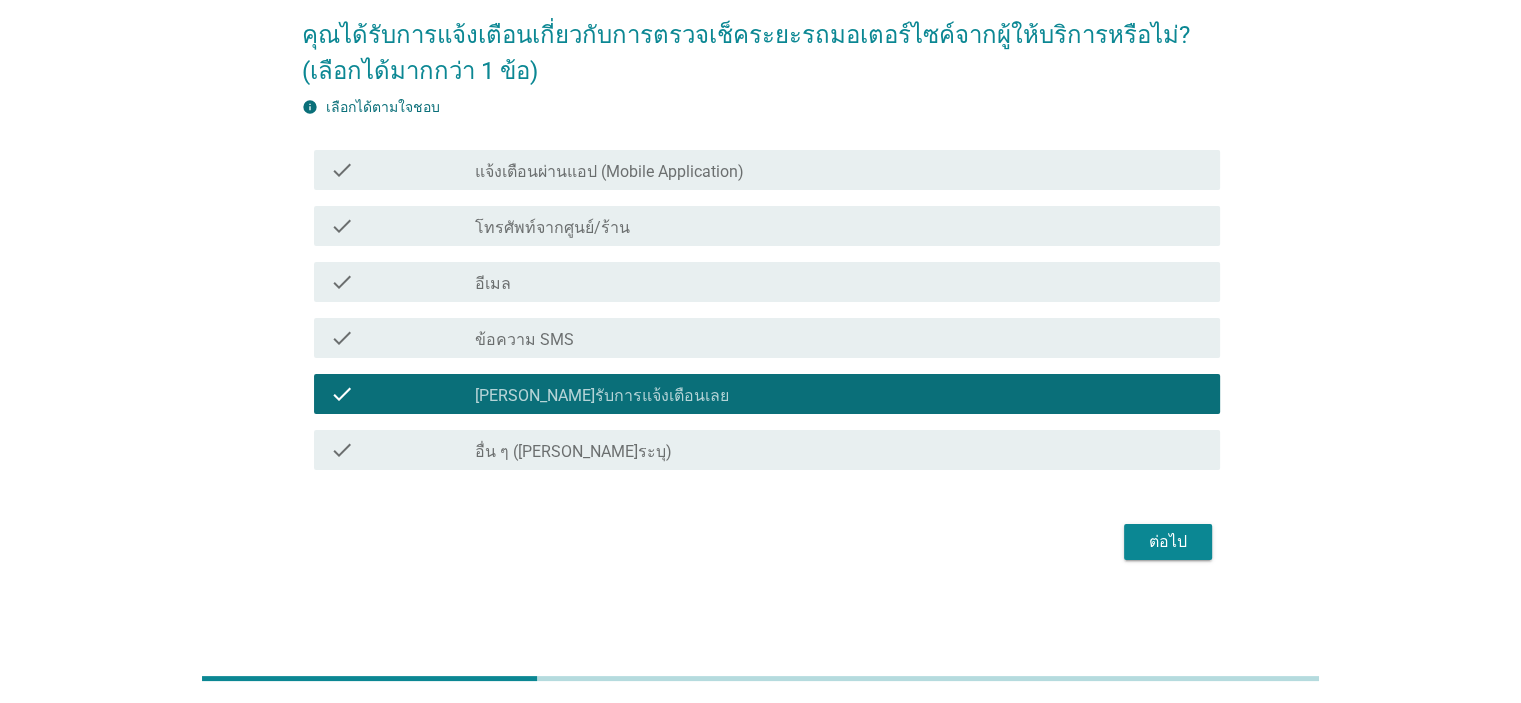 click on "ต่อไป" at bounding box center (1168, 542) 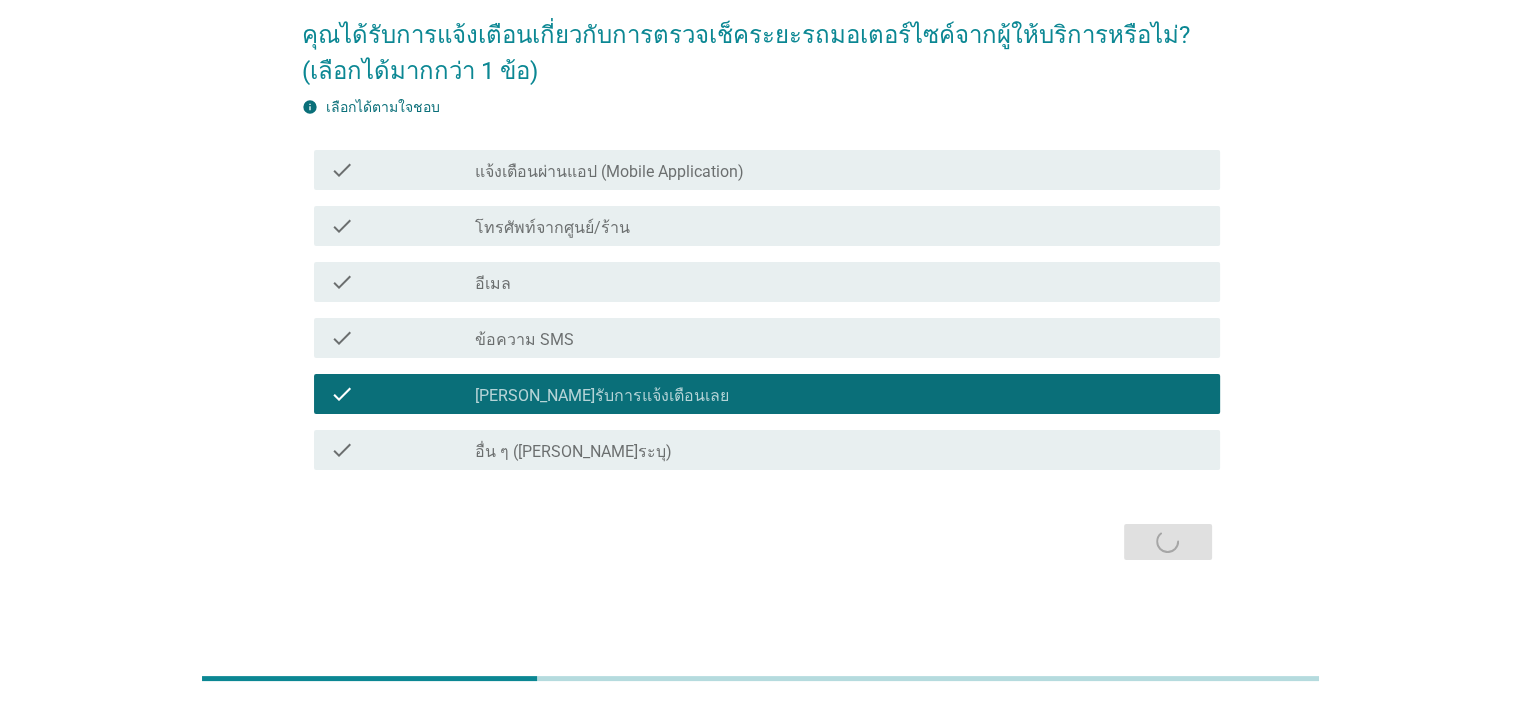 scroll, scrollTop: 0, scrollLeft: 0, axis: both 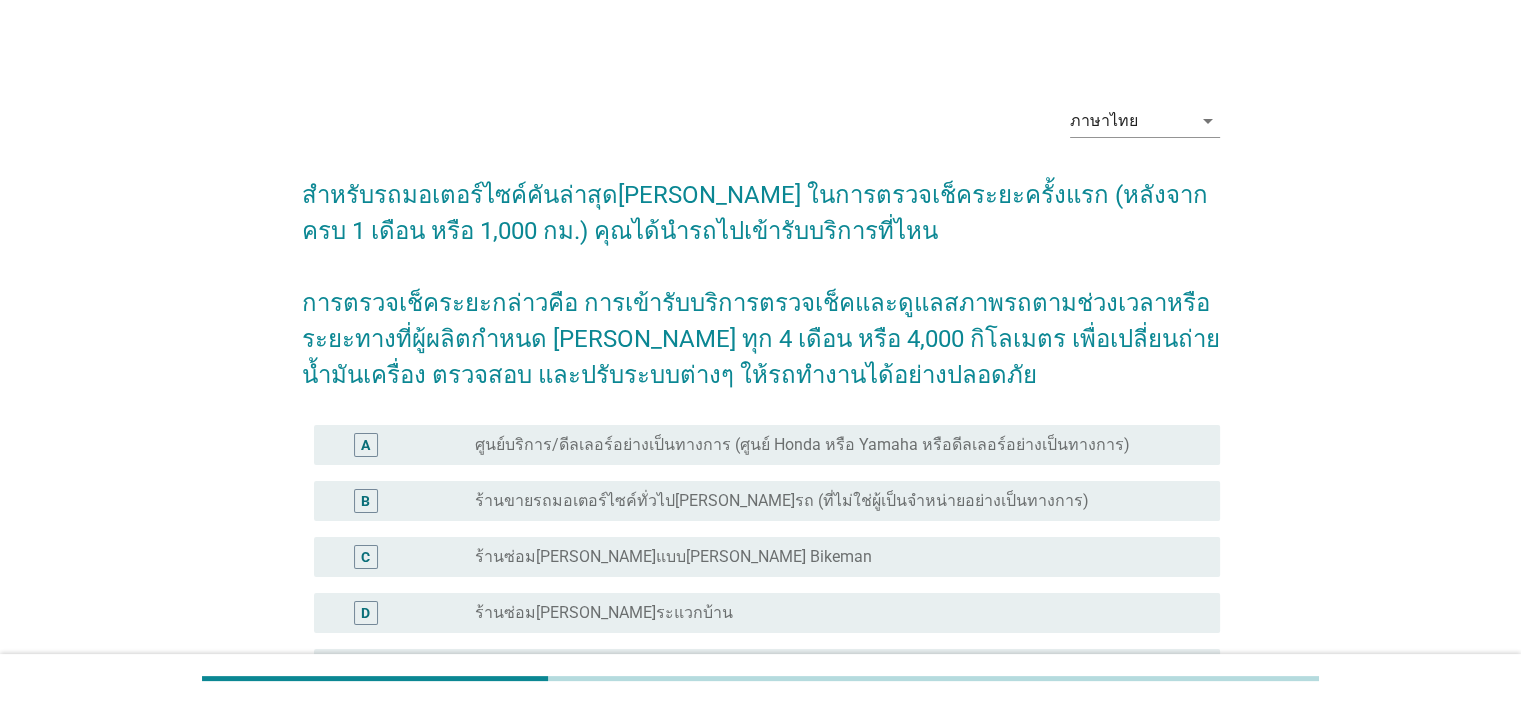 click on "ศูนย์บริการ/ดีลเลอร์อย่างเป็นทางการ (ศูนย์ Honda หรือ Yamaha หรือดีลเลอร์อย่างเป็นทางการ)" at bounding box center (802, 445) 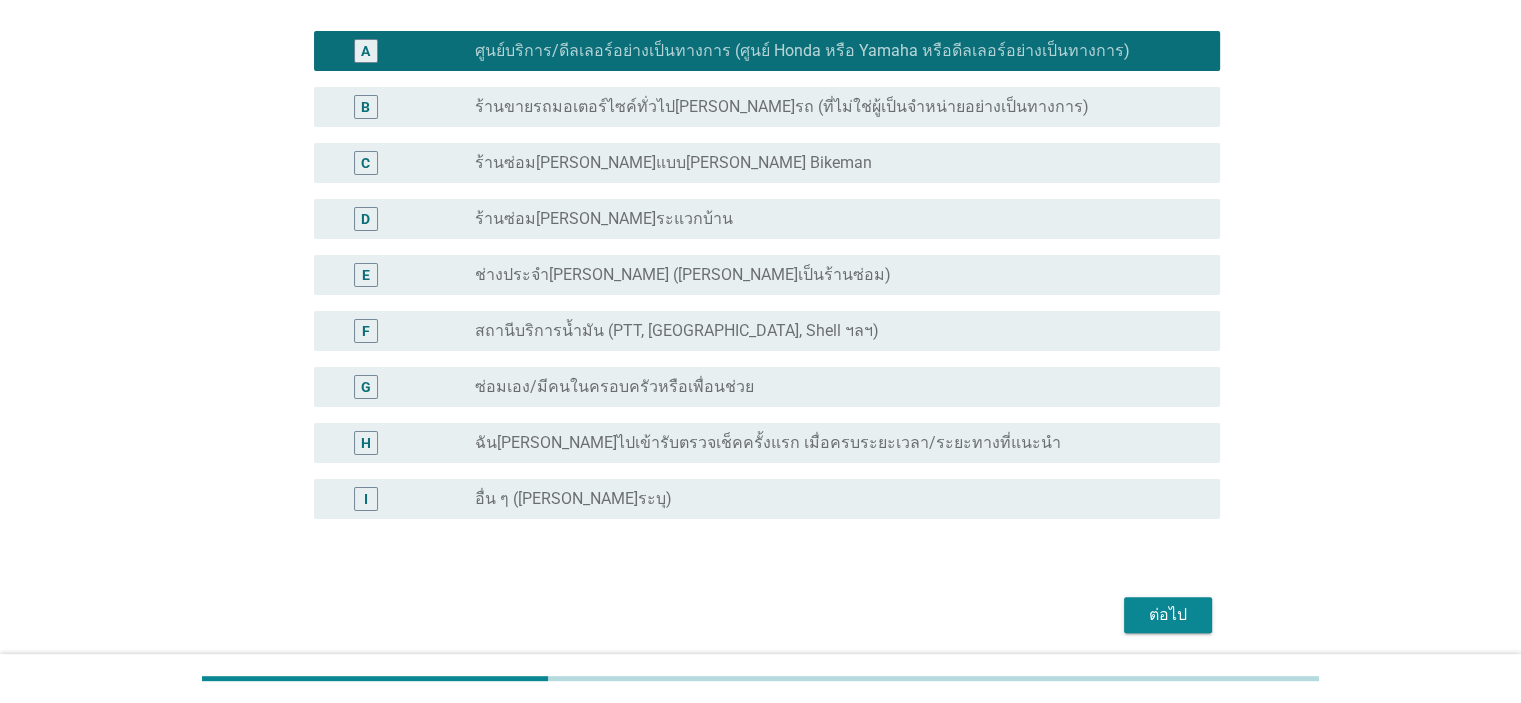 scroll, scrollTop: 467, scrollLeft: 0, axis: vertical 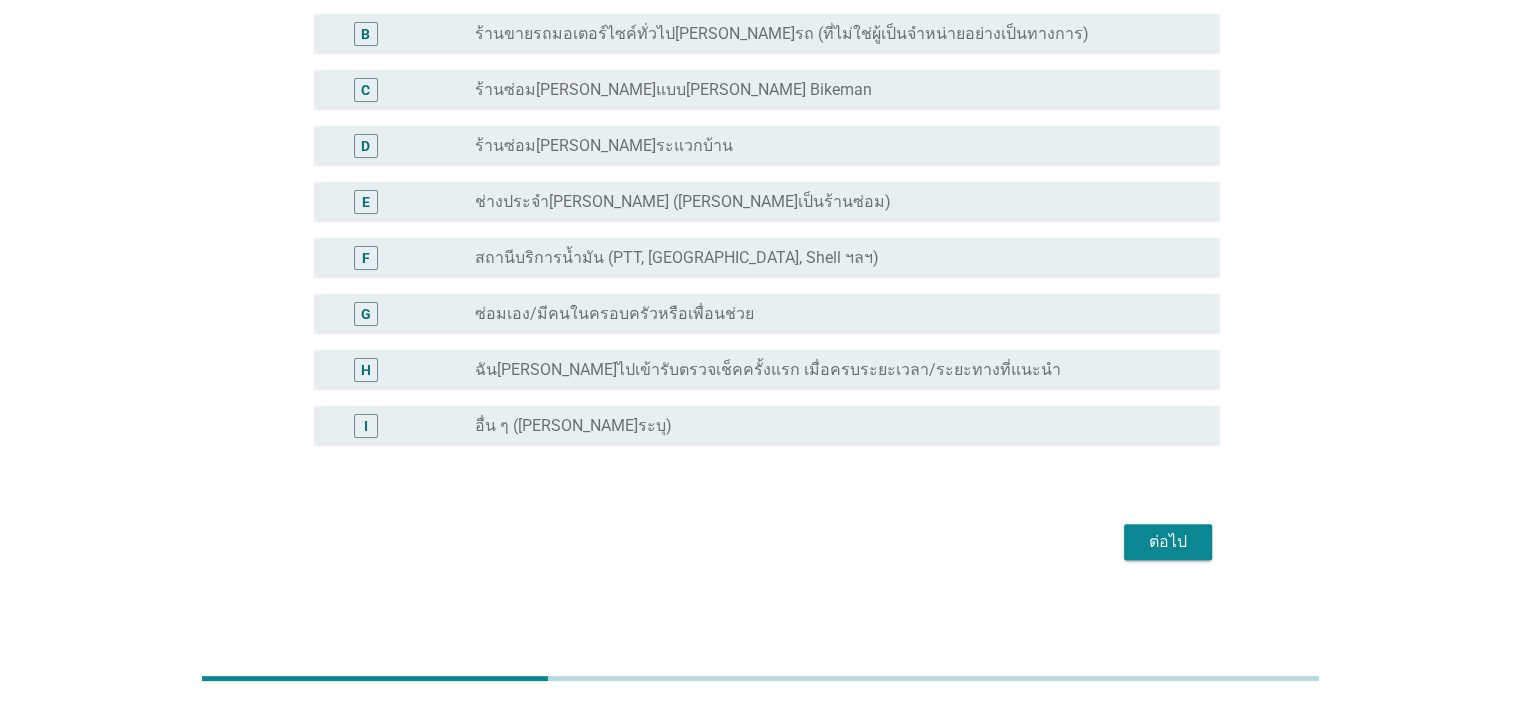 click on "ต่อไป" at bounding box center (1168, 542) 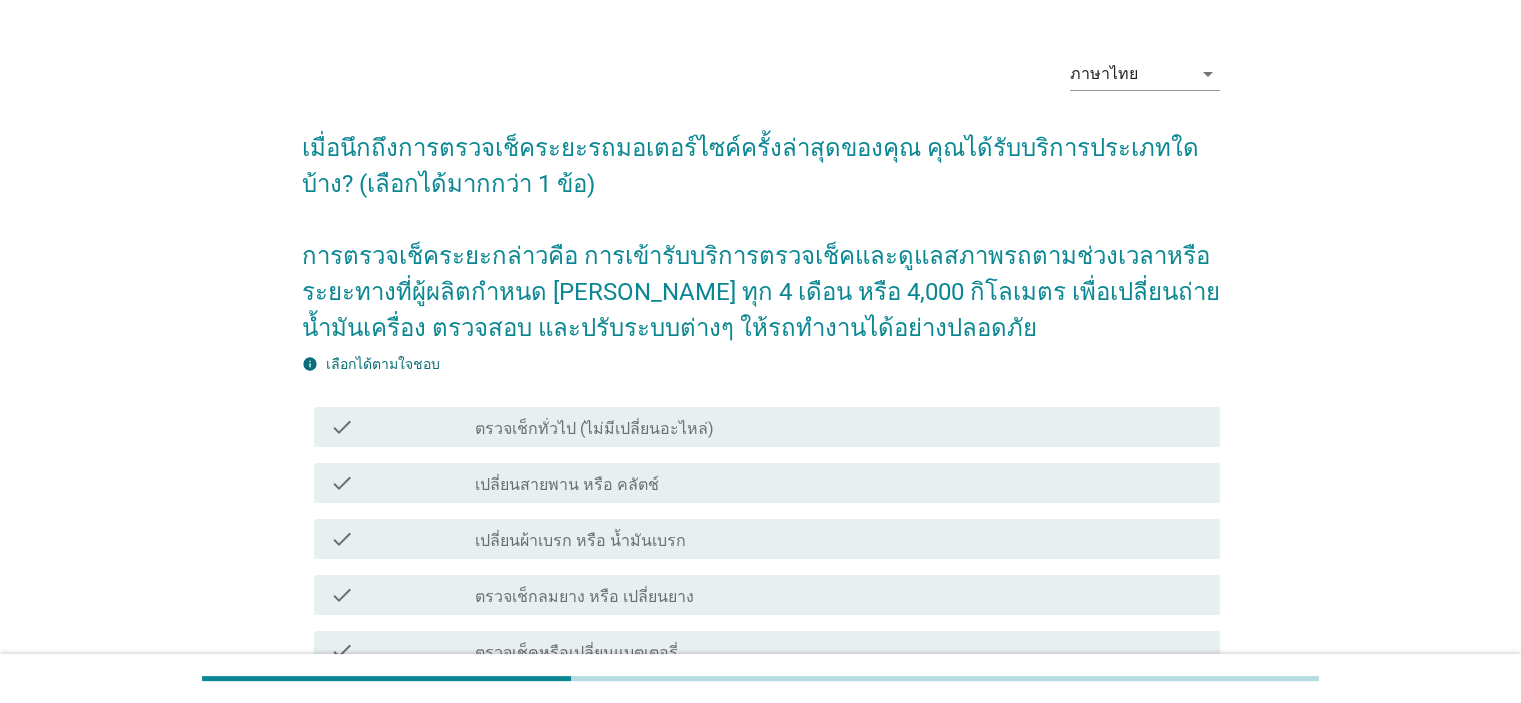 scroll, scrollTop: 200, scrollLeft: 0, axis: vertical 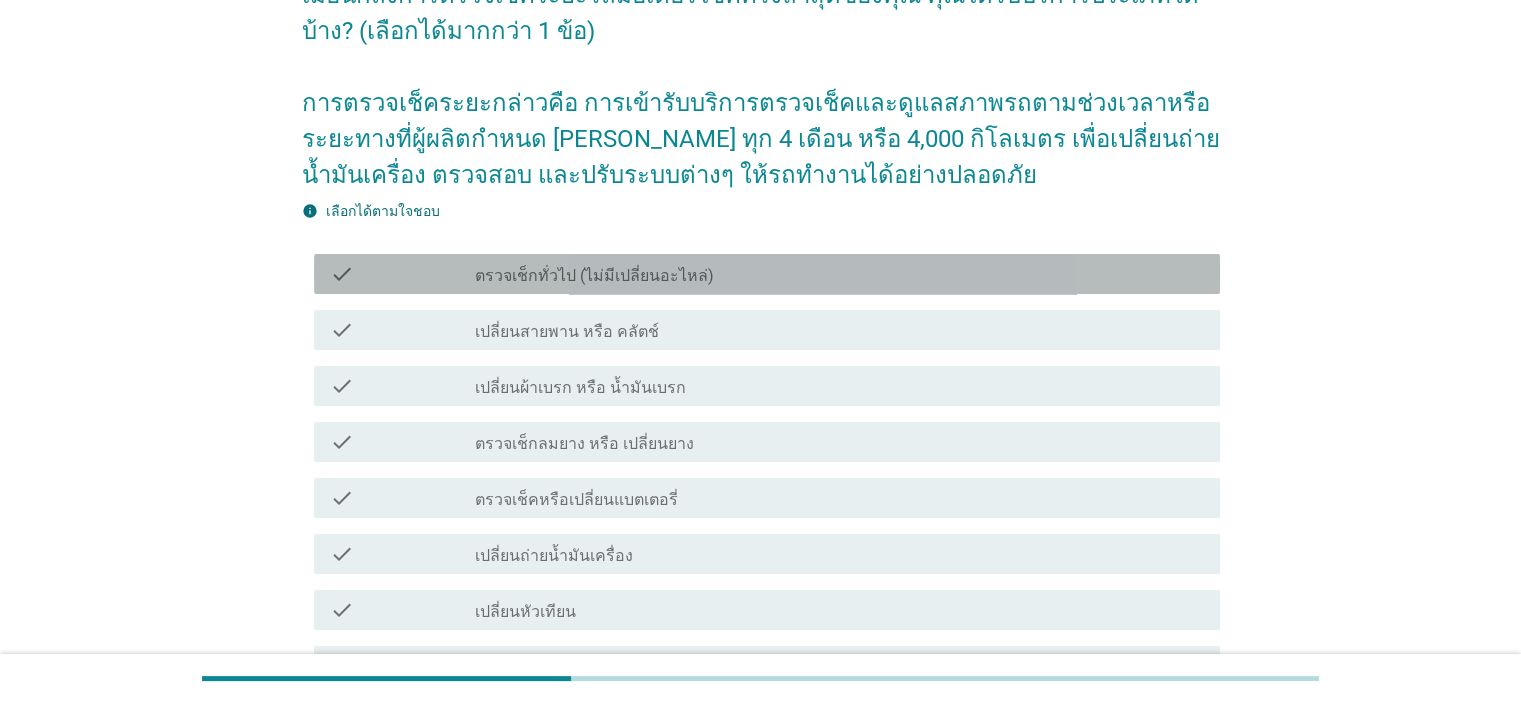 click on "ตรวจเช็กทั่วไป (ไม่มีเปลี่ยนอะไหล่)" at bounding box center [594, 276] 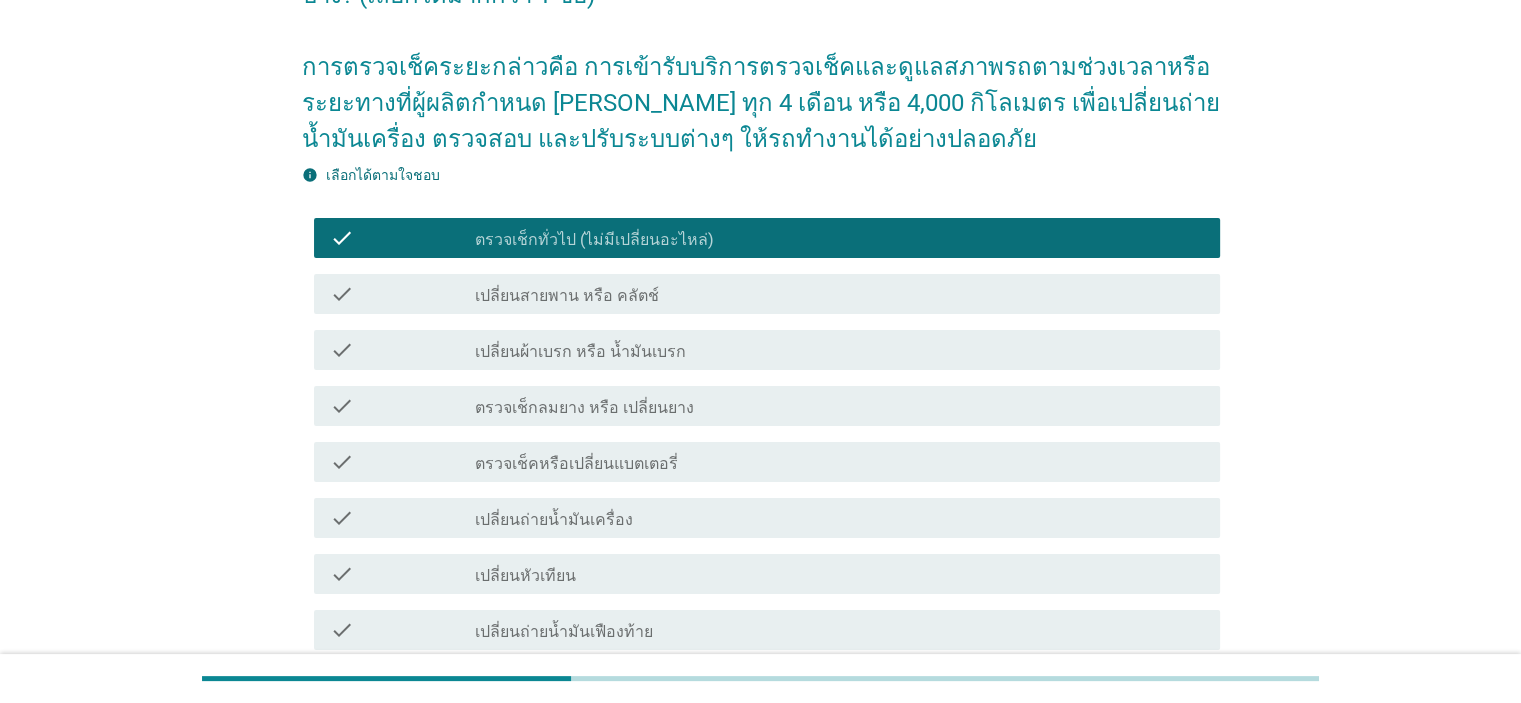 scroll, scrollTop: 300, scrollLeft: 0, axis: vertical 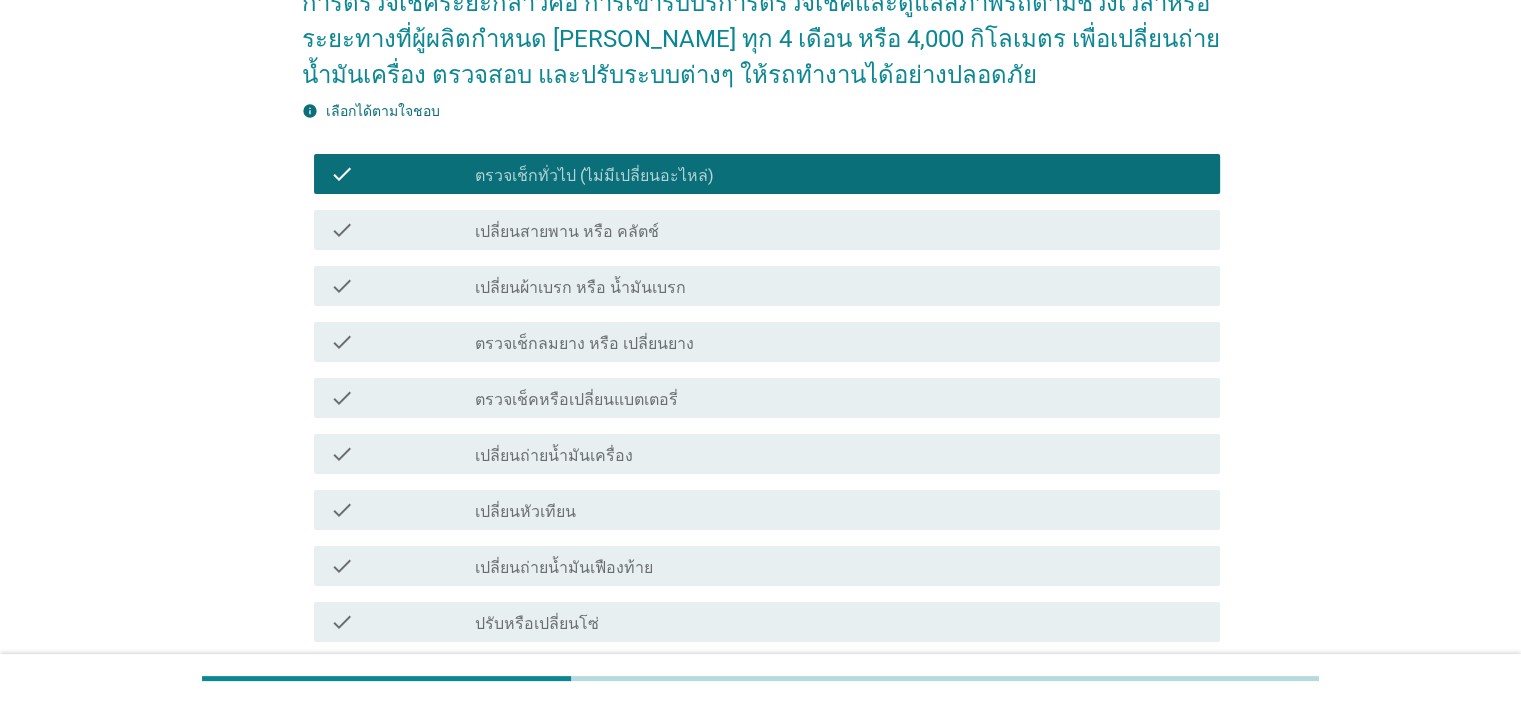 click on "check     check_box_outline_blank ตรวจเช็กลมยาง หรือ เปลี่ยนยาง" at bounding box center (761, 342) 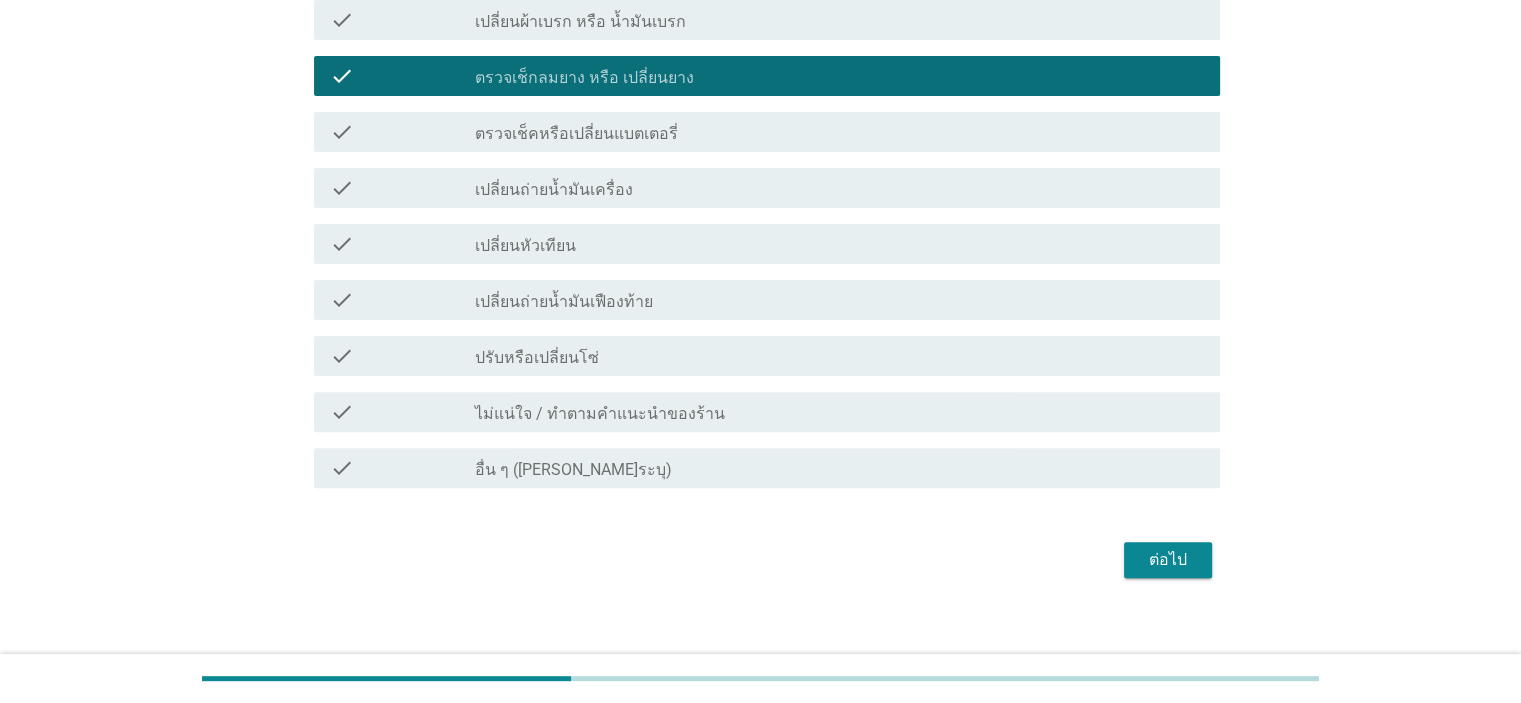 scroll, scrollTop: 584, scrollLeft: 0, axis: vertical 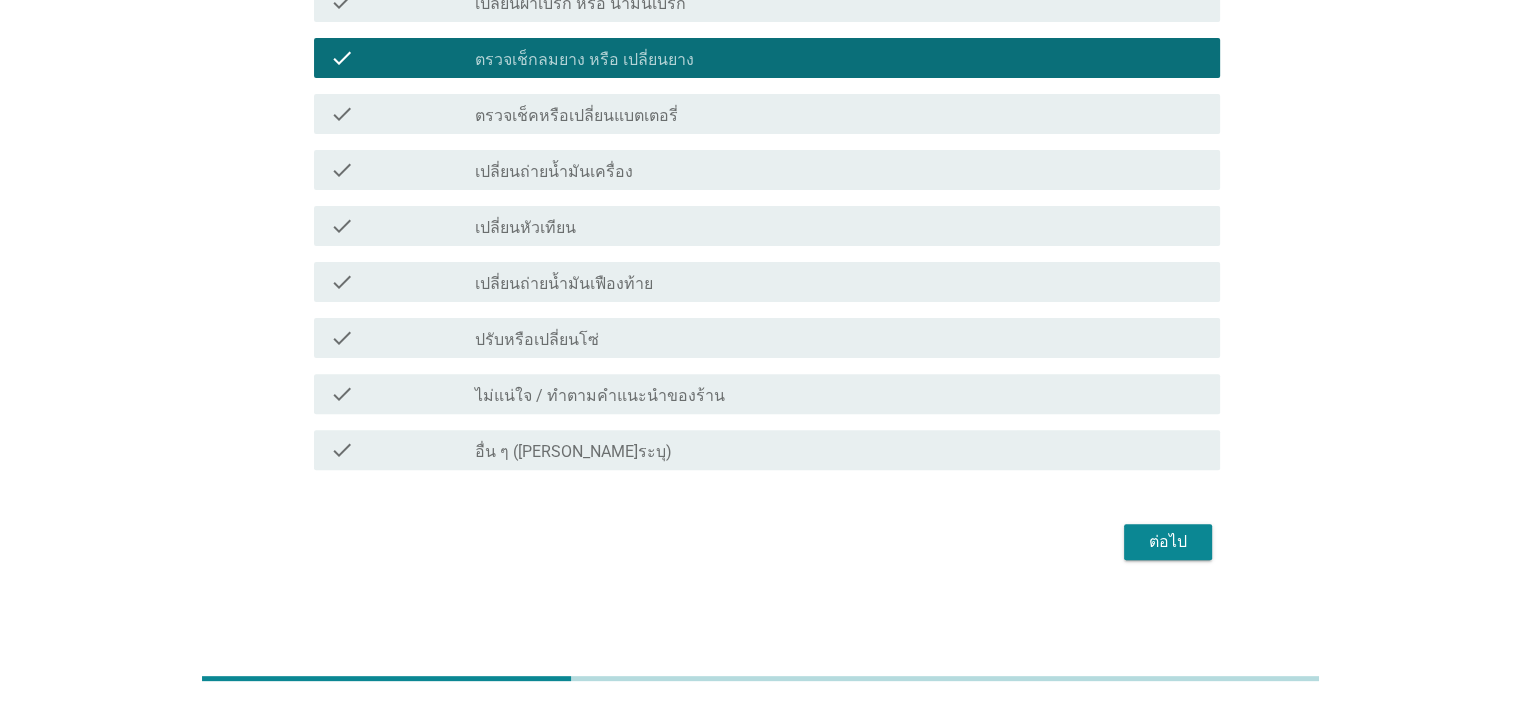 click on "ต่อไป" at bounding box center (1168, 542) 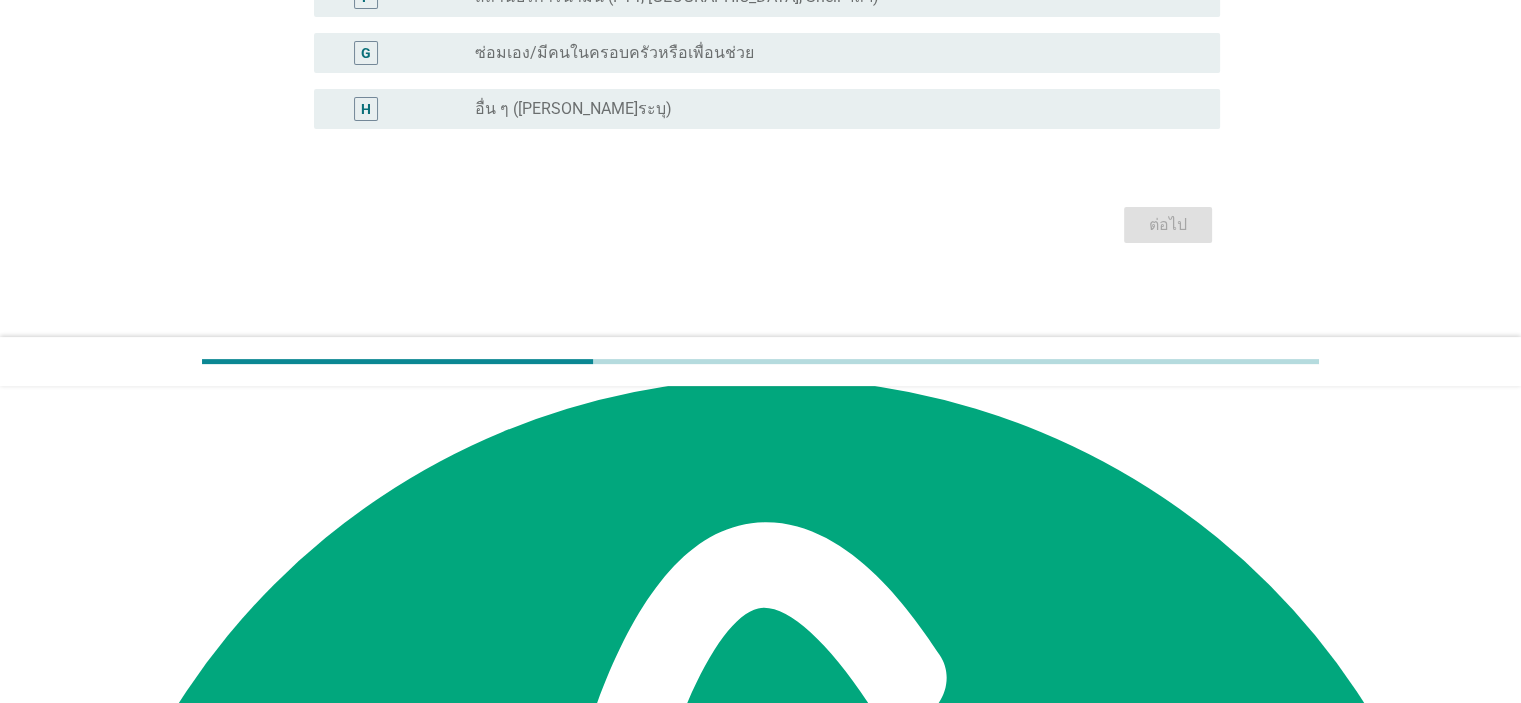 scroll, scrollTop: 0, scrollLeft: 0, axis: both 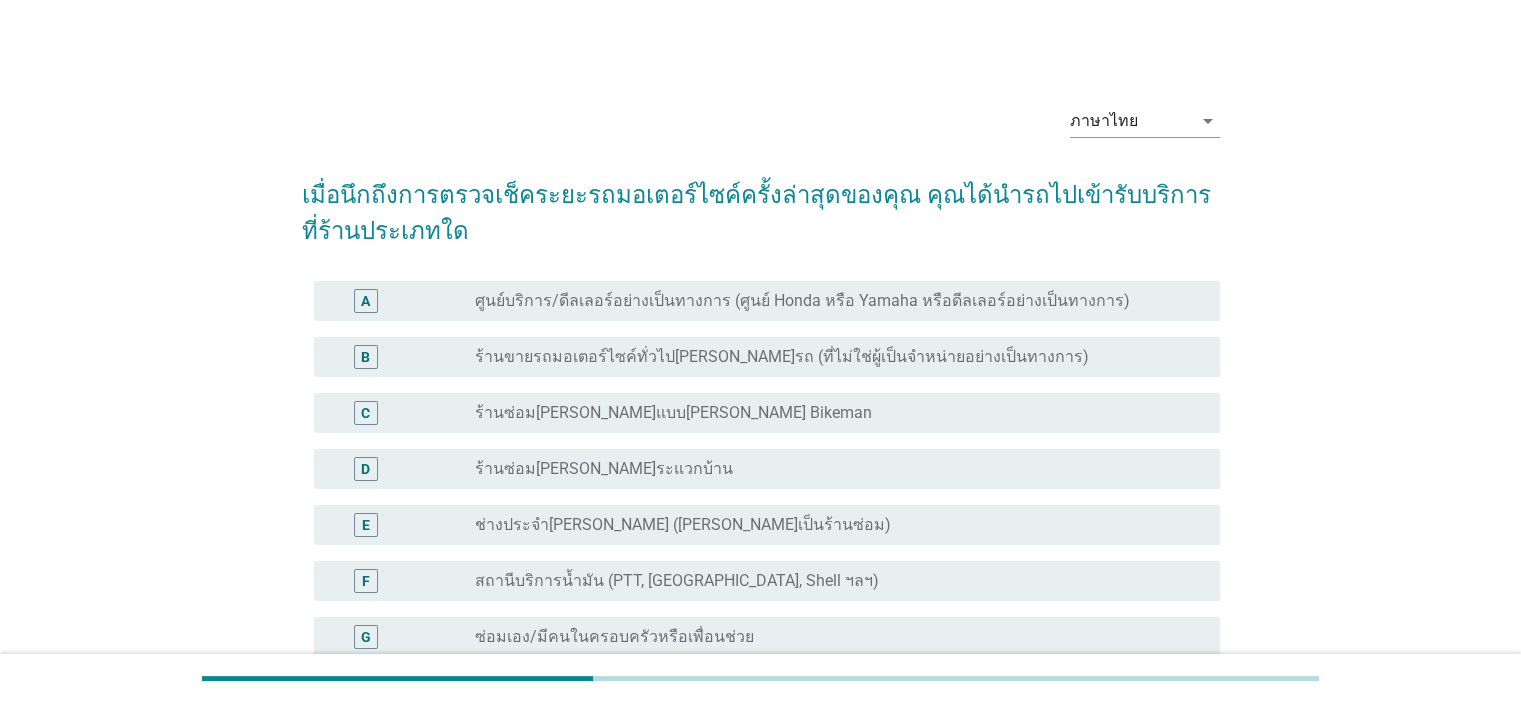 click on "A     radio_button_unchecked ศูนย์บริการ/ดีลเลอร์อย่างเป็นทางการ (ศูนย์ Honda หรือ Yamaha หรือดีลเลอร์อย่างเป็นทางการ)" at bounding box center [761, 301] 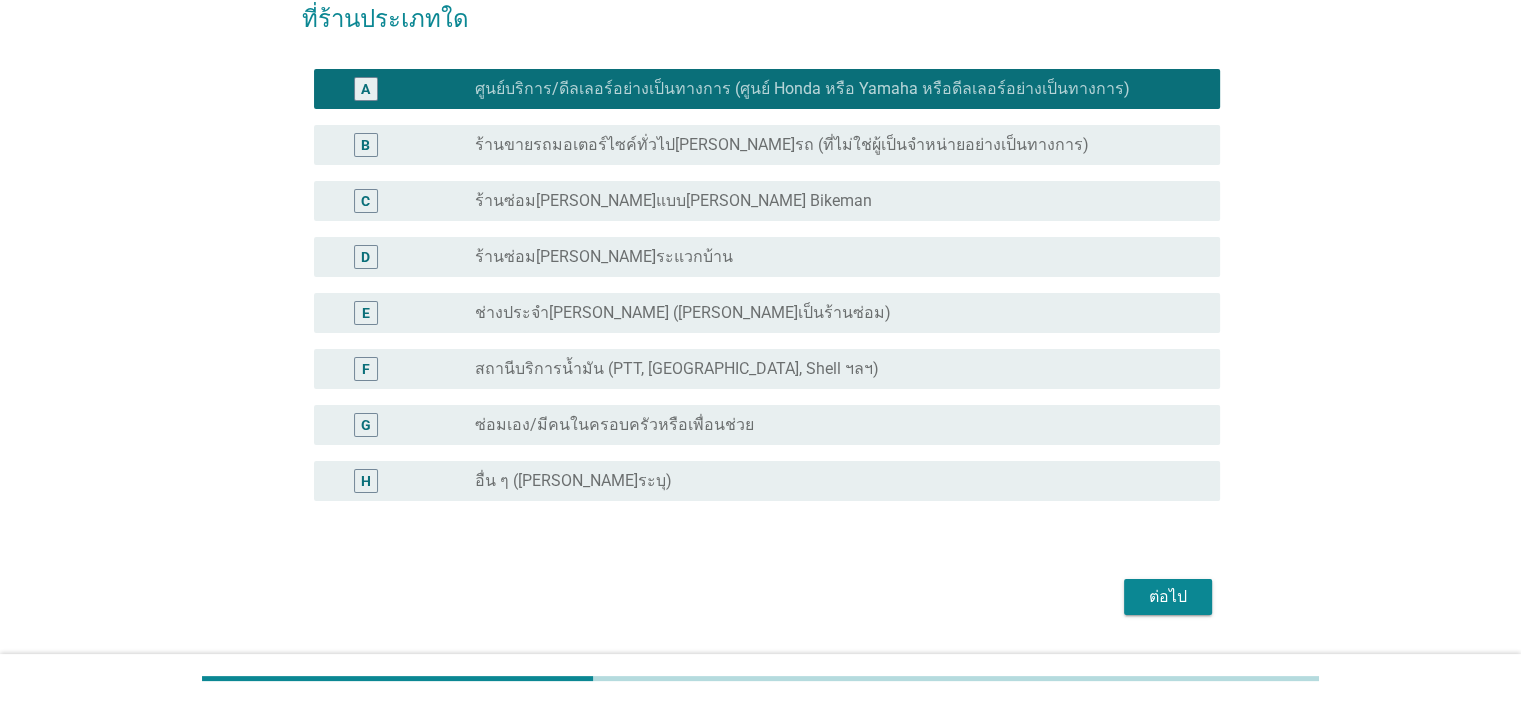 scroll, scrollTop: 267, scrollLeft: 0, axis: vertical 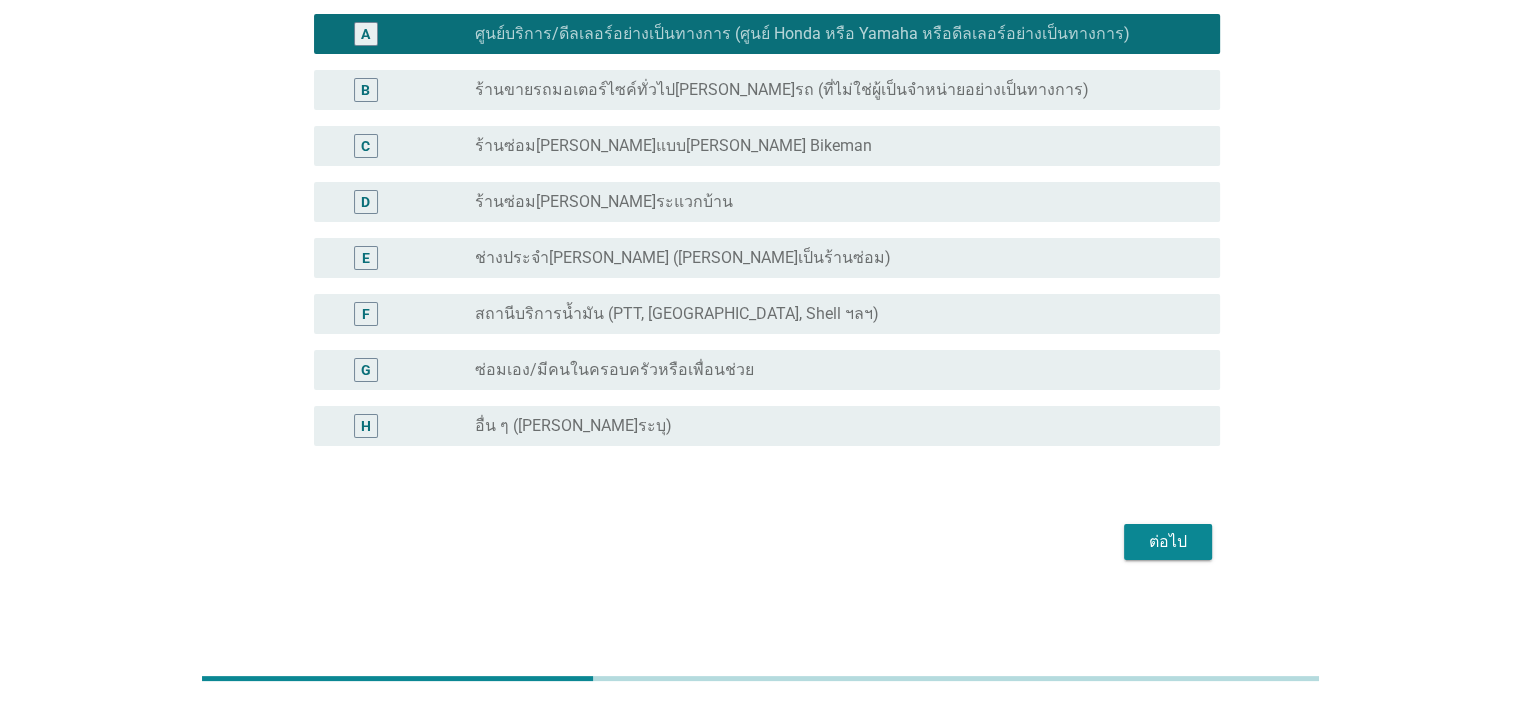 click on "ต่อไป" at bounding box center (1168, 542) 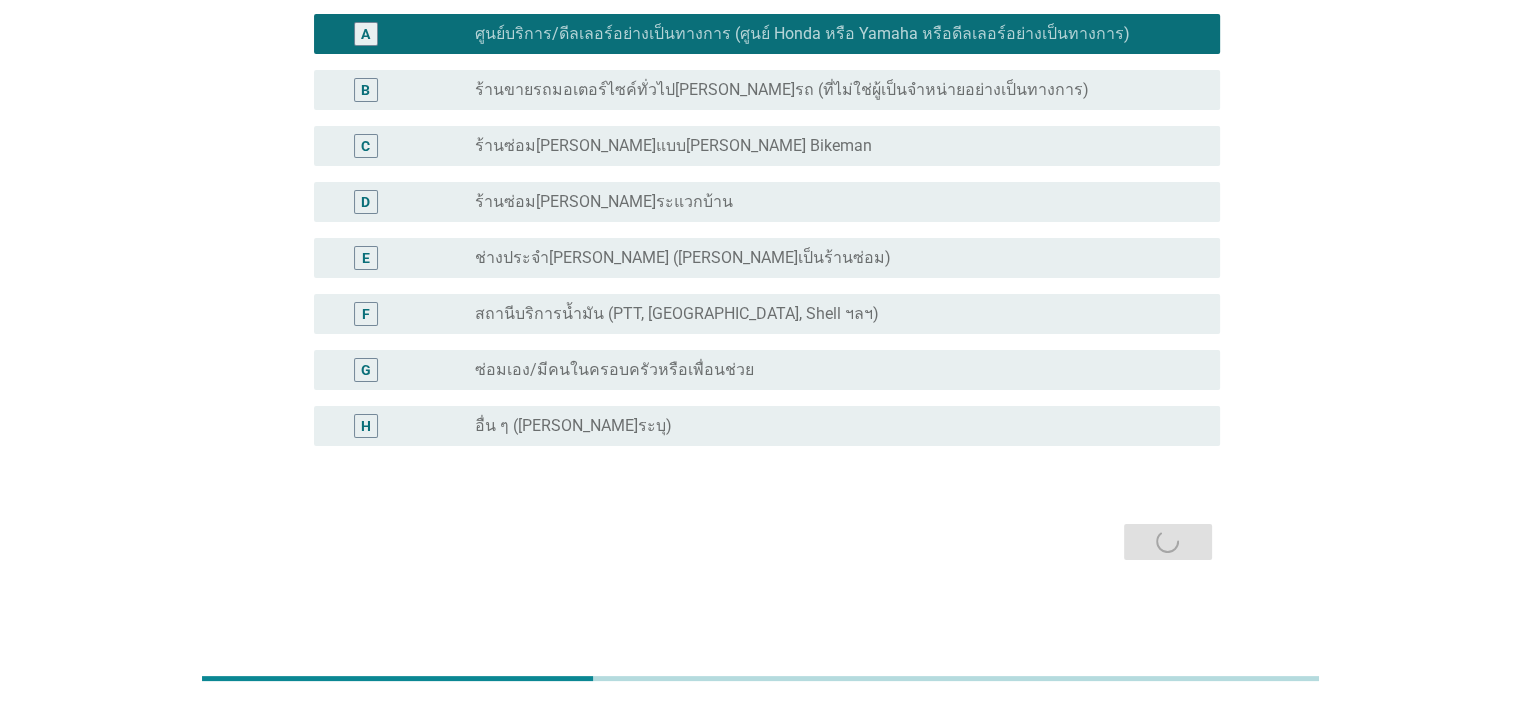 scroll, scrollTop: 0, scrollLeft: 0, axis: both 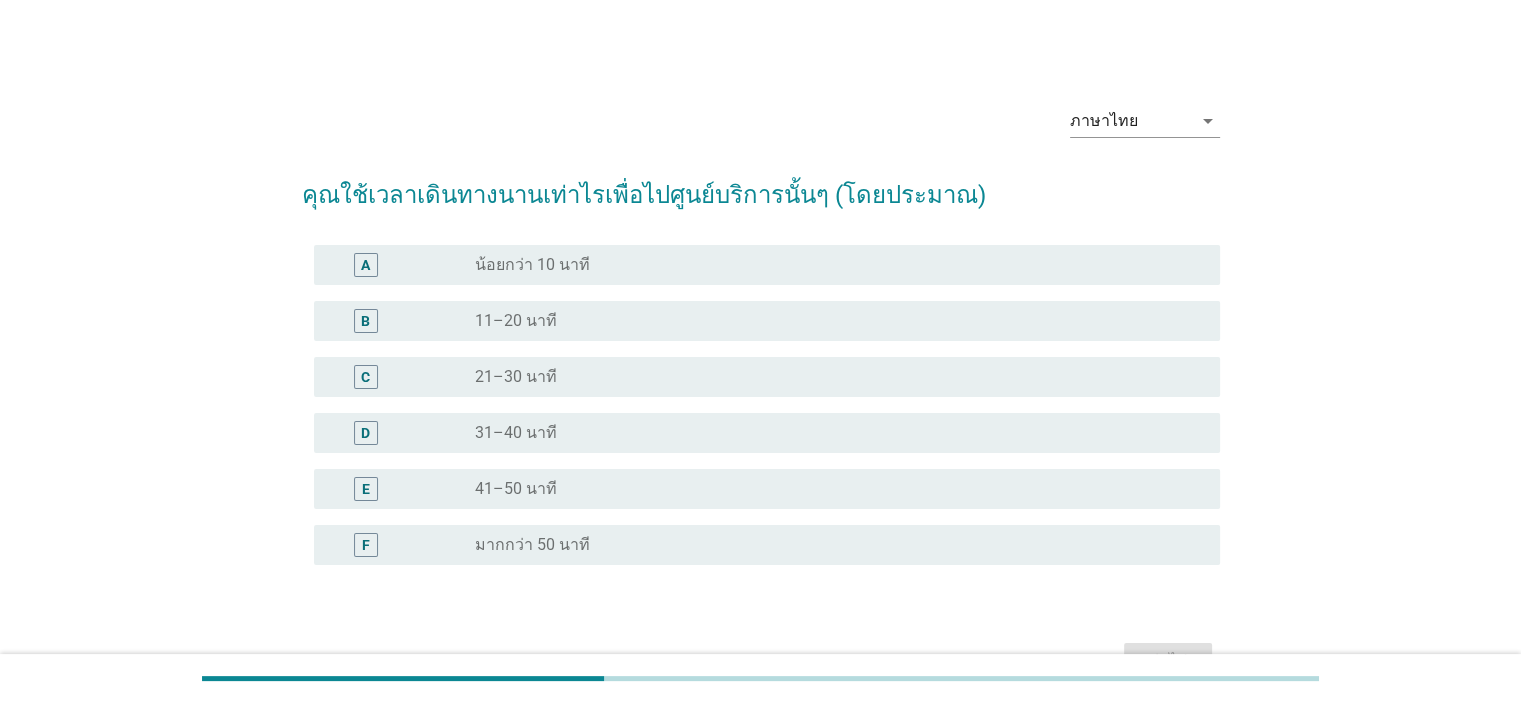 click on "A" at bounding box center (366, 265) 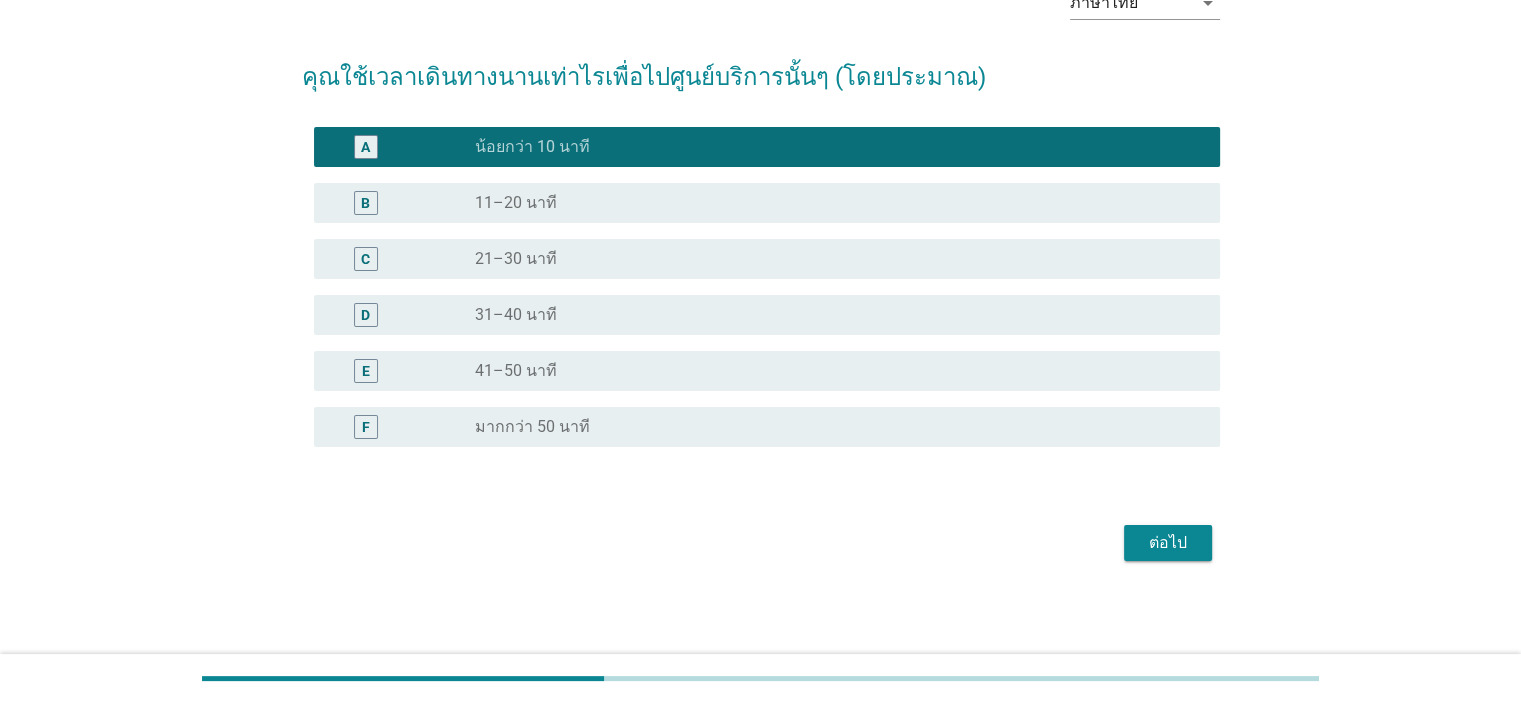 scroll, scrollTop: 119, scrollLeft: 0, axis: vertical 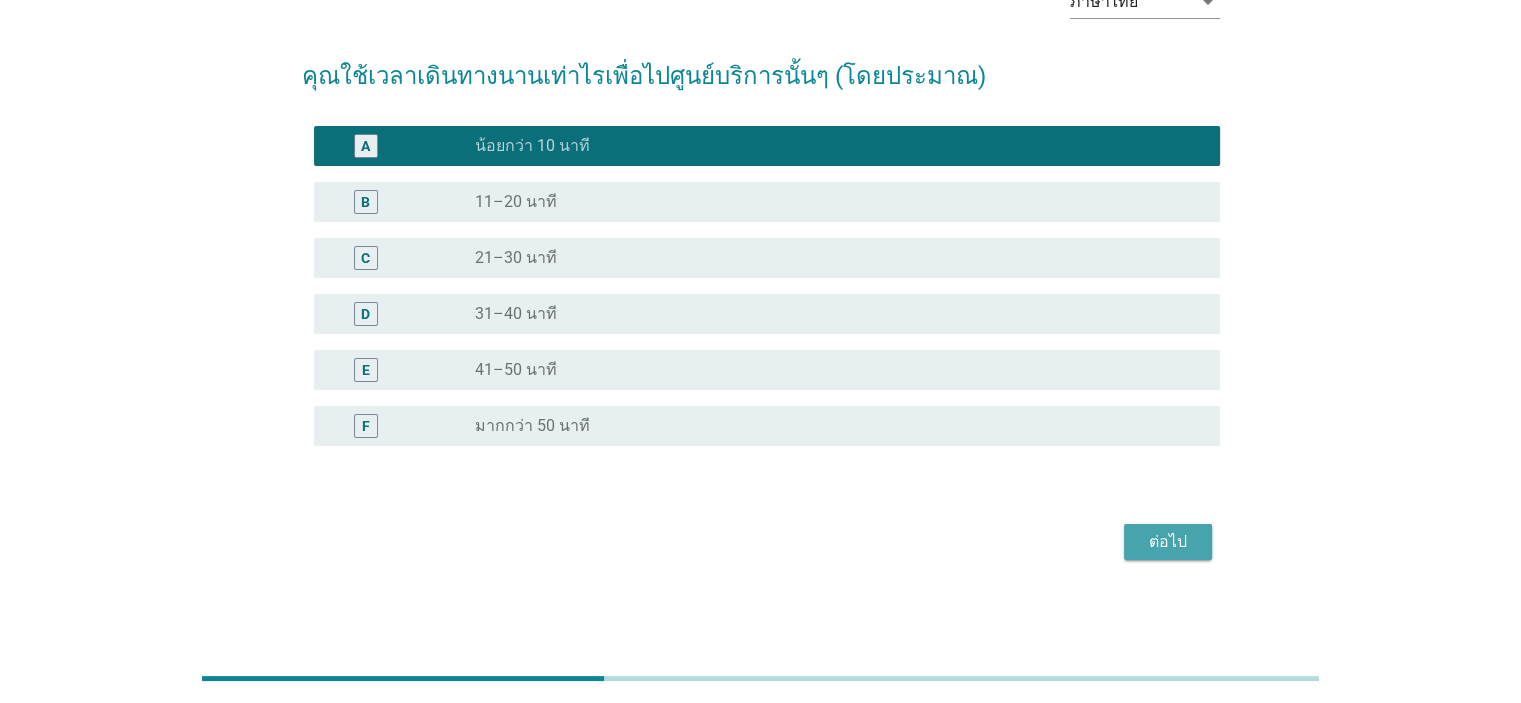 click on "ต่อไป" at bounding box center [1168, 542] 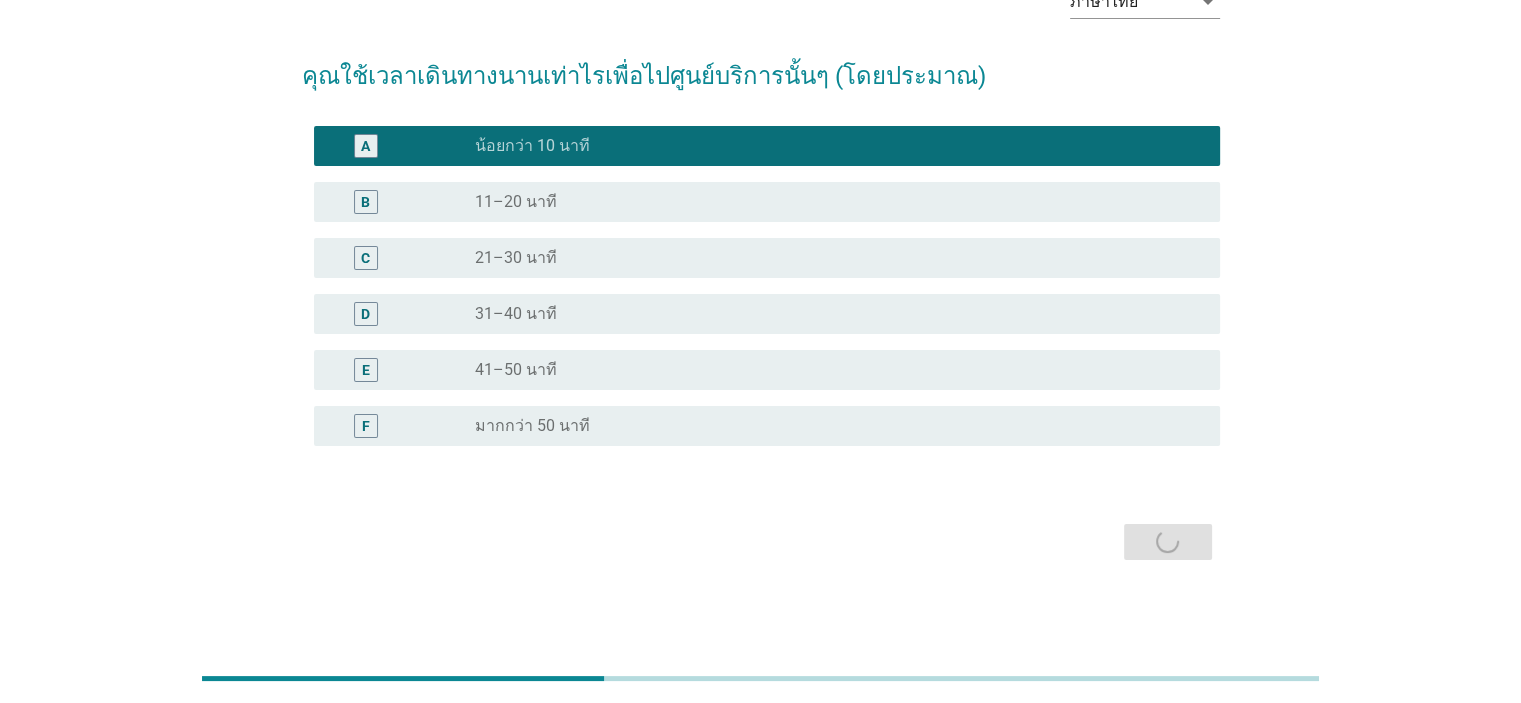 scroll, scrollTop: 0, scrollLeft: 0, axis: both 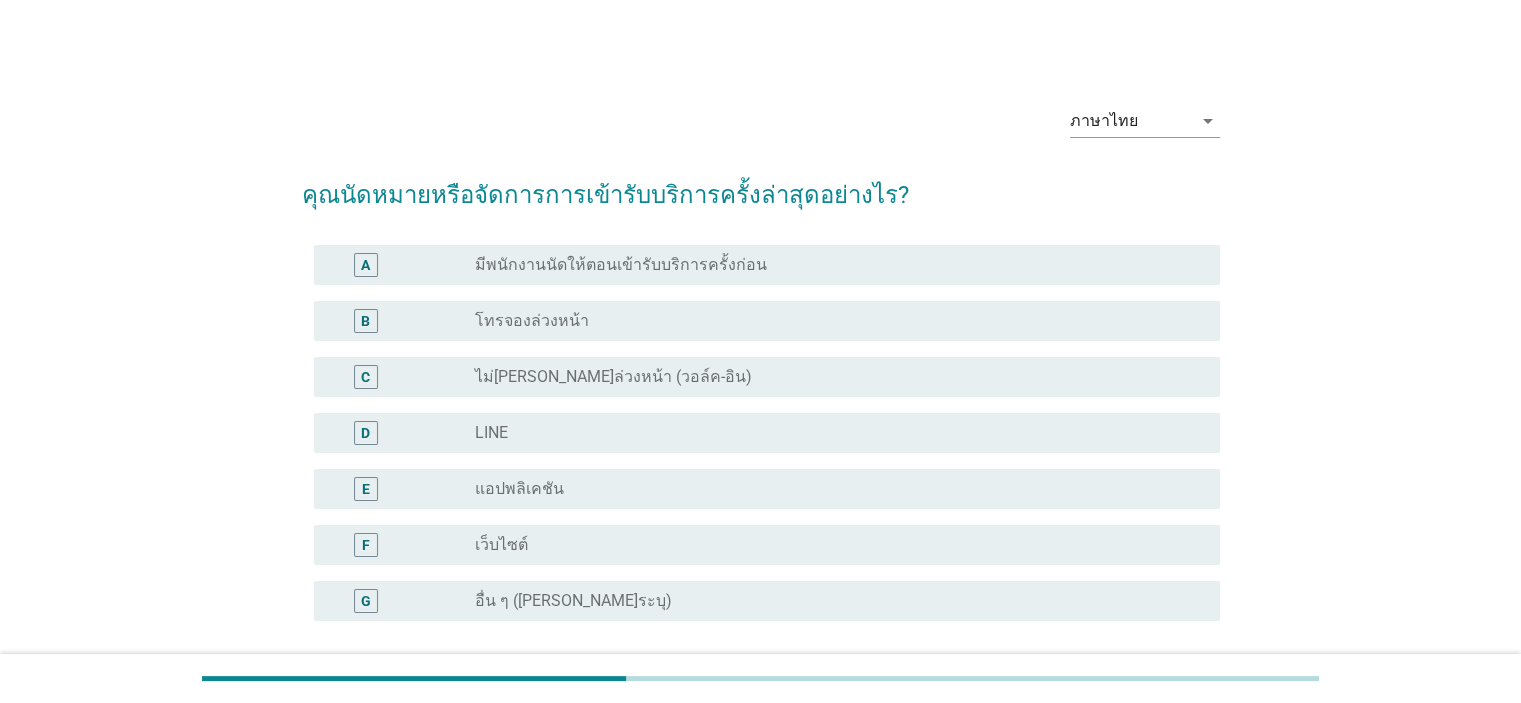 click on "ไม่[PERSON_NAME]ล่วงหน้า (วอล์ค-อิน)" at bounding box center (613, 377) 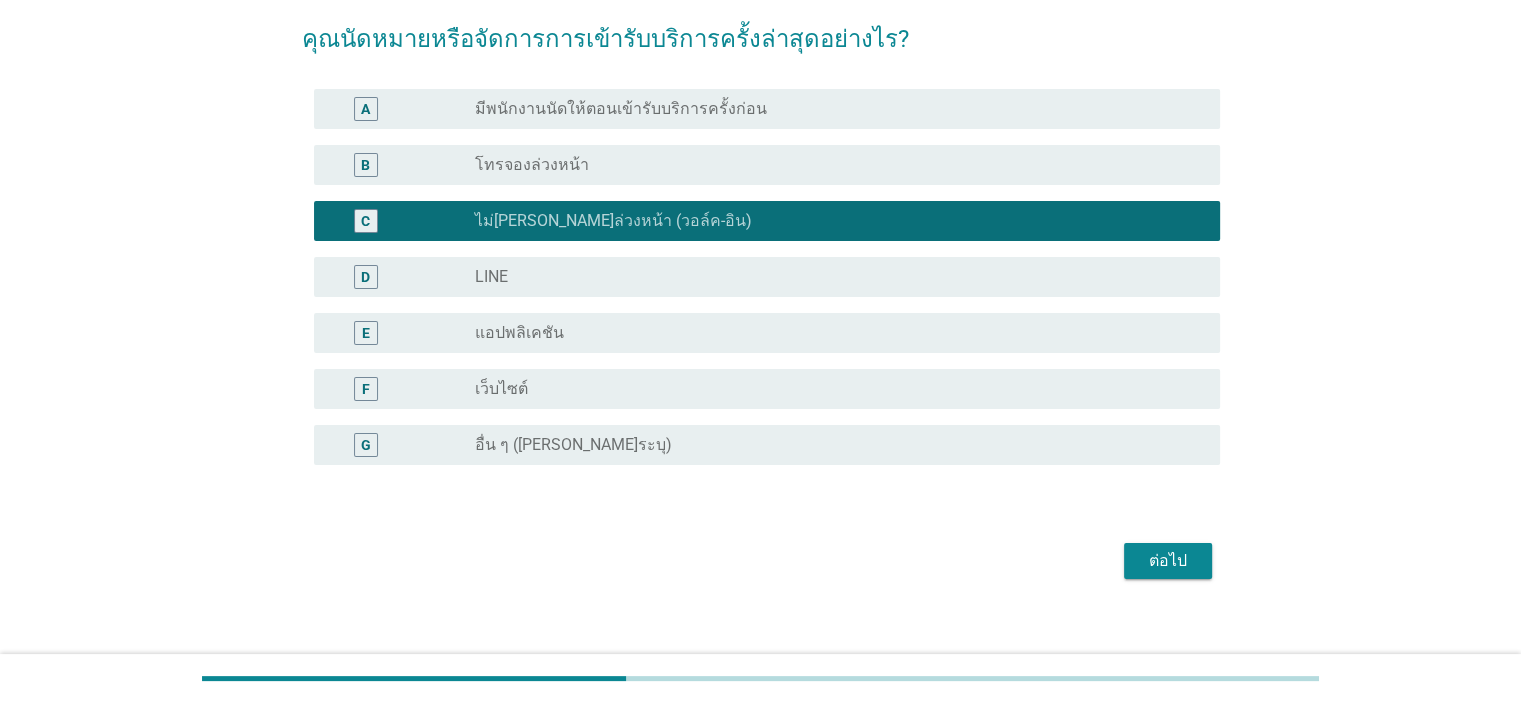 scroll, scrollTop: 175, scrollLeft: 0, axis: vertical 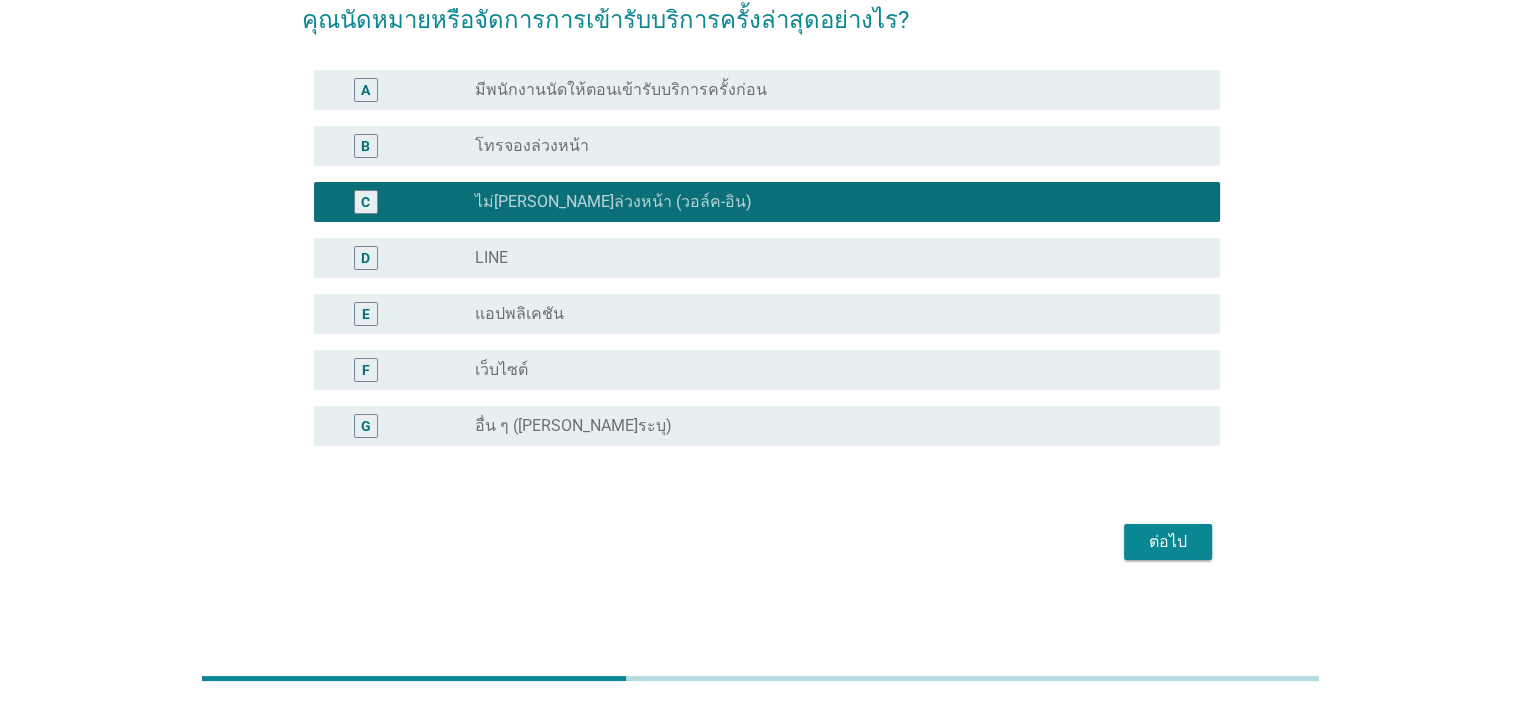 click on "ต่อไป" at bounding box center [1168, 542] 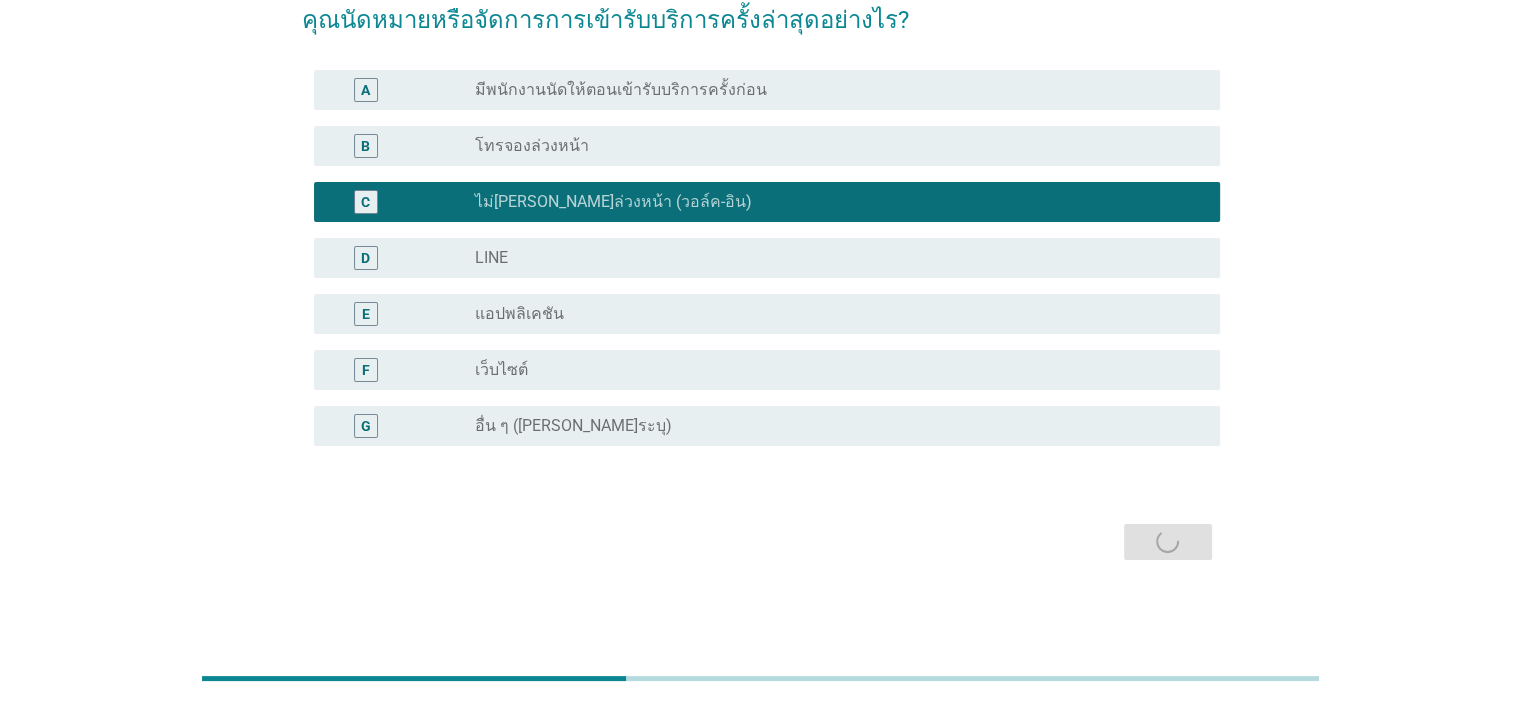 scroll, scrollTop: 0, scrollLeft: 0, axis: both 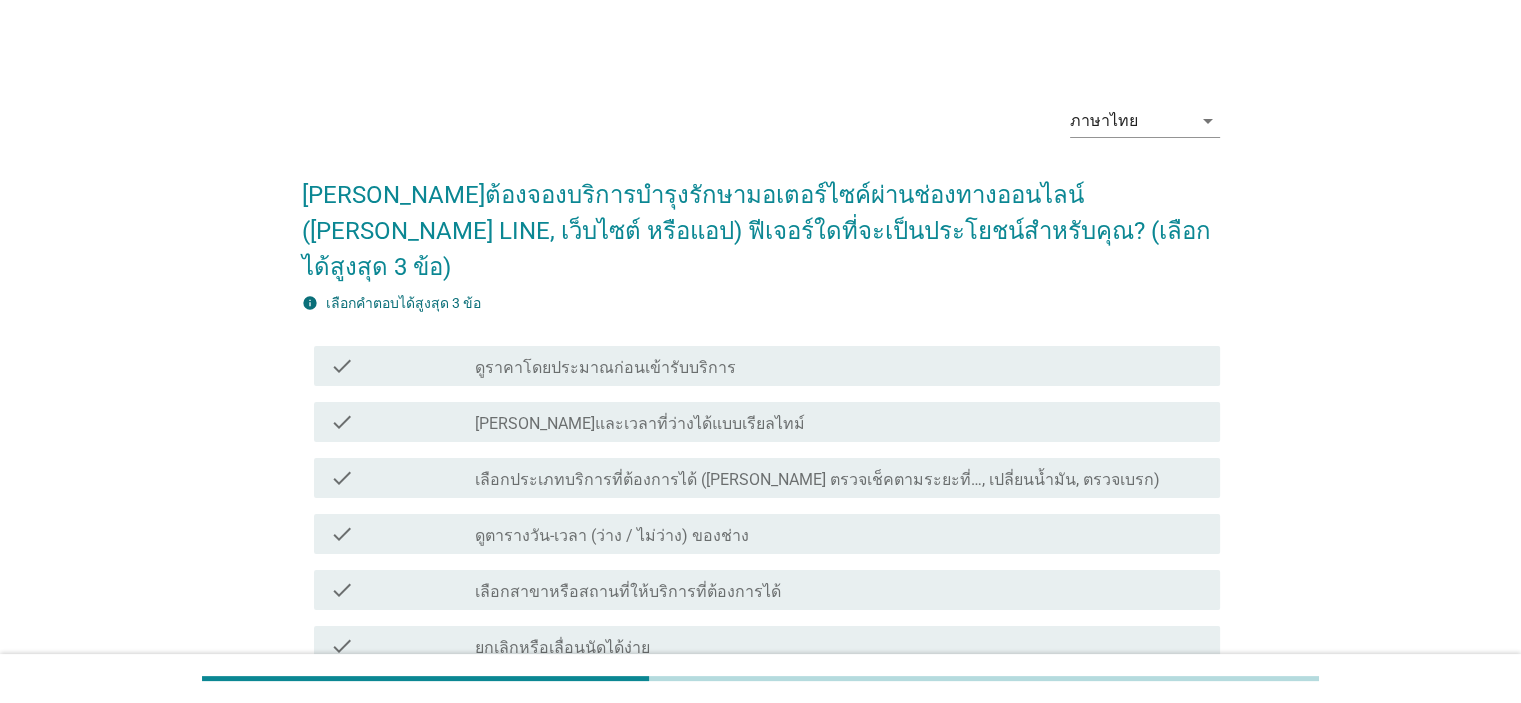 click on "check_box_outline_blank ดูราคาโดยประมาณก่อนเข้ารับบริการ" at bounding box center (839, 366) 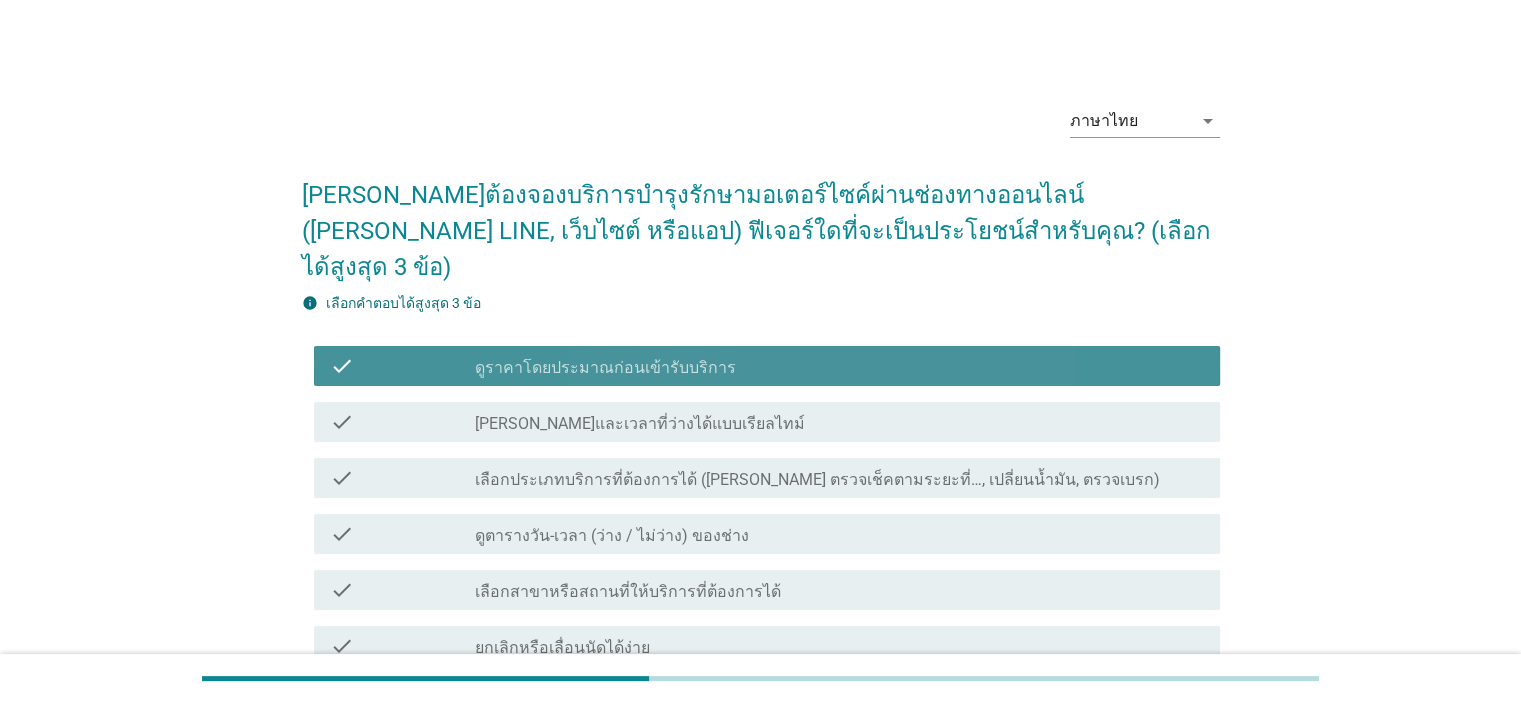click on "check_box_outline_blank ดูราคาโดยประมาณก่อนเข้ารับบริการ" at bounding box center (839, 366) 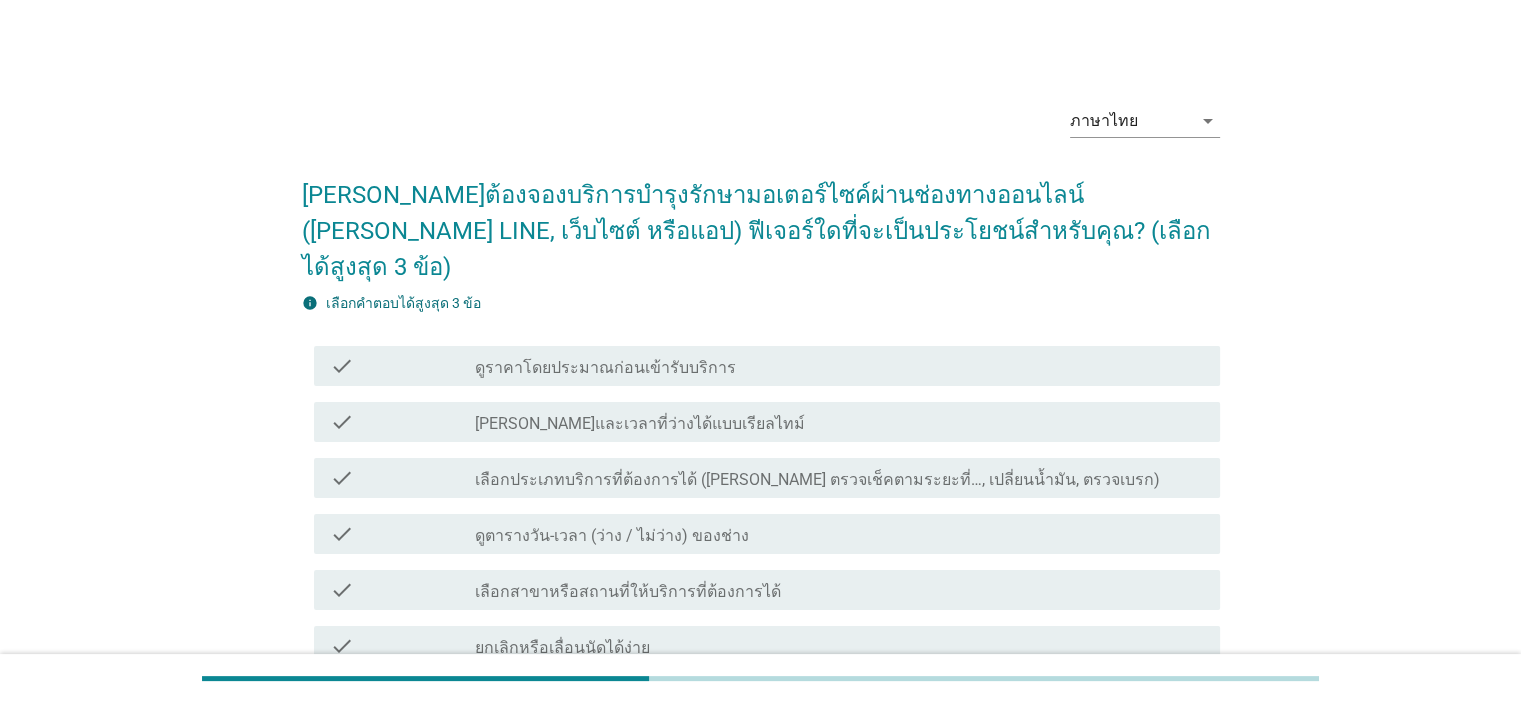 click on "check_box_outline_blank ดูราคาโดยประมาณก่อนเข้ารับบริการ" at bounding box center [839, 366] 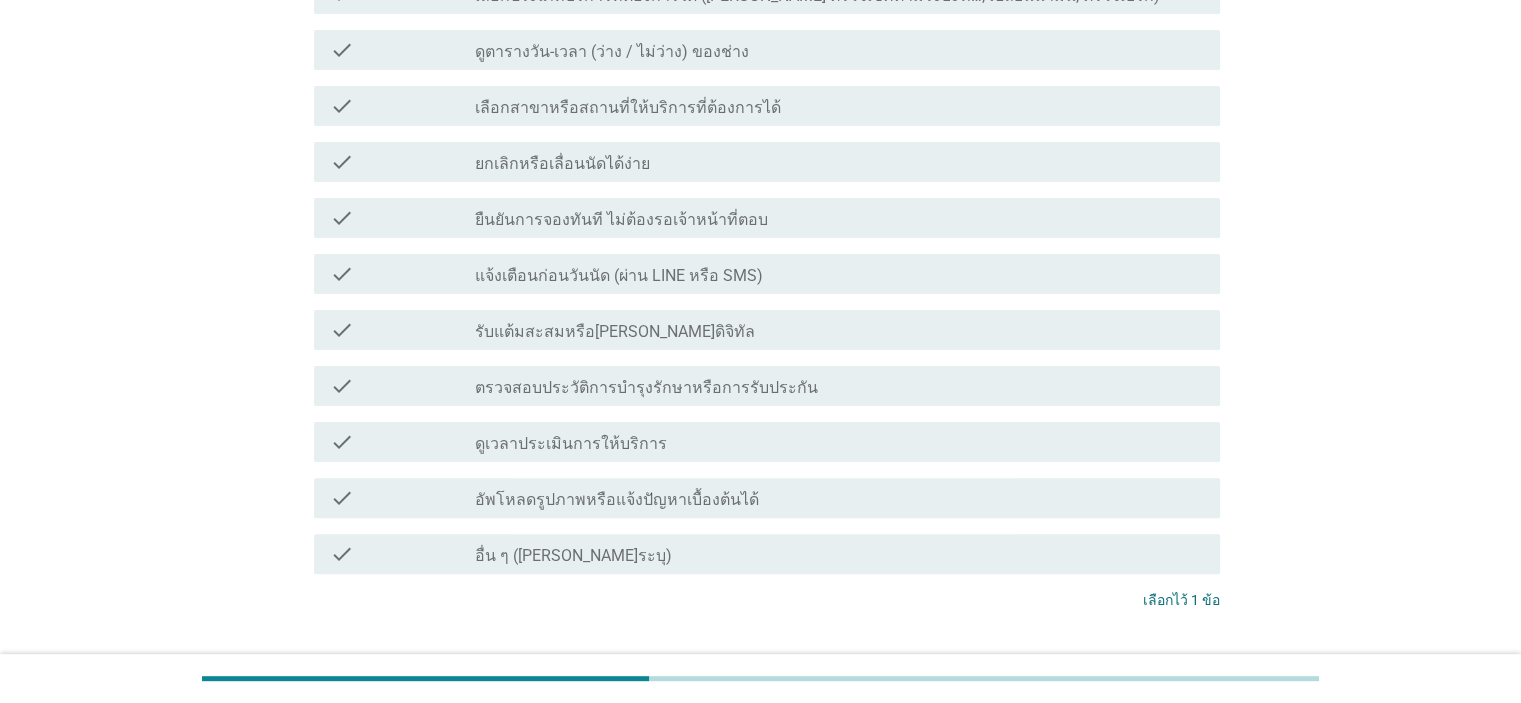 scroll, scrollTop: 500, scrollLeft: 0, axis: vertical 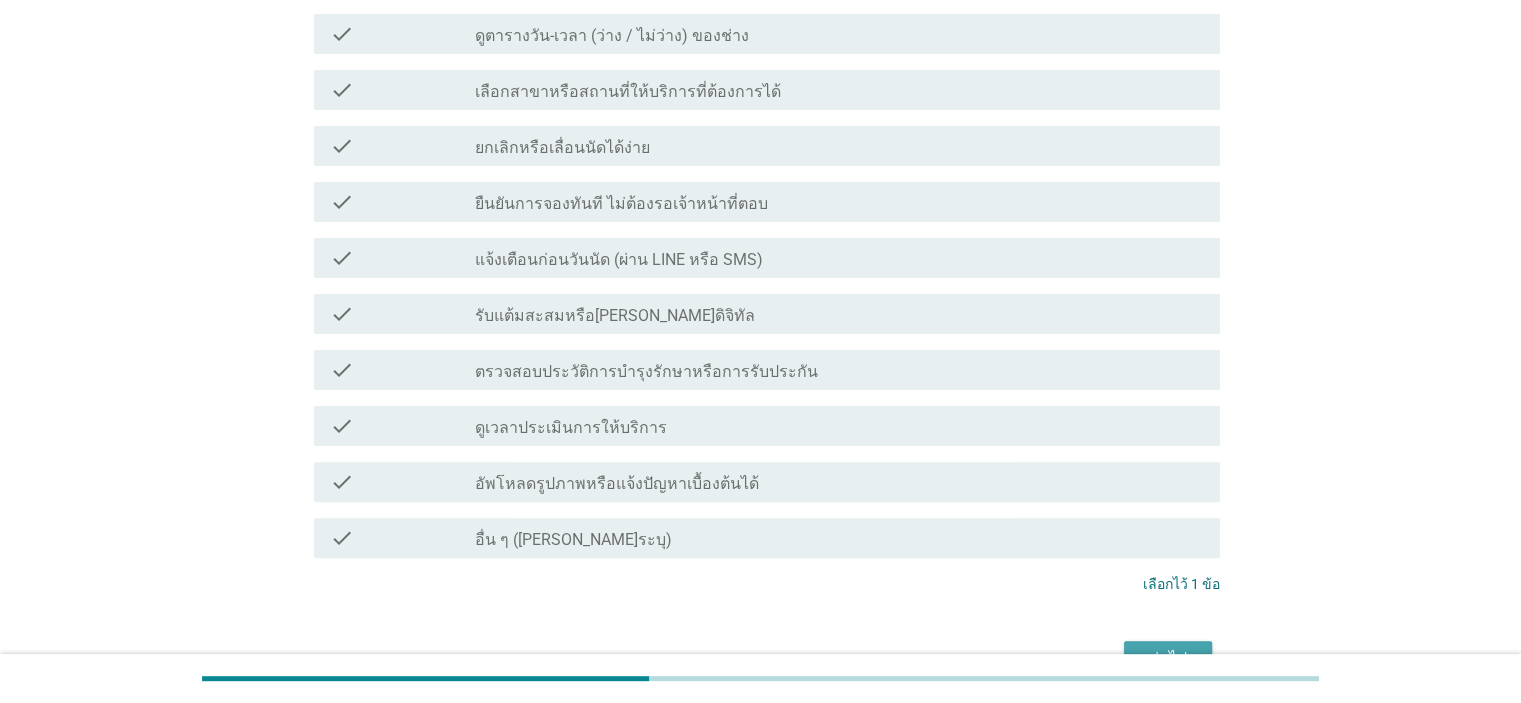 click on "ต่อไป" at bounding box center (1168, 659) 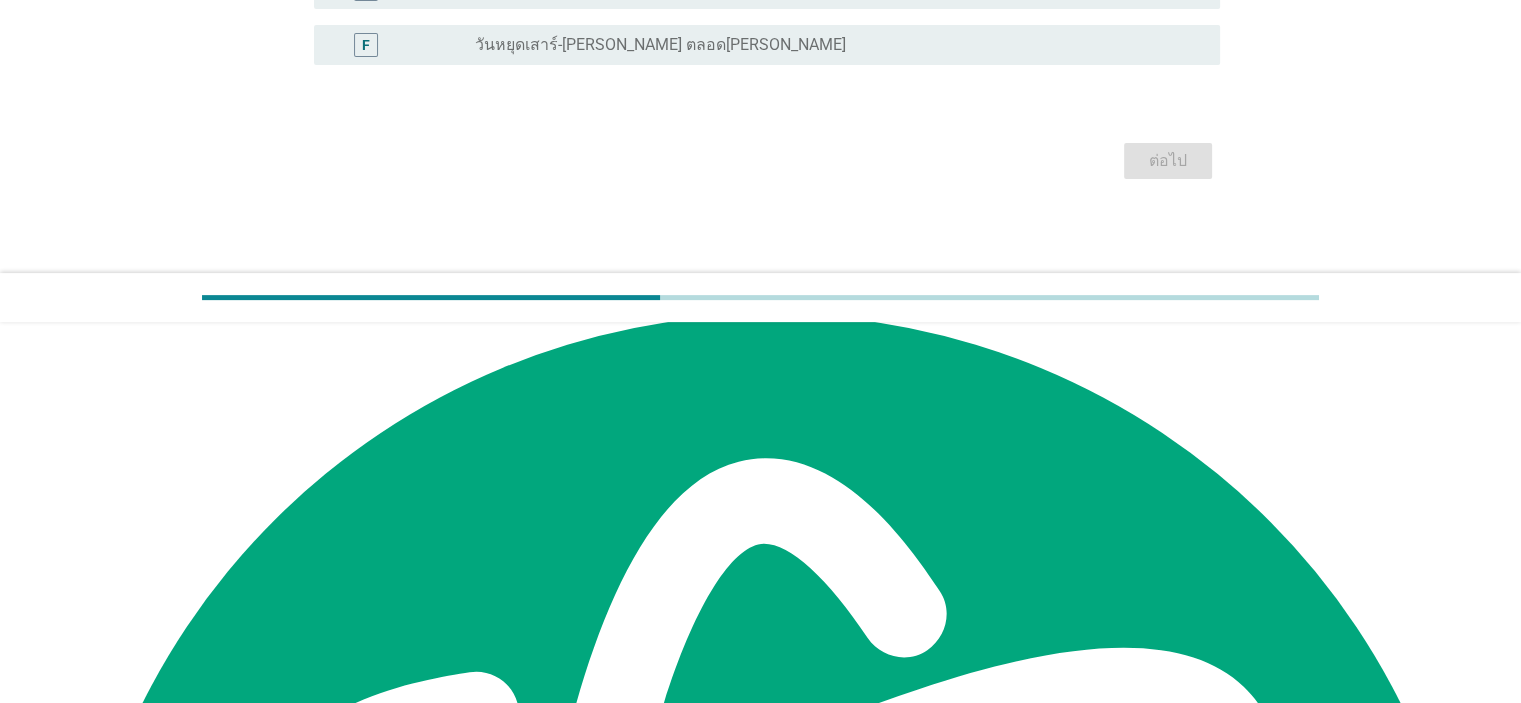 scroll, scrollTop: 0, scrollLeft: 0, axis: both 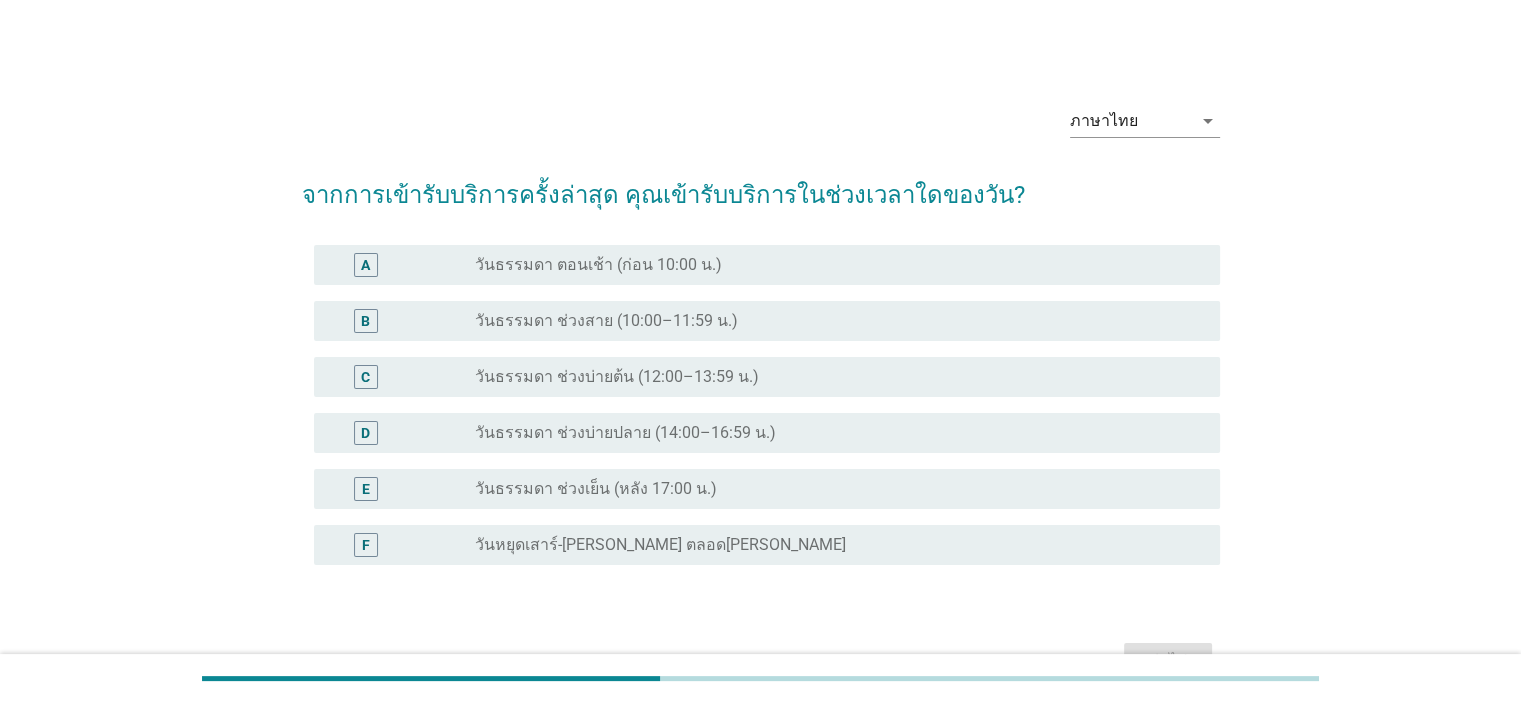 click on "วันธรรมดา ช่วงสาย (10:00–11:59 น.)" at bounding box center (606, 321) 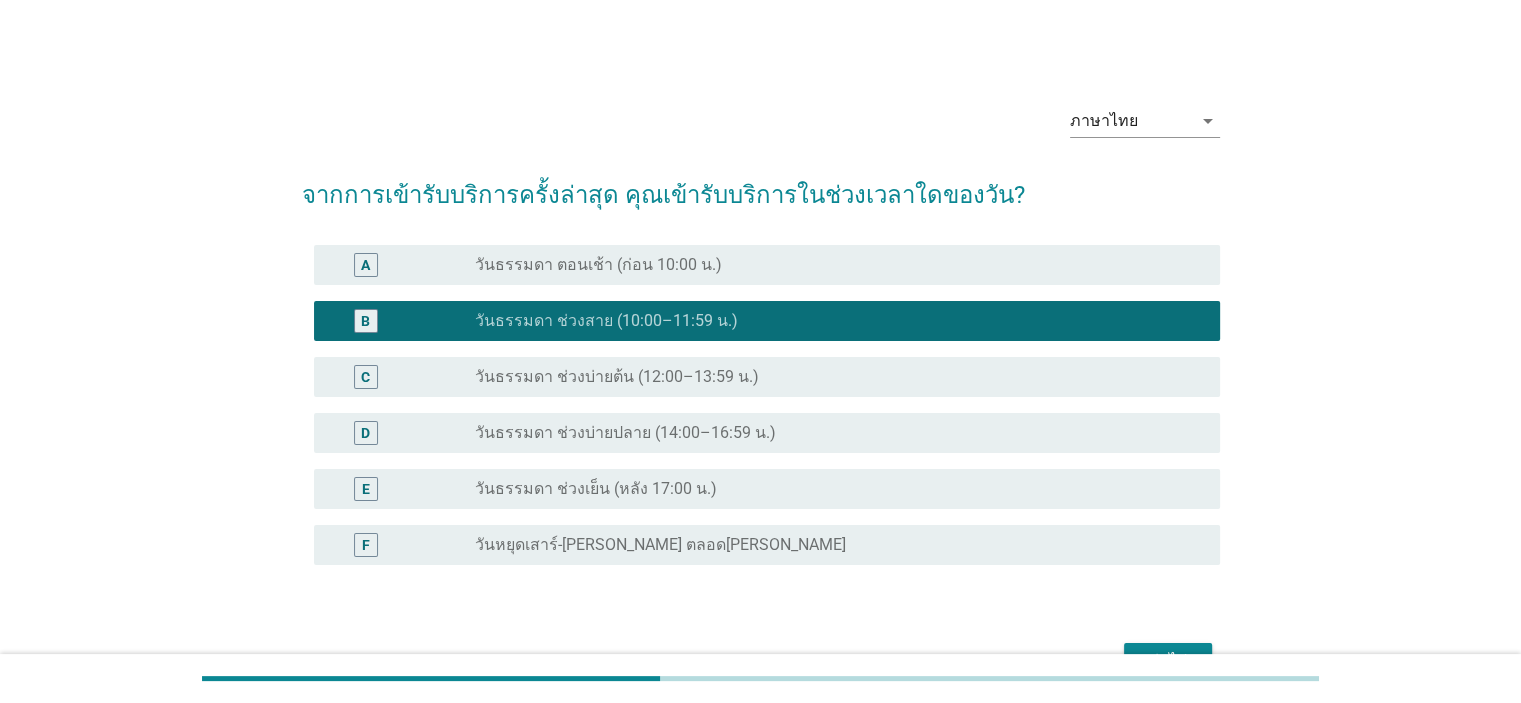 click on "radio_button_unchecked วันธรรมดา ตอนเช้า (ก่อน 10:00 น.)" at bounding box center [831, 265] 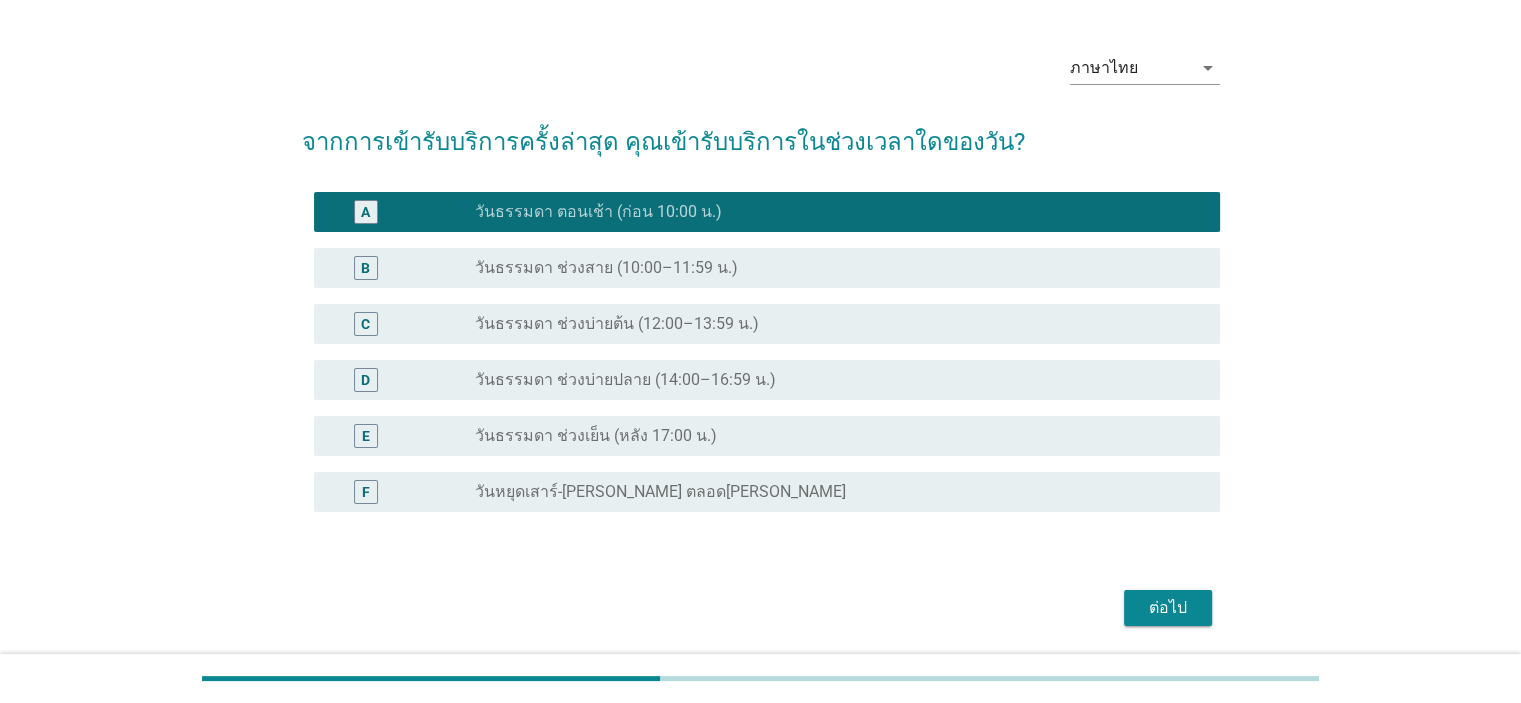 scroll, scrollTop: 119, scrollLeft: 0, axis: vertical 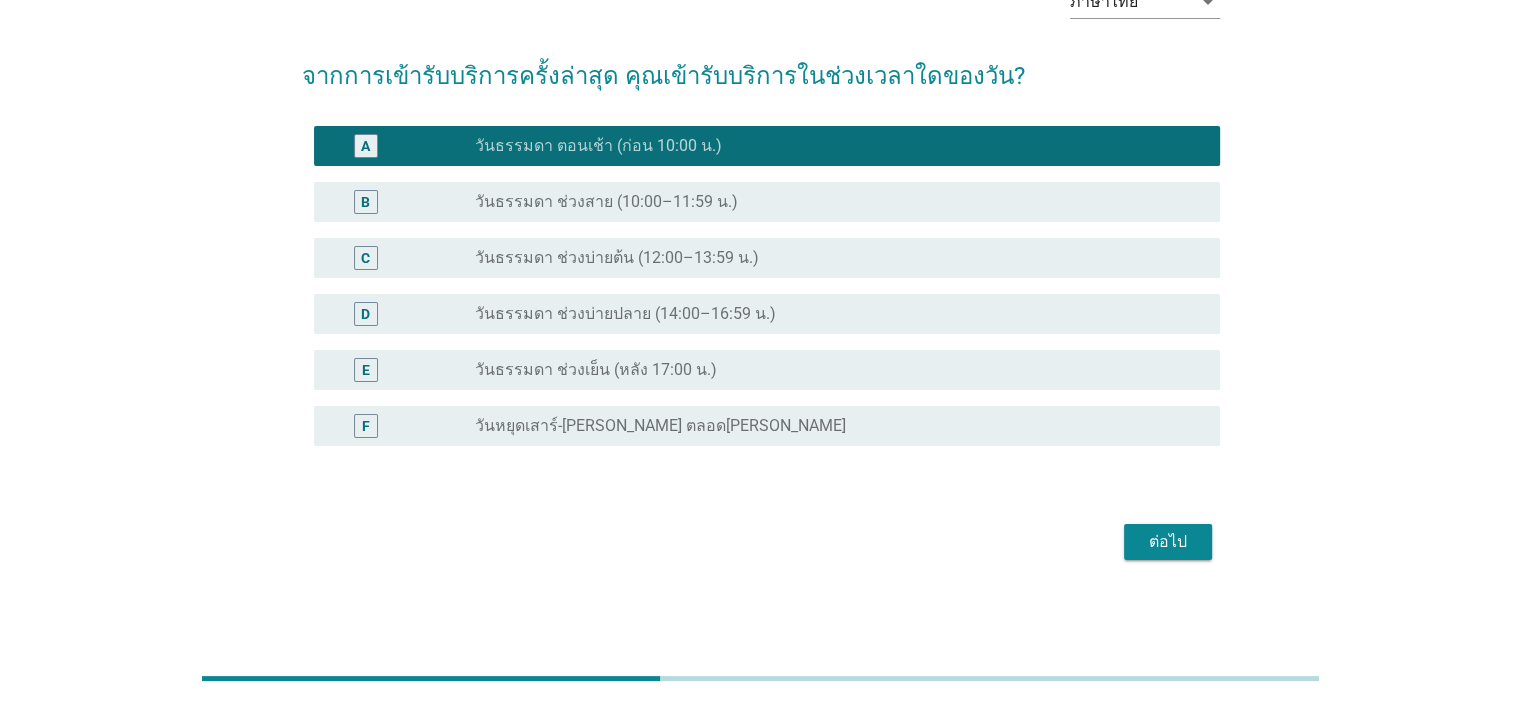 click on "ต่อไป" at bounding box center [1168, 542] 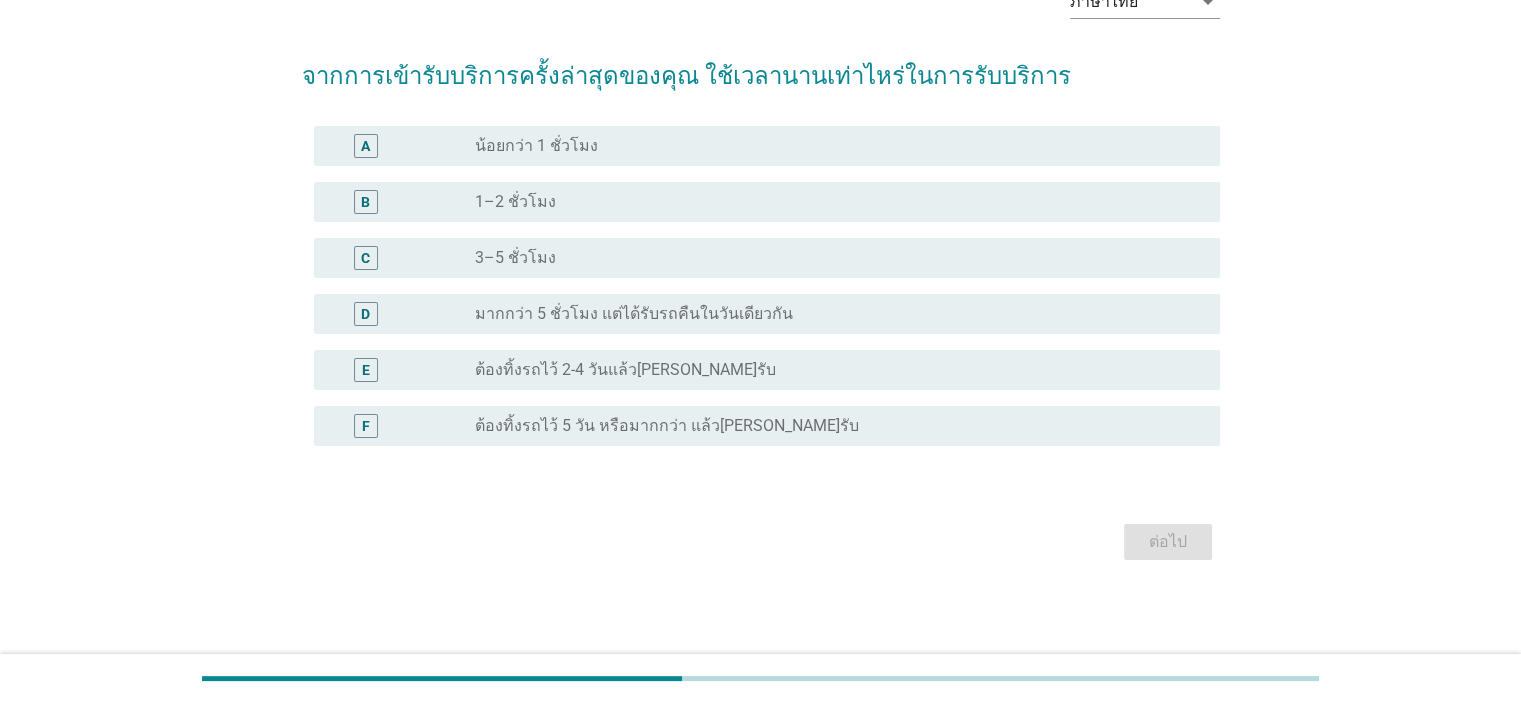 scroll, scrollTop: 0, scrollLeft: 0, axis: both 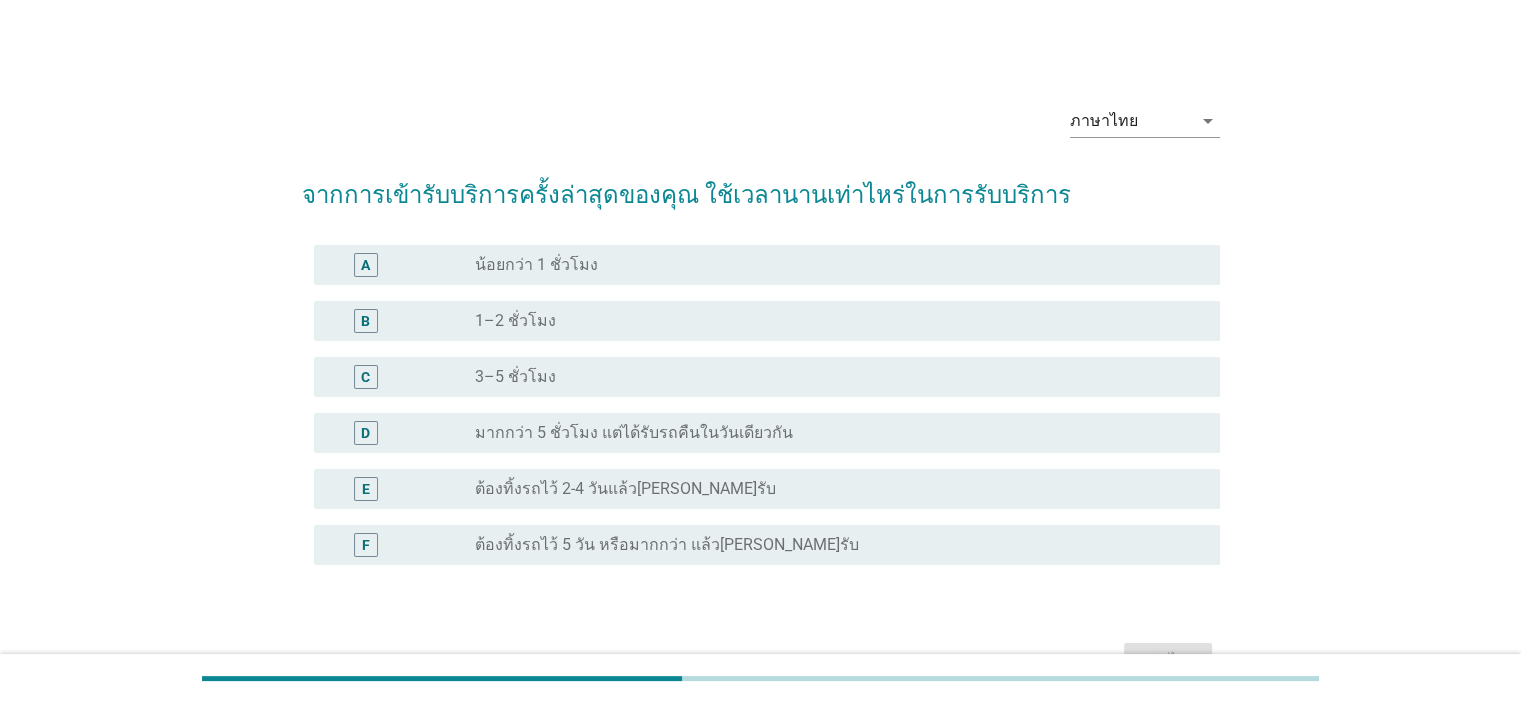 click on "radio_button_unchecked 1–2 ชั่วโมง" at bounding box center (839, 321) 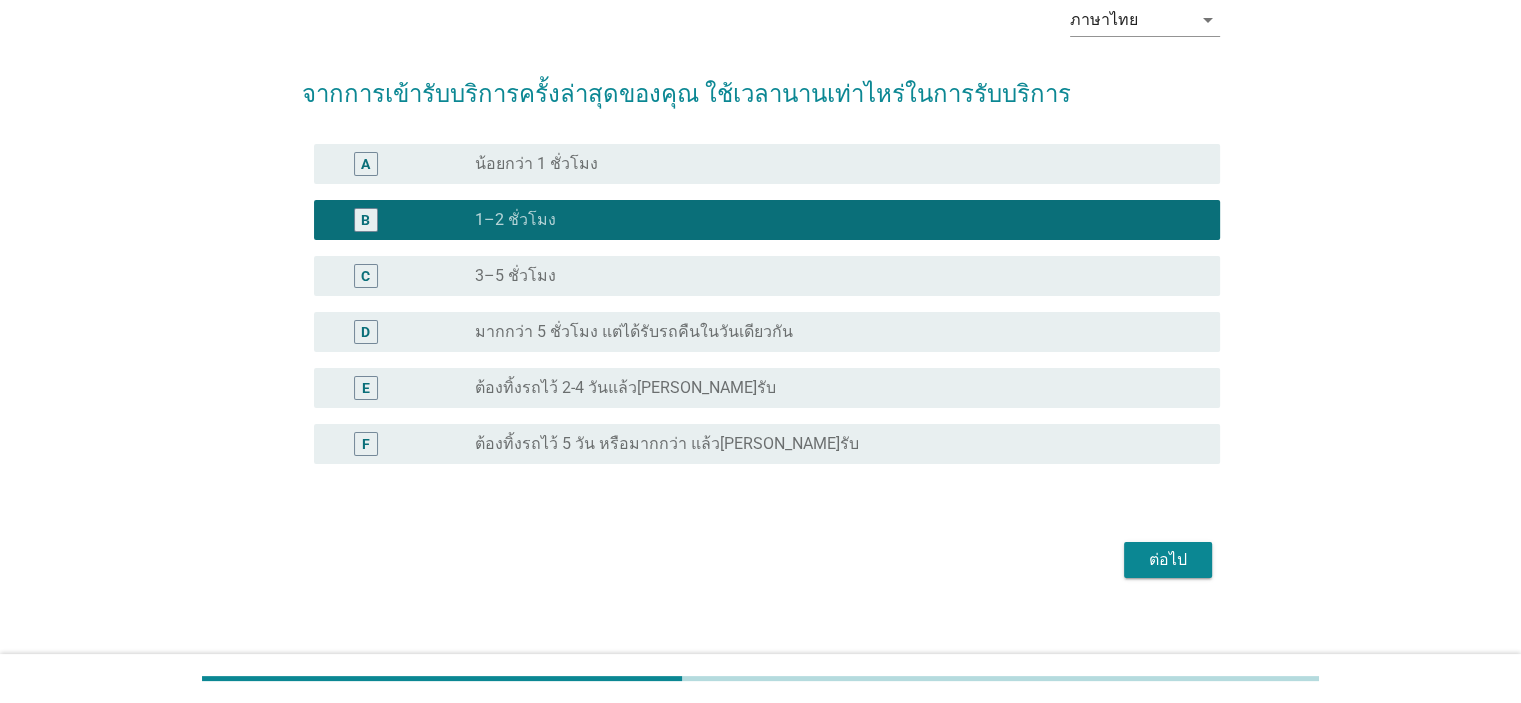 scroll, scrollTop: 119, scrollLeft: 0, axis: vertical 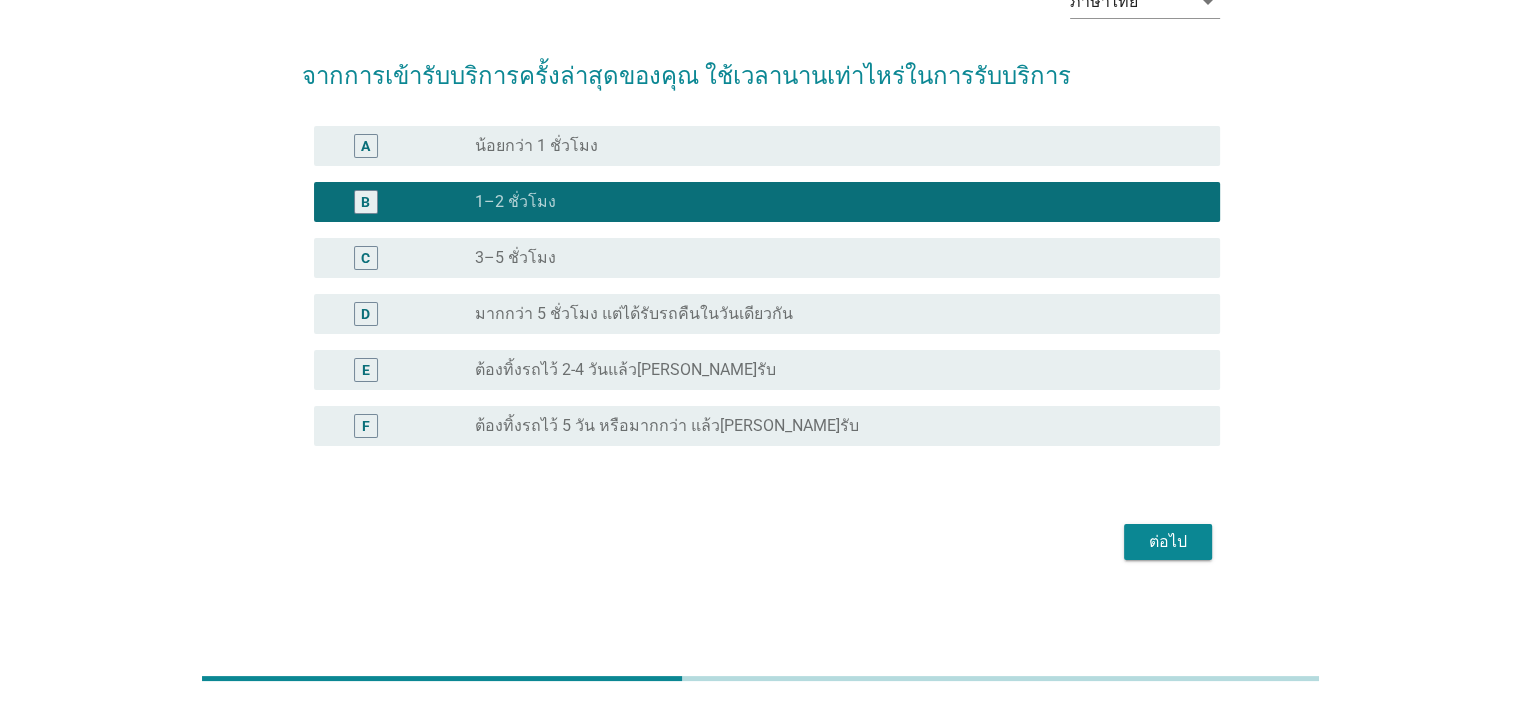 click on "ต่อไป" at bounding box center (1168, 542) 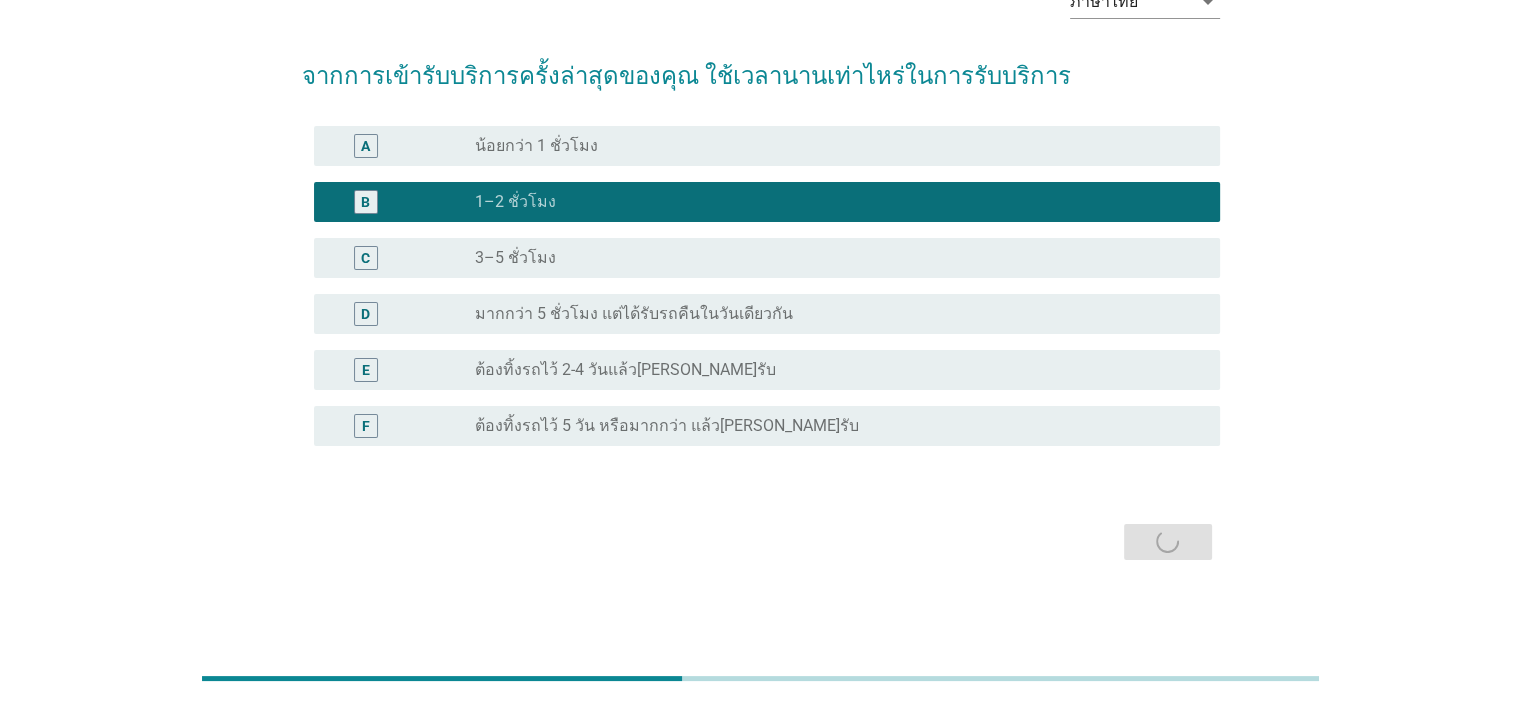 scroll, scrollTop: 0, scrollLeft: 0, axis: both 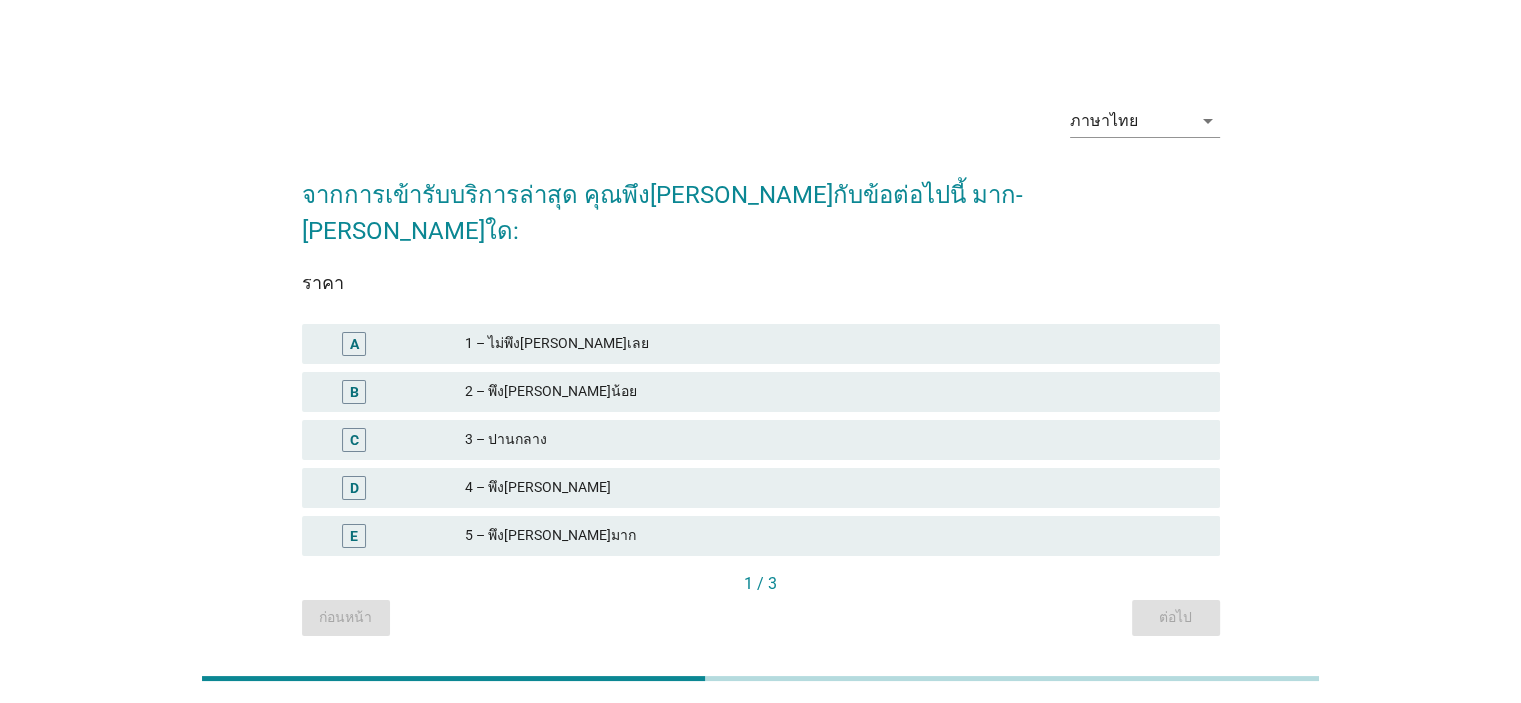 click on "4 – พึง[PERSON_NAME]" at bounding box center [834, 488] 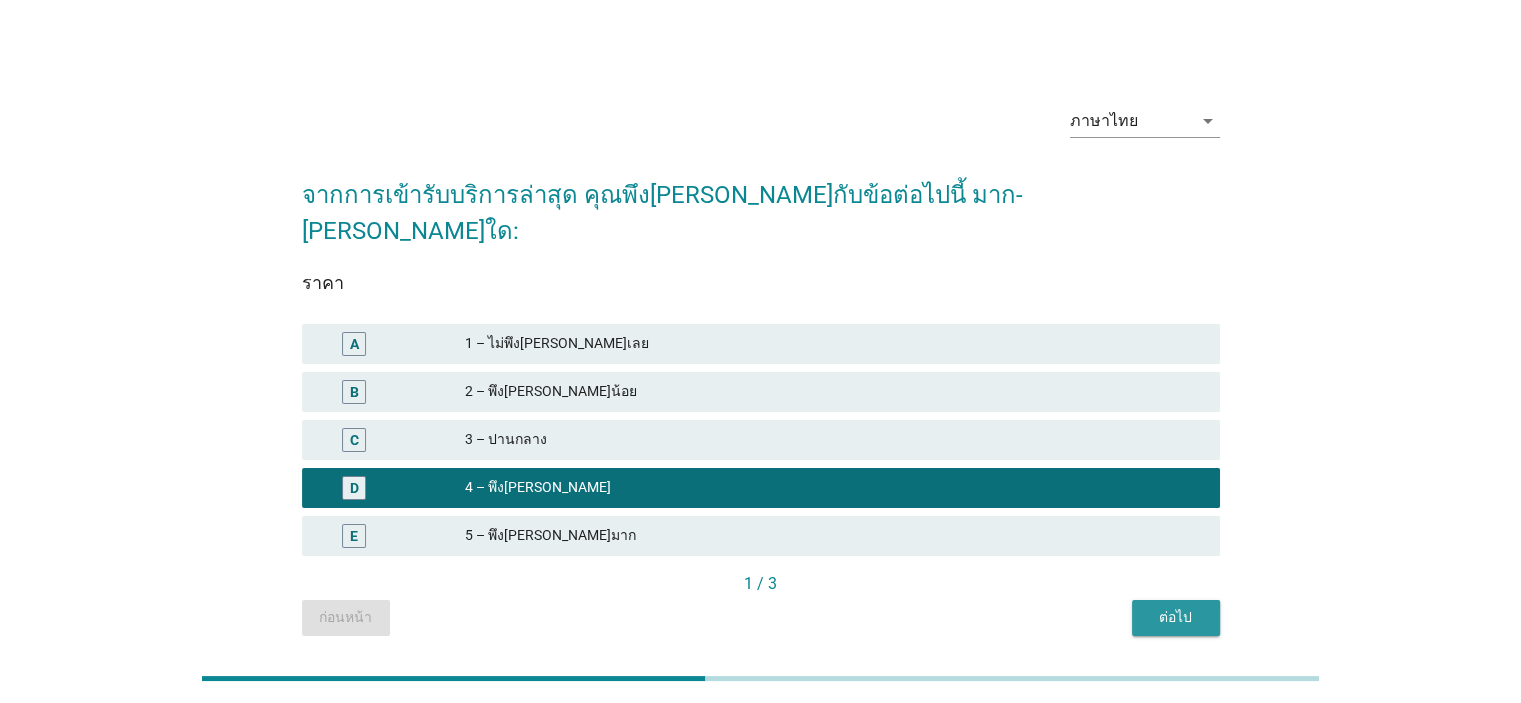 click on "ต่อไป" at bounding box center [1176, 618] 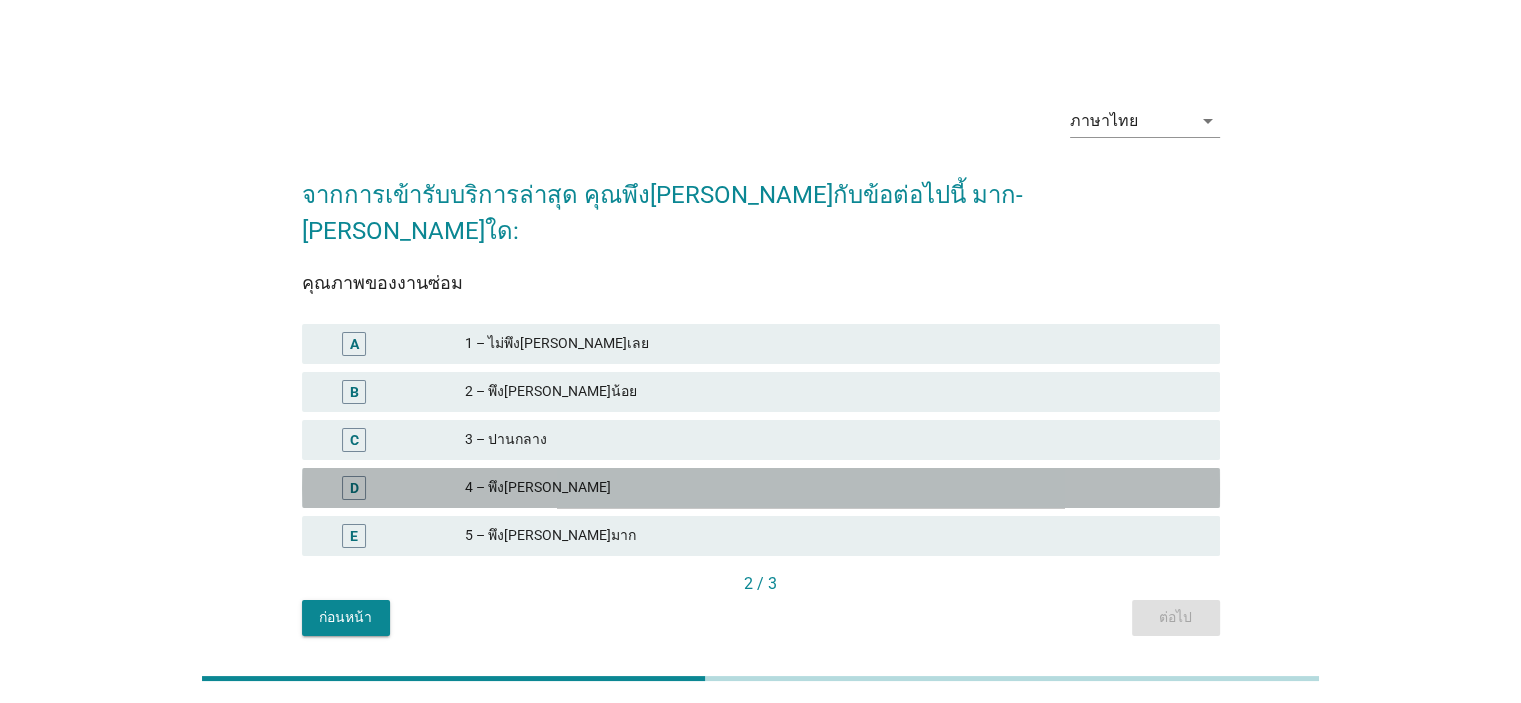 click on "4 – พึง[PERSON_NAME]" at bounding box center [834, 488] 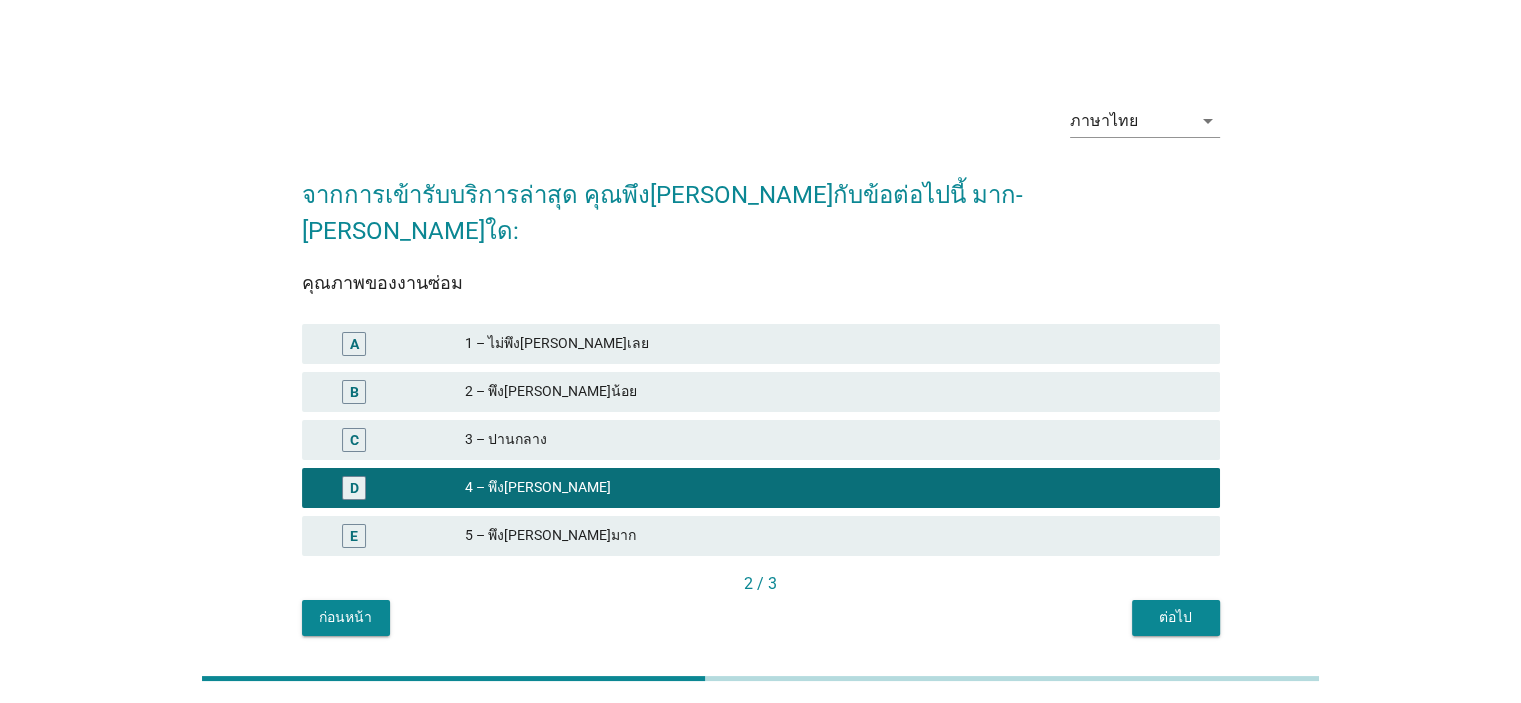 click on "ต่อไป" at bounding box center (1176, 617) 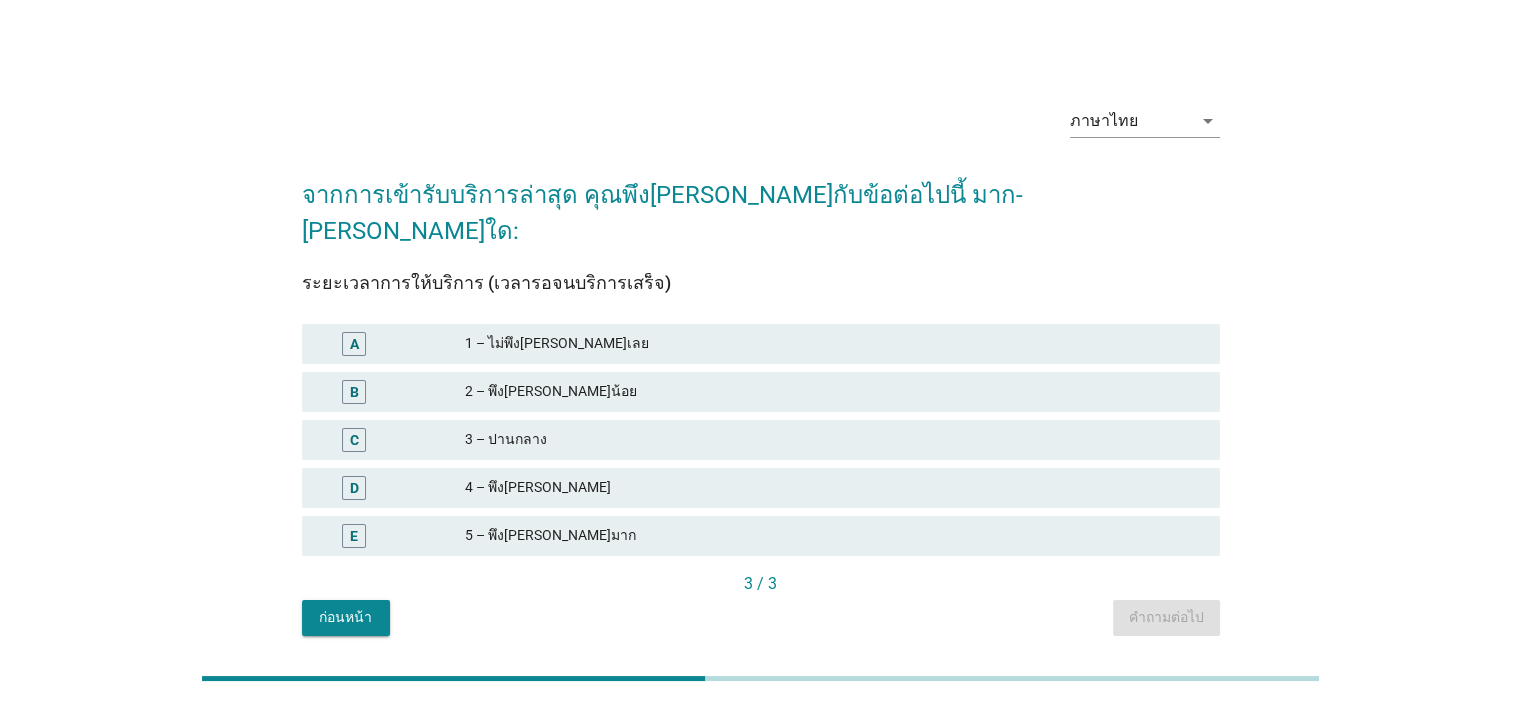 click on "4 – พึง[PERSON_NAME]" at bounding box center [834, 488] 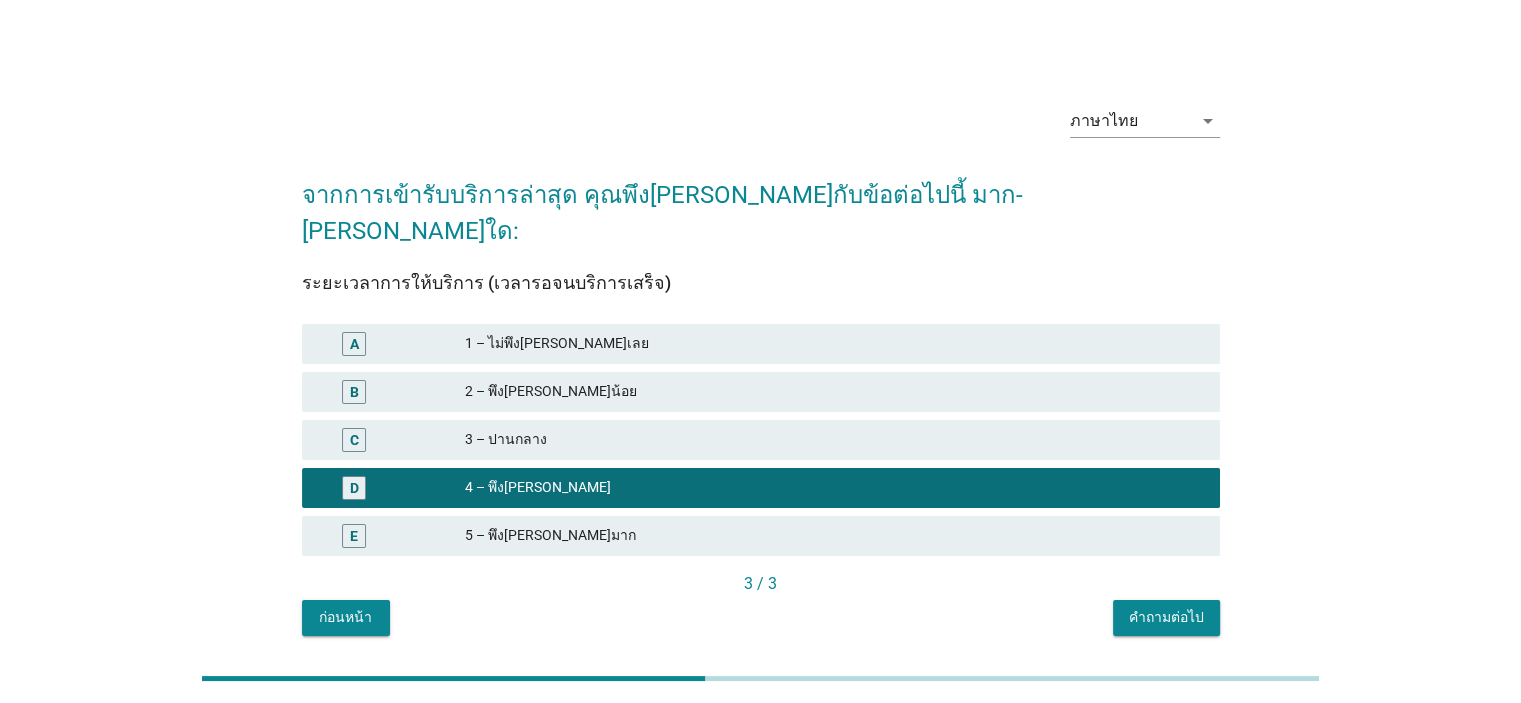 click on "คำถามต่อไป" at bounding box center [1166, 618] 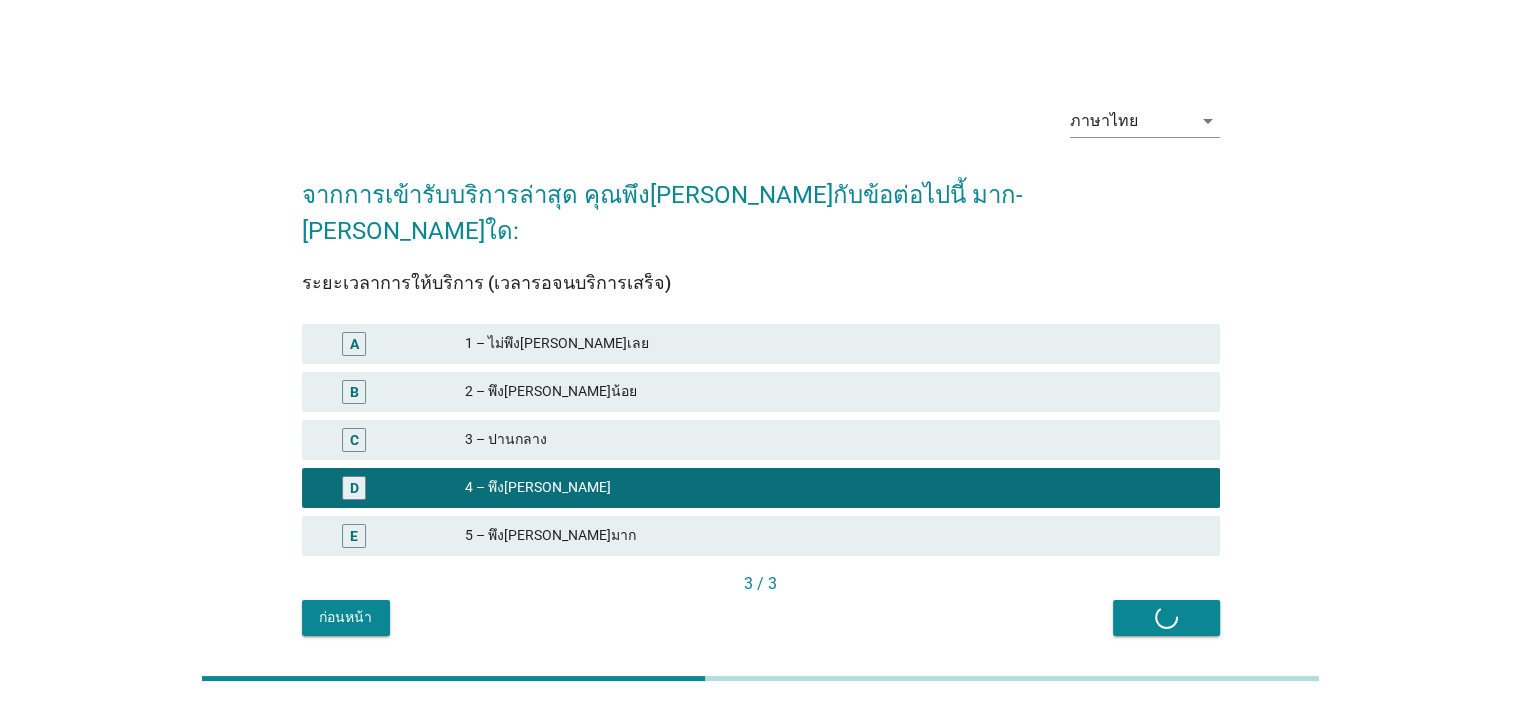 click on "ก่อนหน้า   คำถามต่อไป" at bounding box center (761, 618) 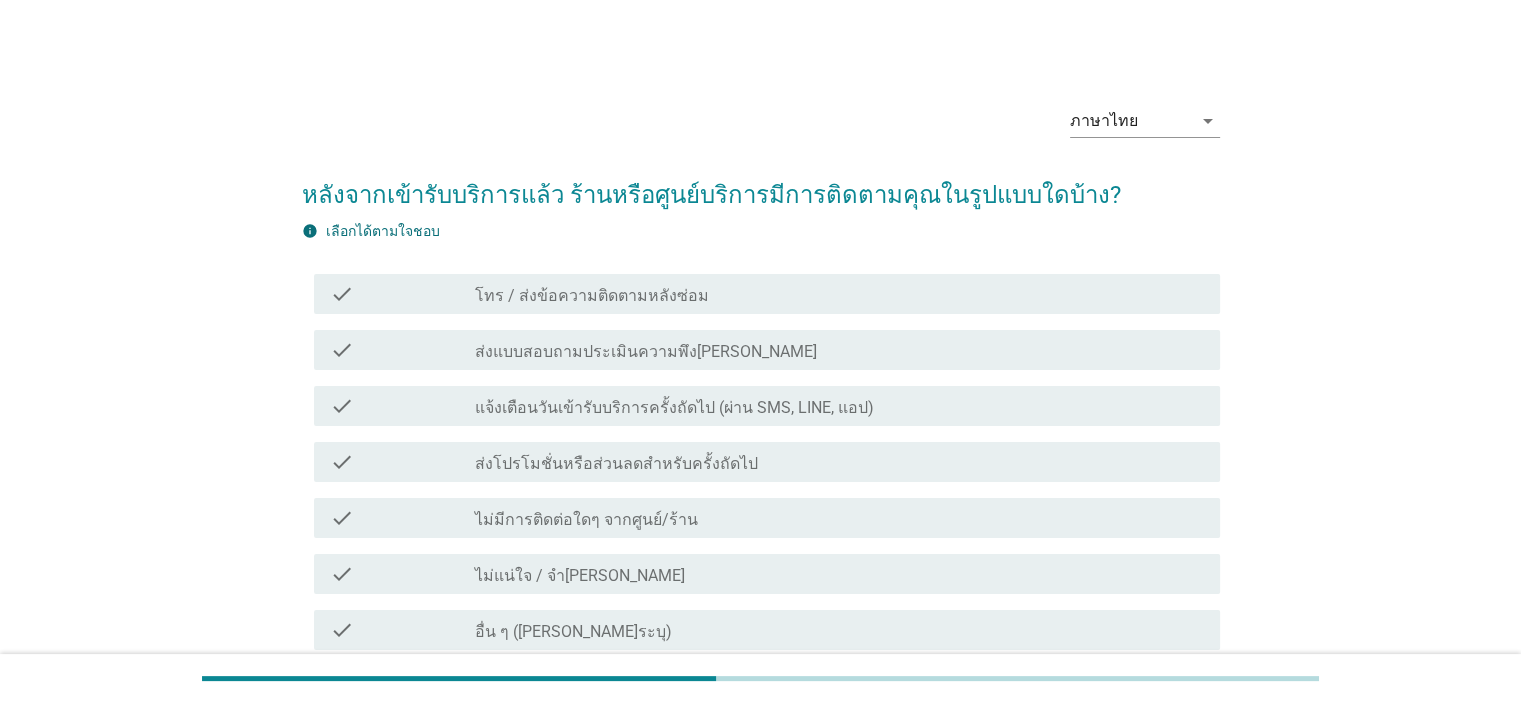 click on "ไม่แน่ใจ / จำ[PERSON_NAME]" at bounding box center (580, 576) 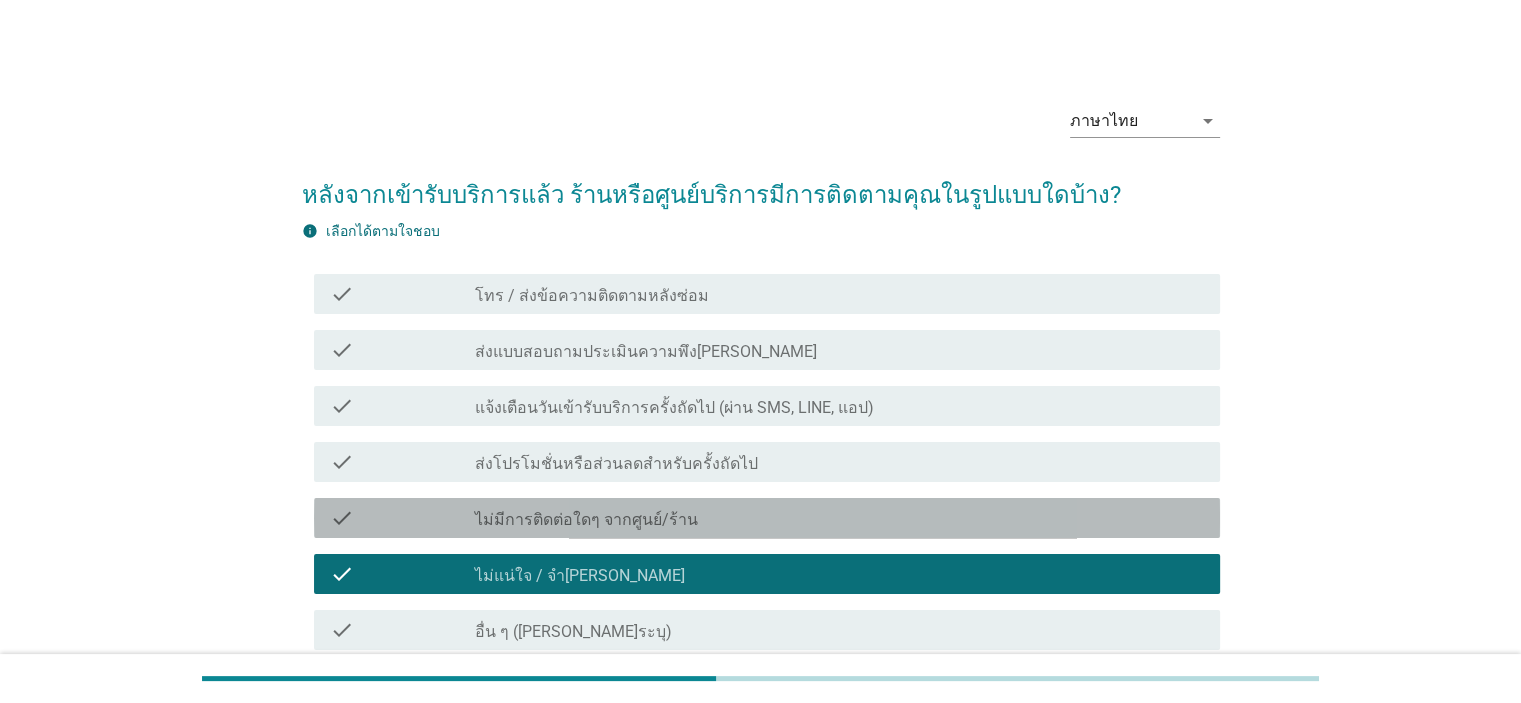 click on "ไม่มีการติดต่อใดๆ จากศูนย์/ร้าน" at bounding box center (586, 520) 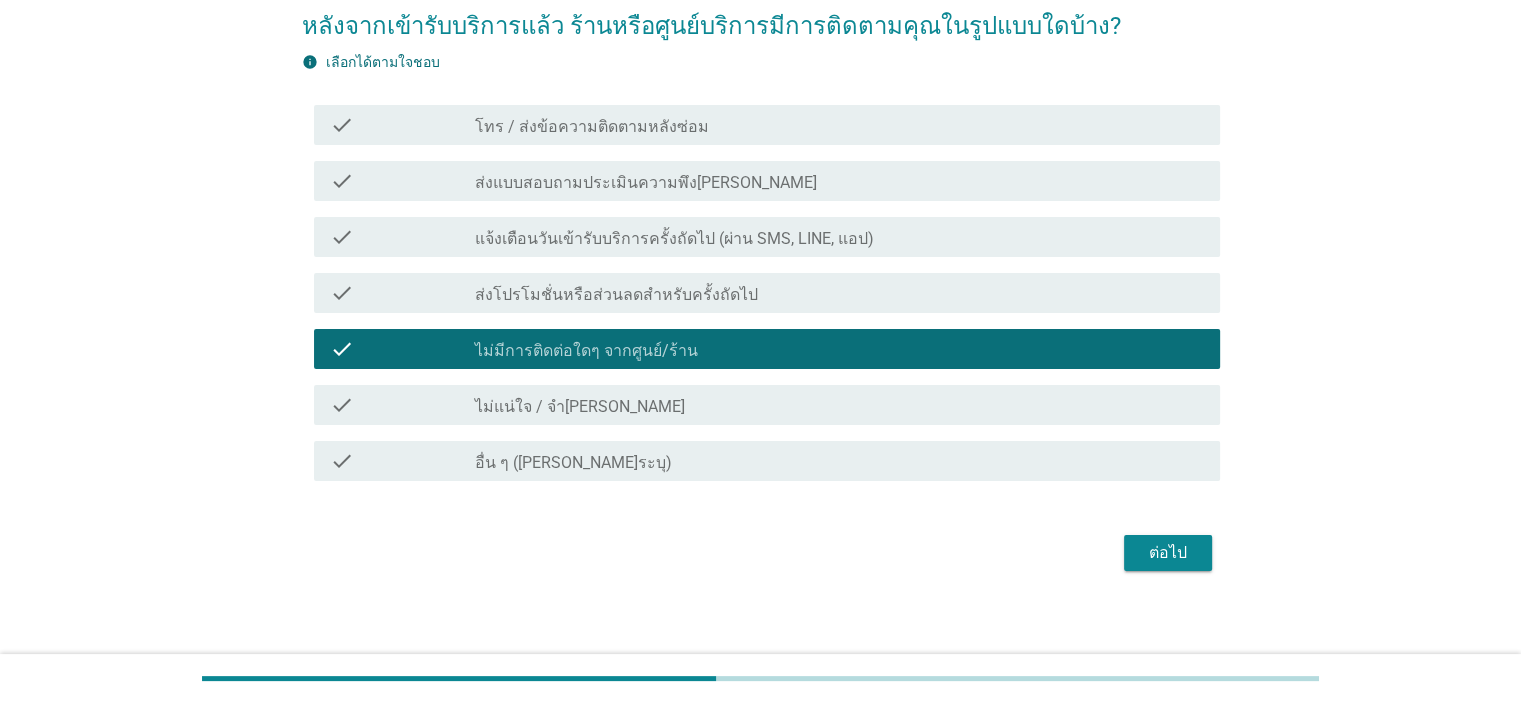 scroll, scrollTop: 180, scrollLeft: 0, axis: vertical 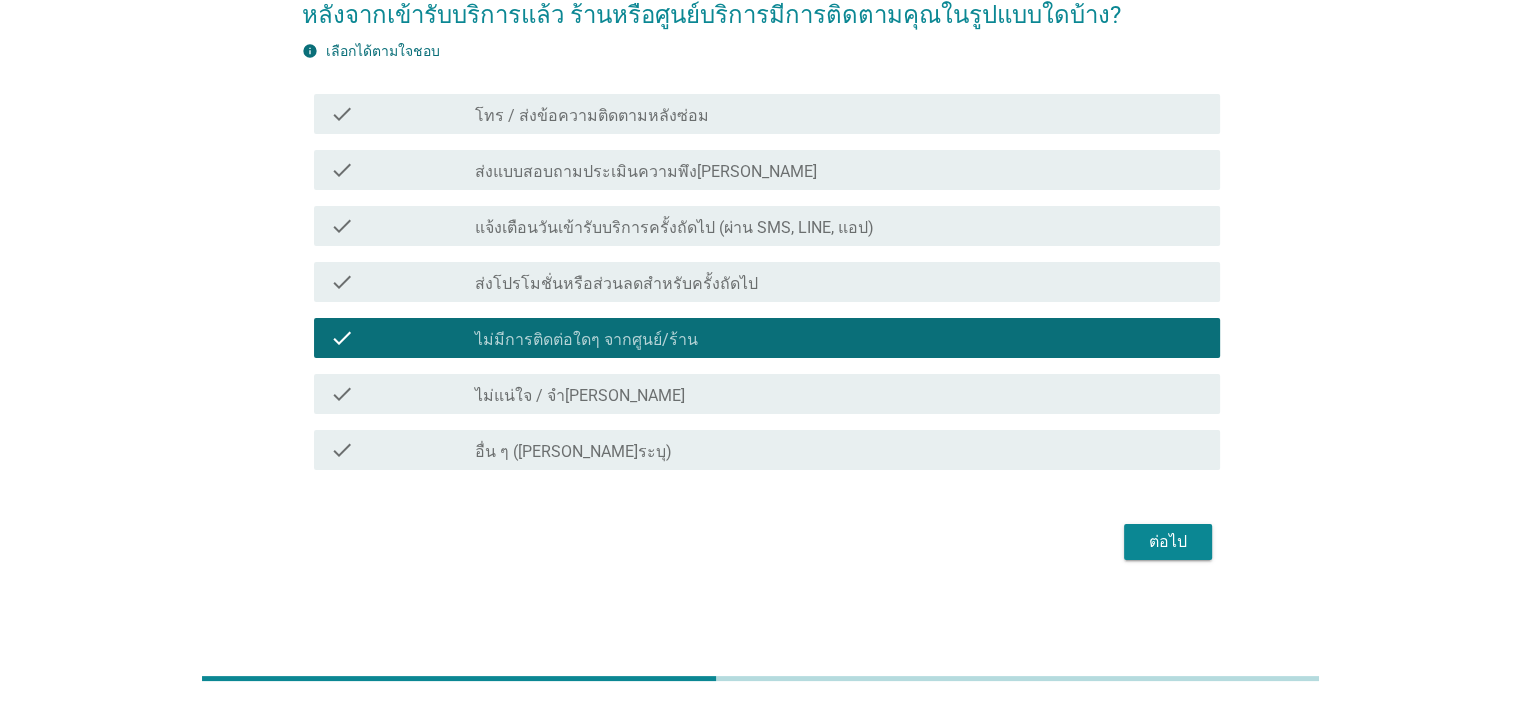 click on "ต่อไป" at bounding box center [1168, 542] 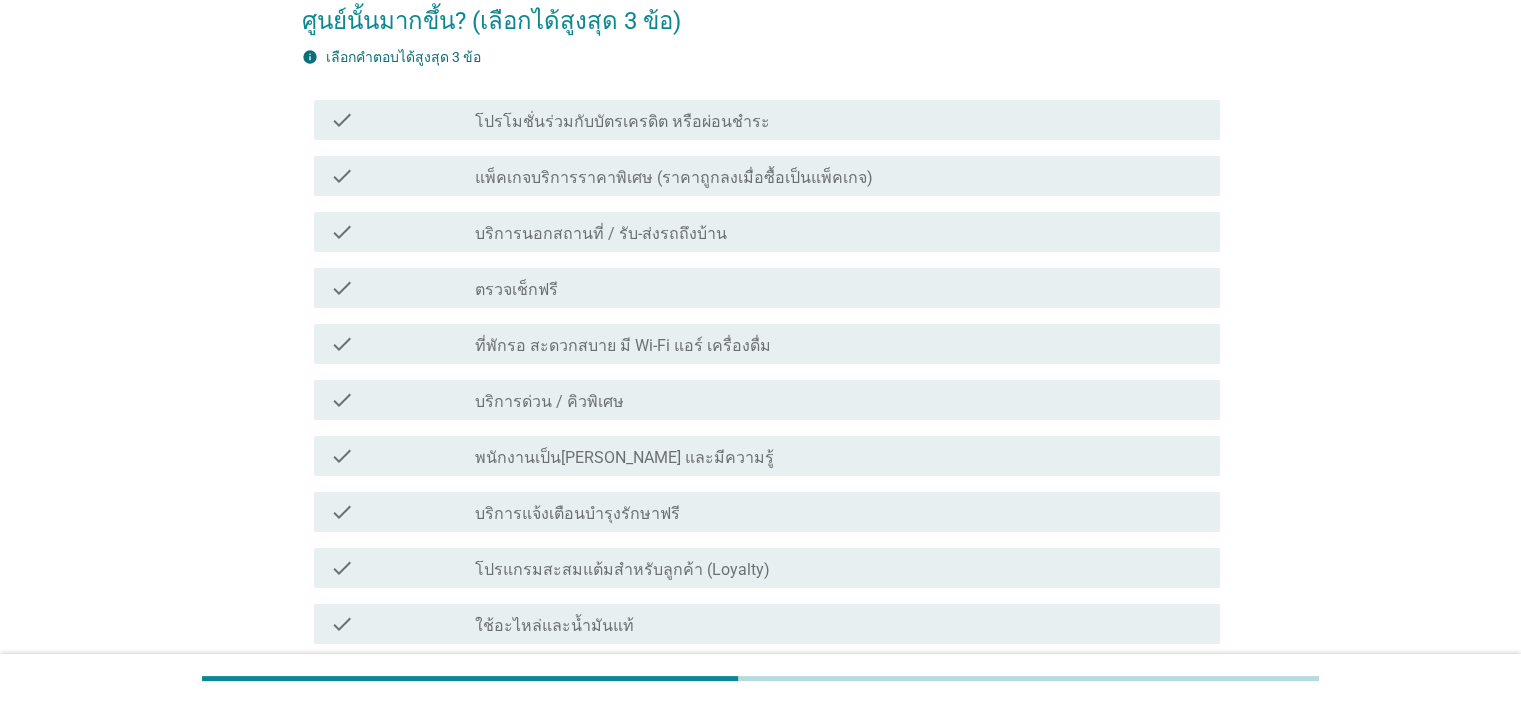 scroll, scrollTop: 0, scrollLeft: 0, axis: both 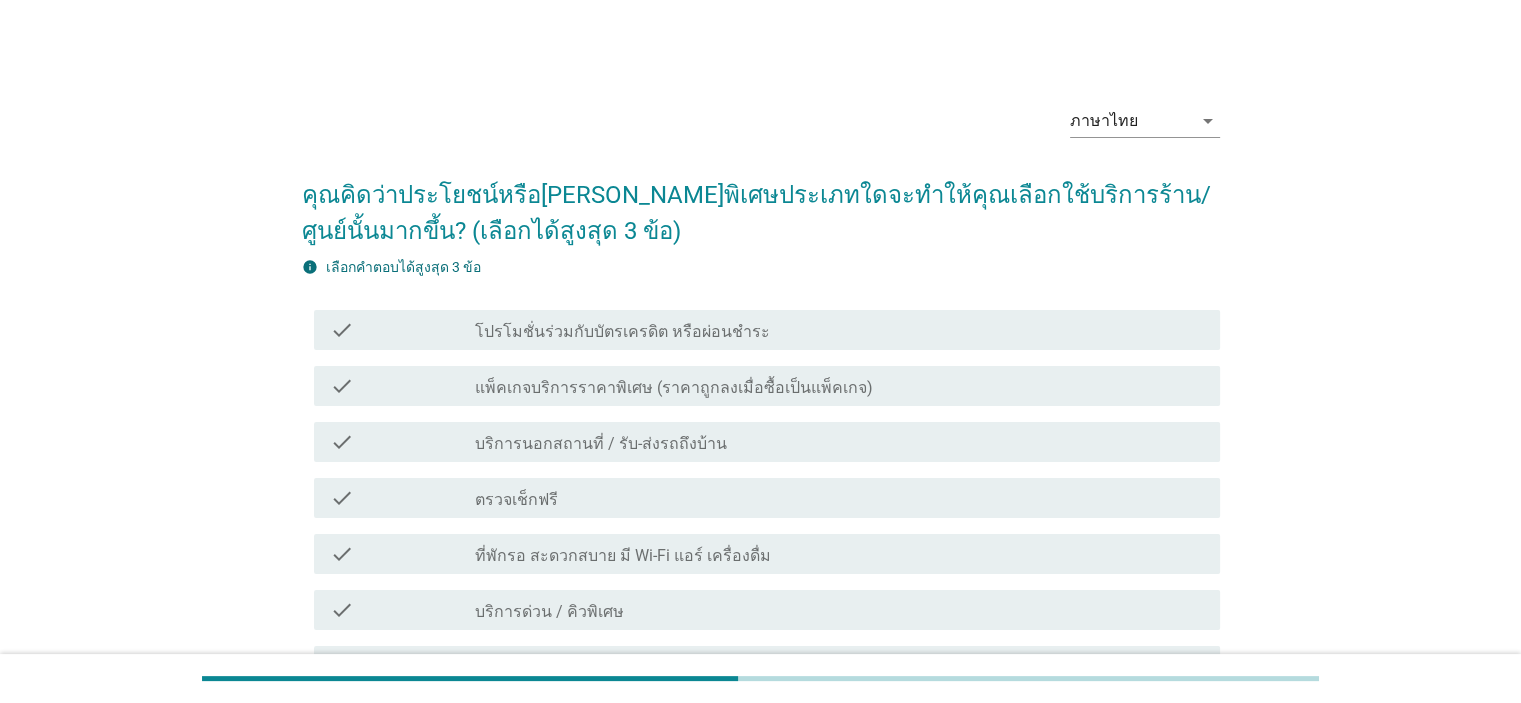 click on "ตรวจเช็กฟรี" at bounding box center (516, 500) 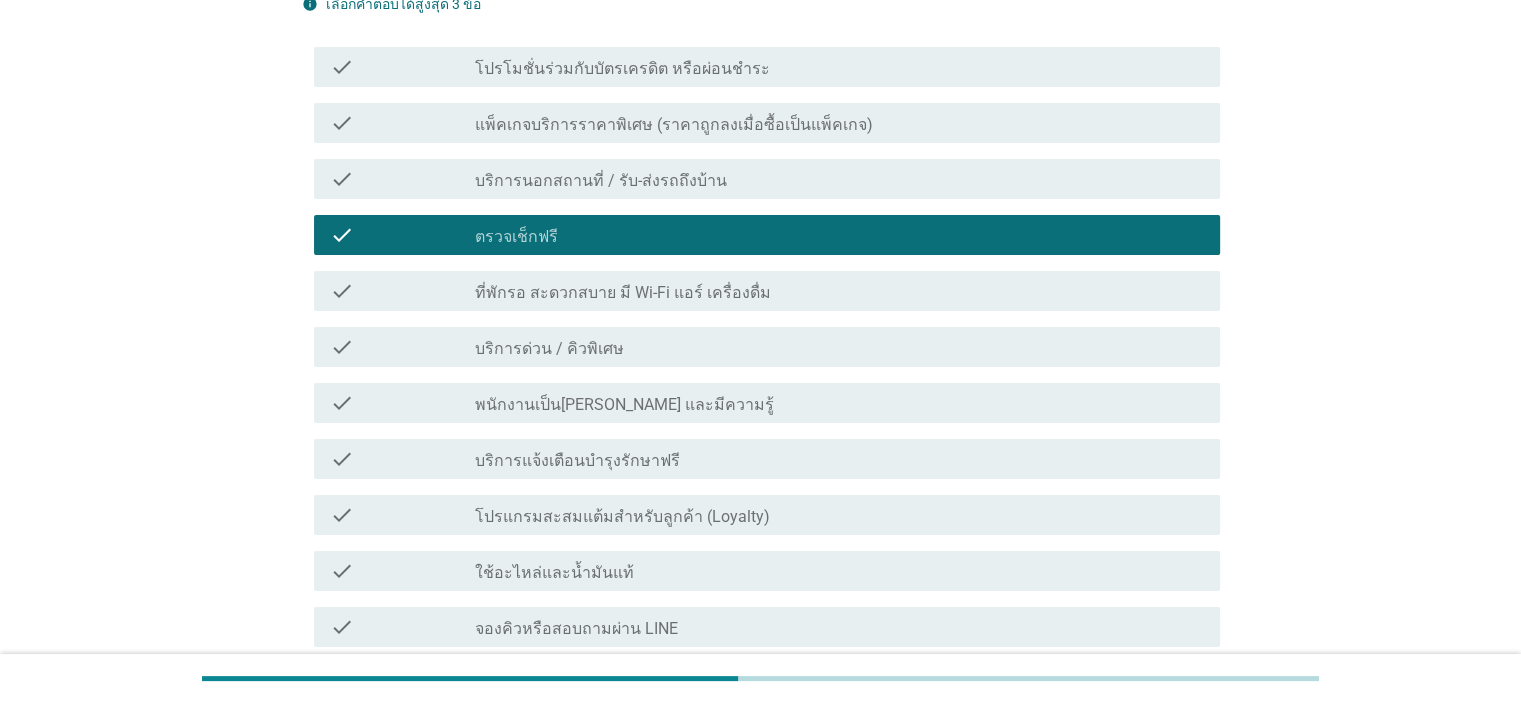 scroll, scrollTop: 300, scrollLeft: 0, axis: vertical 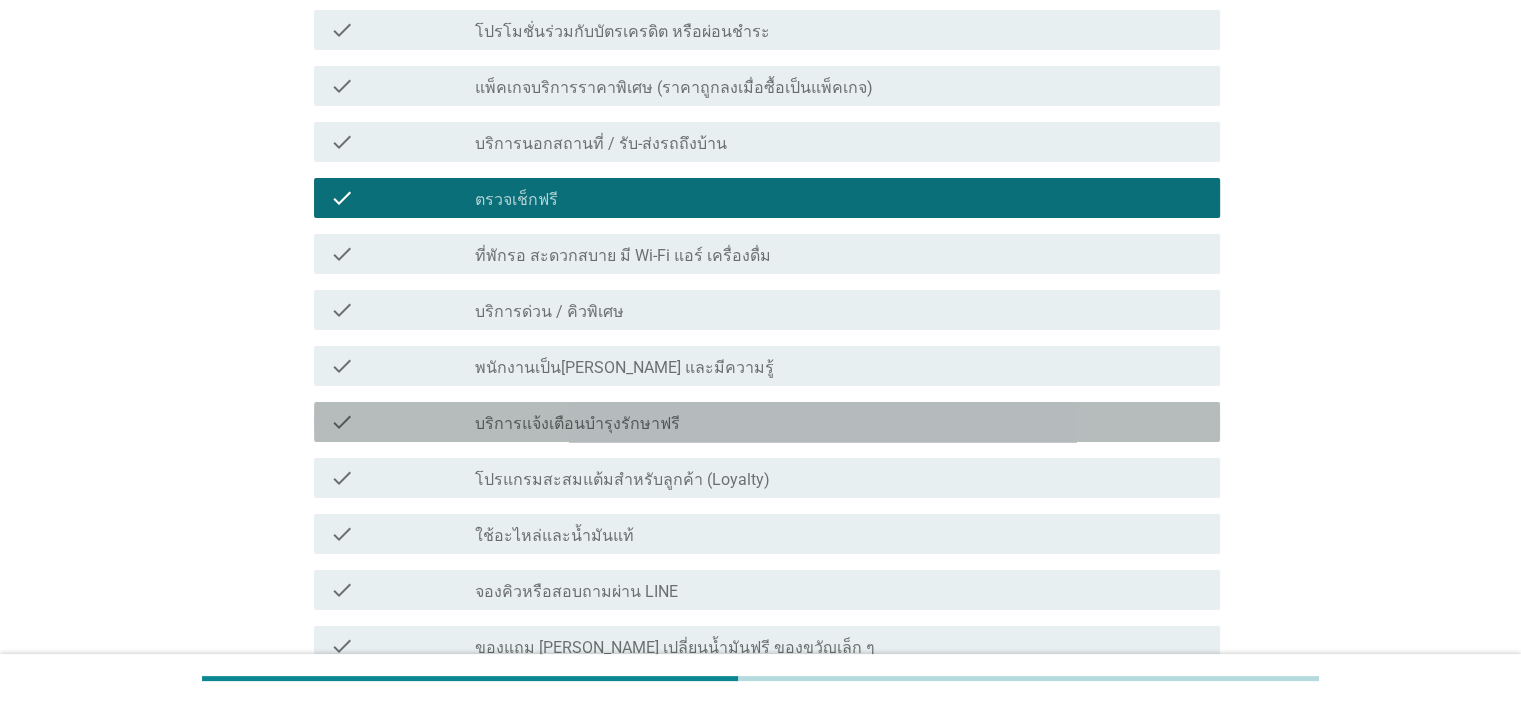 click on "บริการแจ้งเตือนบำรุงรักษาฟรี" at bounding box center [577, 424] 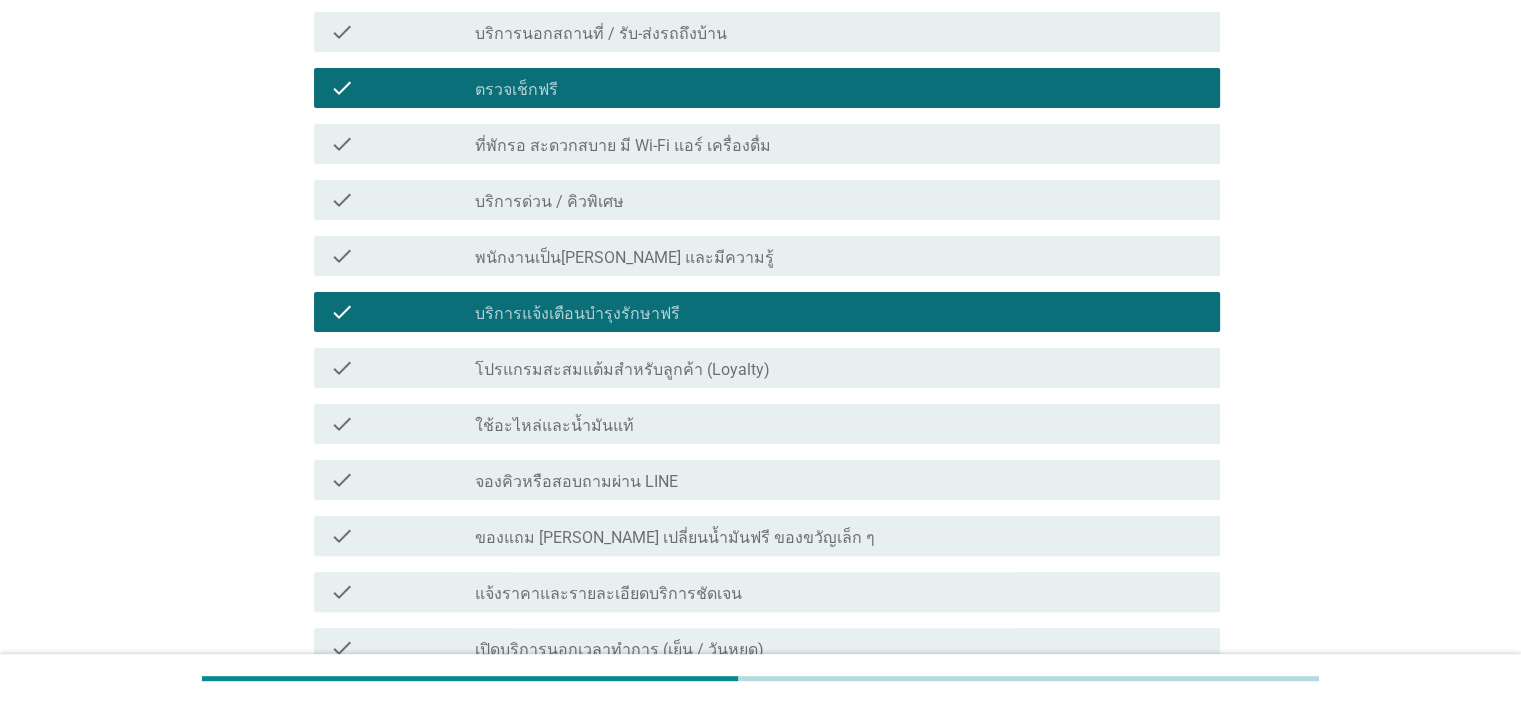 scroll, scrollTop: 500, scrollLeft: 0, axis: vertical 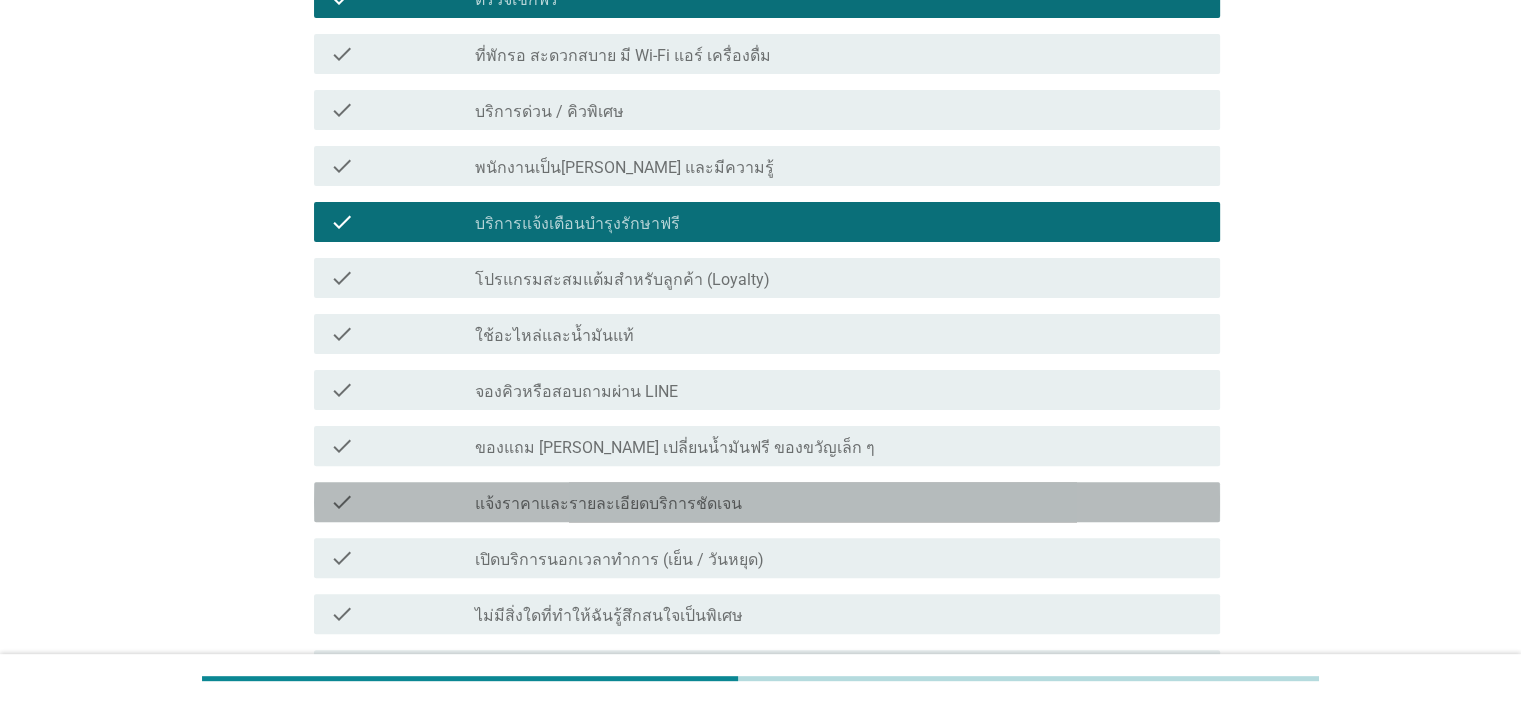click on "แจ้งราคาและรายละเอียดบริการชัดเจน" at bounding box center [608, 504] 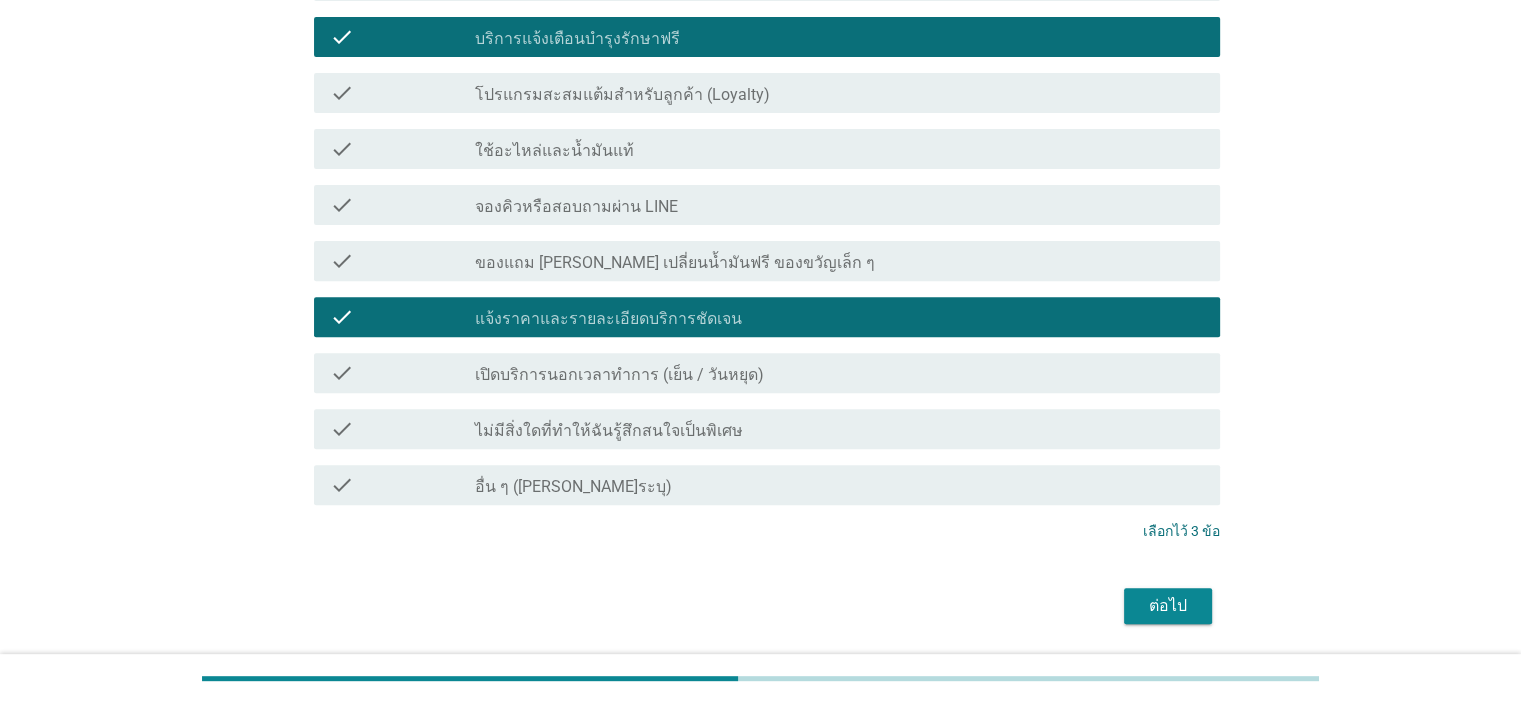 scroll, scrollTop: 748, scrollLeft: 0, axis: vertical 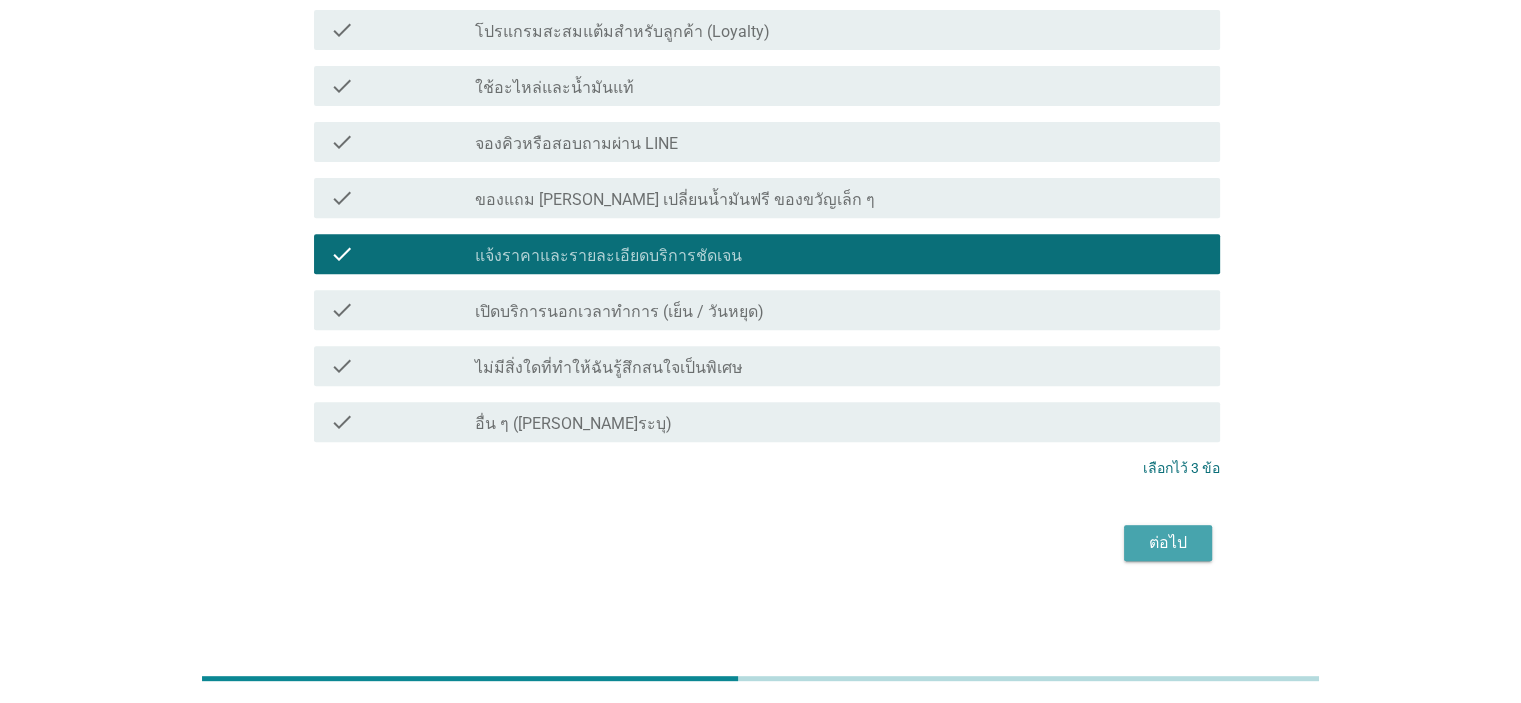 click on "ต่อไป" at bounding box center [1168, 543] 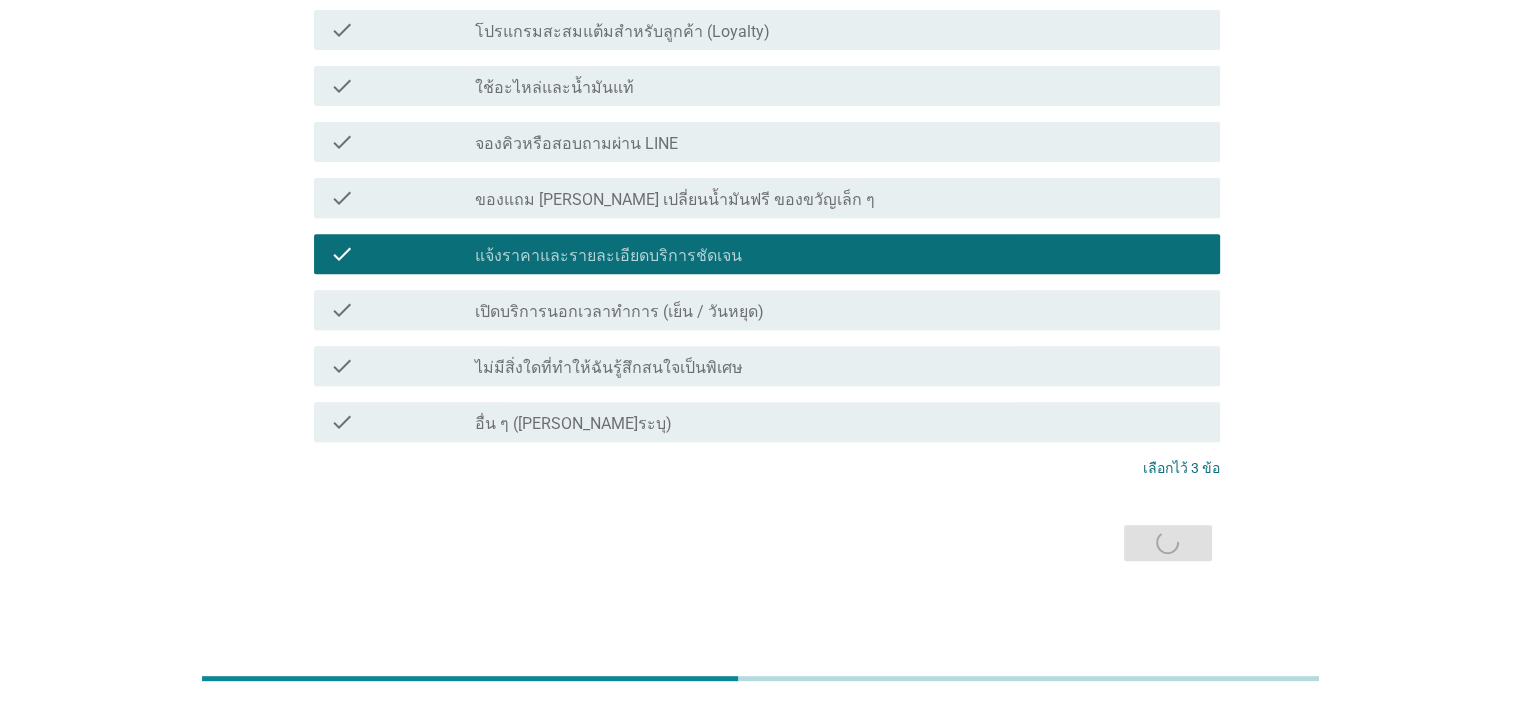 scroll, scrollTop: 0, scrollLeft: 0, axis: both 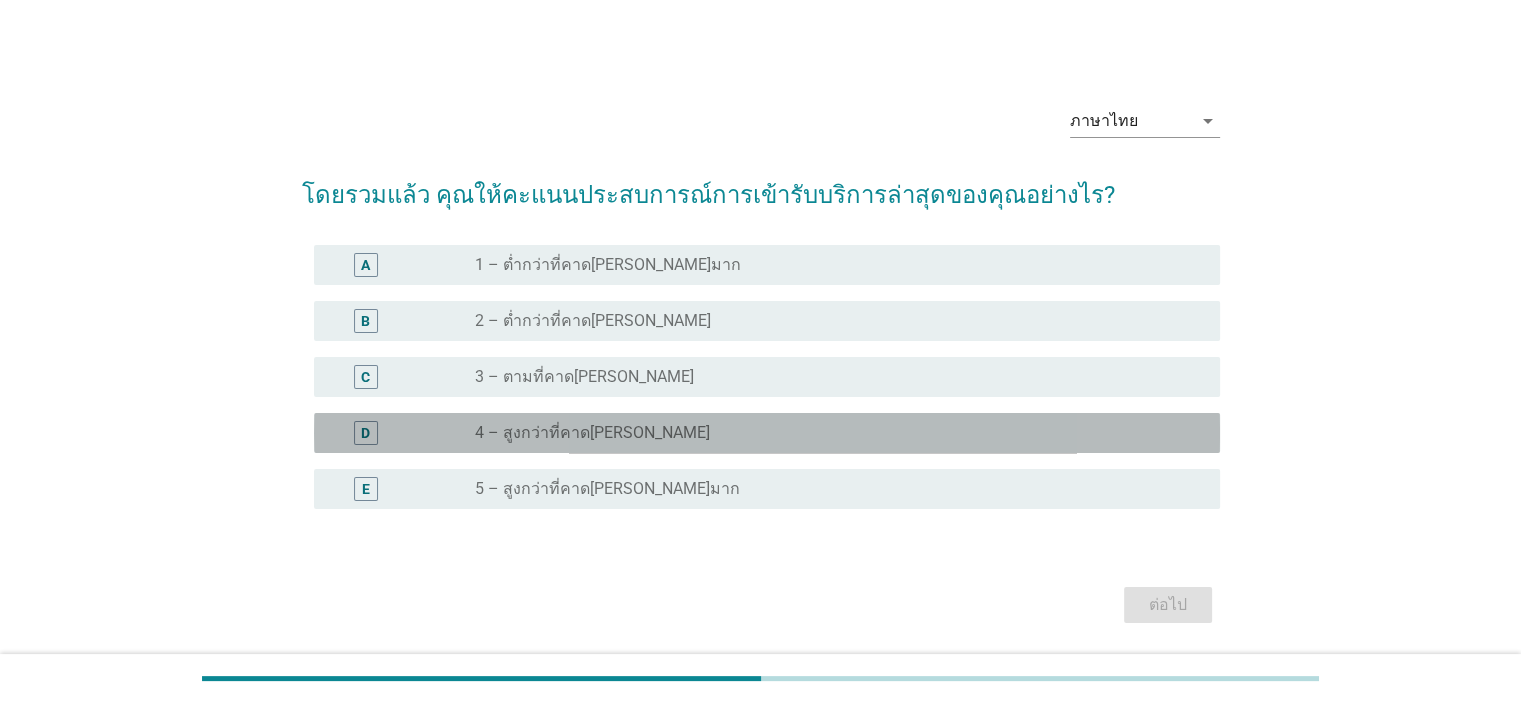 click on "4 – สูงกว่าที่คาด[PERSON_NAME]" at bounding box center [592, 433] 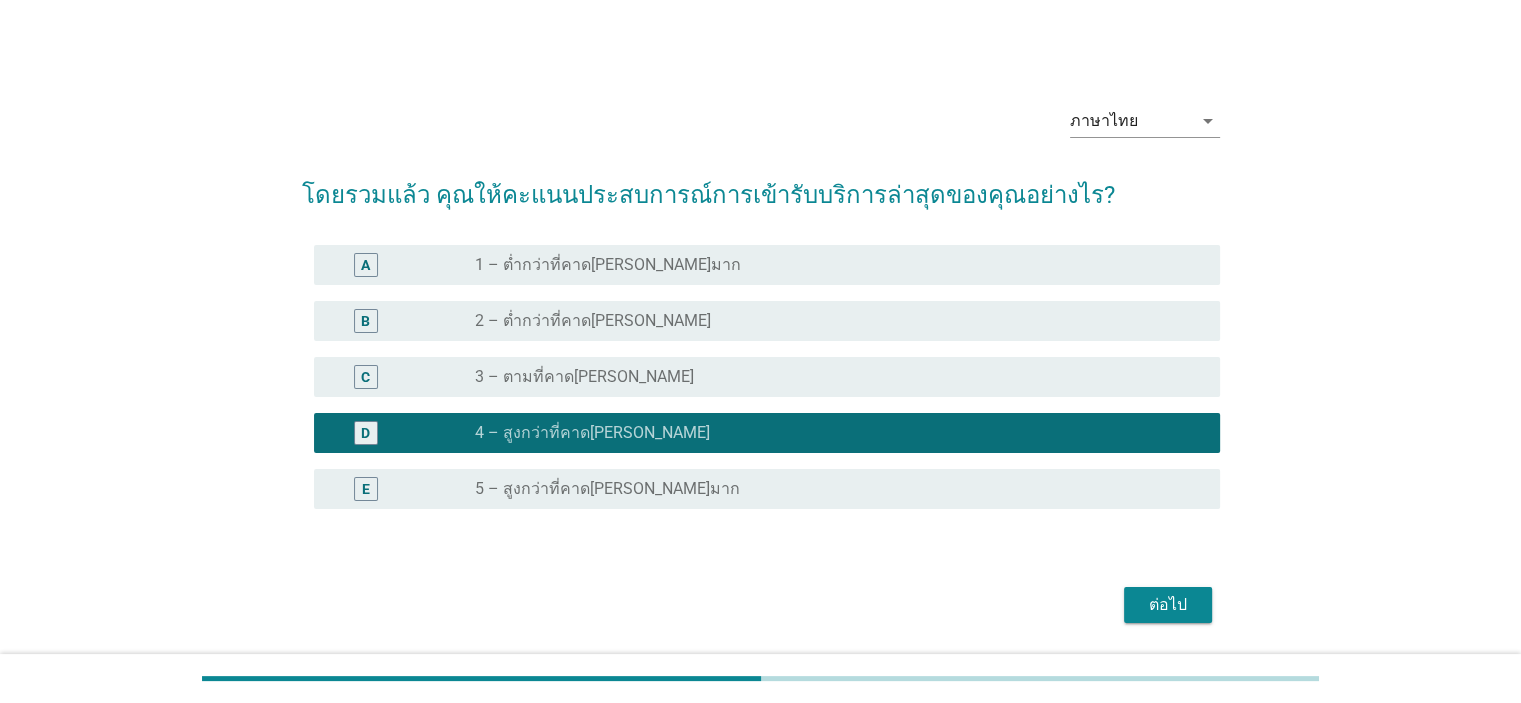 click on "ต่อไป" at bounding box center [1168, 605] 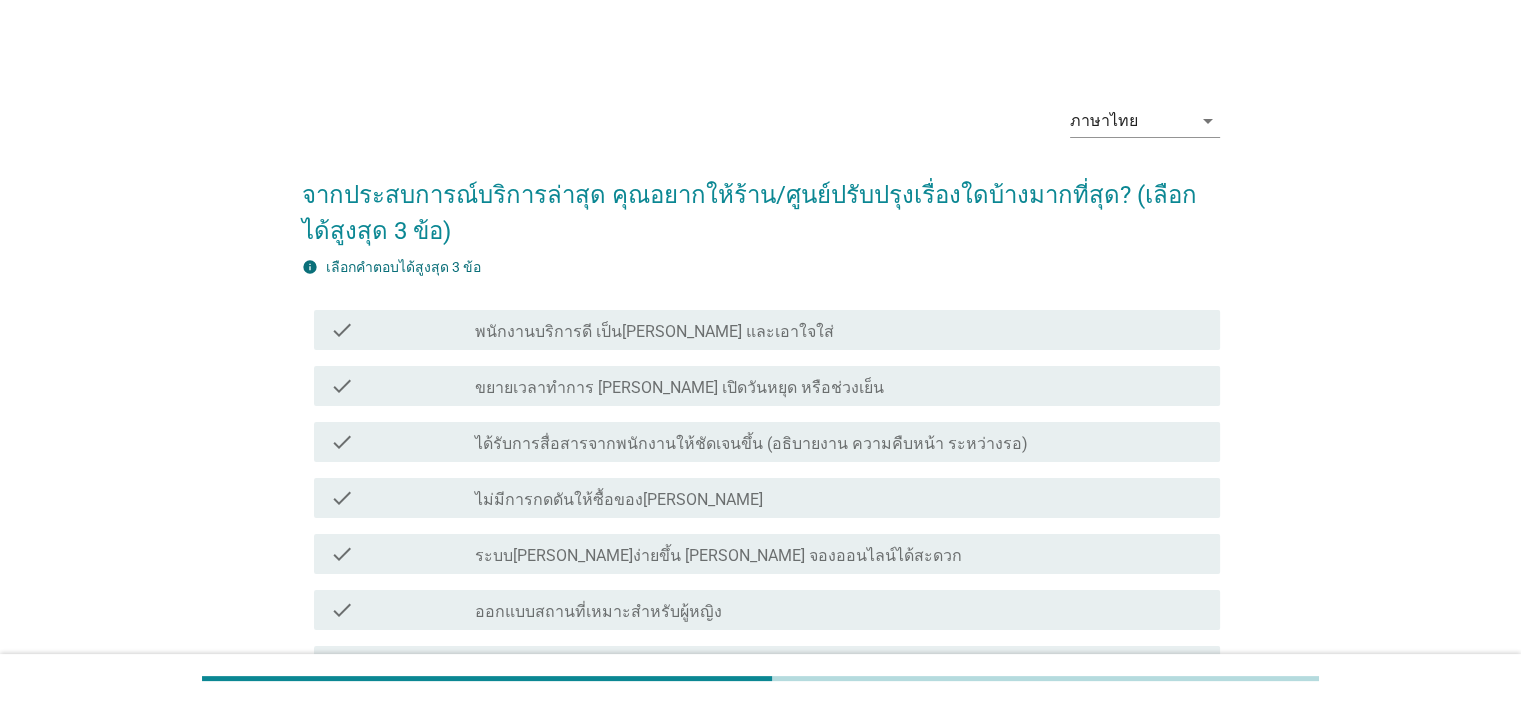 click on "พนักงานบริการดี เป็น[PERSON_NAME] และเอาใจใส่" at bounding box center (654, 332) 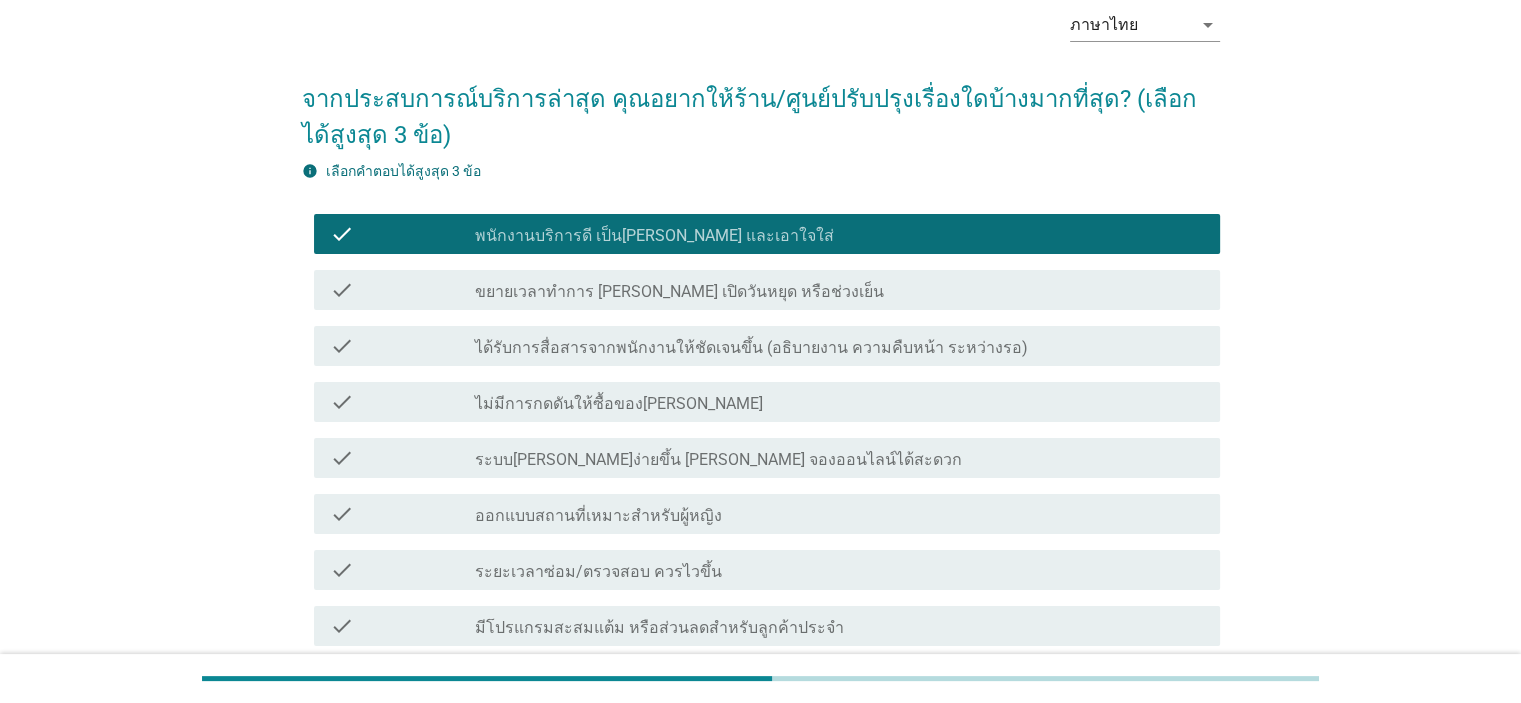 scroll, scrollTop: 100, scrollLeft: 0, axis: vertical 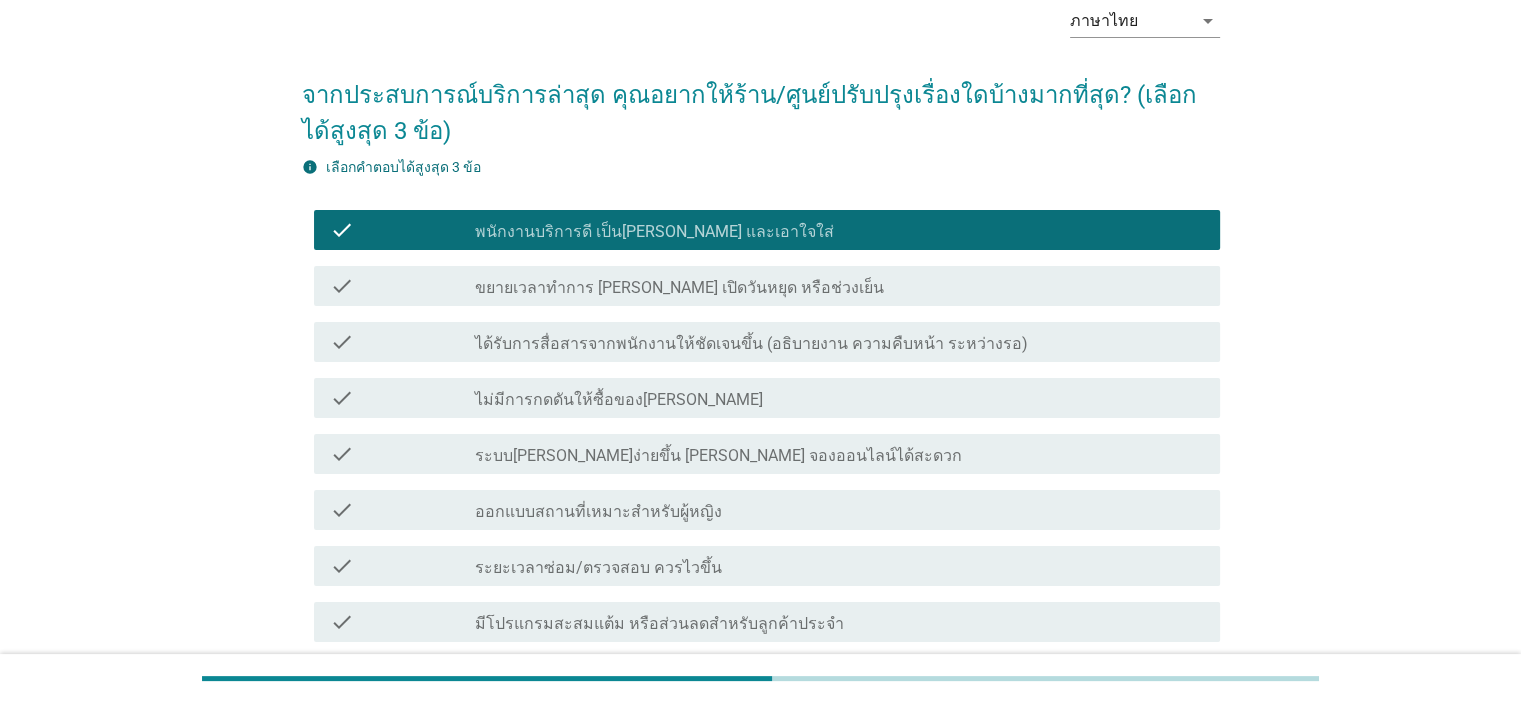 click on "ขยายเวลาทำการ [PERSON_NAME] เปิดวันหยุด หรือช่วงเย็น" at bounding box center (679, 288) 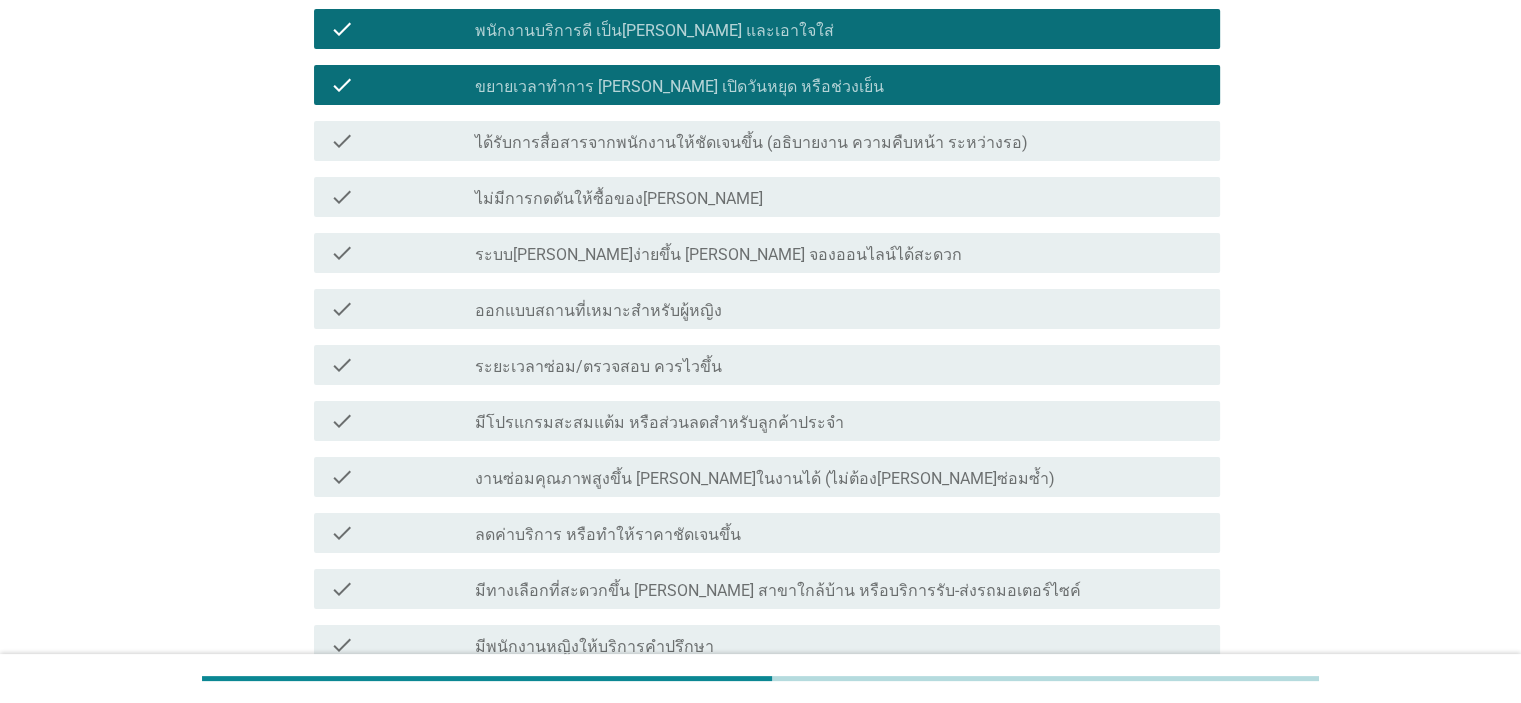 scroll, scrollTop: 300, scrollLeft: 0, axis: vertical 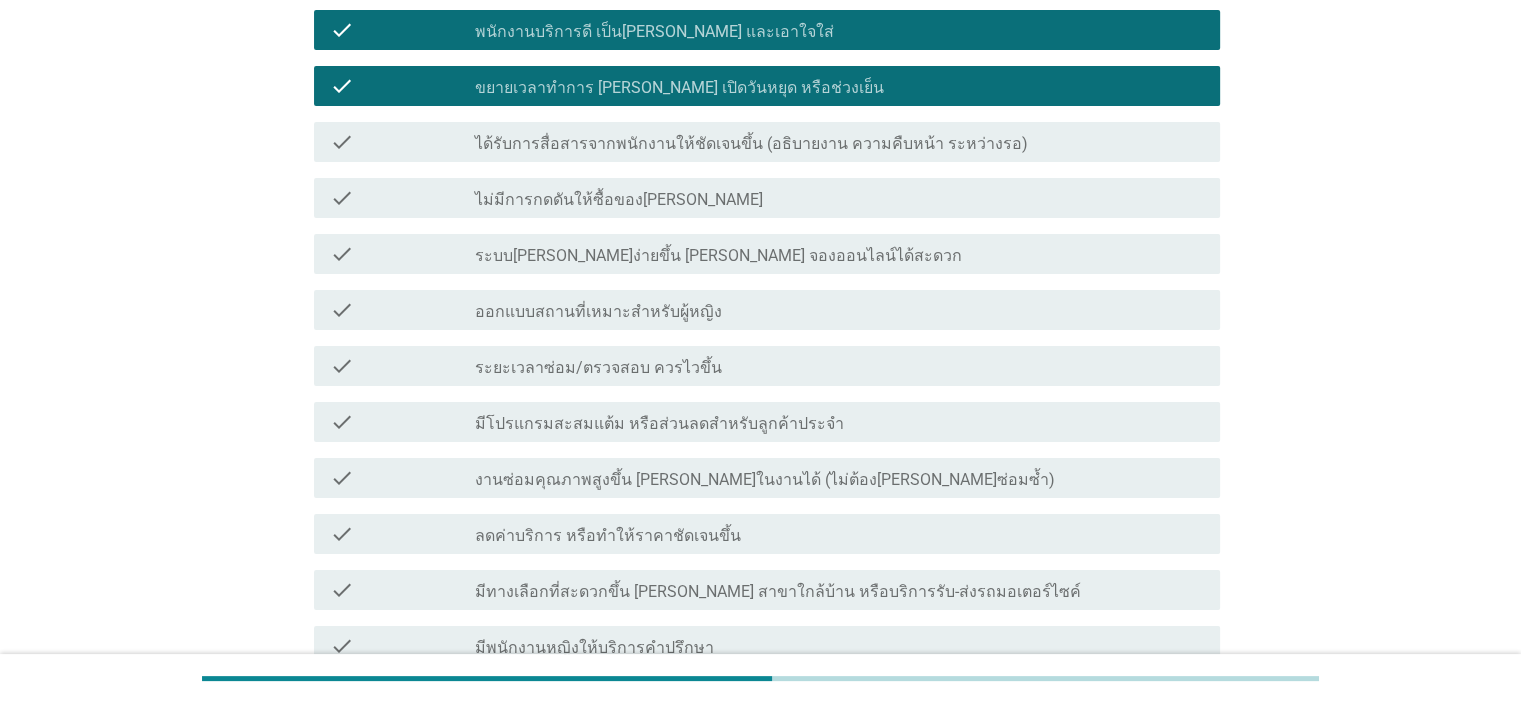 click on "ลดค่าบริการ หรือทำให้ราคาชัดเจนขึ้น" at bounding box center (608, 536) 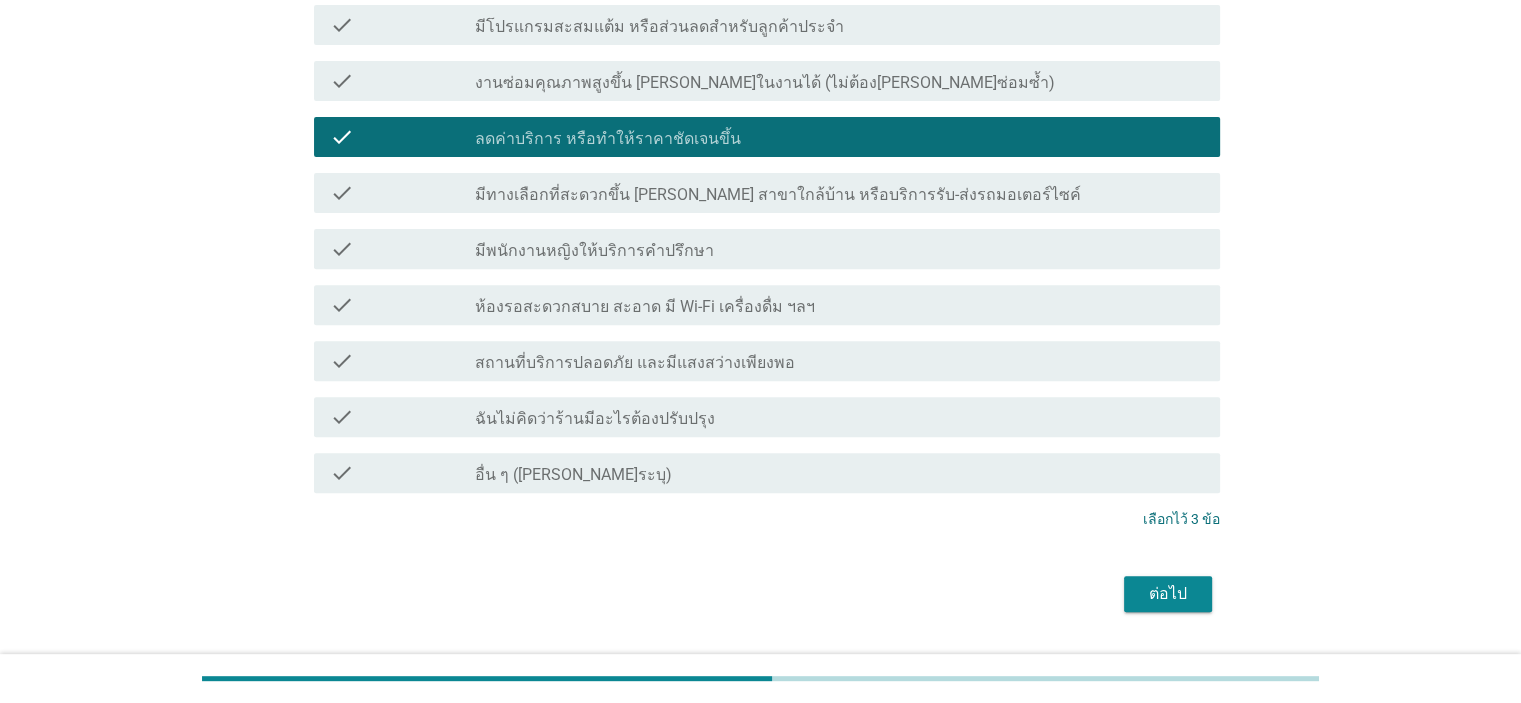scroll, scrollTop: 748, scrollLeft: 0, axis: vertical 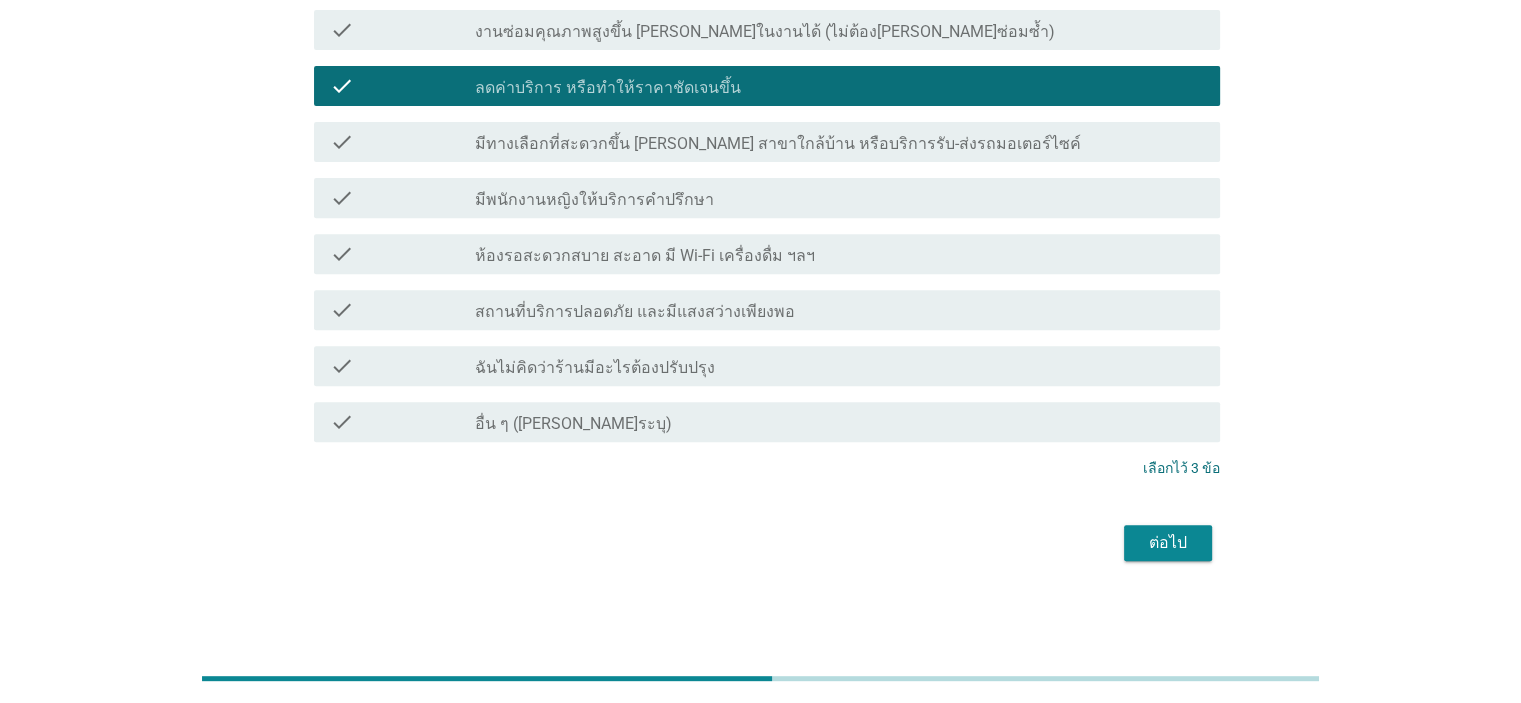 click on "ภาษาไทย arrow_drop_down   จากประสบการณ์บริการล่าสุด คุณอยากให้ร้าน/ศูนย์ปรับปรุงเรื่องใดบ้างมากที่สุด? (เลือกได้สูงสุด 3 ข้อ)     info   เลือกคําตอบได้สูงสุด 3 ข้อ   check     check_box พนักงานบริการดี เป็น[PERSON_NAME] และเอาใจใส่   check     check_box ขยายเวลาทำการ [PERSON_NAME] เปิดวันหยุด หรือช่วงเย็น   check     check_box_outline_blank ได้รับการสื่อสารจากพนักงานให้ชัดเจนขึ้น (อธิบายงาน ความคืบหน้า ระหว่างรอ)   check     check_box_outline_blank   check     check_box_outline_blank   check       check" at bounding box center (761, -46) 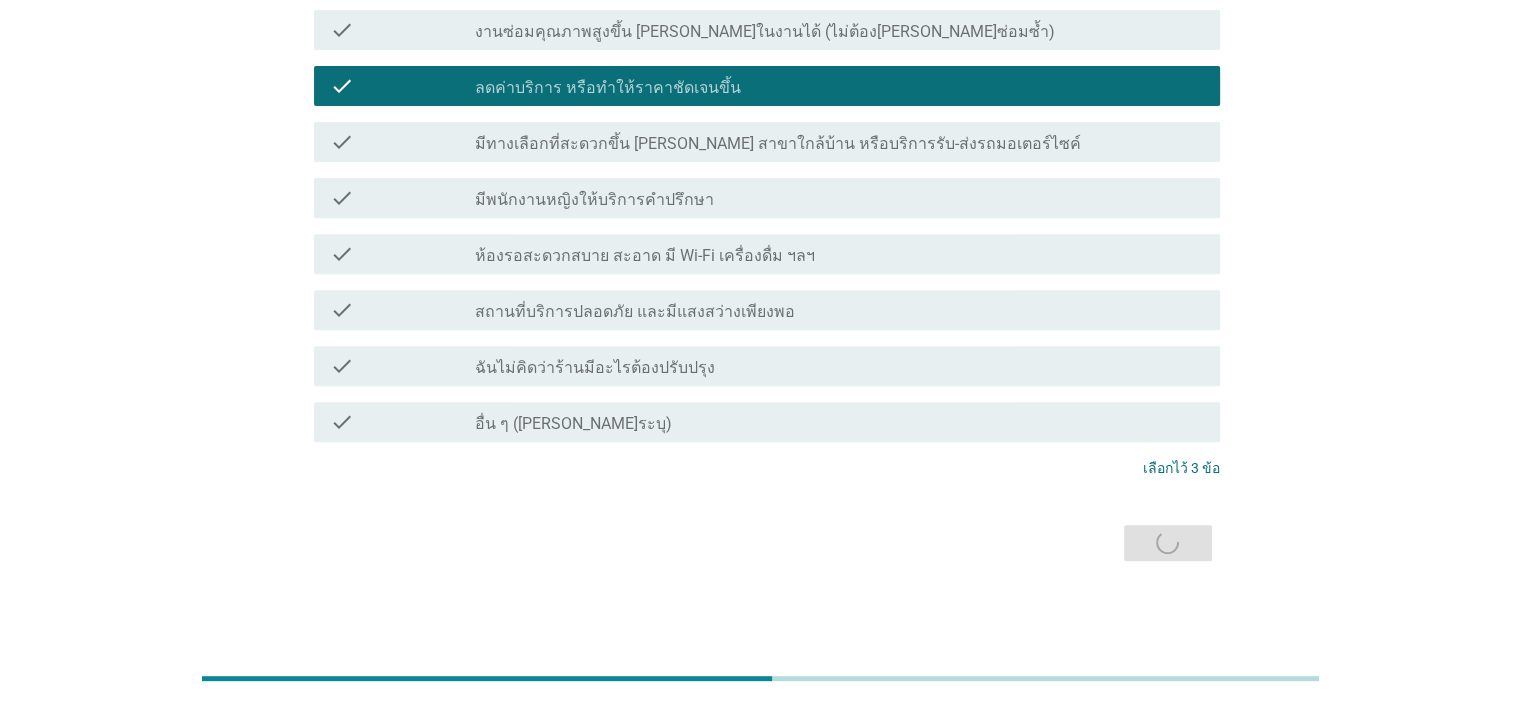 scroll, scrollTop: 0, scrollLeft: 0, axis: both 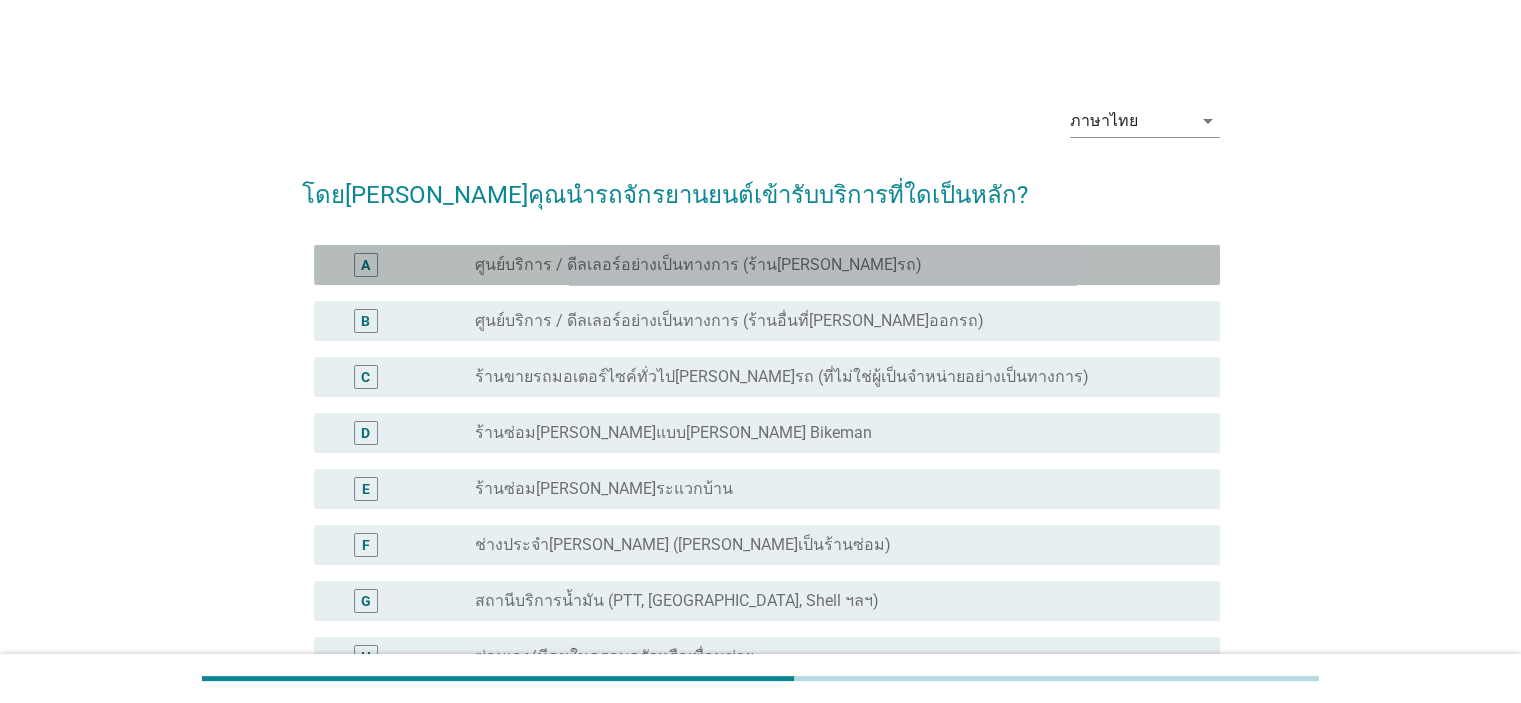 click on "ศูนย์บริการ / ดีลเลอร์อย่างเป็นทางการ  (ร้าน[PERSON_NAME]รถ)" at bounding box center [698, 265] 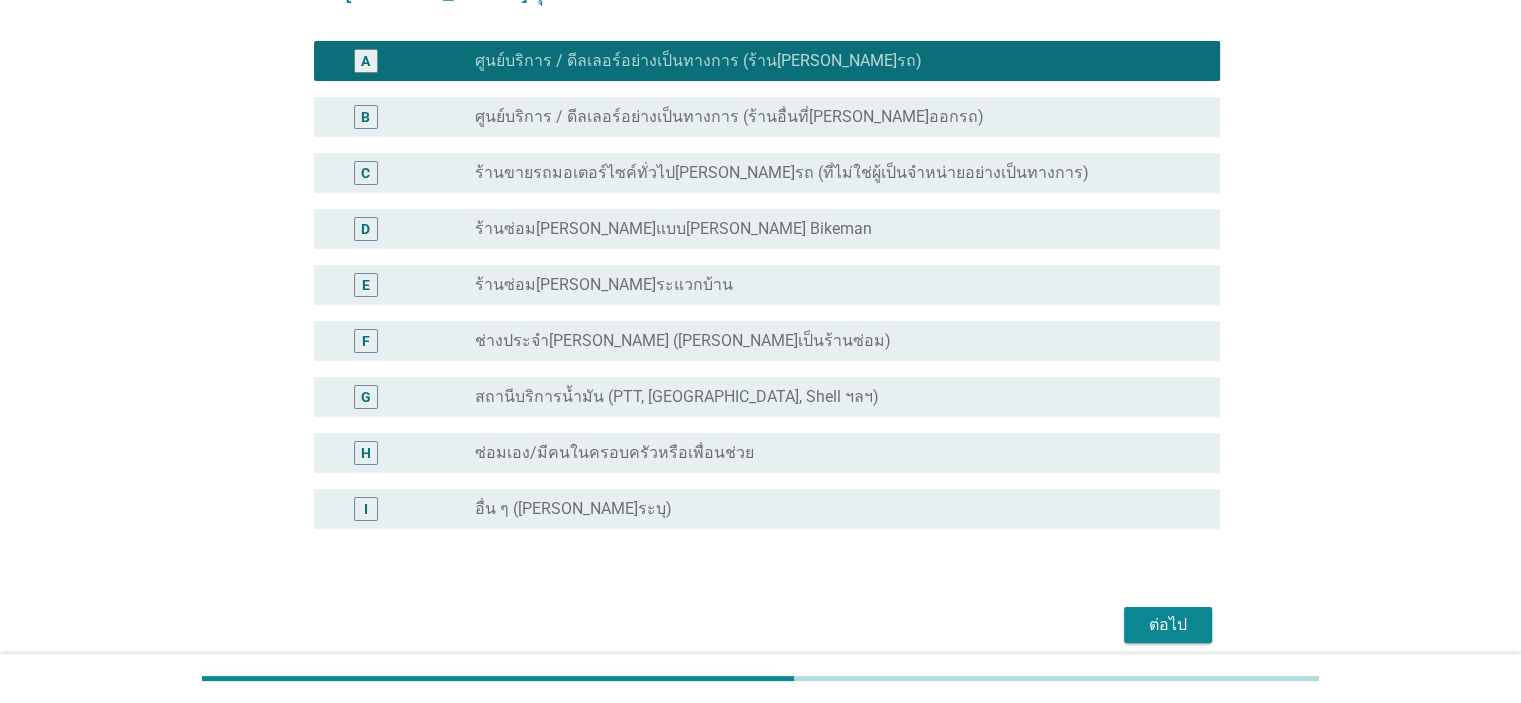 scroll, scrollTop: 287, scrollLeft: 0, axis: vertical 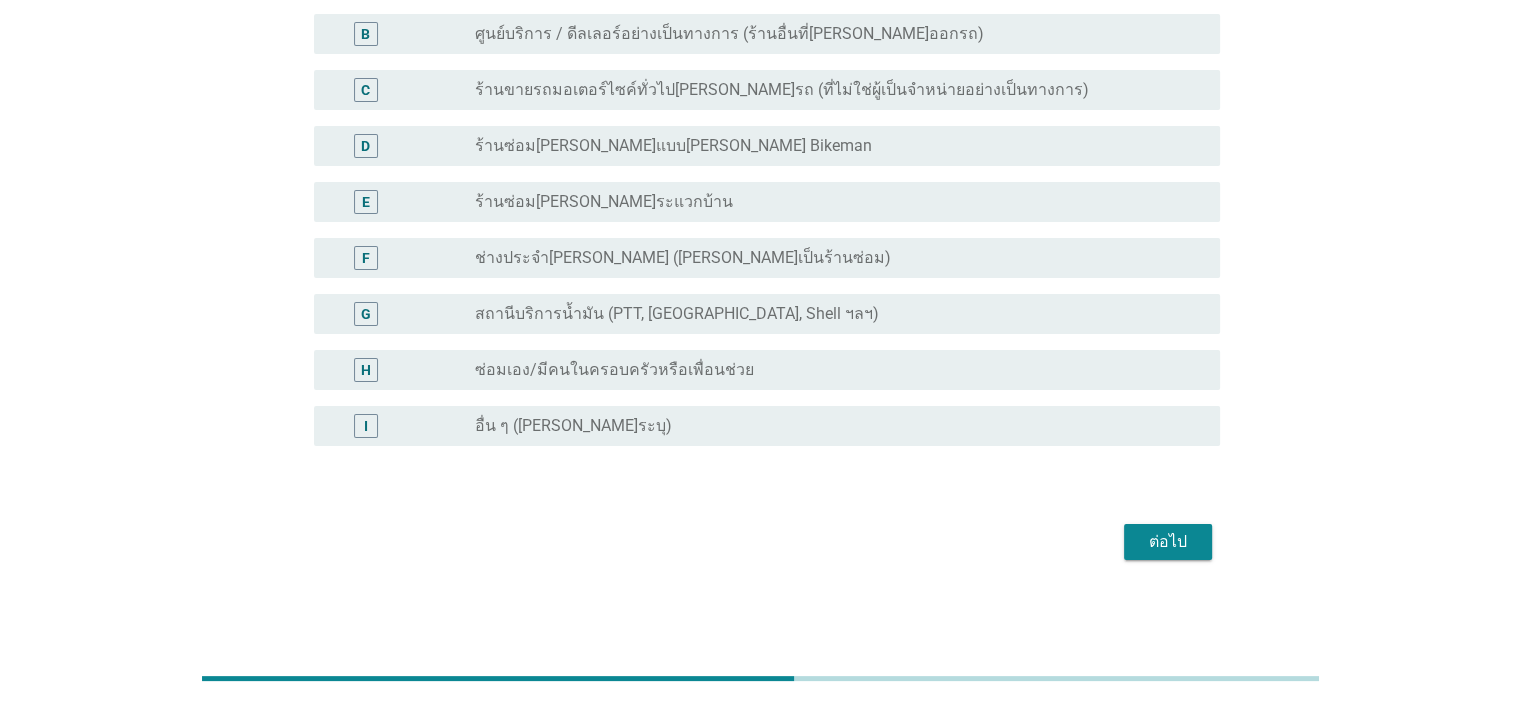 click on "ต่อไป" at bounding box center (1168, 542) 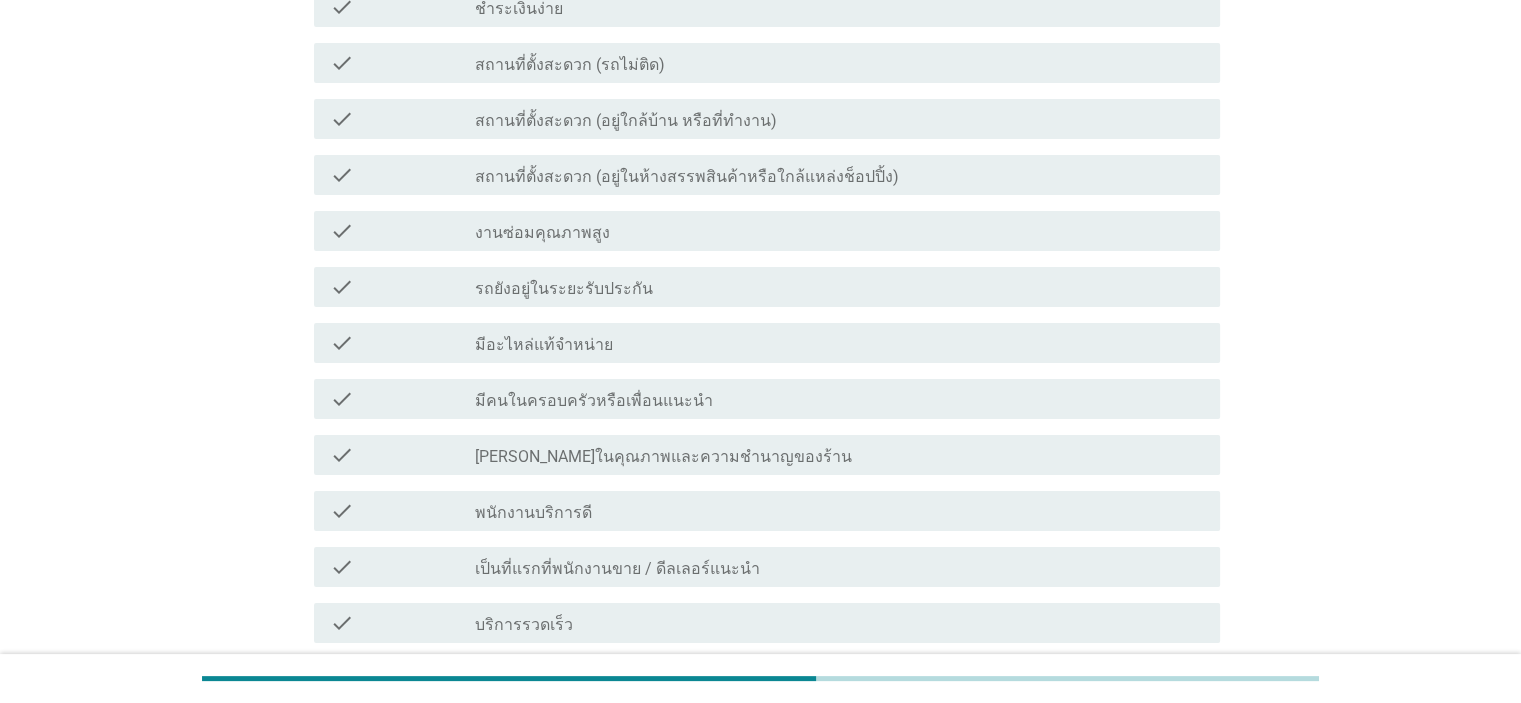 scroll, scrollTop: 0, scrollLeft: 0, axis: both 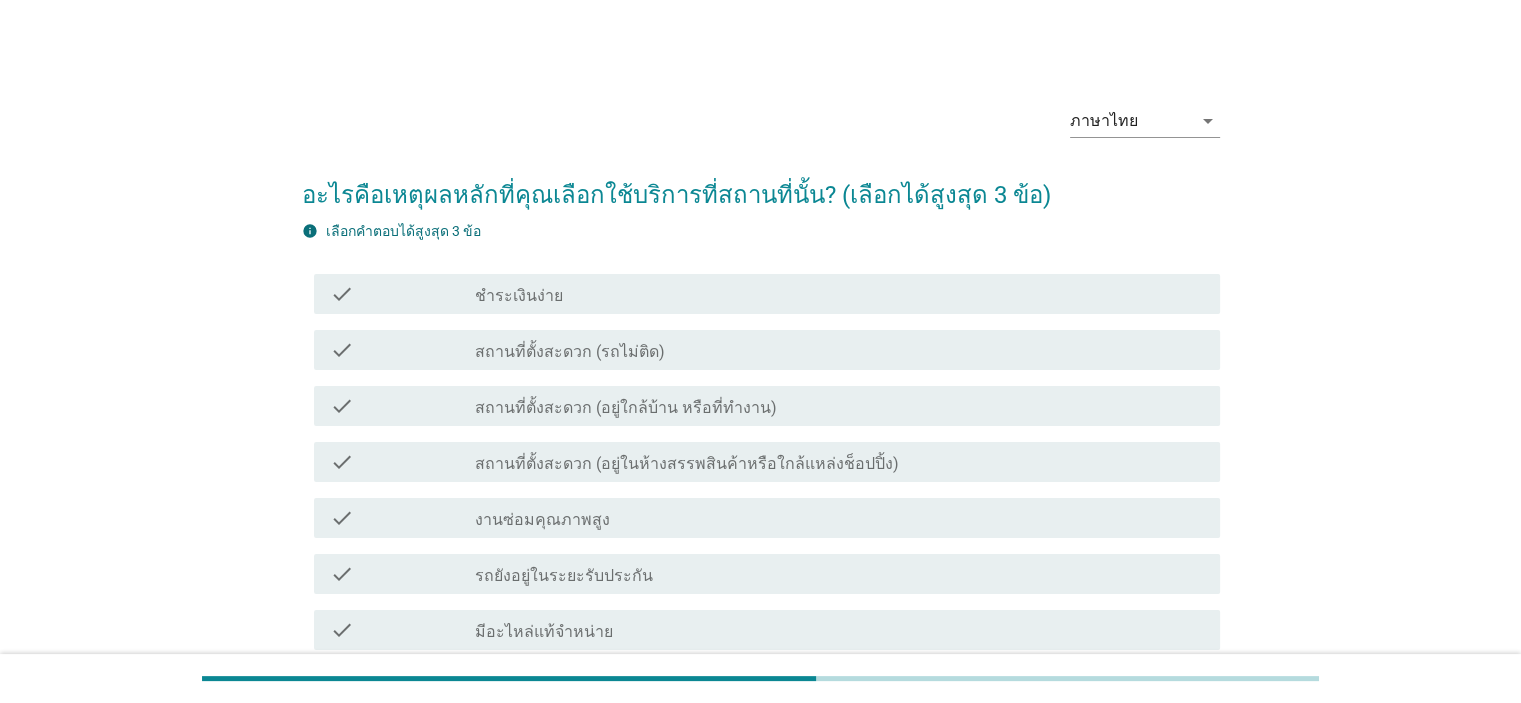 click on "สถานที่ตั้งสะดวก (รถไม่ติด)" at bounding box center (570, 352) 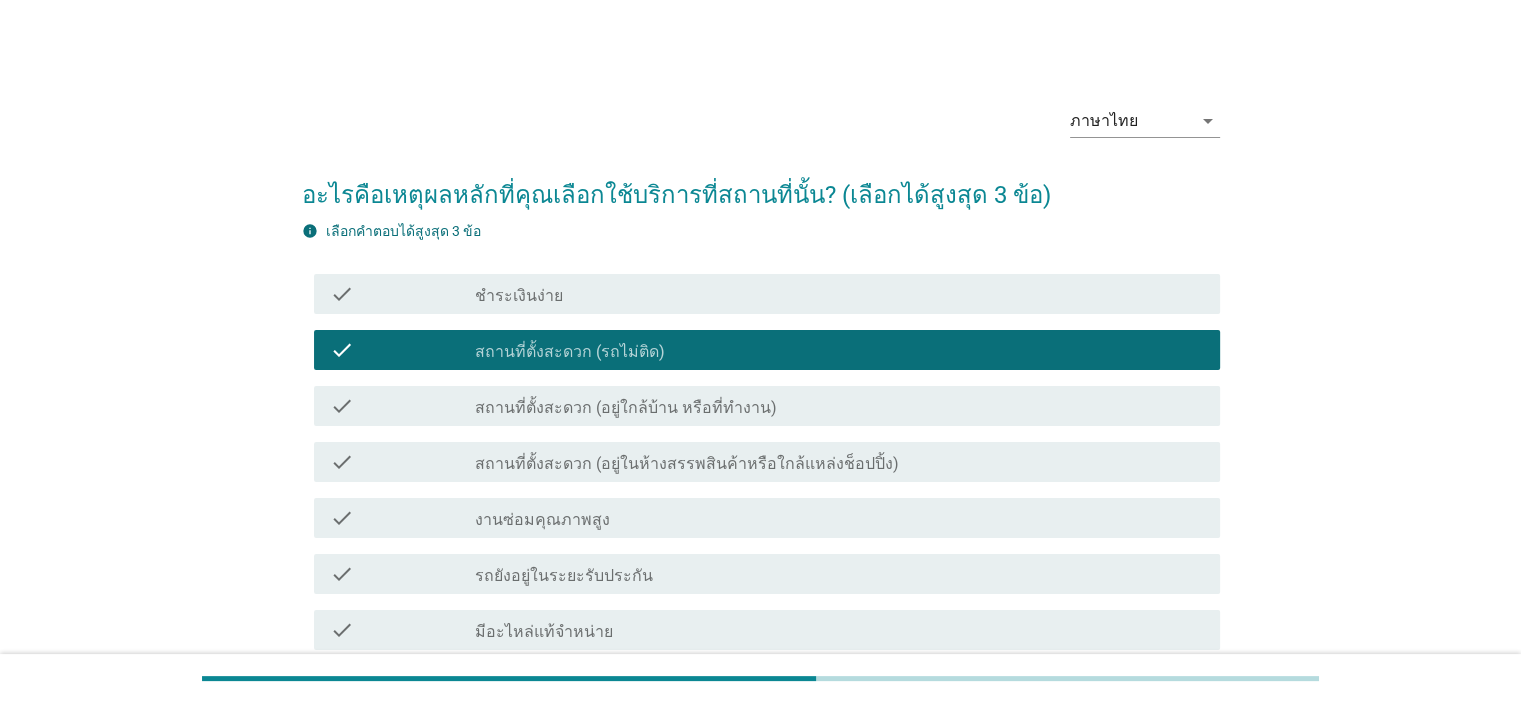 click on "ชำระเงินง่าย" at bounding box center (519, 296) 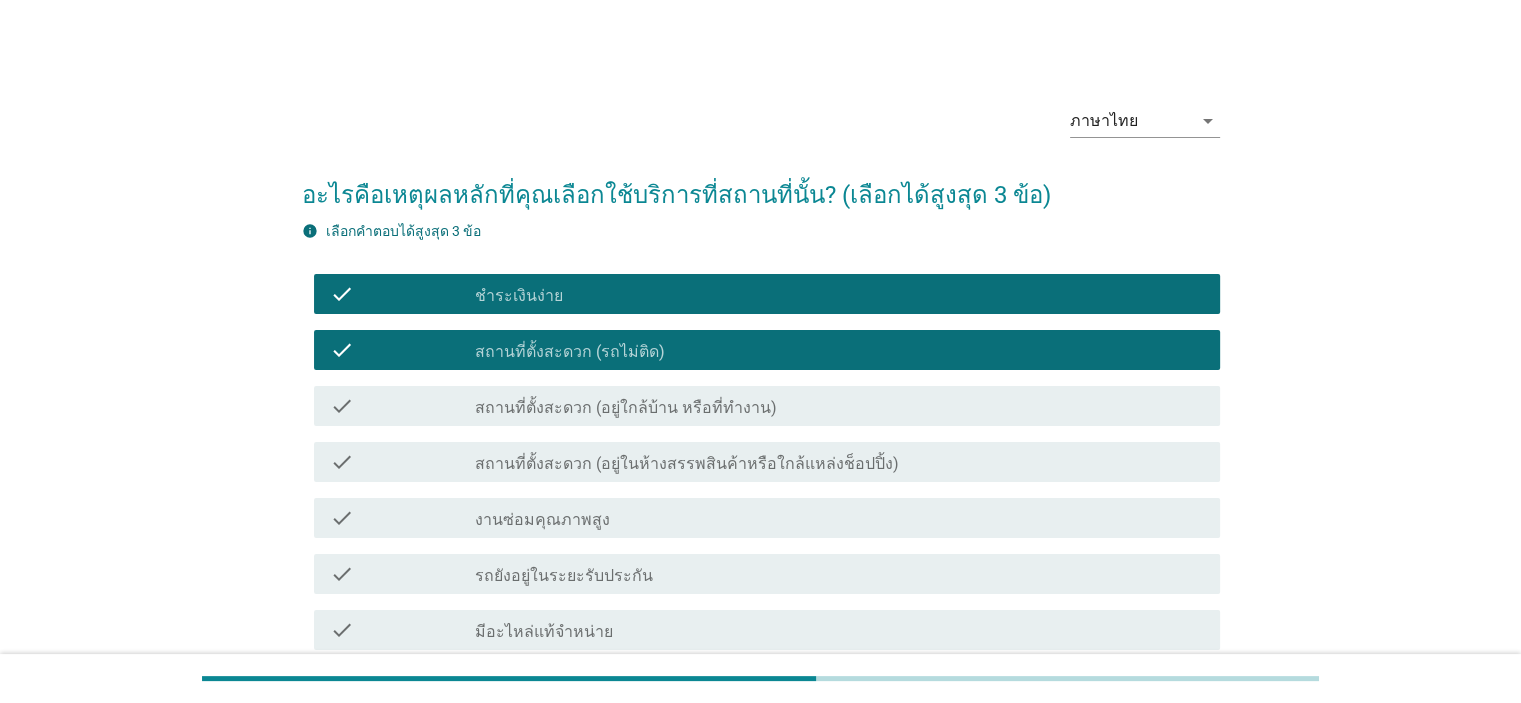 click on "สถานที่ตั้งสะดวก (อยู่ใกล้บ้าน หรือที่ทำงาน)" at bounding box center (626, 408) 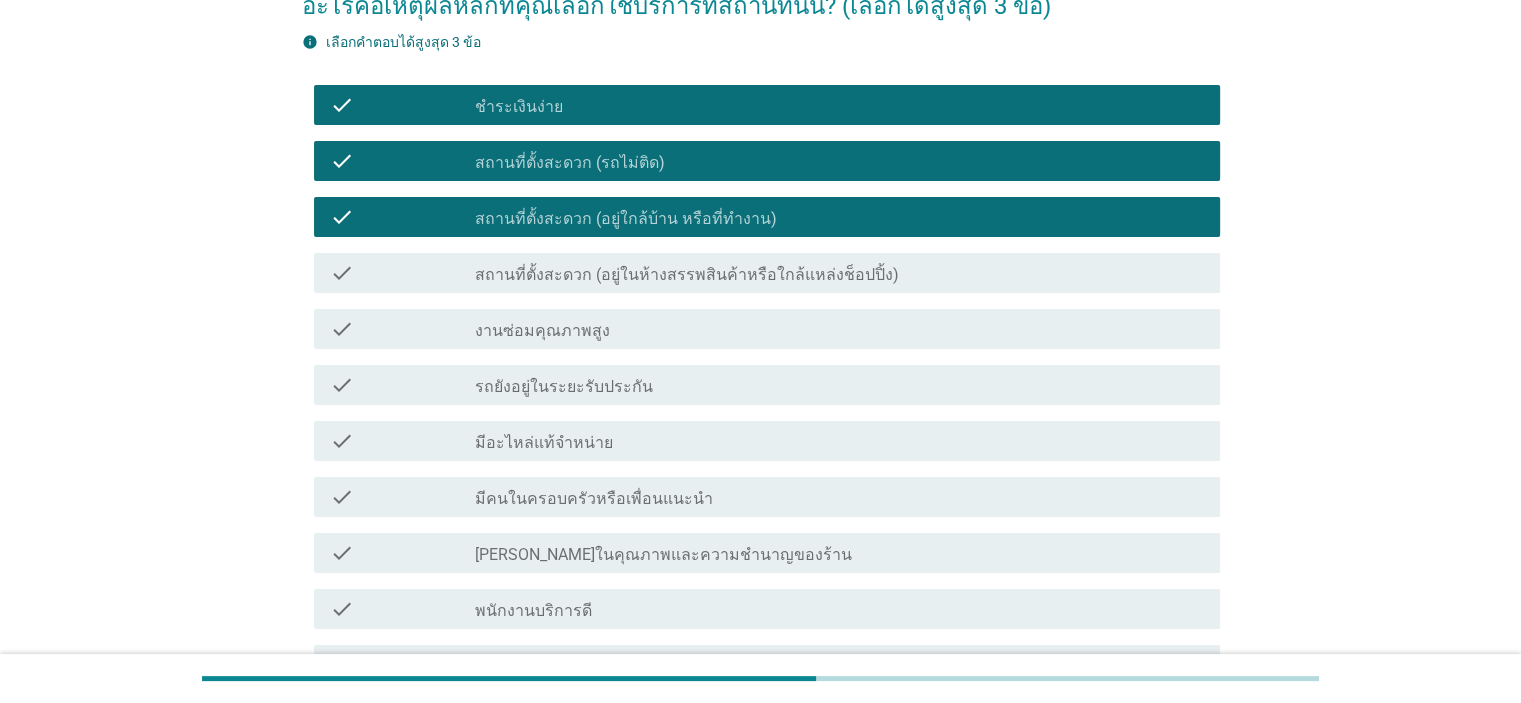 scroll, scrollTop: 200, scrollLeft: 0, axis: vertical 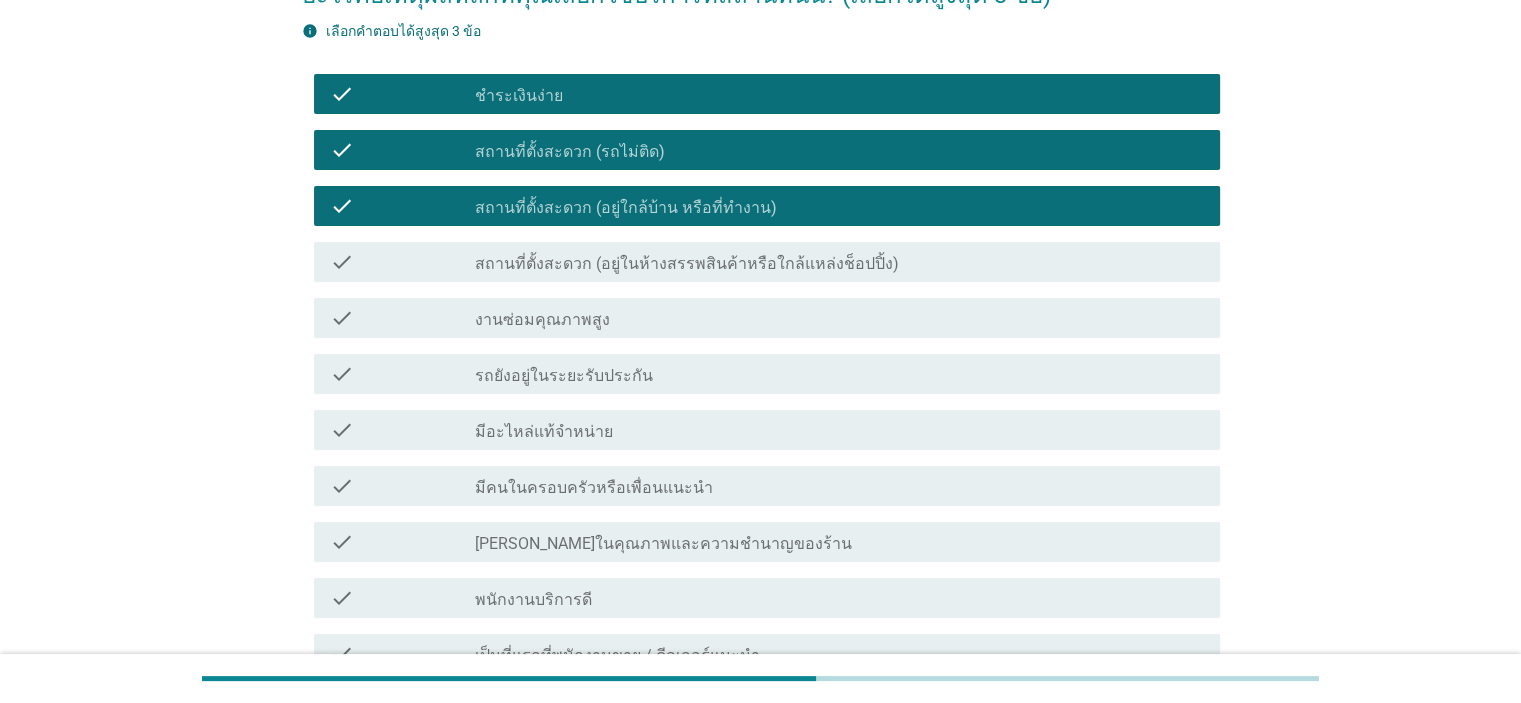 click on "รถยังอยู่ในระยะรับประกัน" at bounding box center [564, 376] 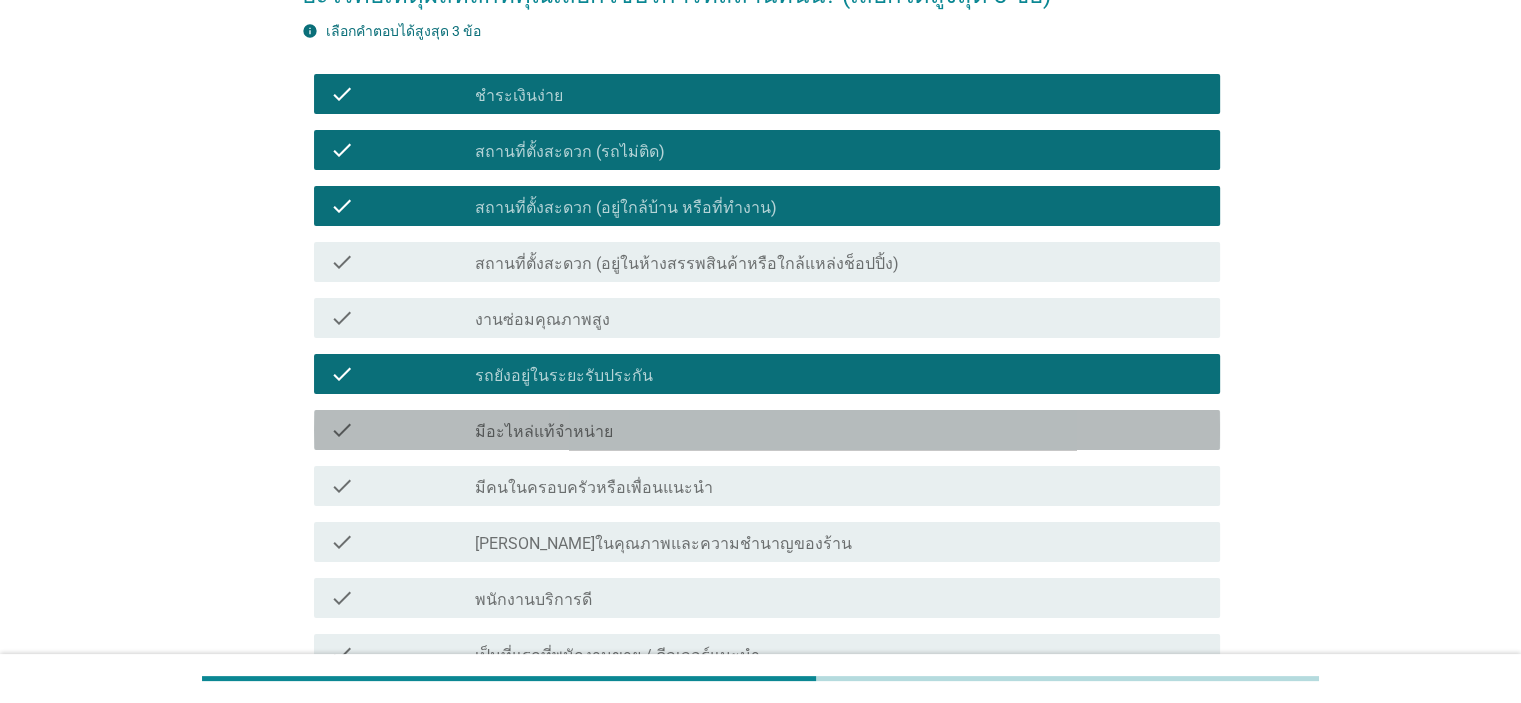 click on "มีอะไหล่แท้จำหน่าย" at bounding box center [544, 432] 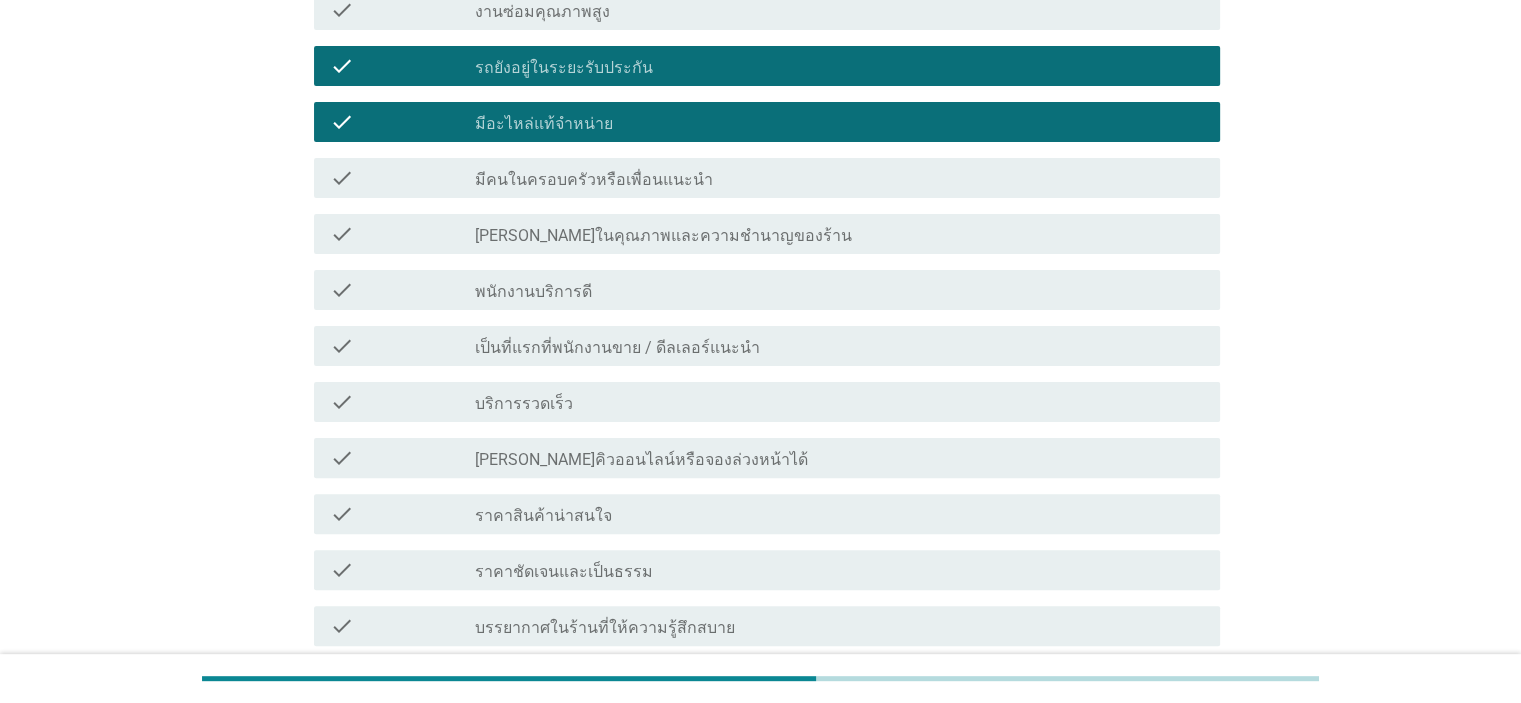 scroll, scrollTop: 600, scrollLeft: 0, axis: vertical 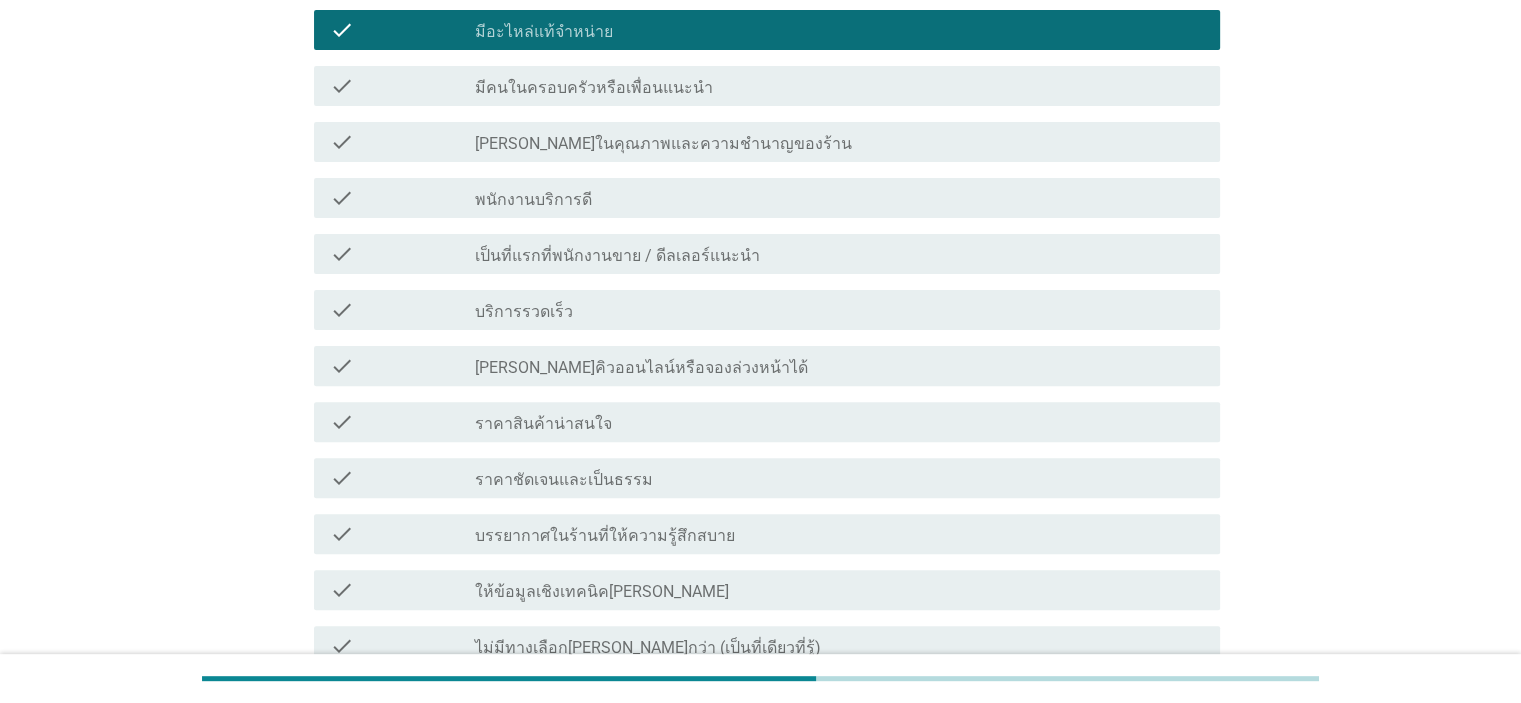 click on "พนักงานบริการดี" at bounding box center (533, 200) 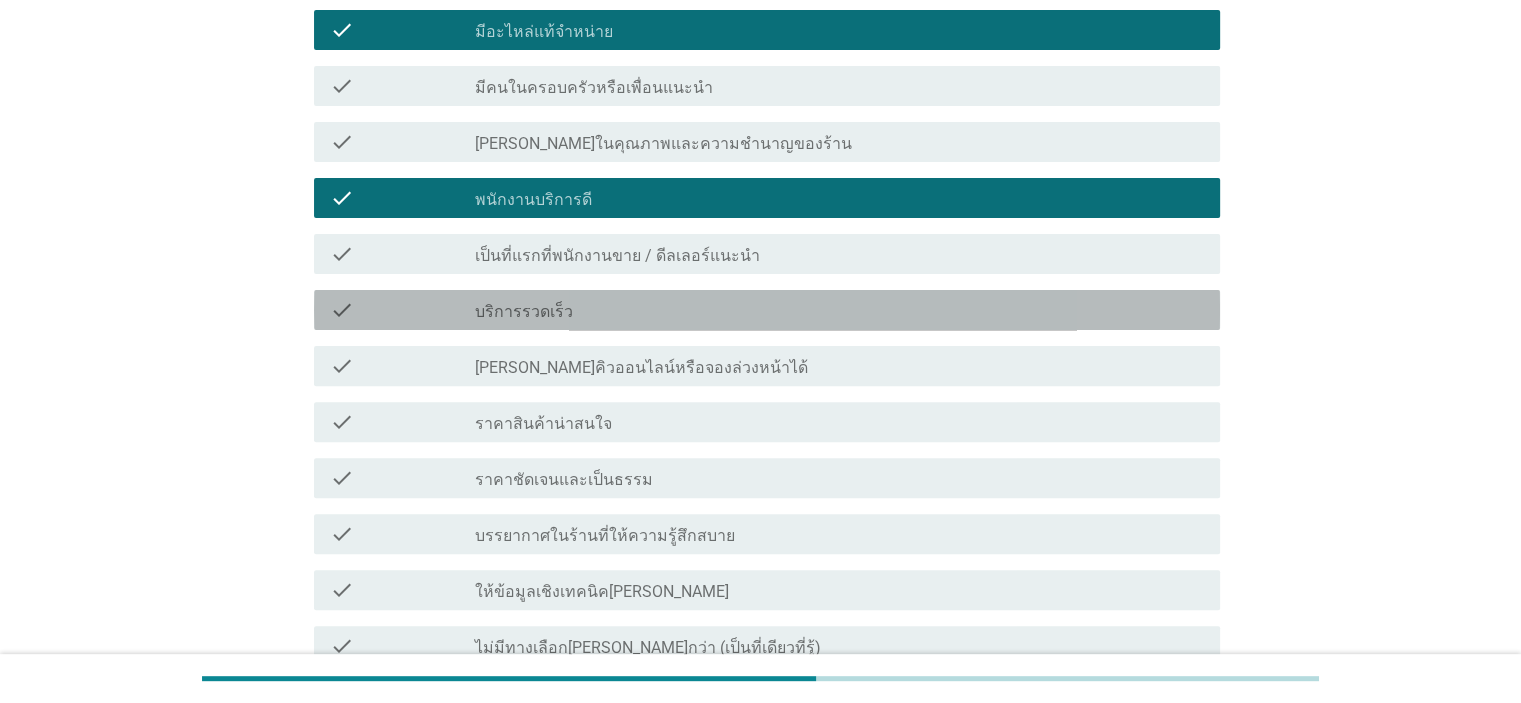 click on "บริการรวดเร็ว" at bounding box center [524, 312] 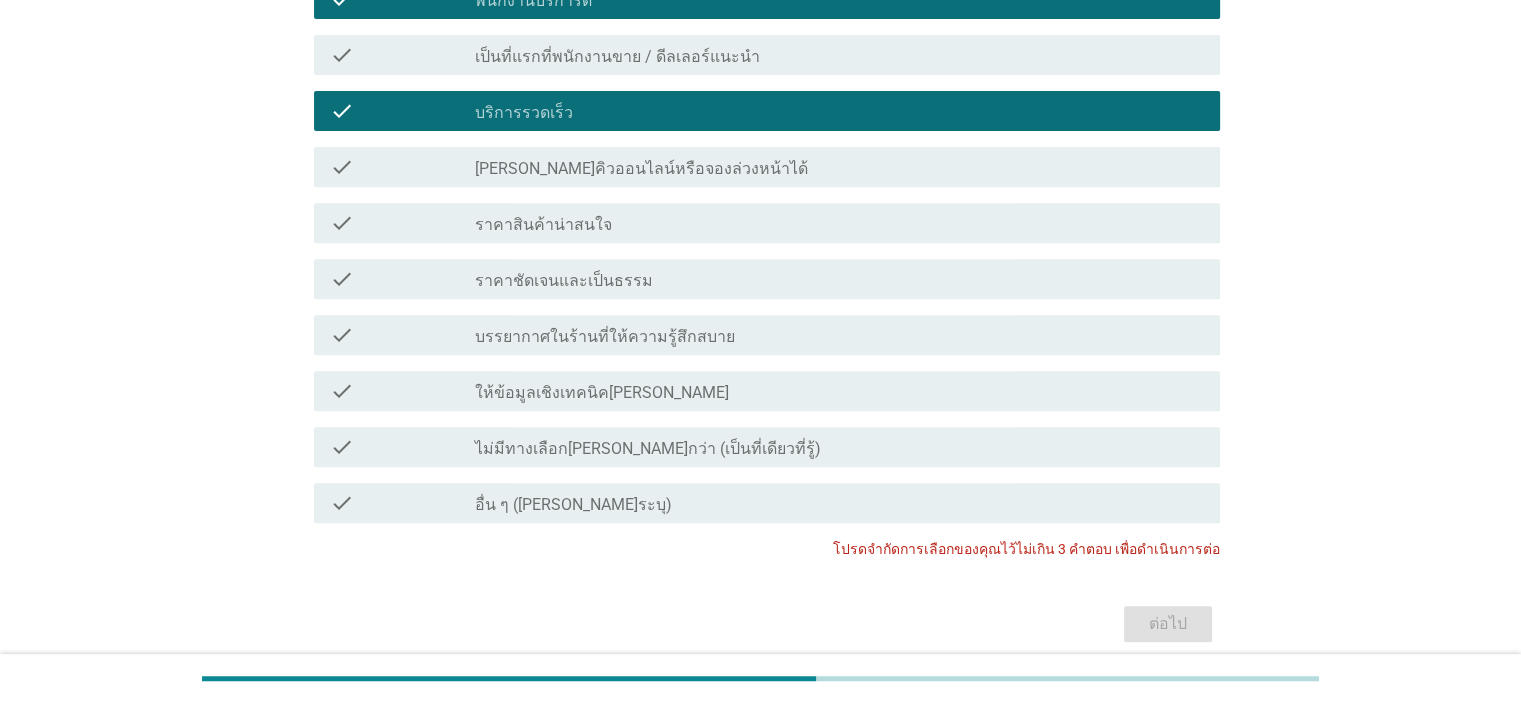 scroll, scrollTop: 800, scrollLeft: 0, axis: vertical 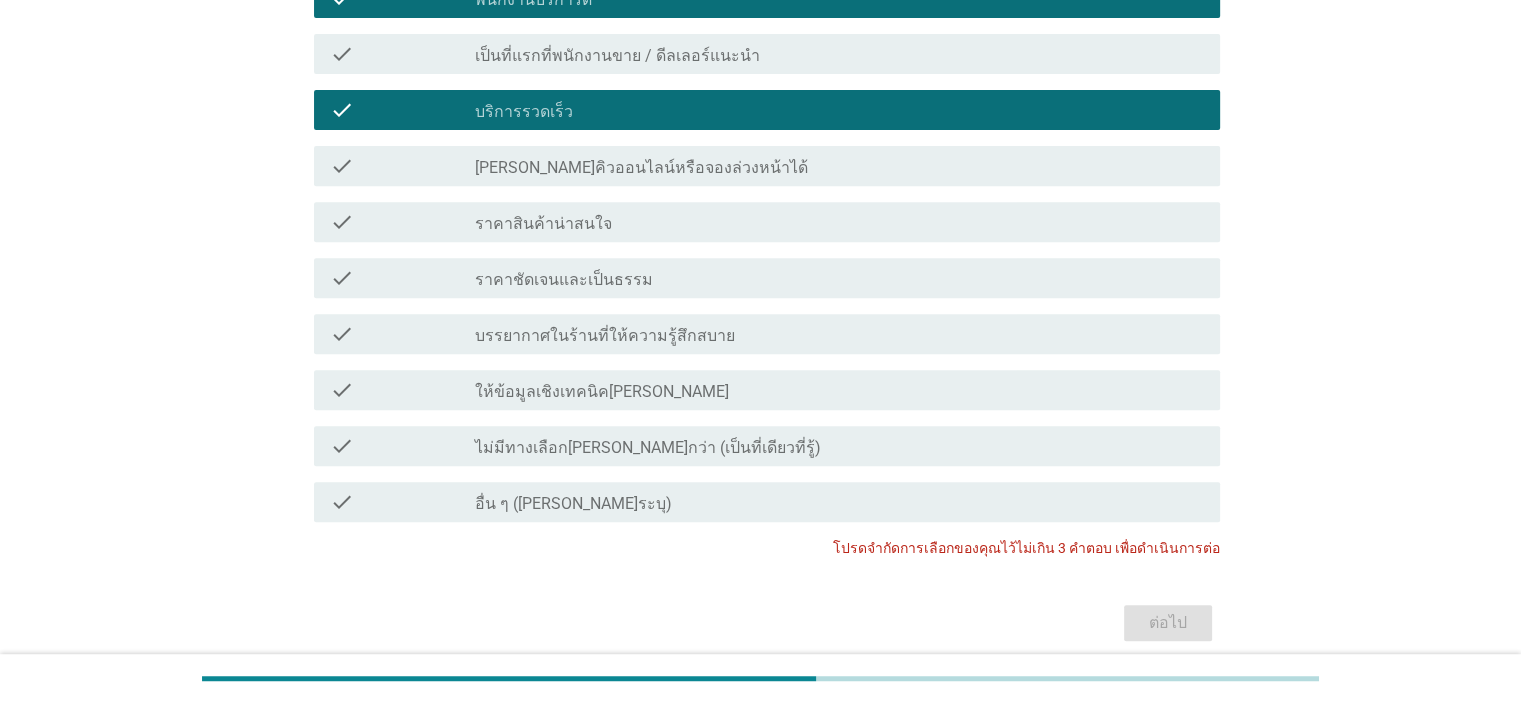 click on "ราคาสินค้าน่าสนใจ" at bounding box center (543, 224) 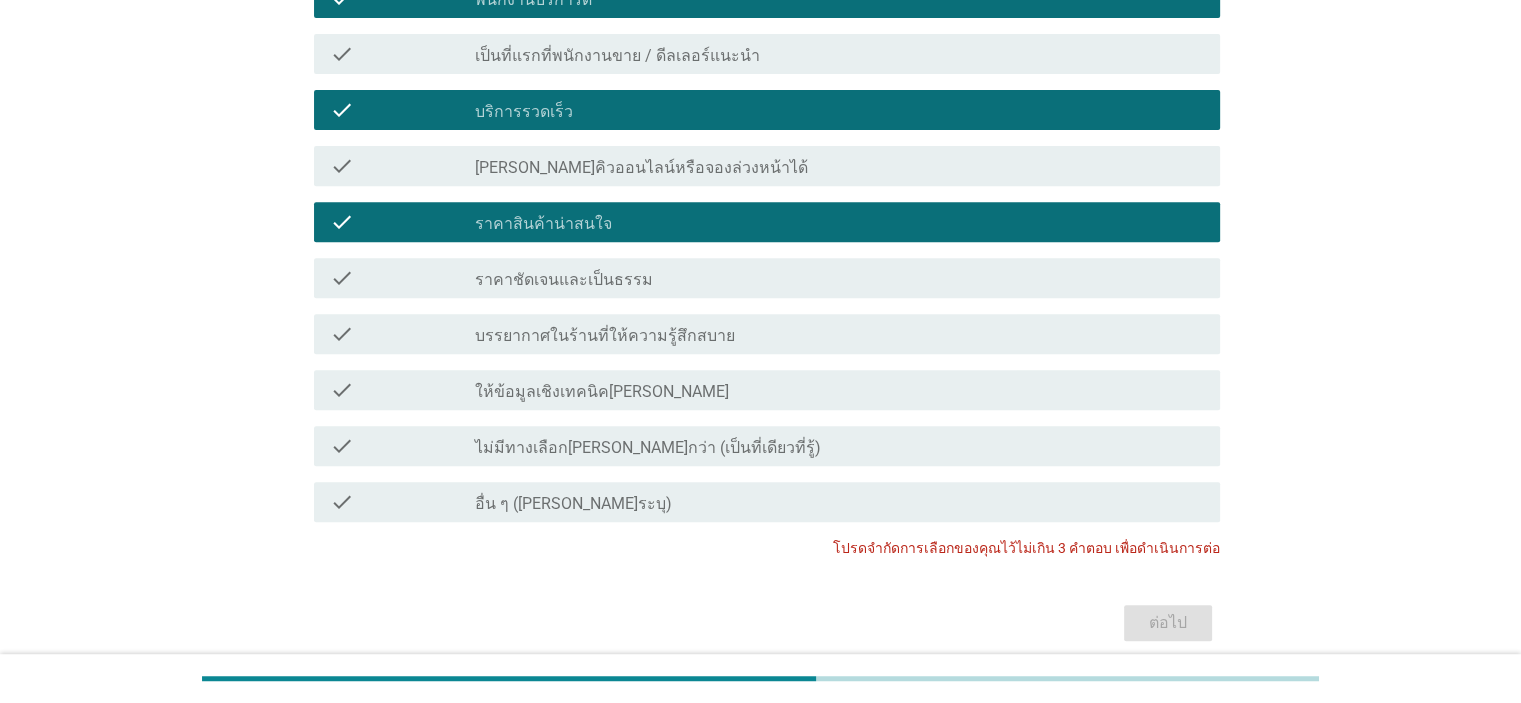 click on "ราคาชัดเจนและเป็นธรรม" at bounding box center [564, 280] 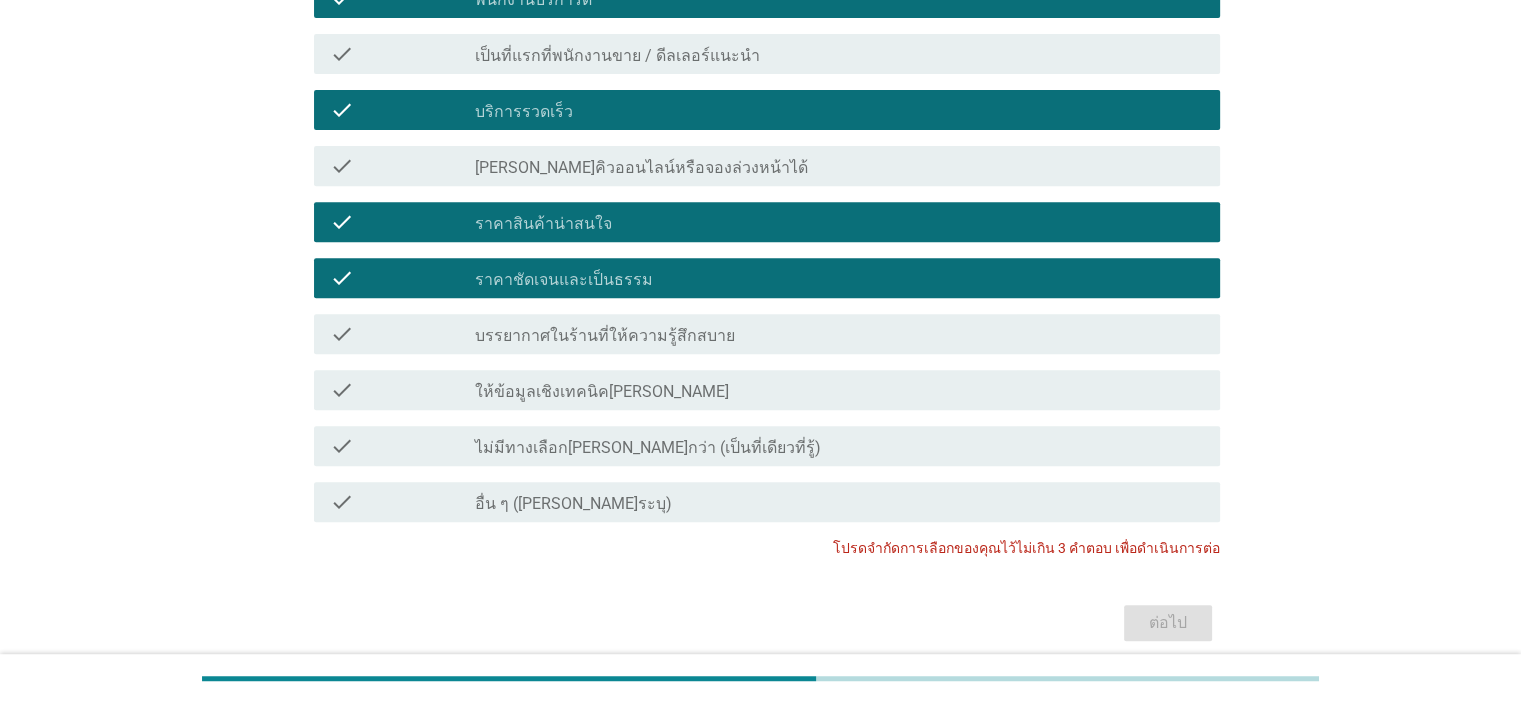 click on "check_box ราคาชัดเจนและเป็นธรรม" at bounding box center [839, 278] 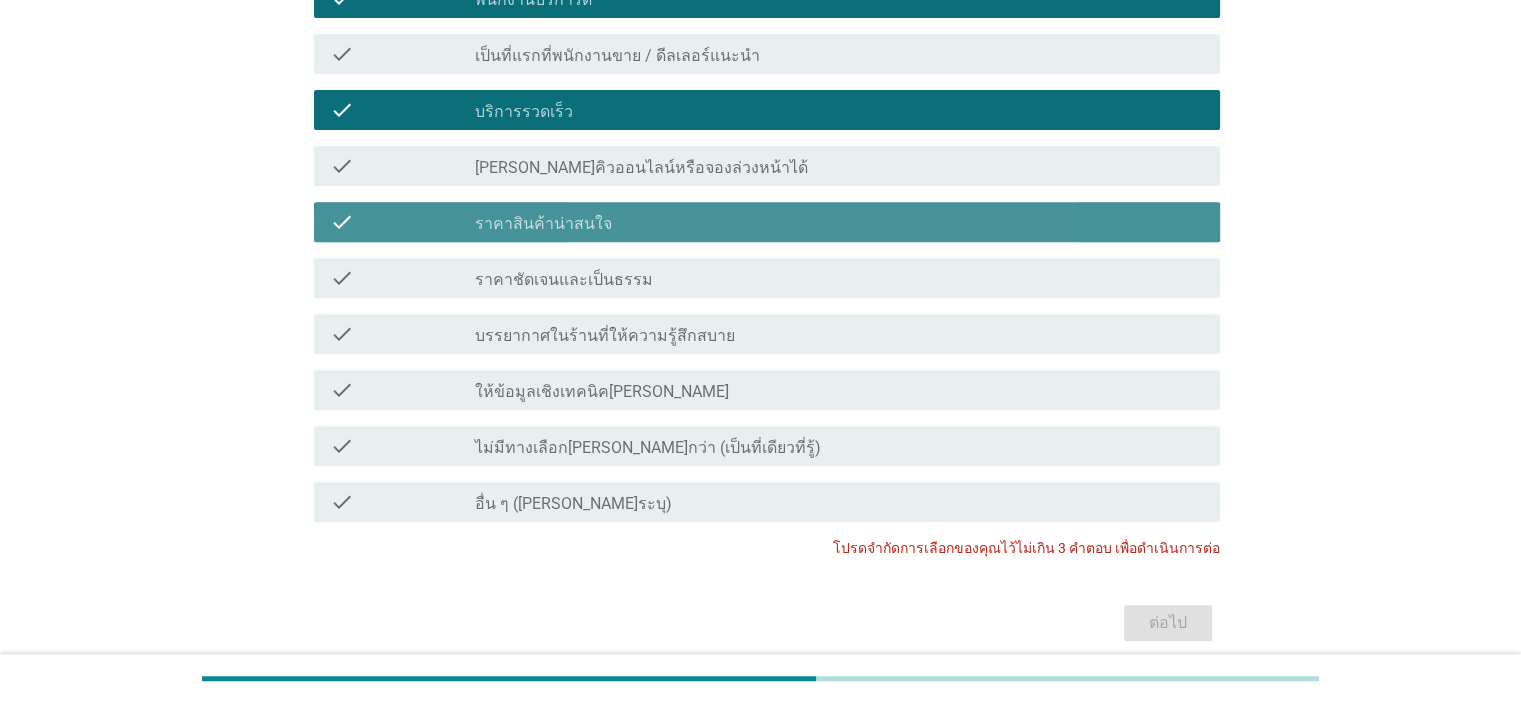click on "check_box ราคาสินค้าน่าสนใจ" at bounding box center [839, 222] 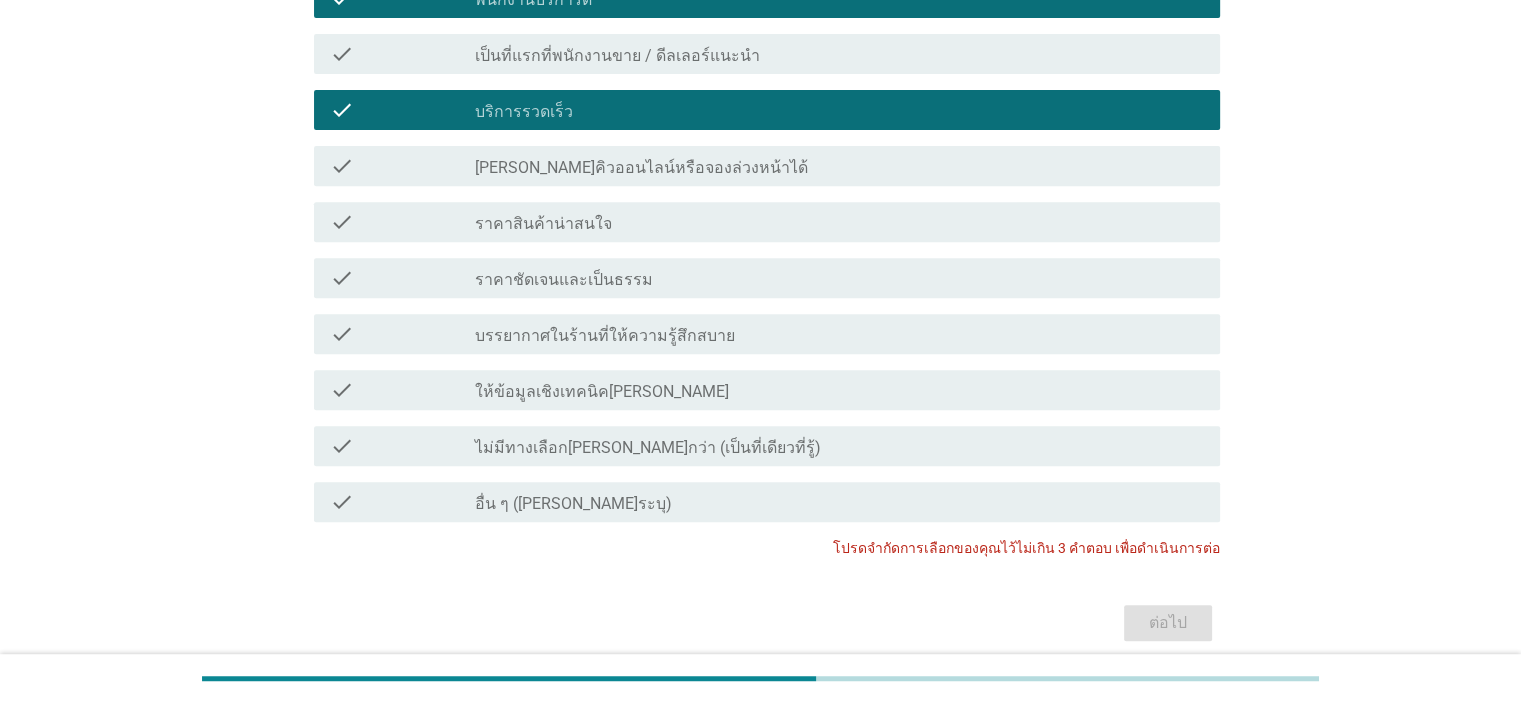click on "check     check_box บริการรวดเร็ว" at bounding box center (767, 110) 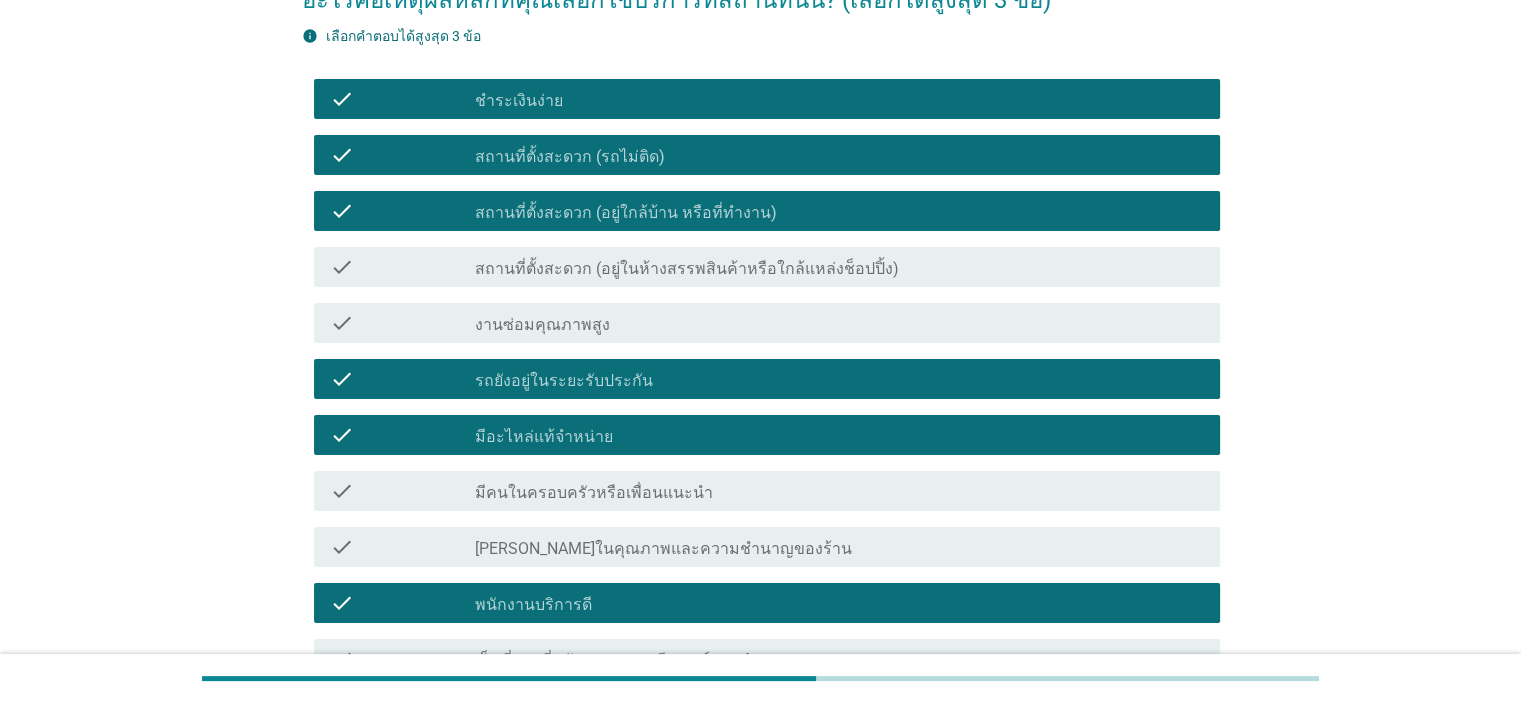 scroll, scrollTop: 200, scrollLeft: 0, axis: vertical 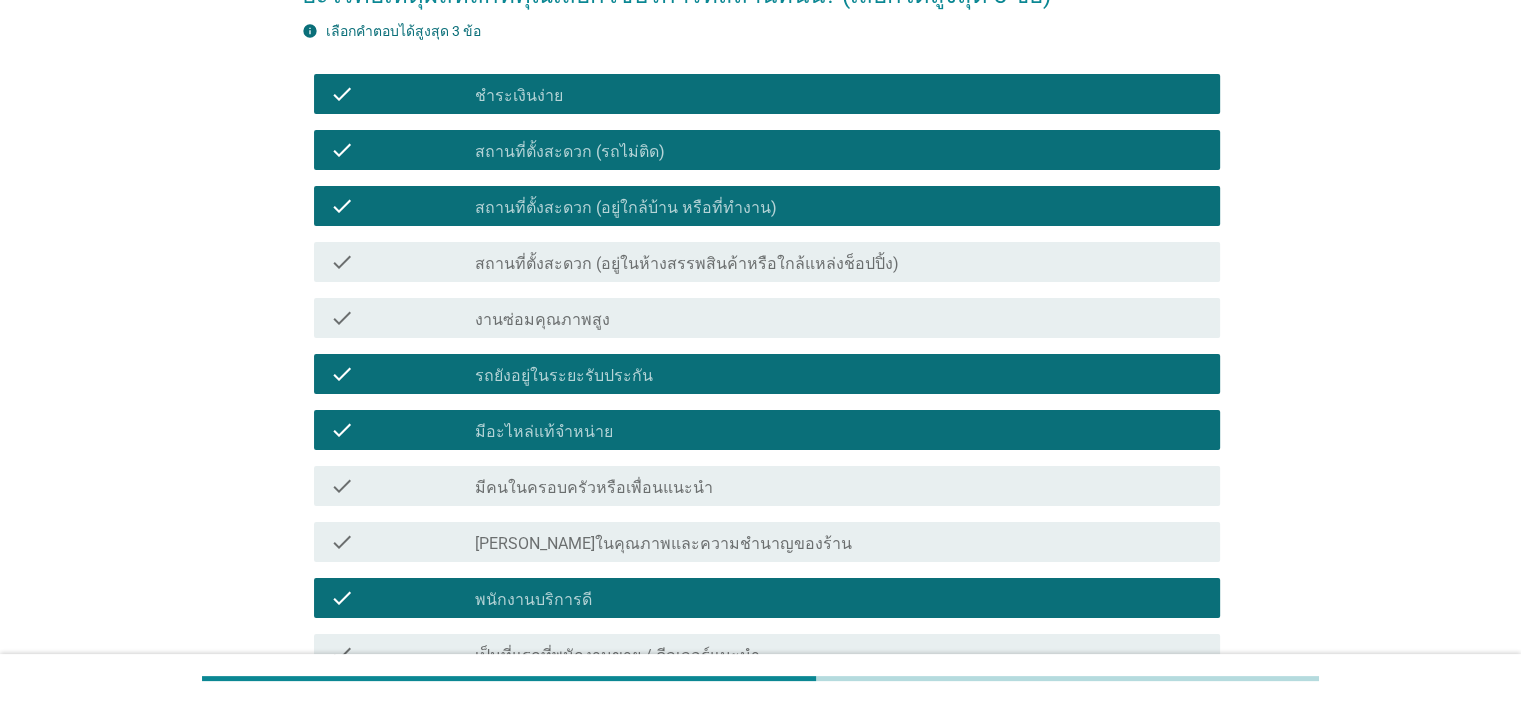 click on "สถานที่ตั้งสะดวก (อยู่ใกล้บ้าน หรือที่ทำงาน)" at bounding box center (626, 208) 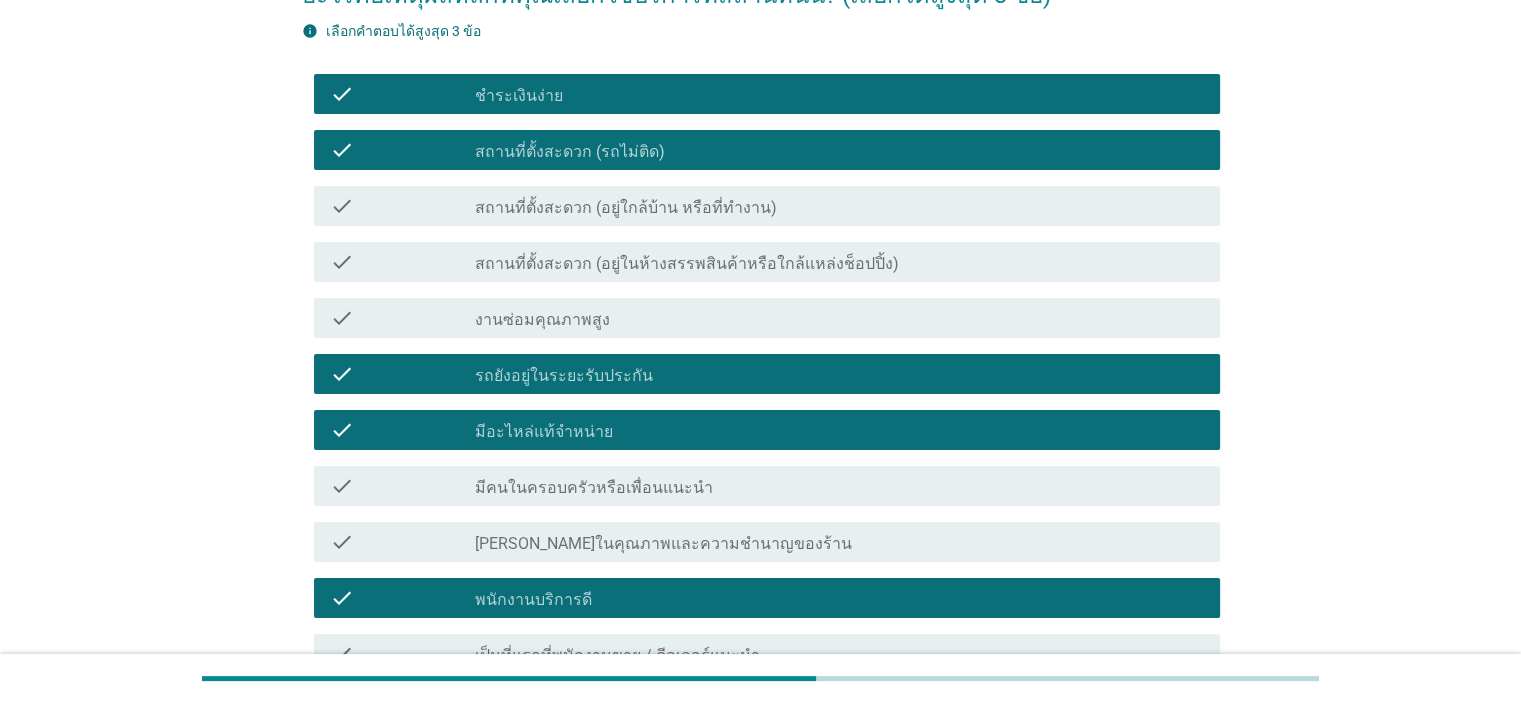 click on "สถานที่ตั้งสะดวก (รถไม่ติด)" at bounding box center (570, 152) 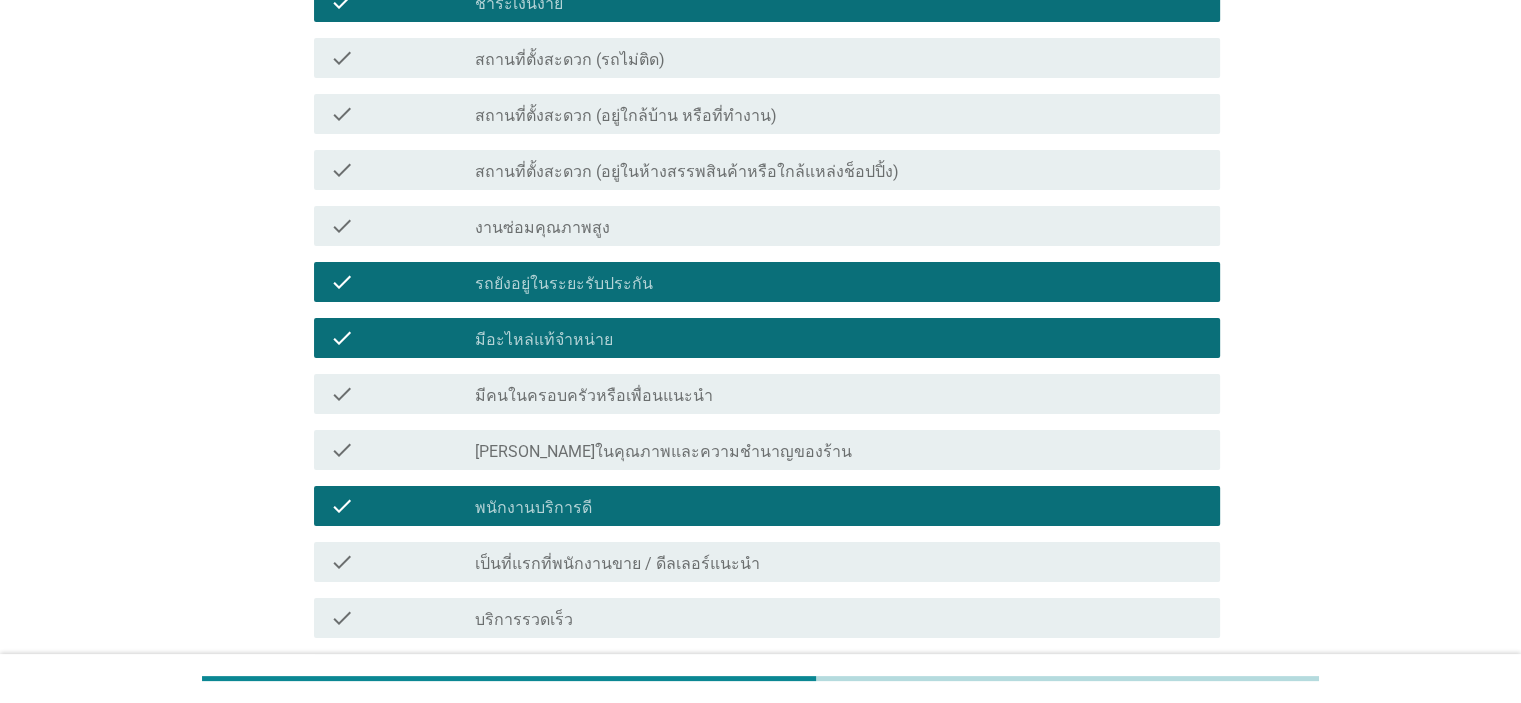 scroll, scrollTop: 300, scrollLeft: 0, axis: vertical 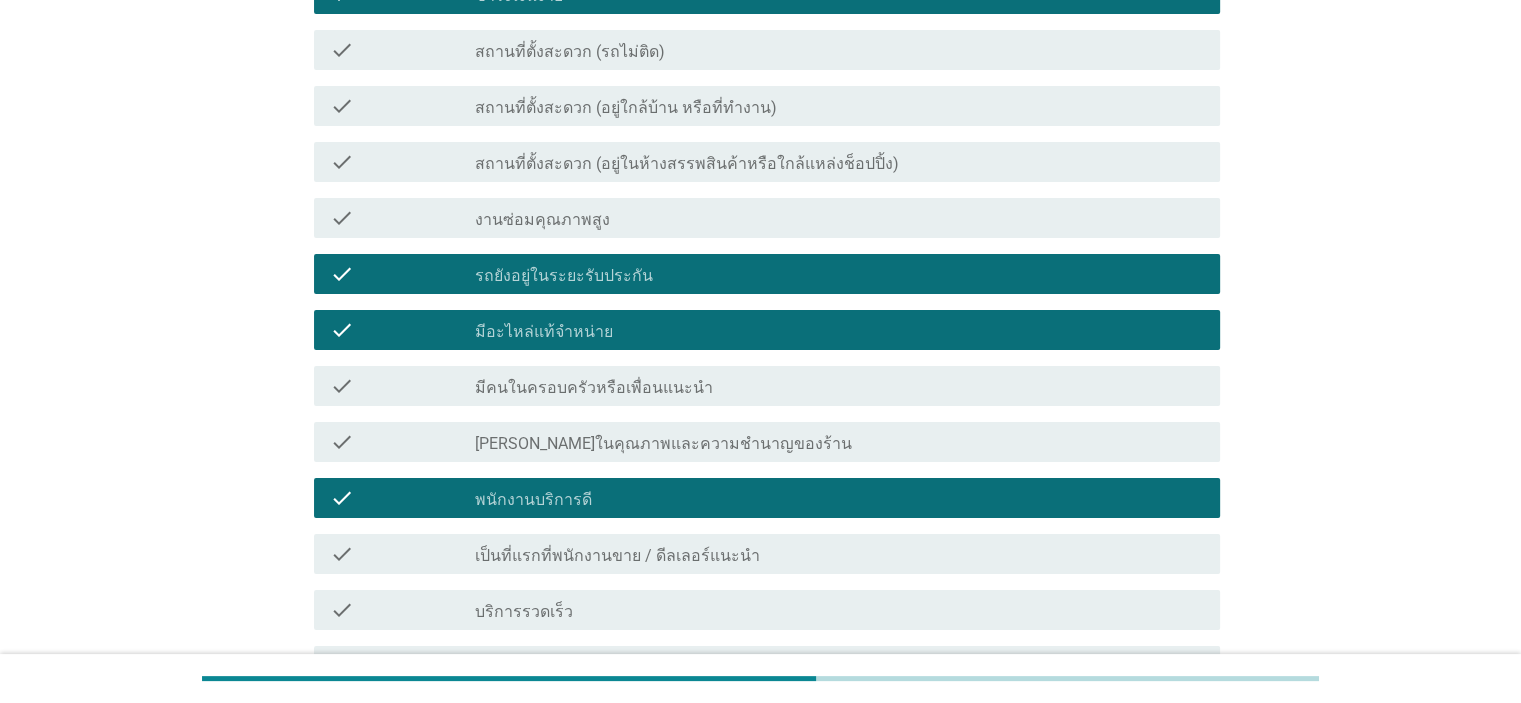 click on "check_box พนักงานบริการดี" at bounding box center [839, 498] 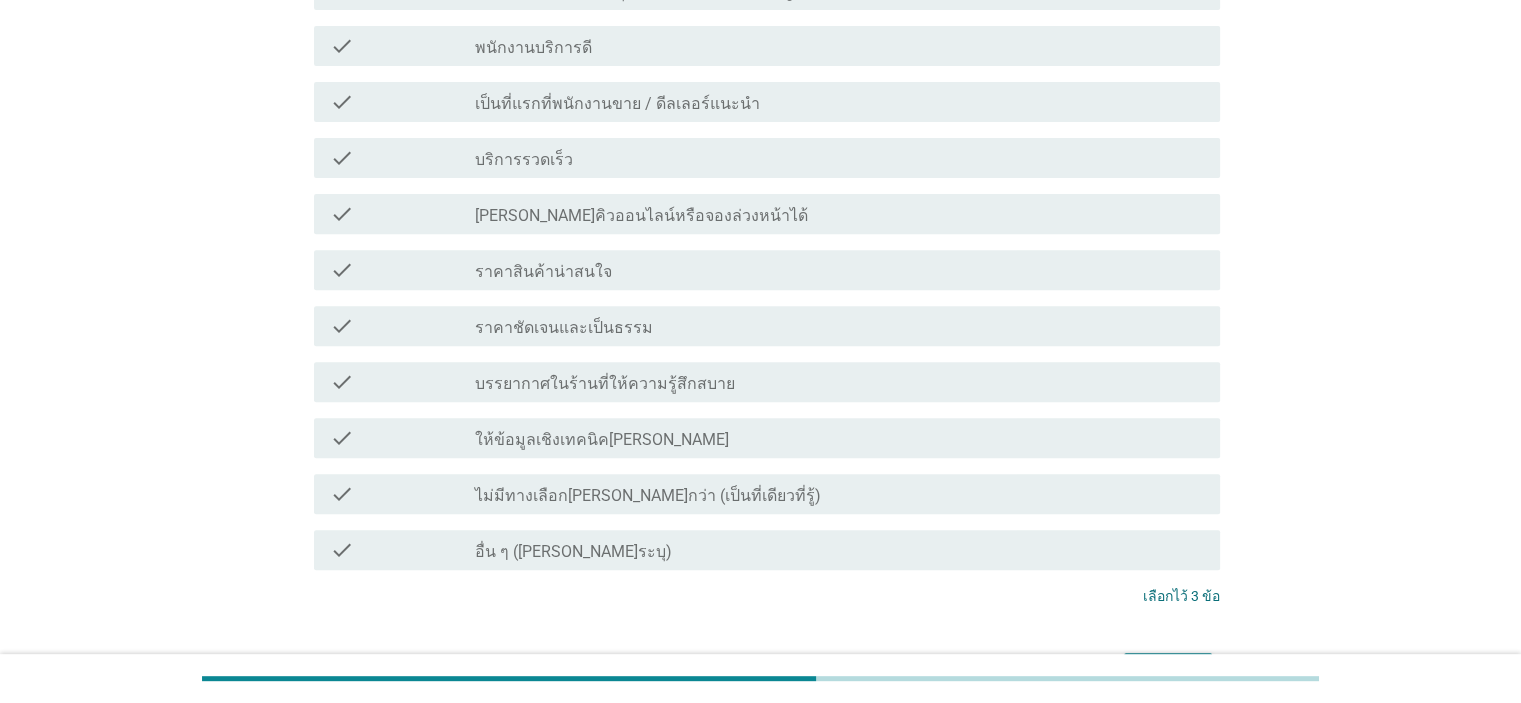 scroll, scrollTop: 880, scrollLeft: 0, axis: vertical 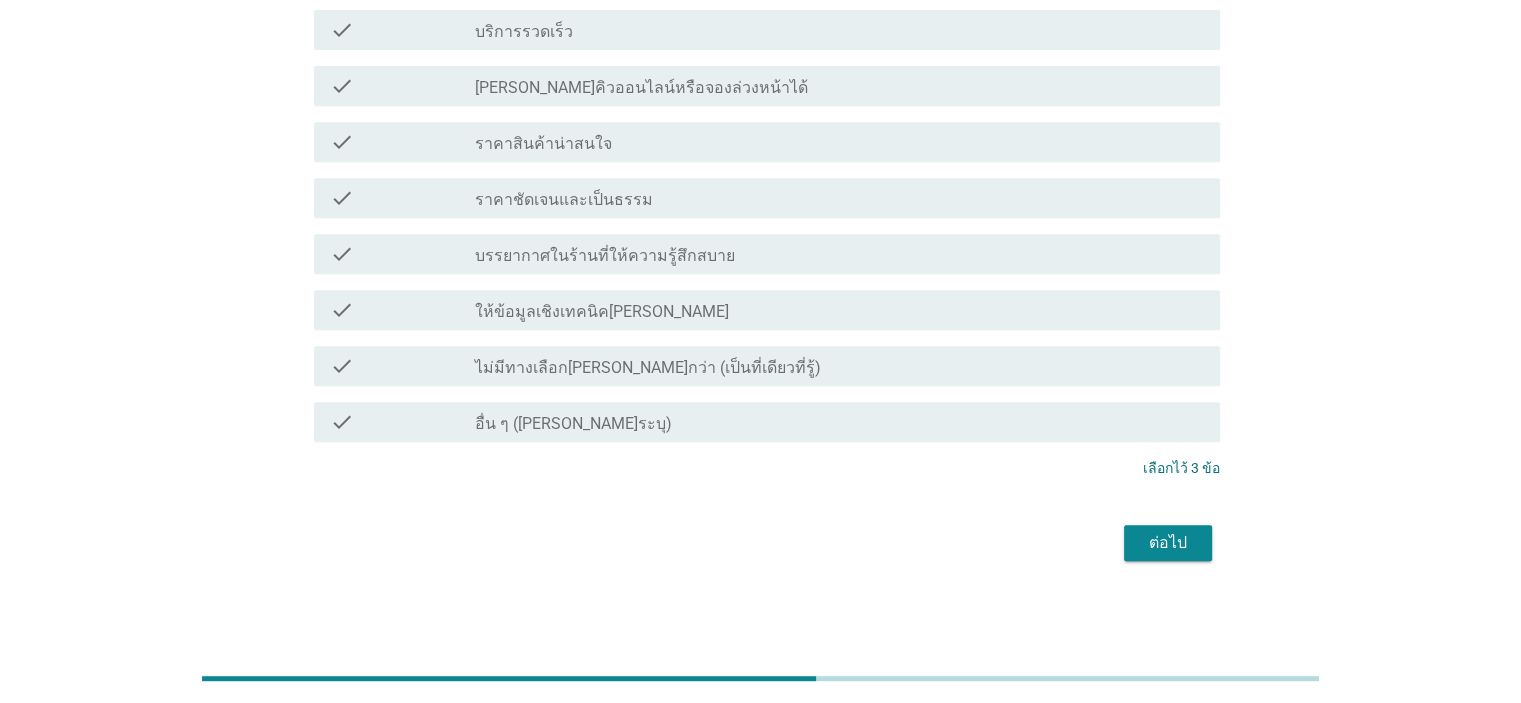 click on "ต่อไป" at bounding box center [1168, 543] 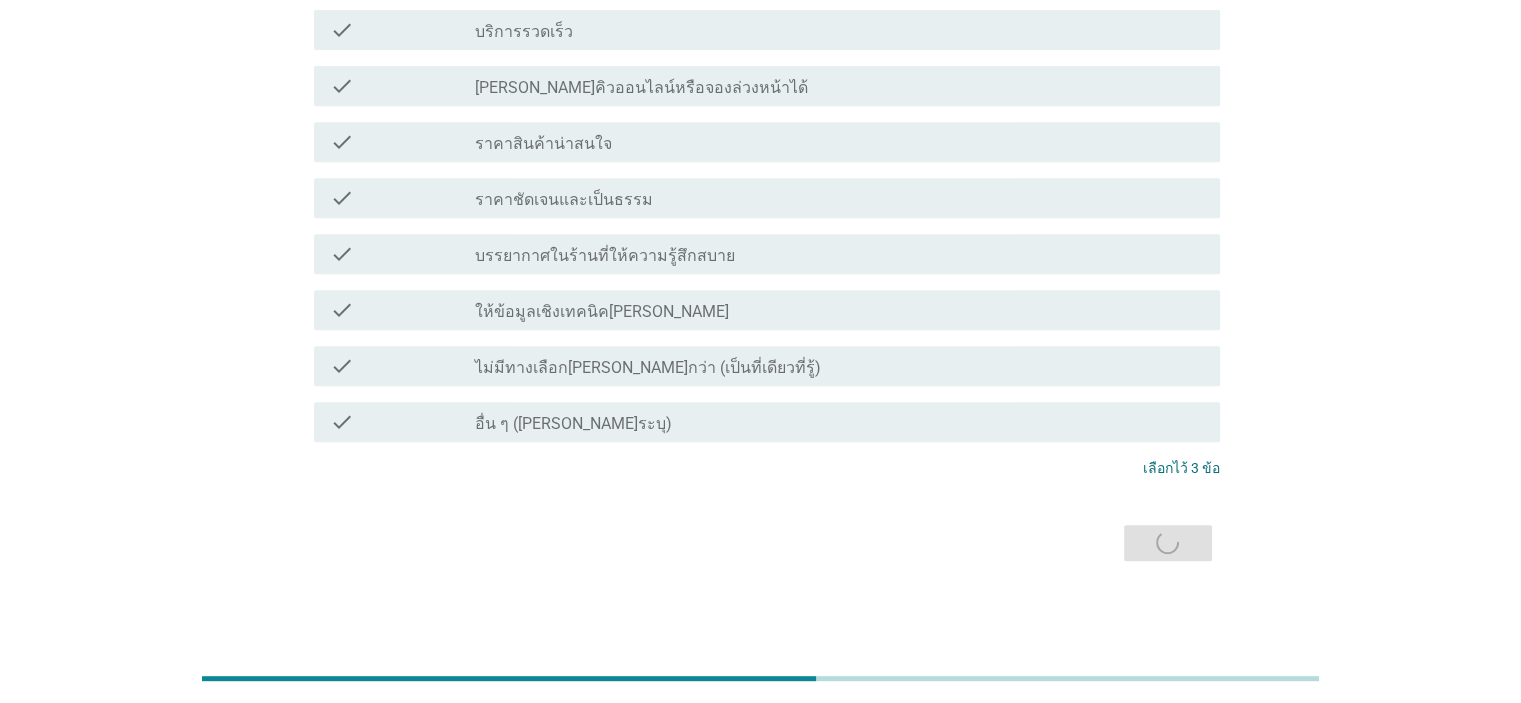 scroll, scrollTop: 0, scrollLeft: 0, axis: both 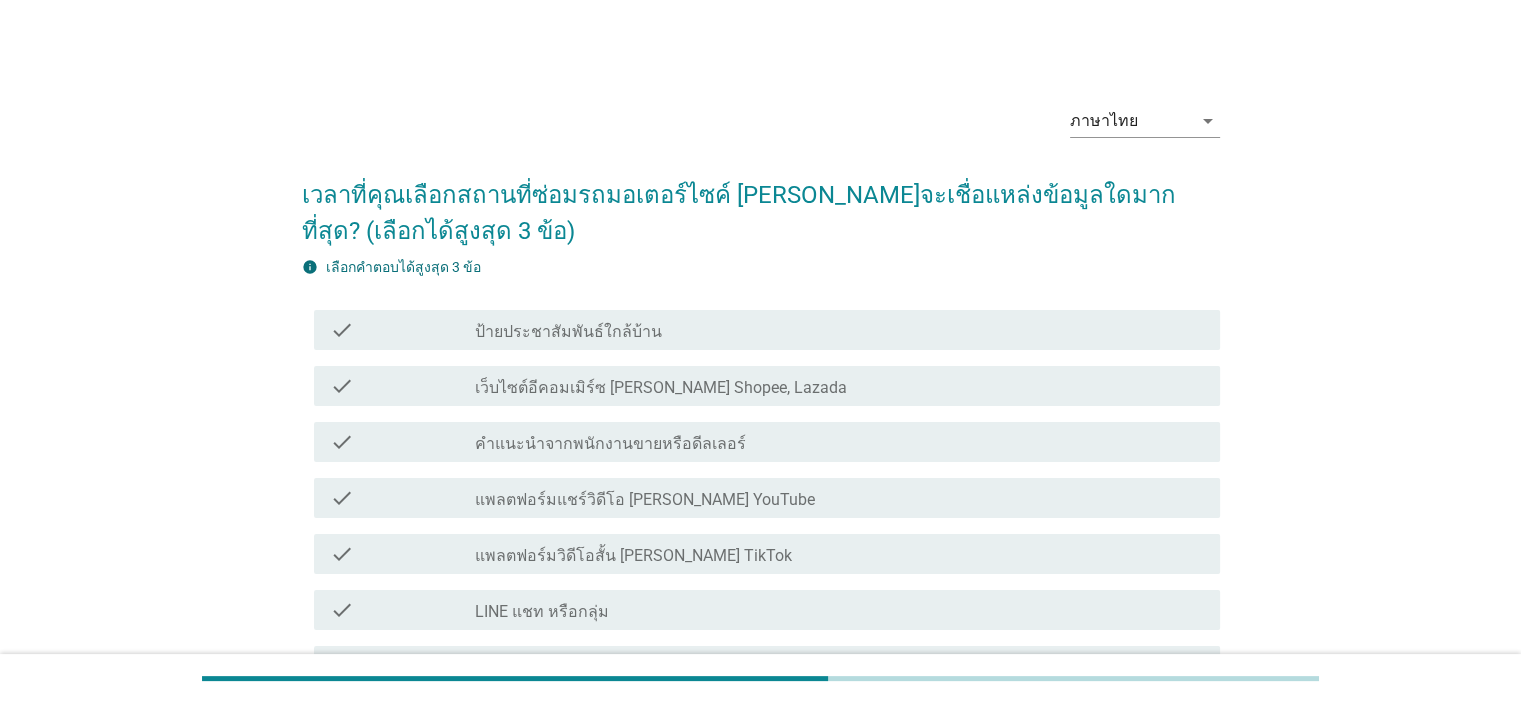click on "ป้ายประชาสัมพันธ์ใกล้บ้าน" at bounding box center [568, 332] 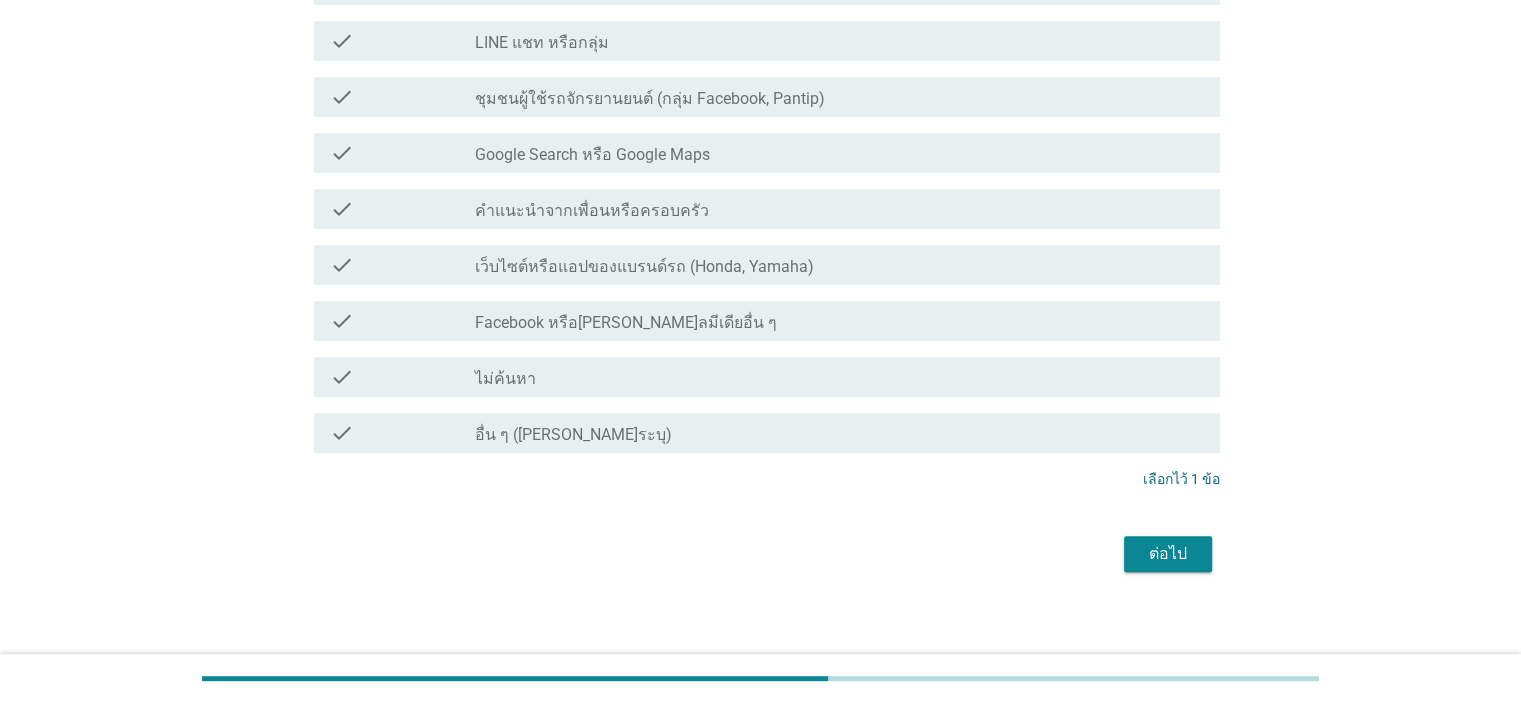 scroll, scrollTop: 580, scrollLeft: 0, axis: vertical 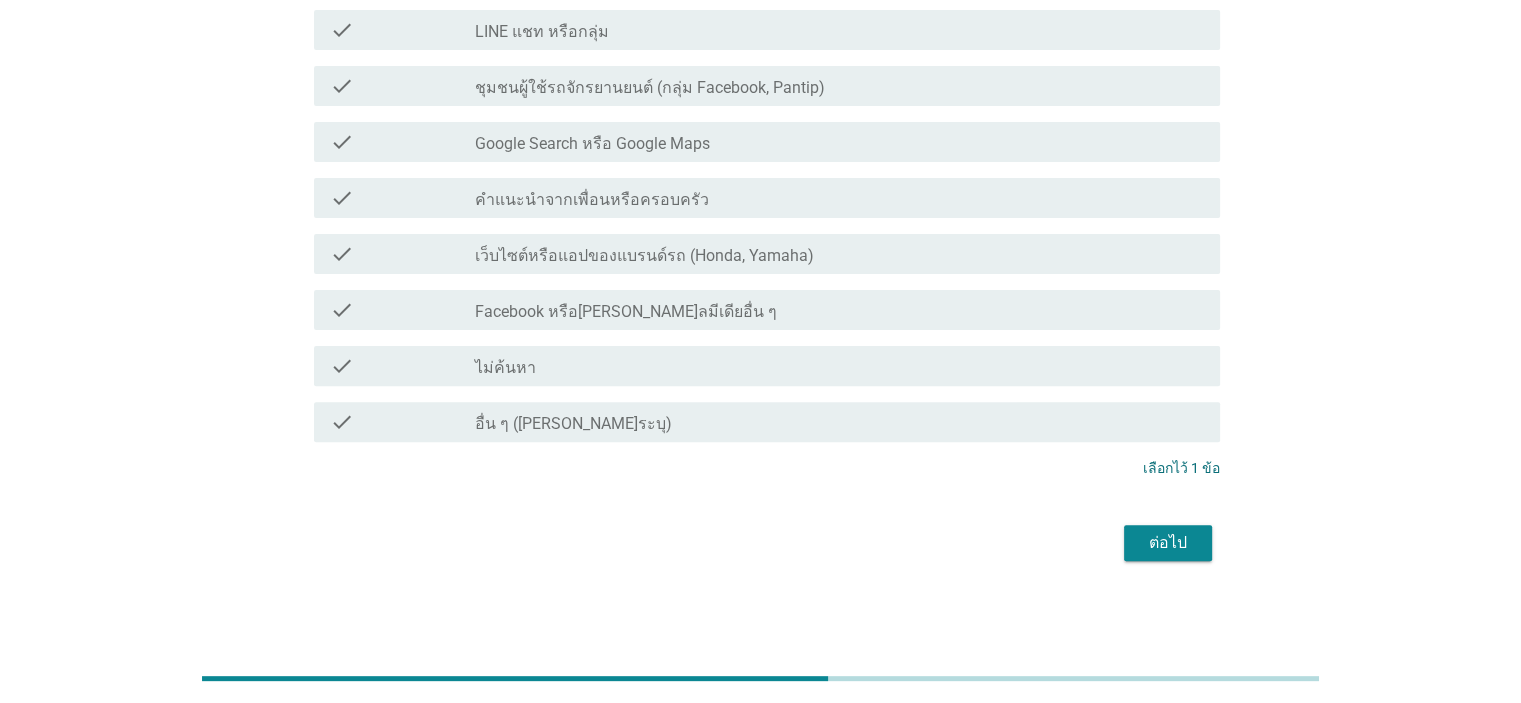 click on "ต่อไป" at bounding box center (1168, 543) 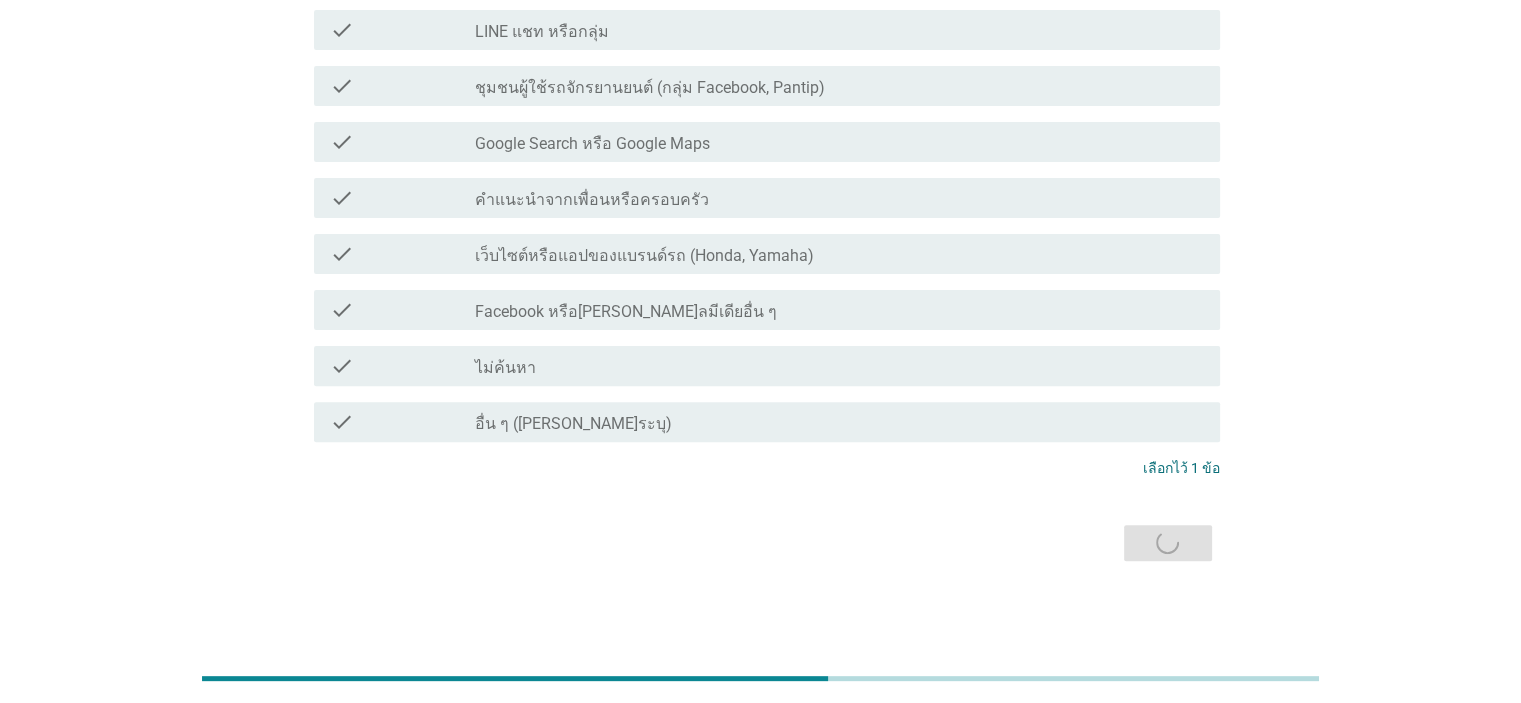 scroll, scrollTop: 0, scrollLeft: 0, axis: both 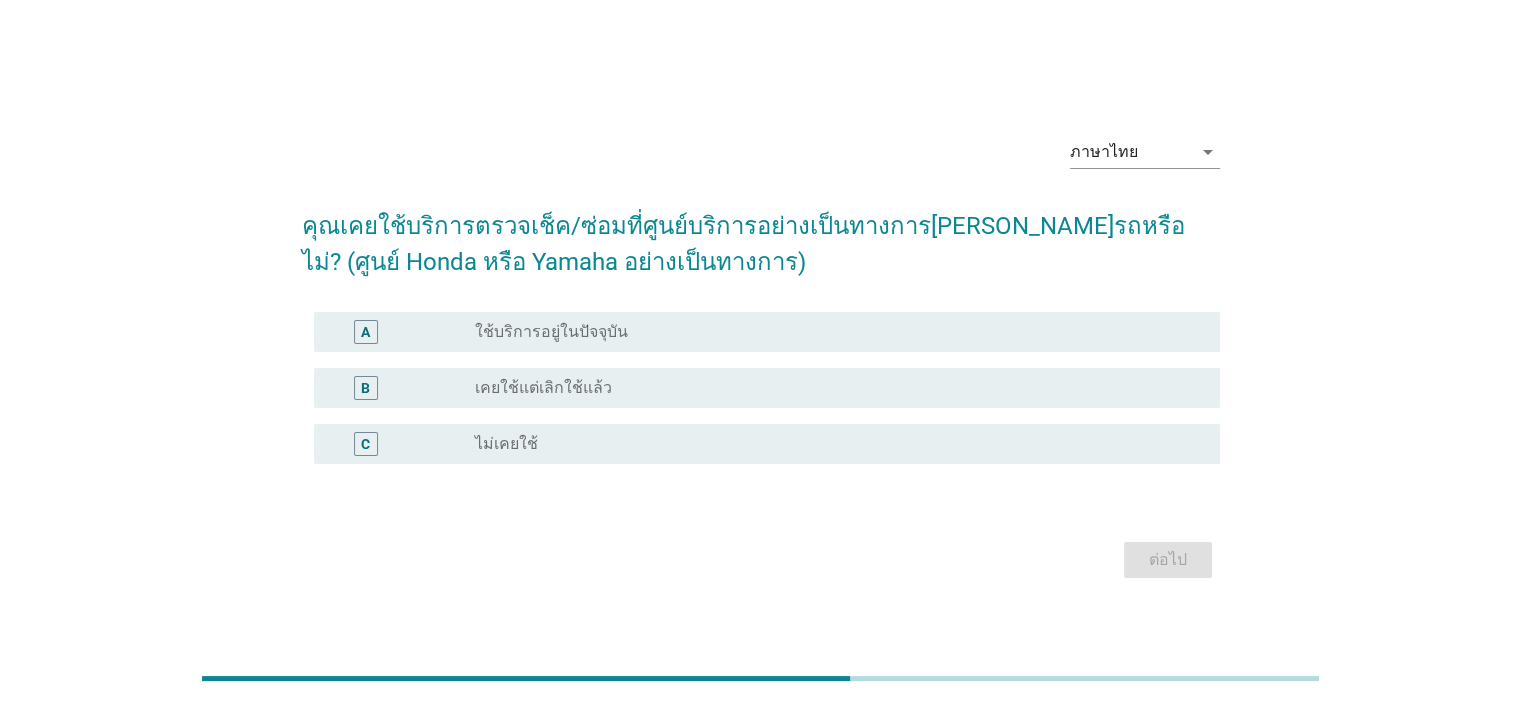 click on "ใช้บริการอยู่ในปัจจุบัน" at bounding box center (551, 332) 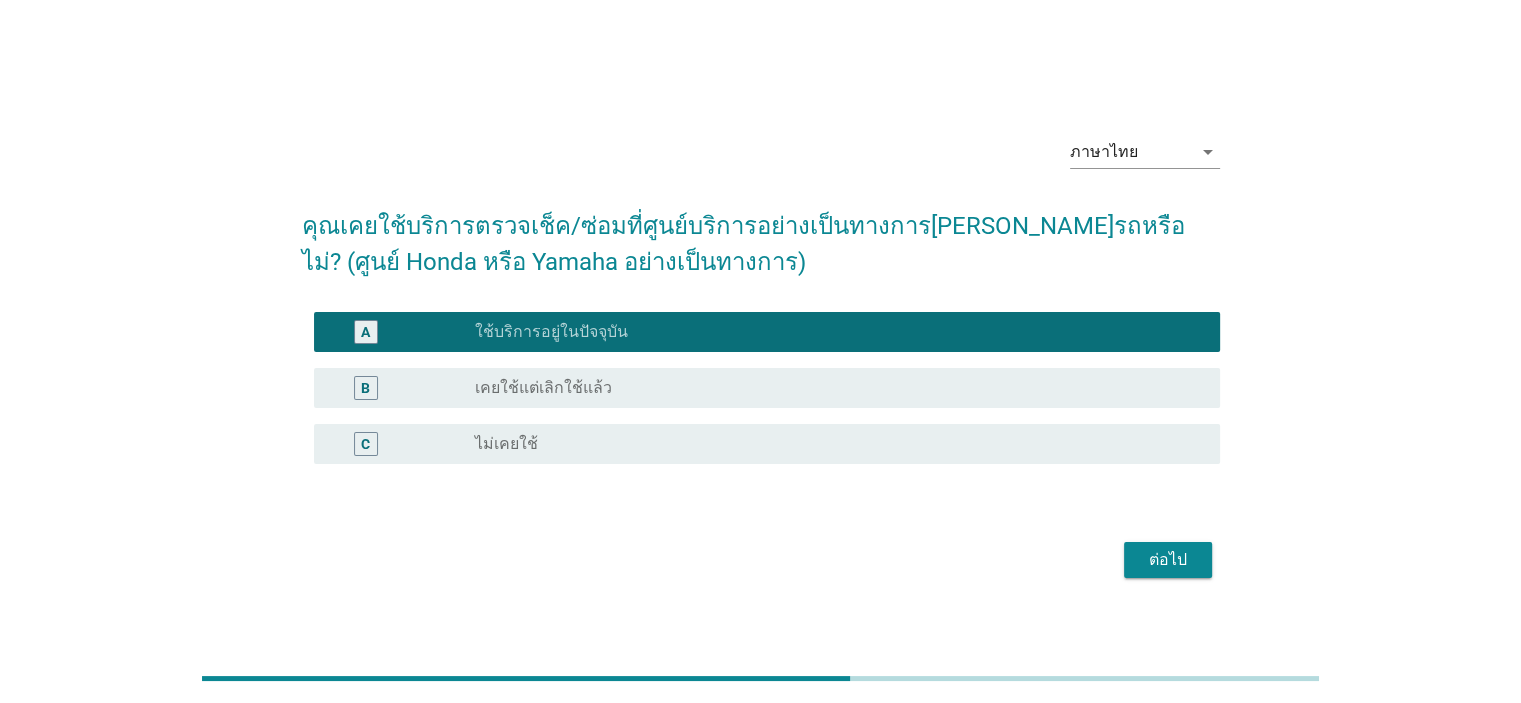 click on "ต่อไป" at bounding box center (1168, 560) 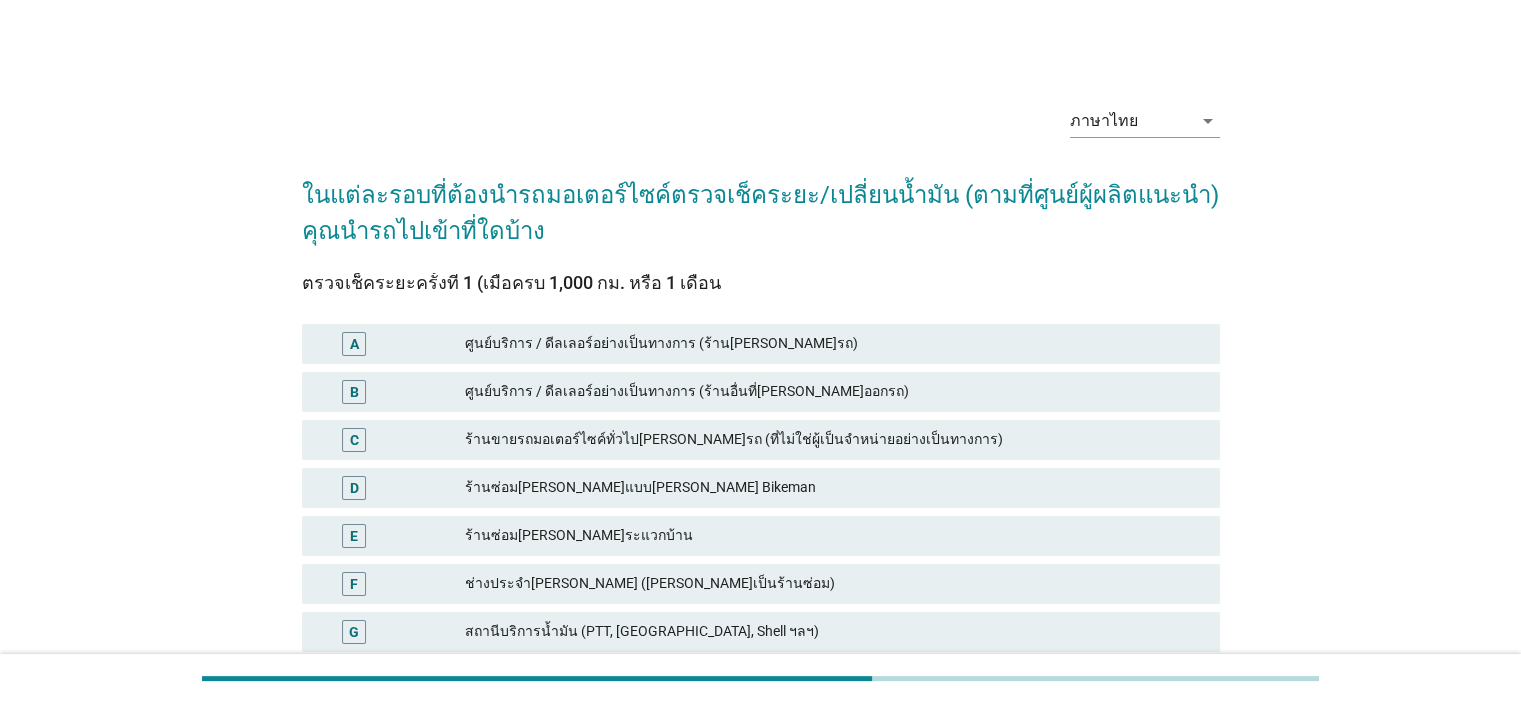 click on "ศูนย์บริการ / ดีลเลอร์อย่างเป็นทางการ  (ร้าน[PERSON_NAME]รถ)" at bounding box center (834, 344) 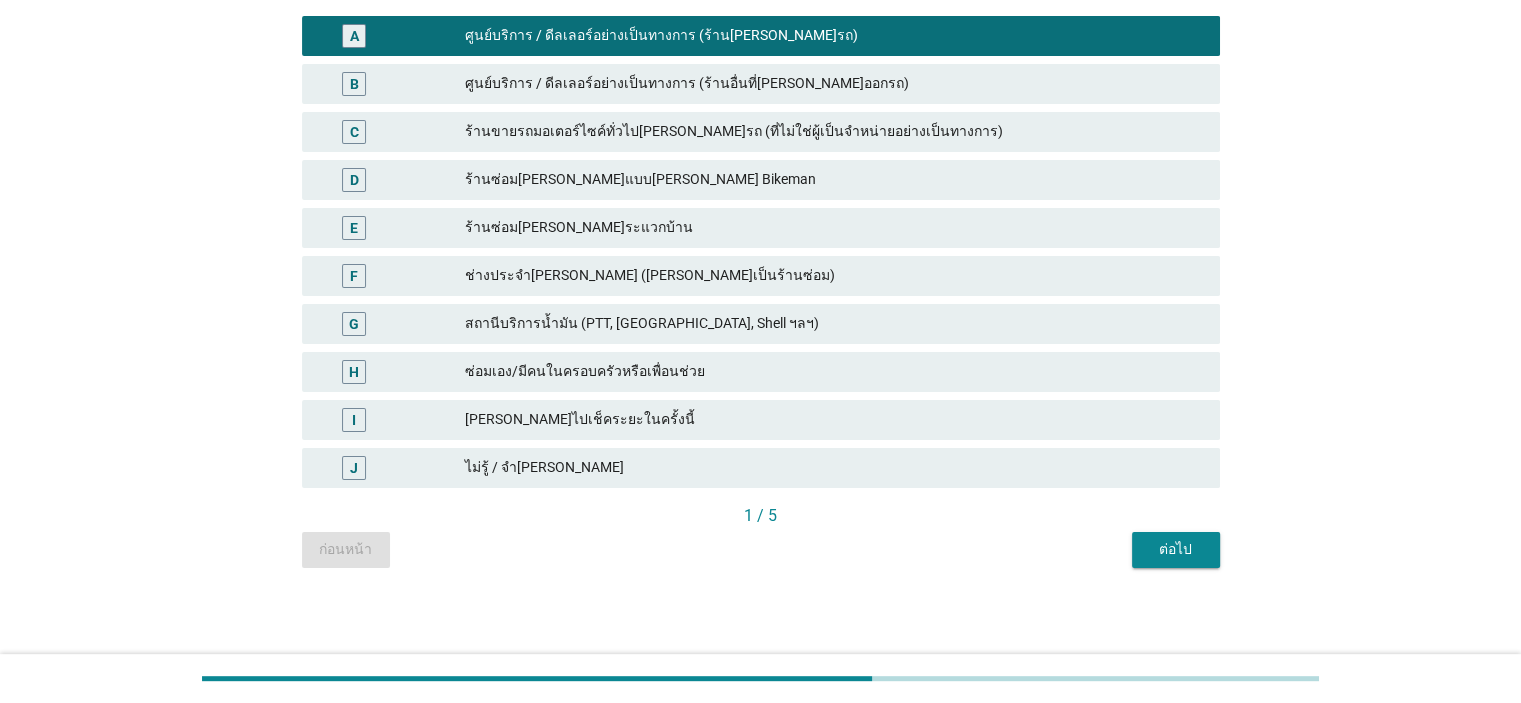 scroll, scrollTop: 309, scrollLeft: 0, axis: vertical 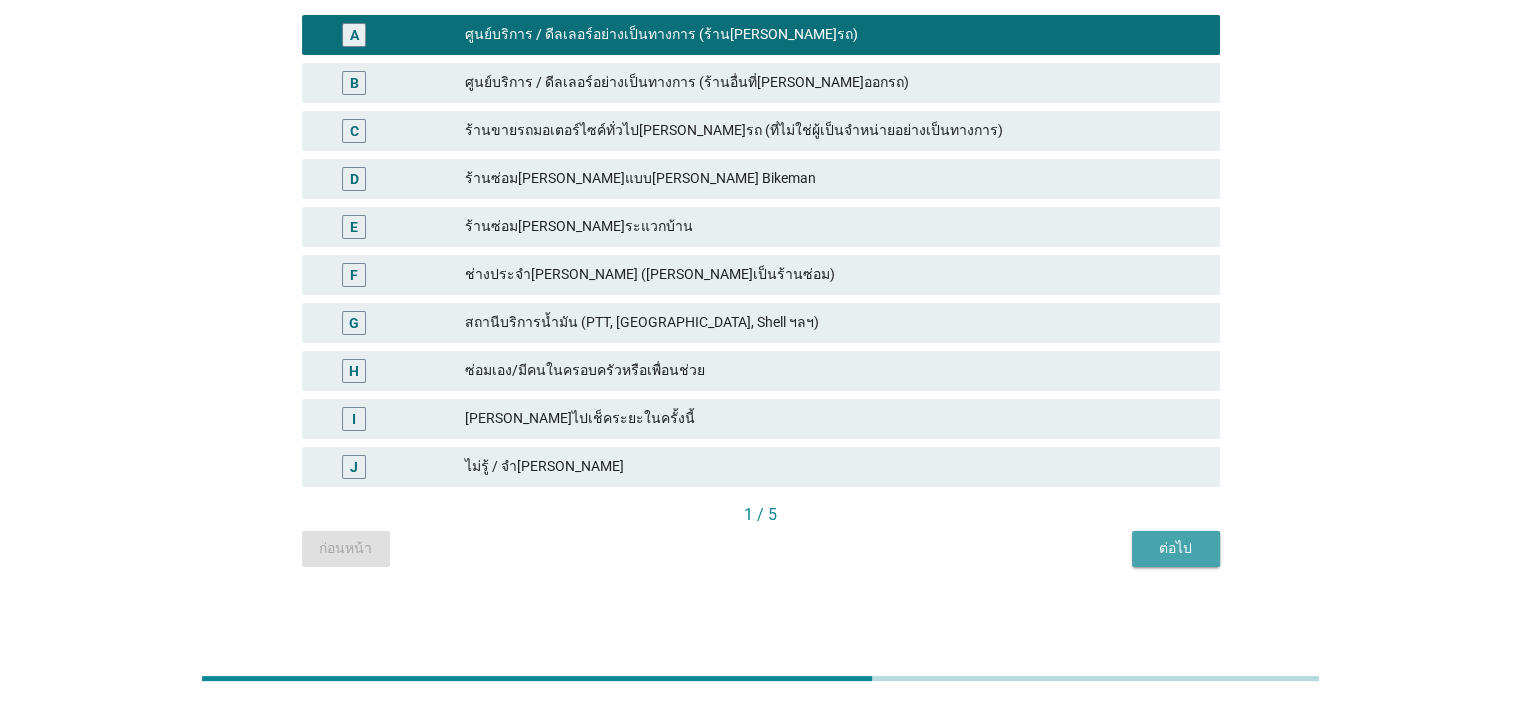 click on "ต่อไป" at bounding box center (1176, 548) 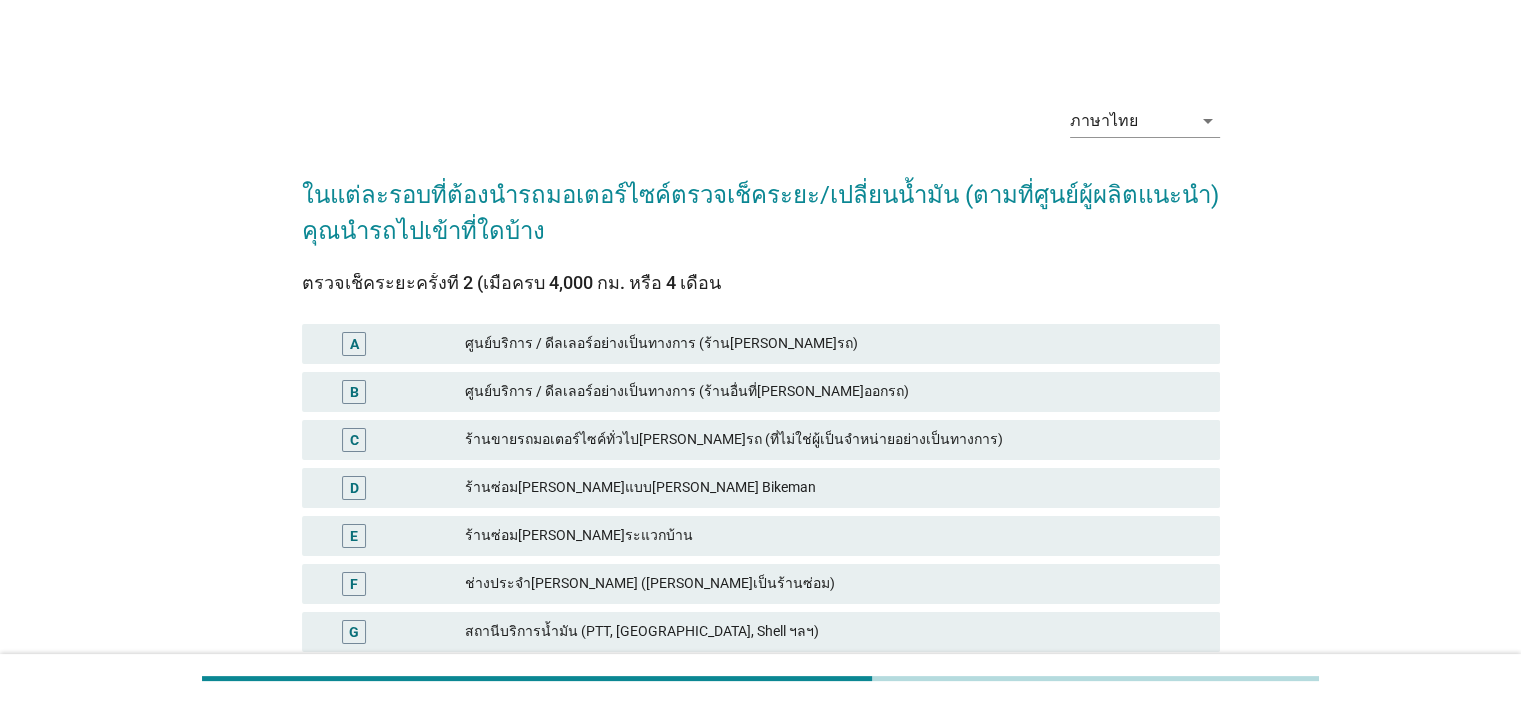 click on "ศูนย์บริการ / ดีลเลอร์อย่างเป็นทางการ  (ร้าน[PERSON_NAME]รถ)" at bounding box center (834, 344) 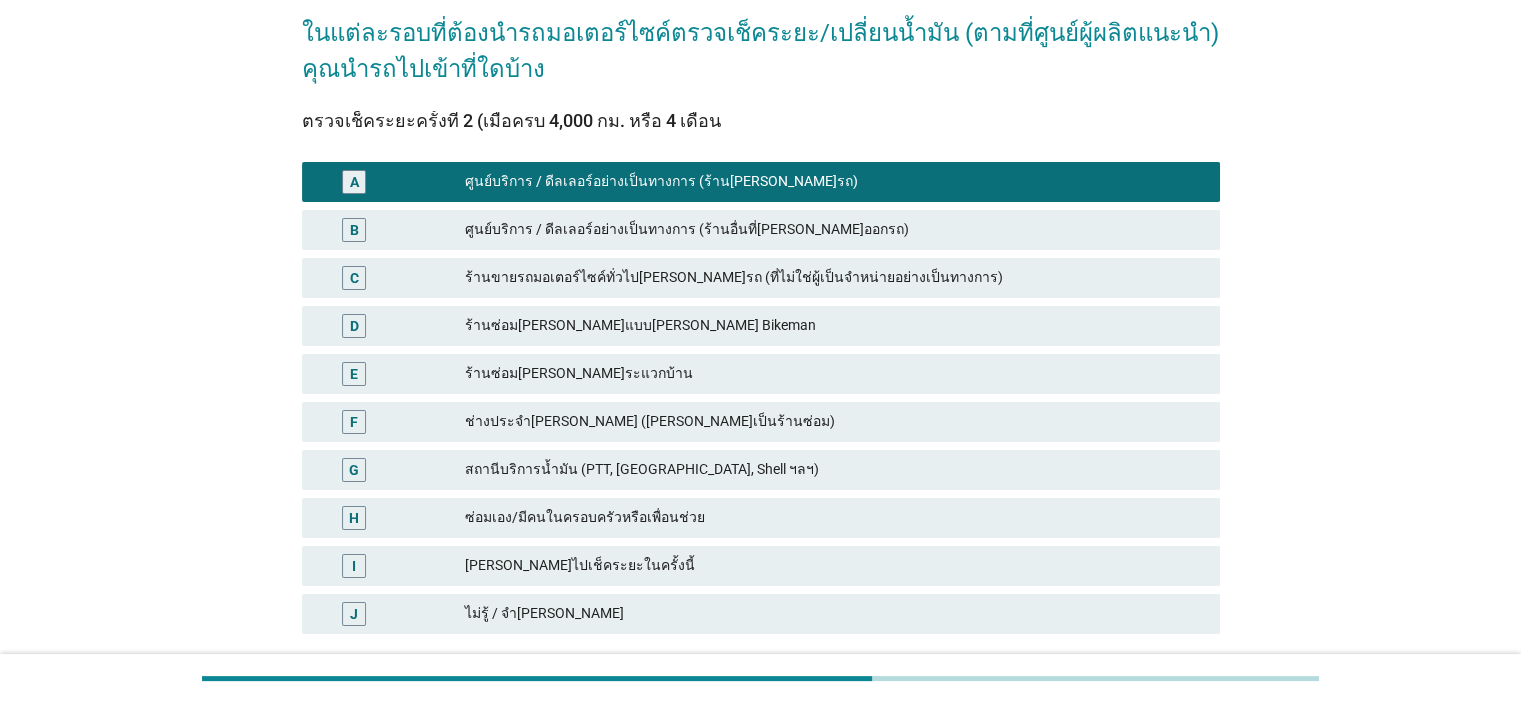 scroll, scrollTop: 300, scrollLeft: 0, axis: vertical 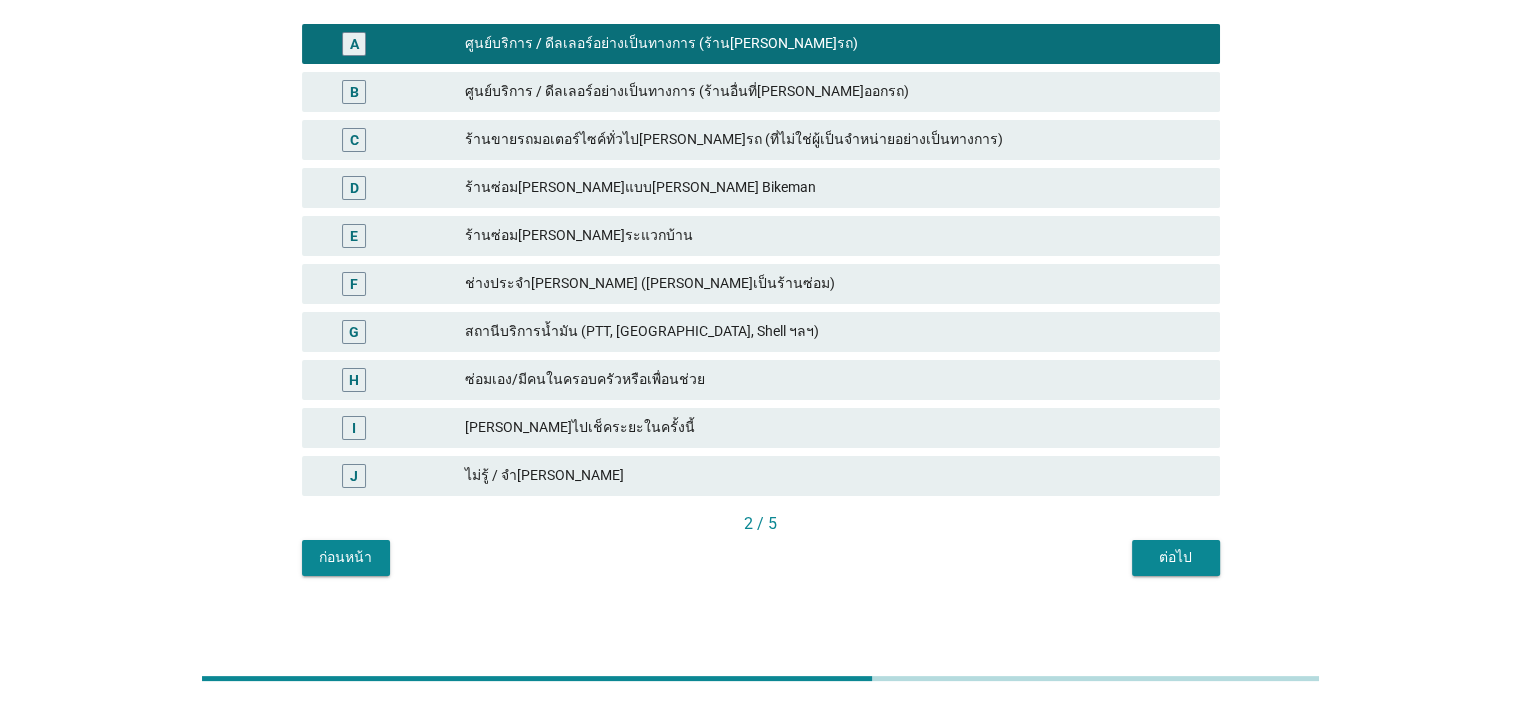 click on "ต่อไป" at bounding box center (1176, 557) 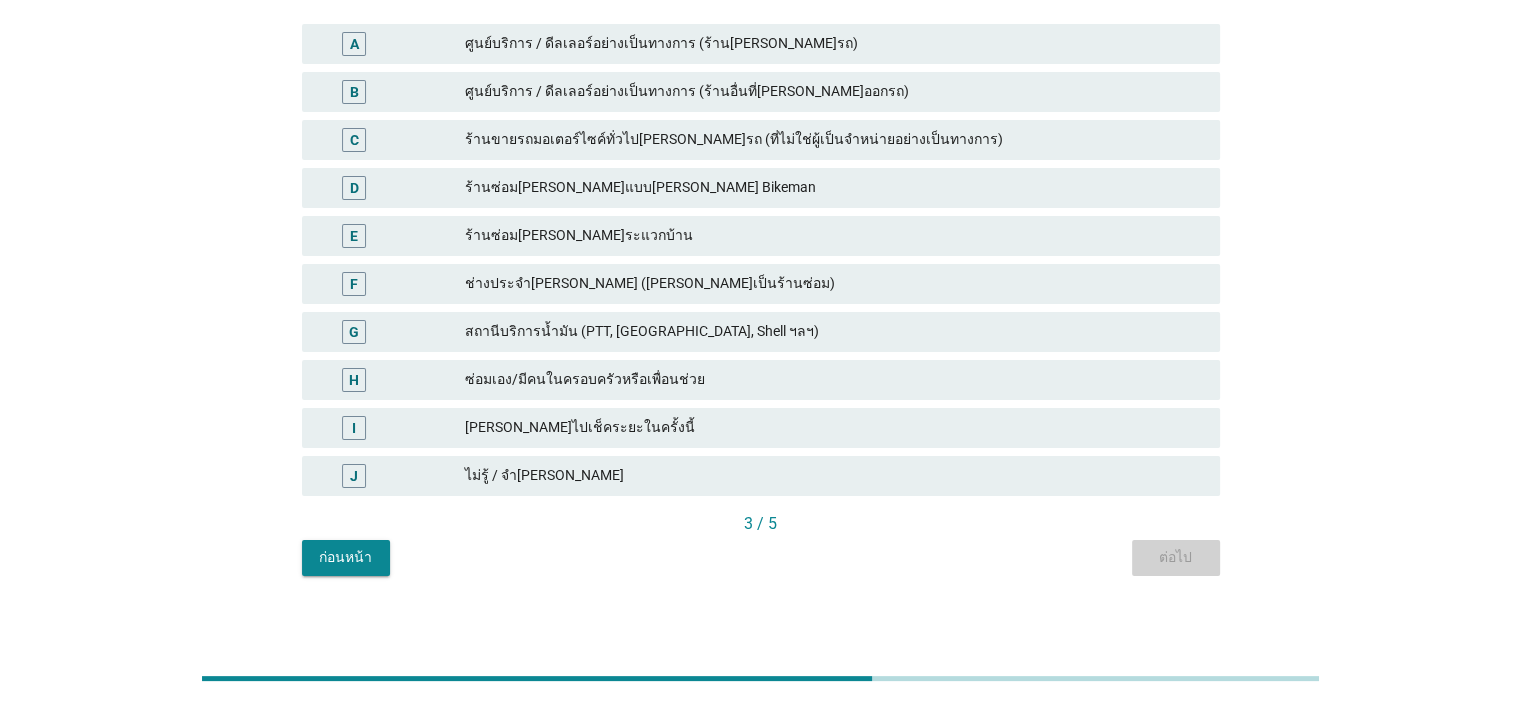 scroll, scrollTop: 0, scrollLeft: 0, axis: both 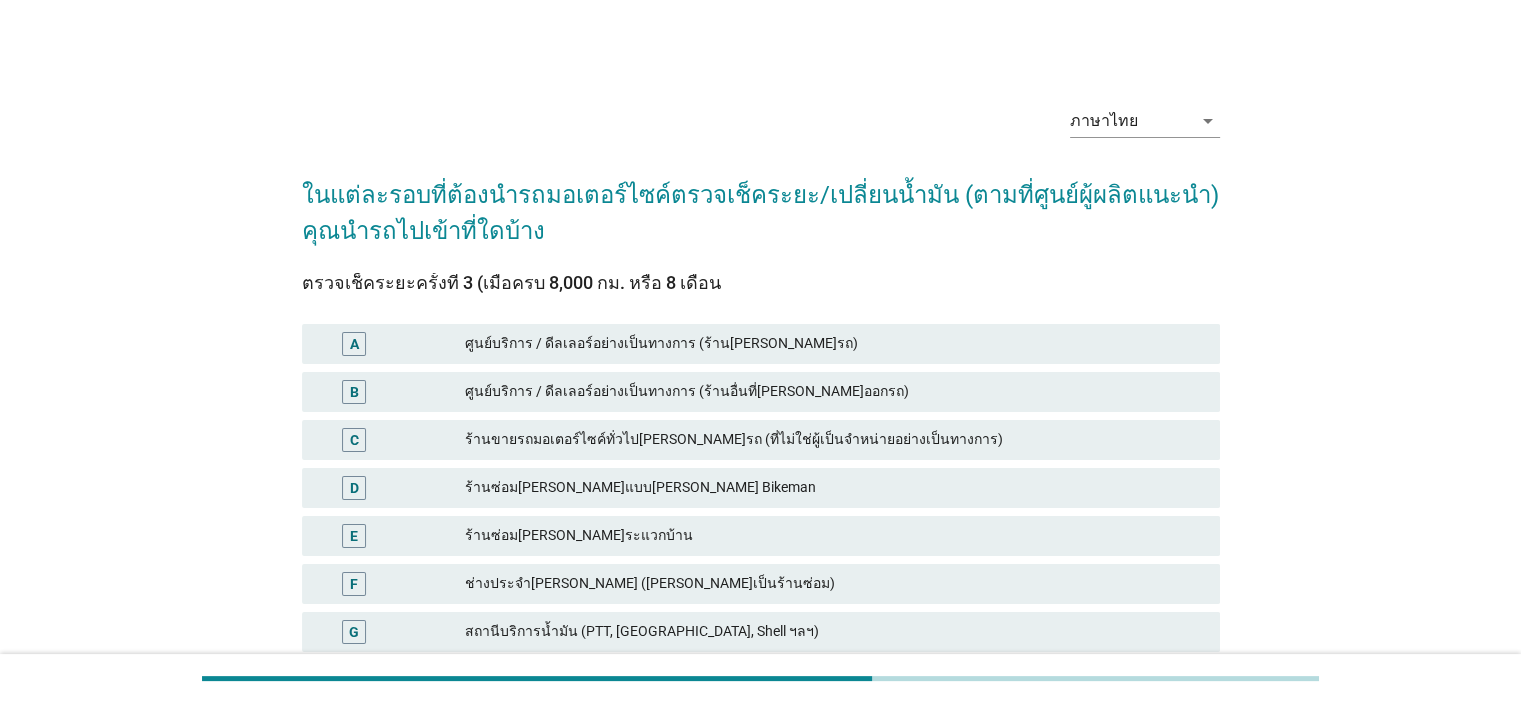 click on "ศูนย์บริการ / ดีลเลอร์อย่างเป็นทางการ  (ร้าน[PERSON_NAME]รถ)" at bounding box center [834, 344] 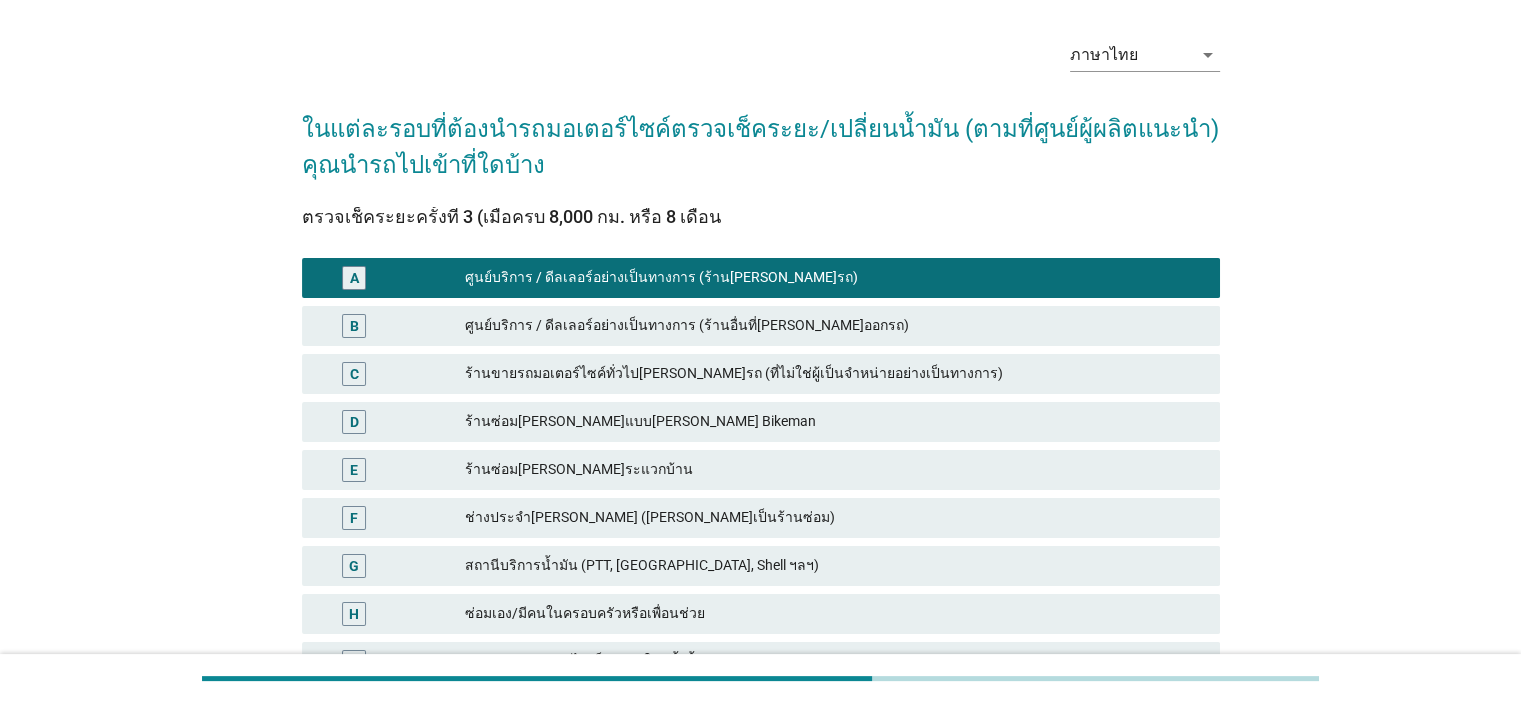 scroll, scrollTop: 309, scrollLeft: 0, axis: vertical 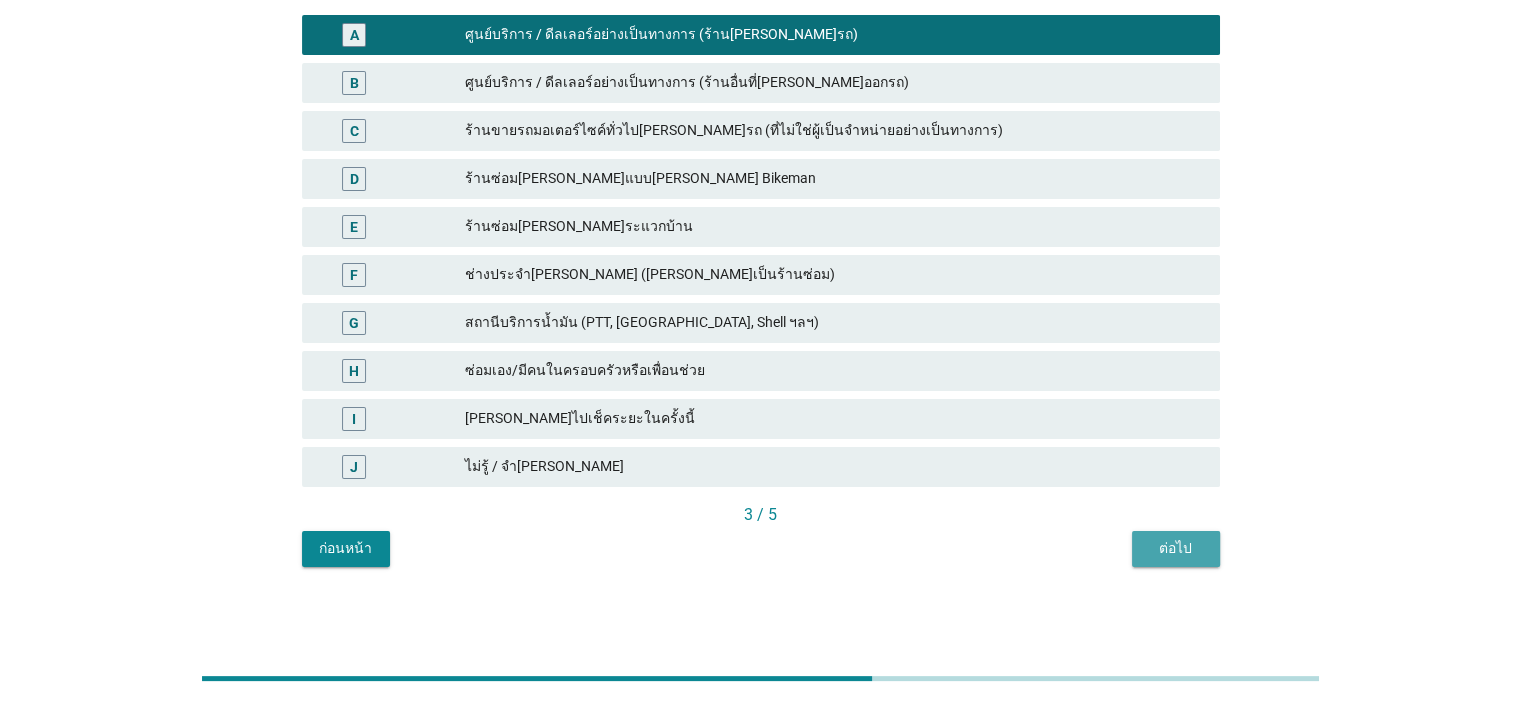 click on "ต่อไป" at bounding box center (1176, 548) 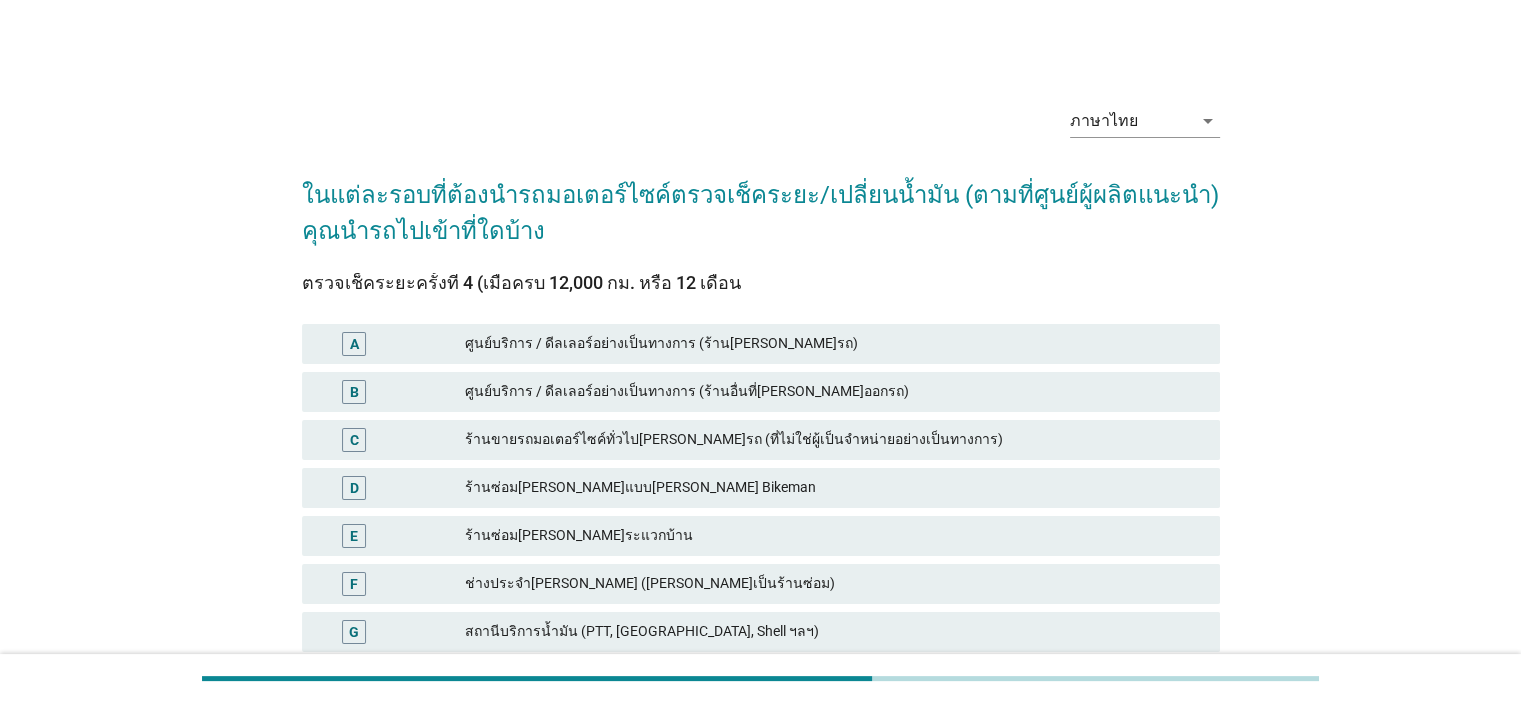 click on "ศูนย์บริการ / ดีลเลอร์อย่างเป็นทางการ  (ร้าน[PERSON_NAME]รถ)" at bounding box center [834, 344] 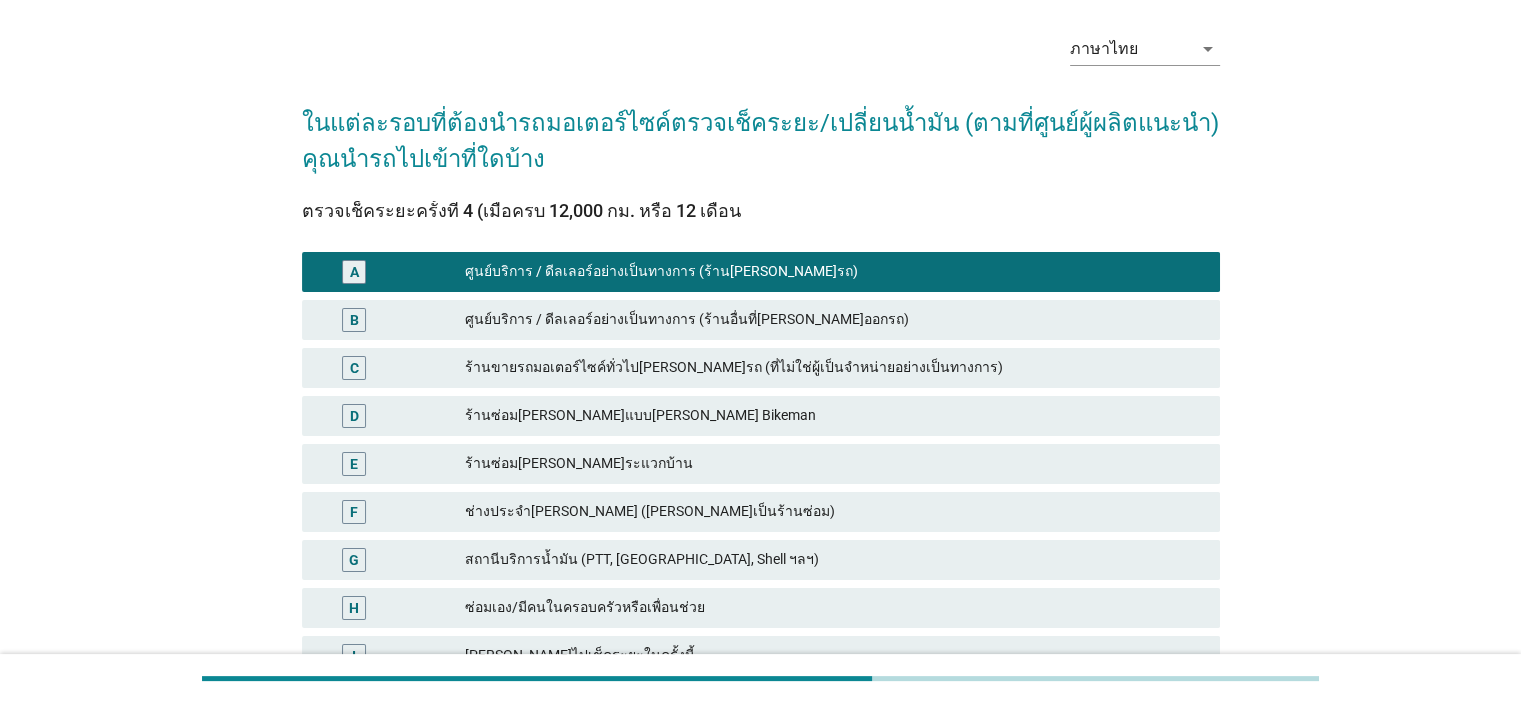 scroll, scrollTop: 309, scrollLeft: 0, axis: vertical 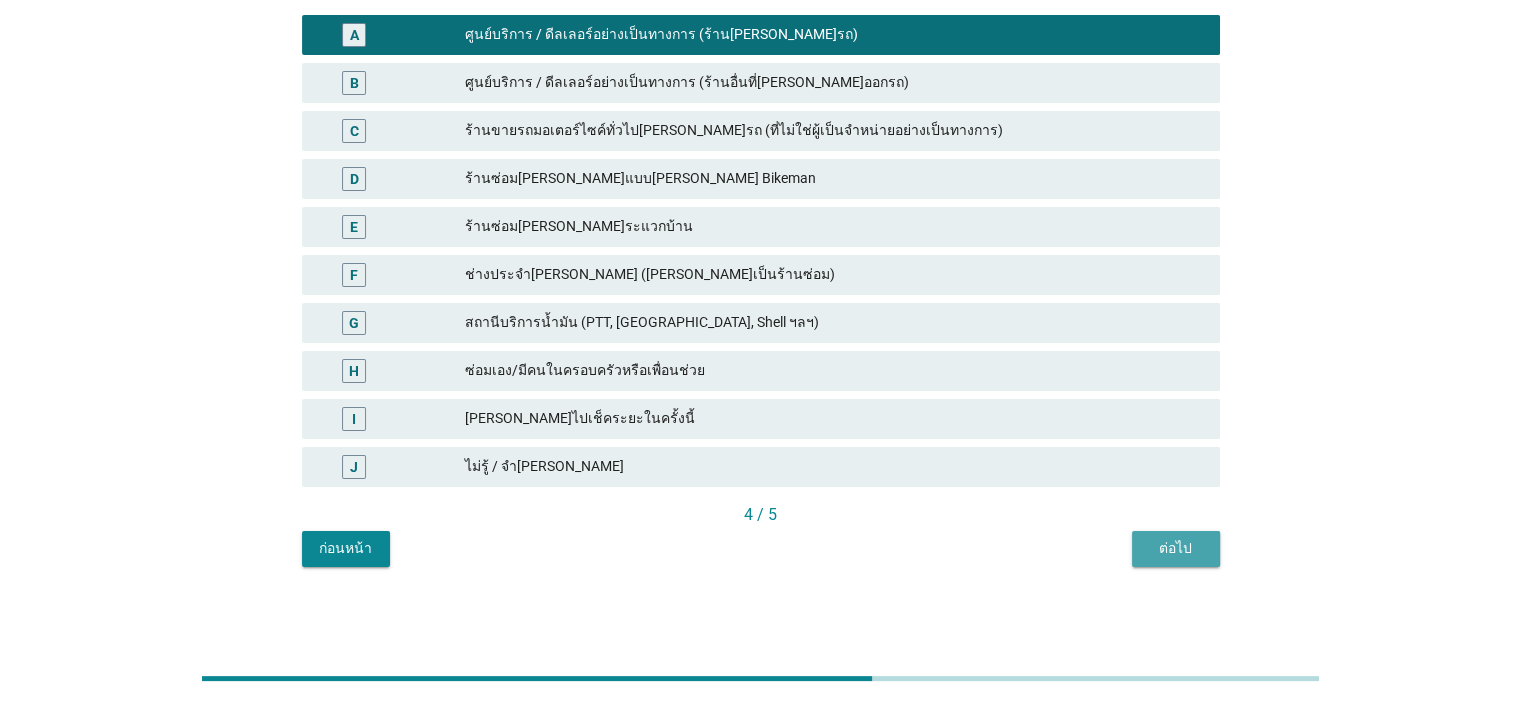 click on "ต่อไป" at bounding box center [1176, 548] 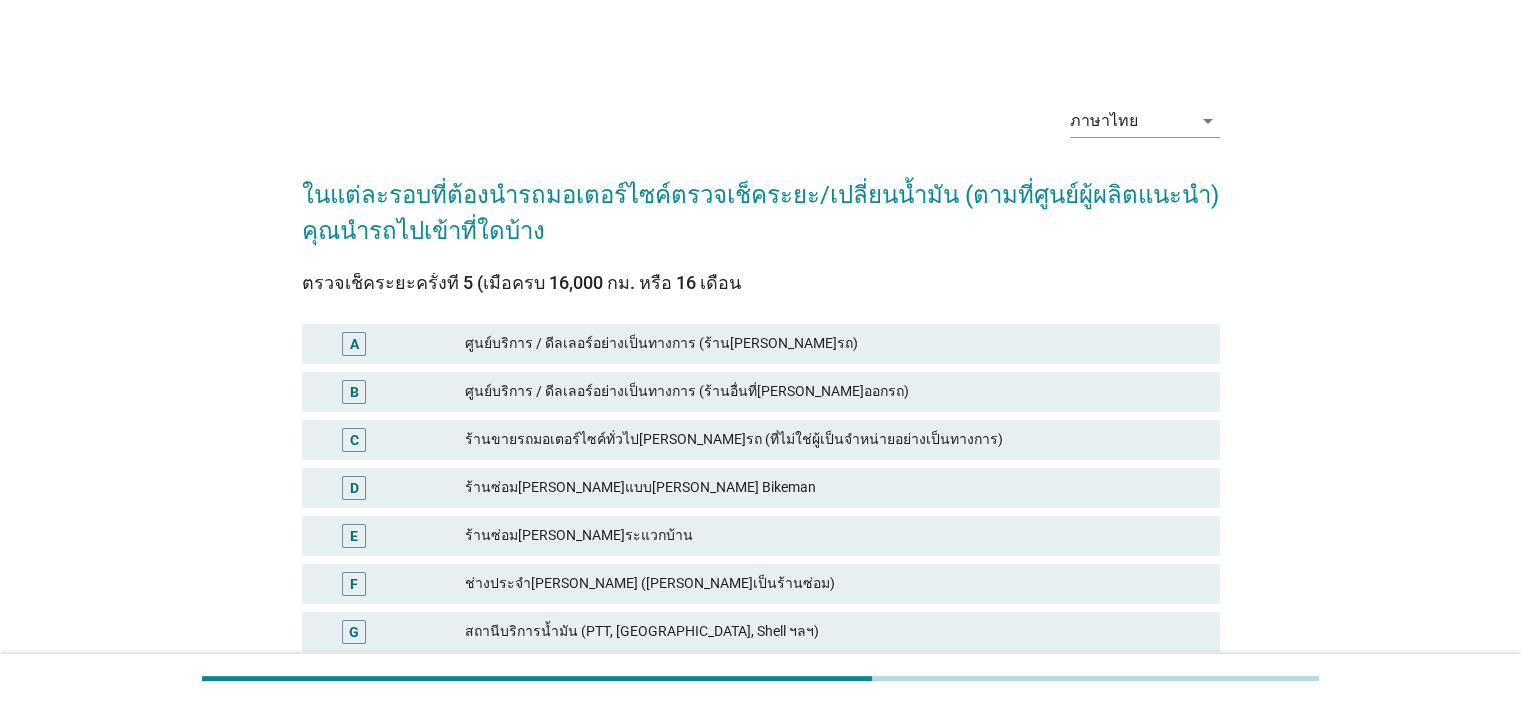 click on "ศูนย์บริการ / ดีลเลอร์อย่างเป็นทางการ  (ร้าน[PERSON_NAME]รถ)" at bounding box center (834, 344) 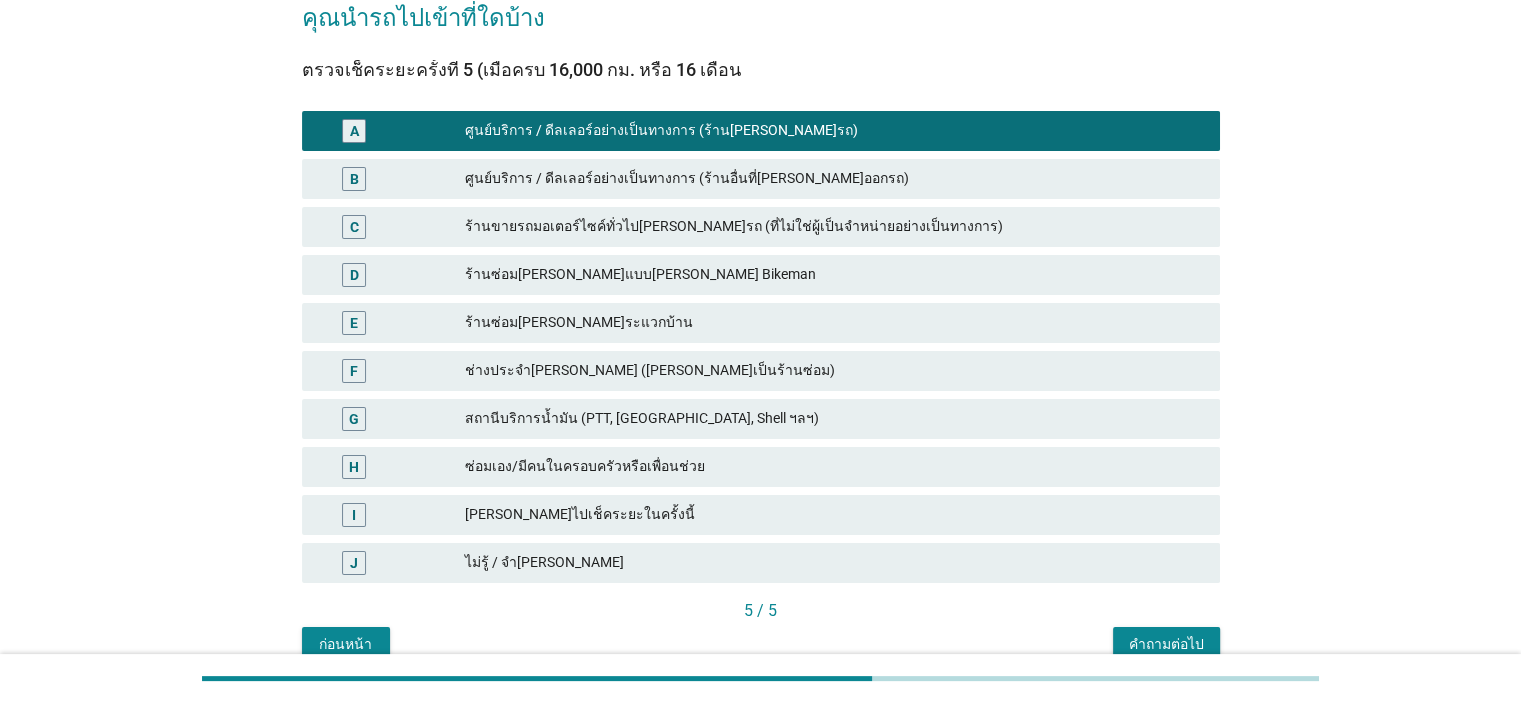 scroll, scrollTop: 309, scrollLeft: 0, axis: vertical 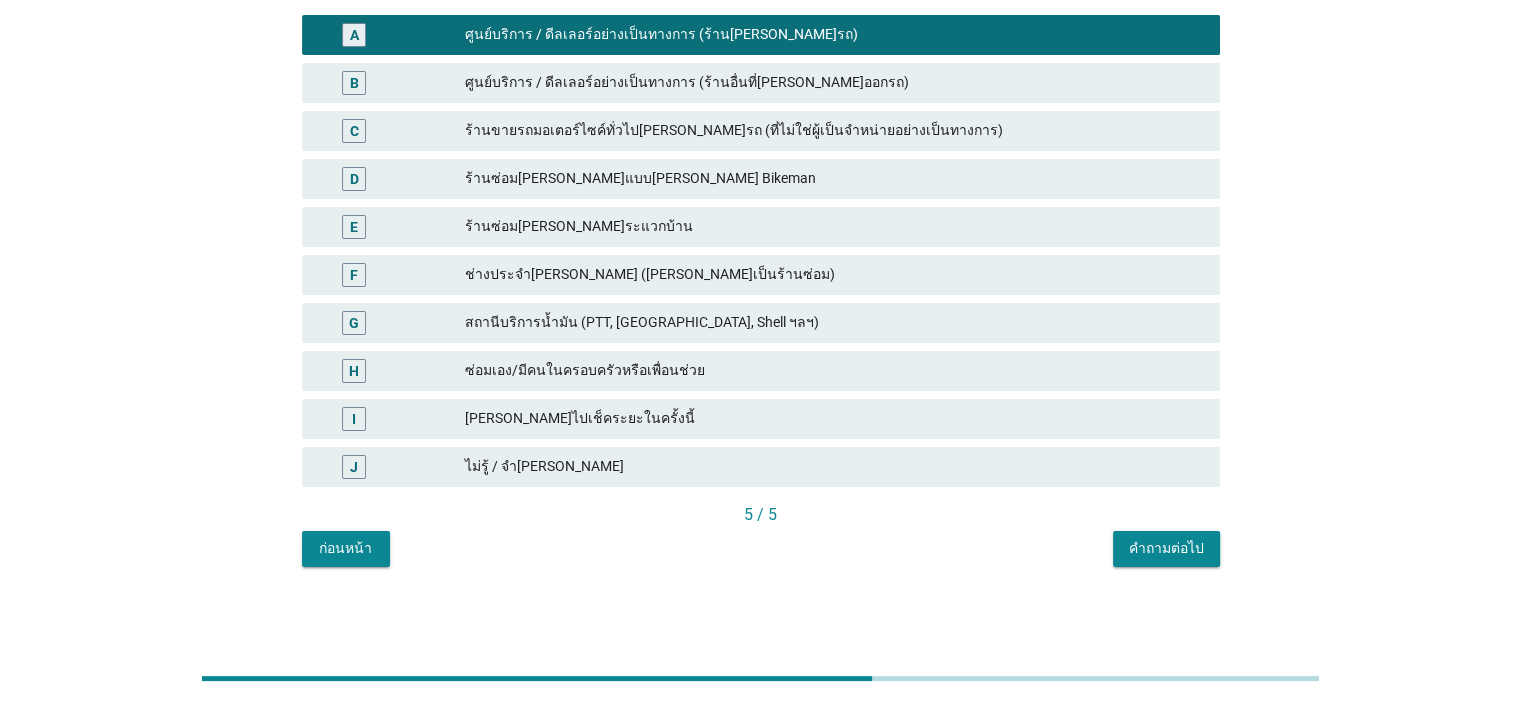 click on "คำถามต่อไป" at bounding box center [1166, 549] 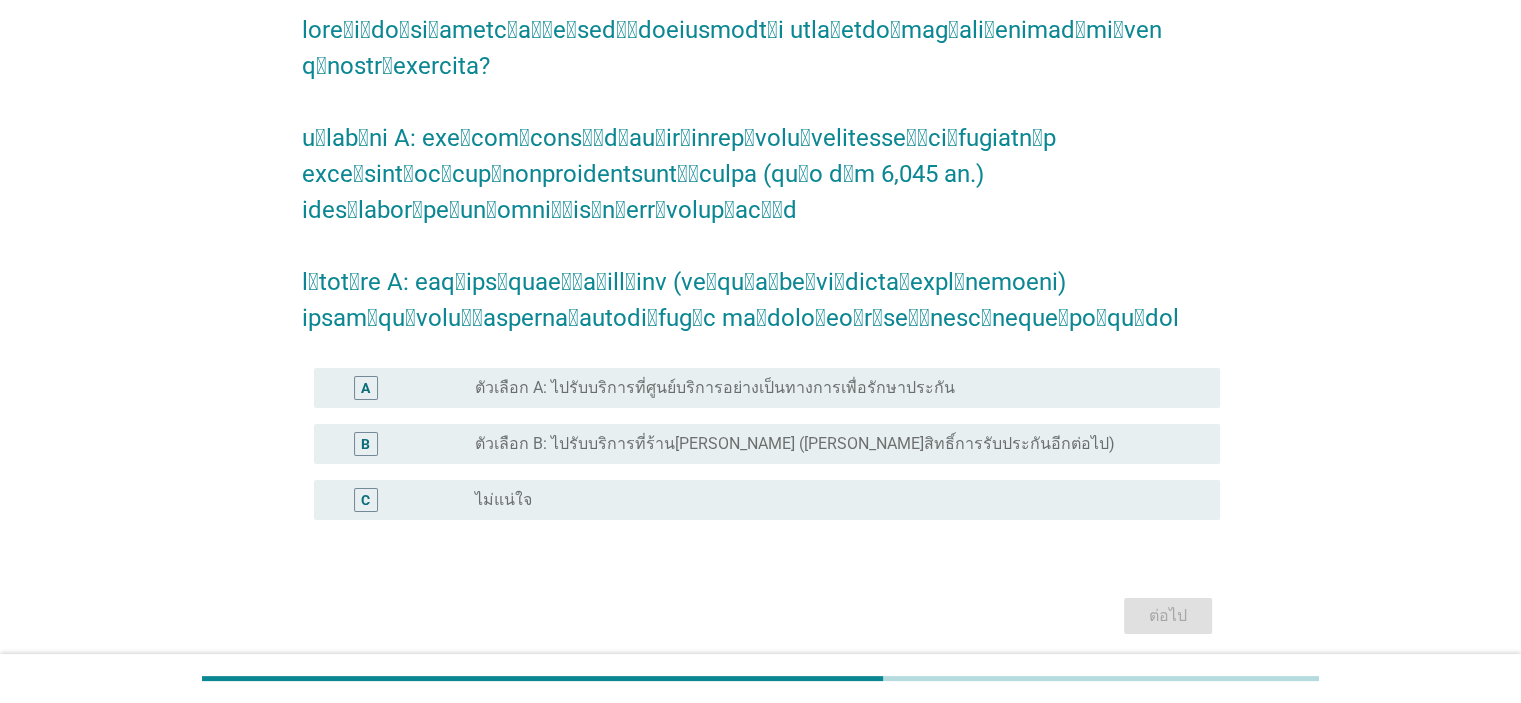 scroll, scrollTop: 203, scrollLeft: 0, axis: vertical 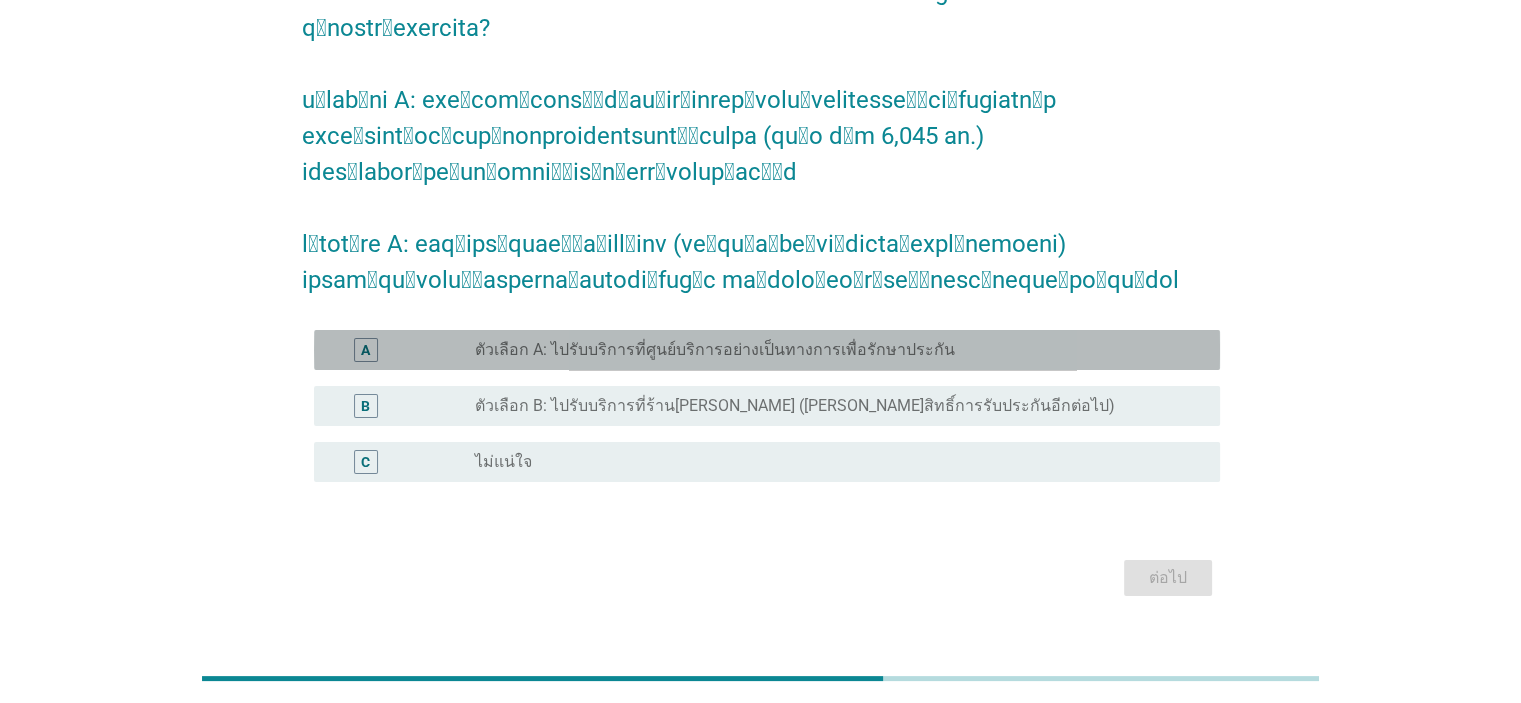 click on "ตัวเลือก A: ไปรับบริการที่ศูนย์บริการอย่างเป็นทางการเพื่อรักษาประกัน" at bounding box center [715, 350] 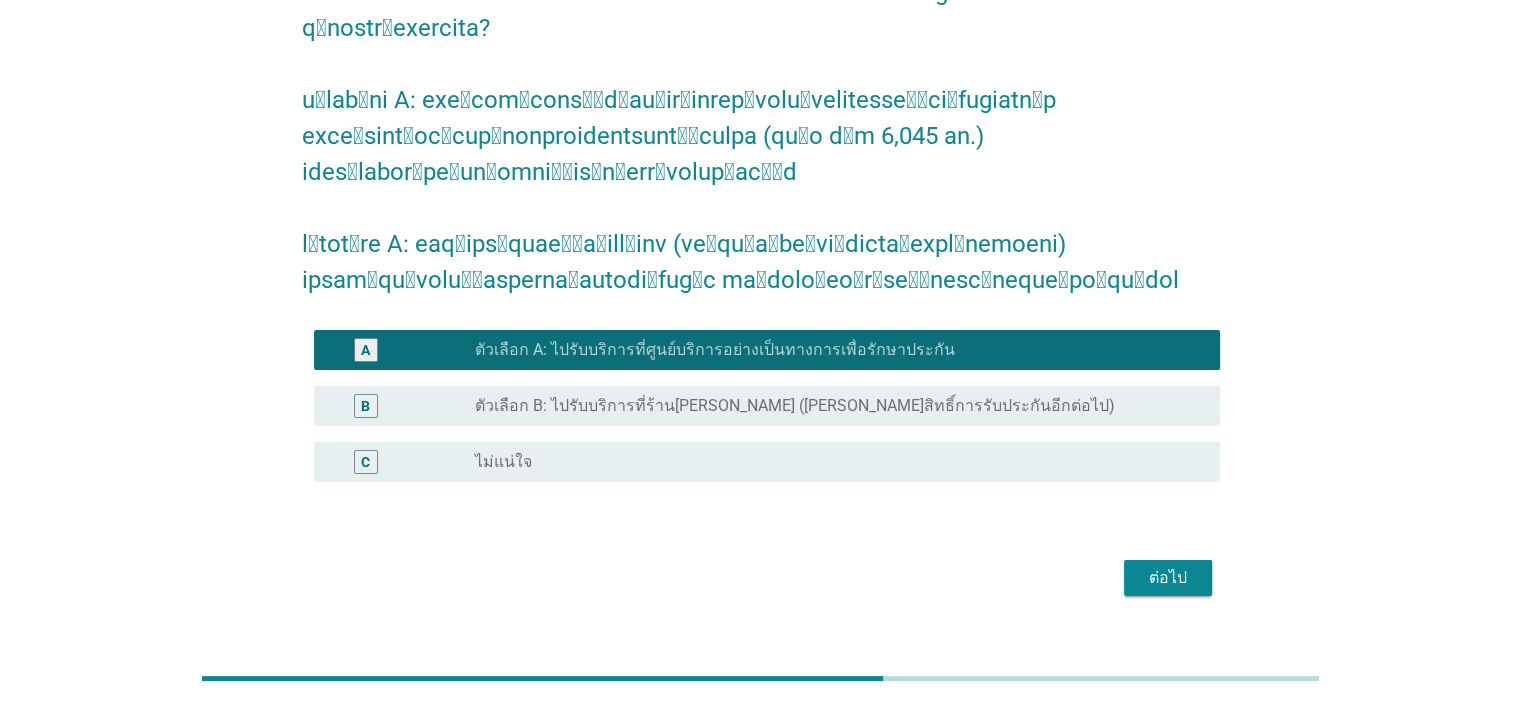 click on "ต่อไป" at bounding box center [761, 578] 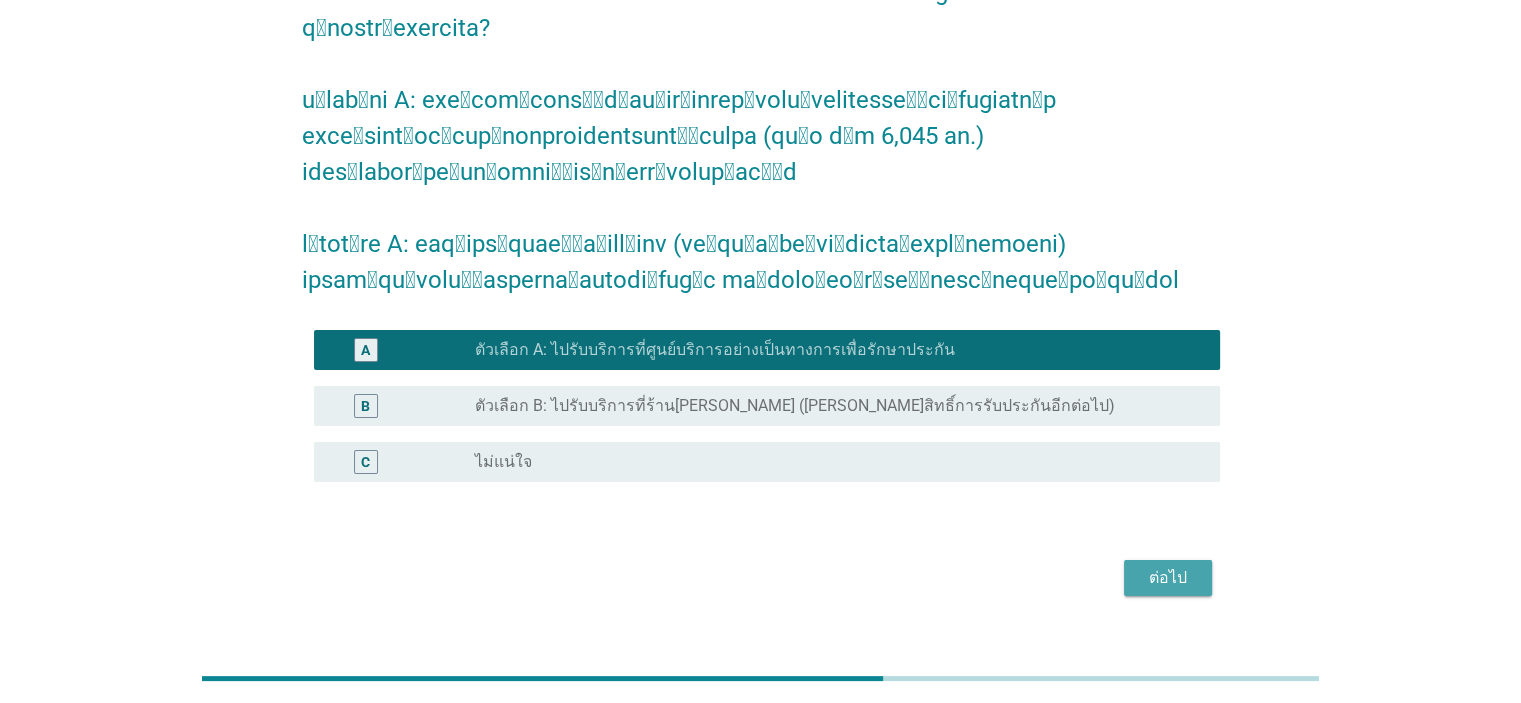 click on "ต่อไป" at bounding box center [1168, 578] 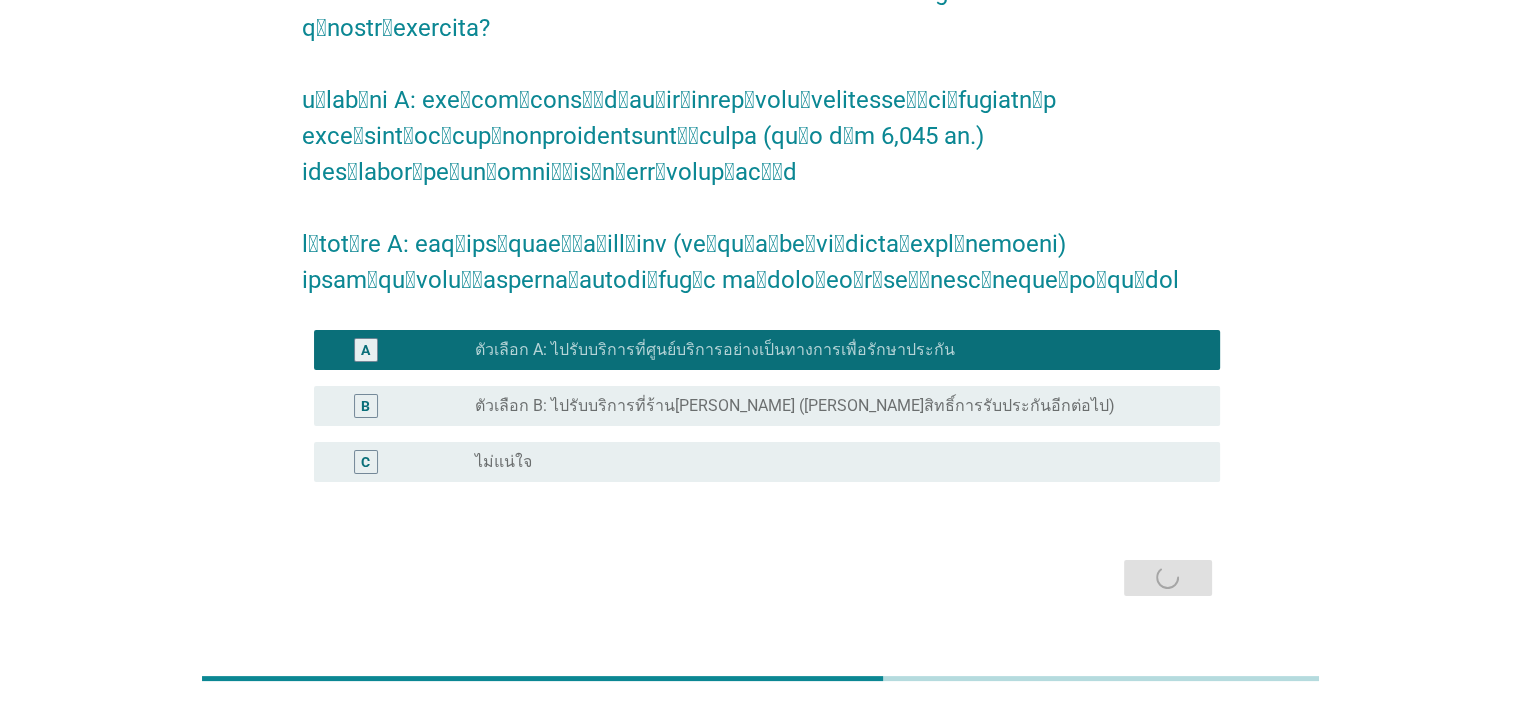 scroll, scrollTop: 0, scrollLeft: 0, axis: both 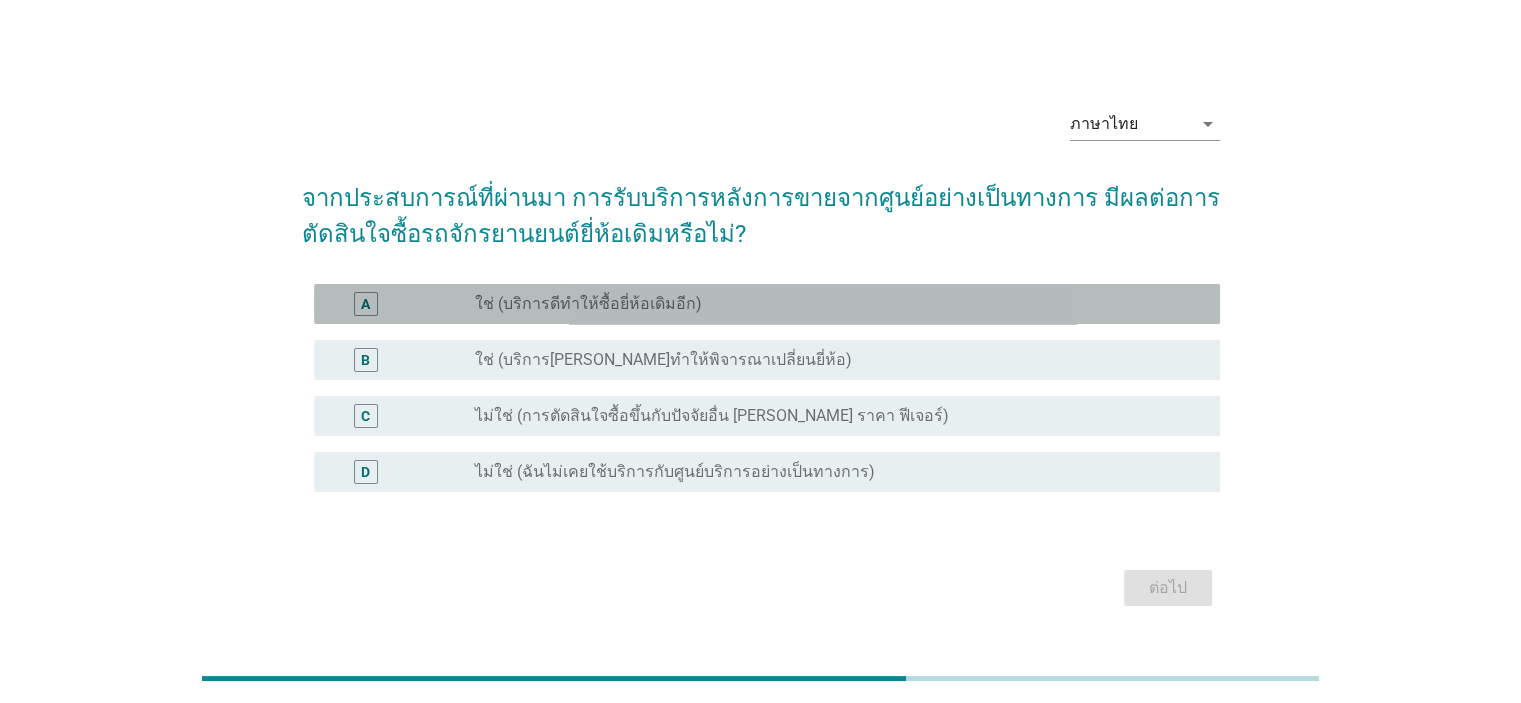 click on "ใช่ (บริการดีทำให้ซื้อยี่ห้อเดิมอีก)" at bounding box center [588, 304] 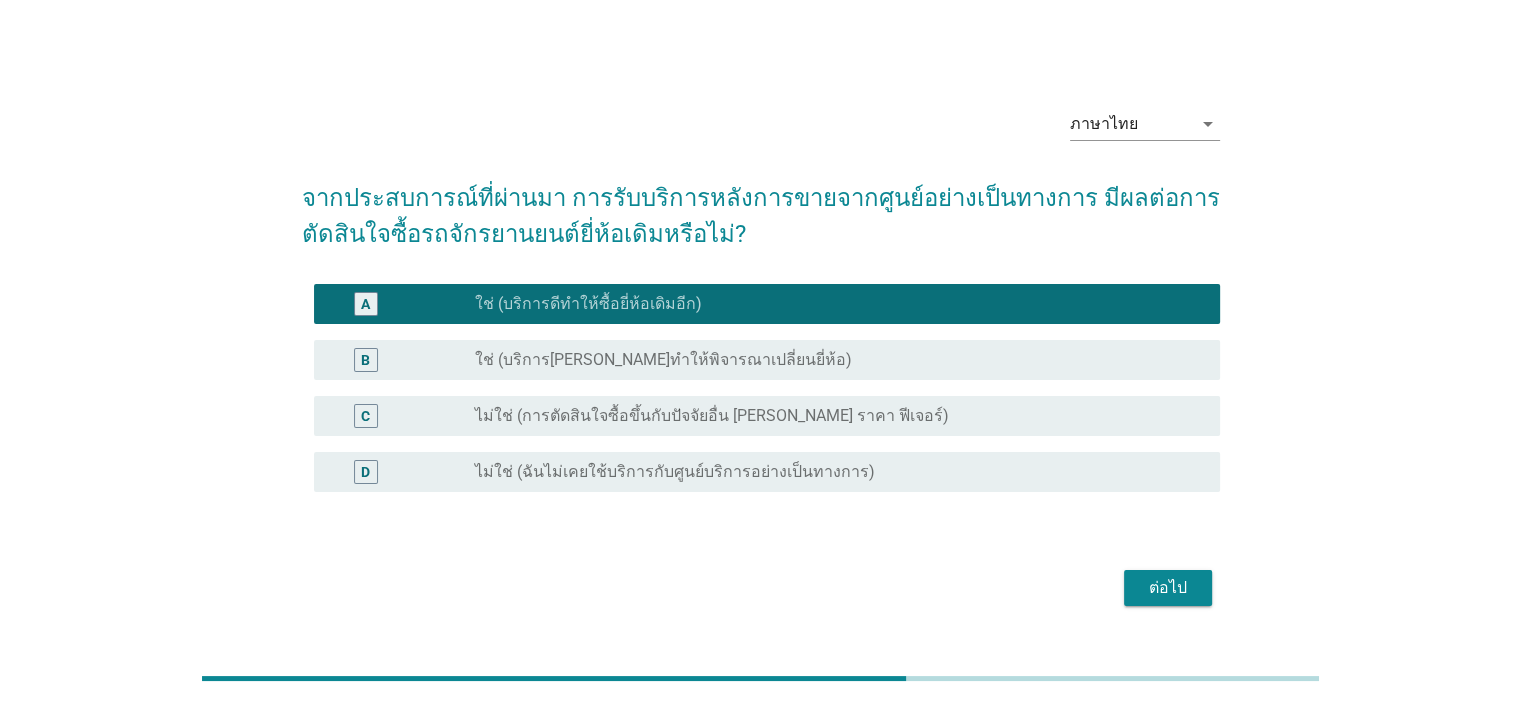 click on "ต่อไป" at bounding box center [1168, 588] 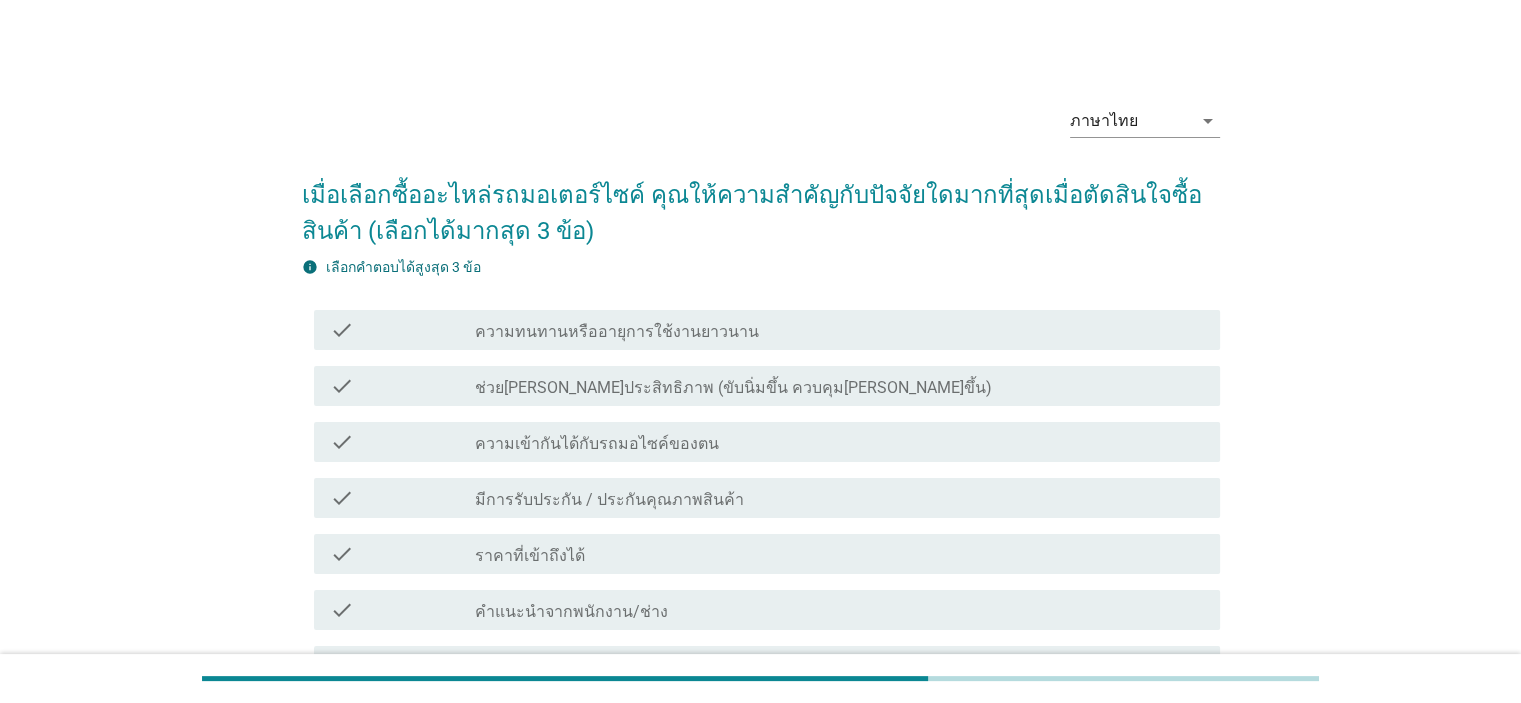 click on "ความทนทานหรืออายุการใช้งานยาวนาน" at bounding box center [617, 332] 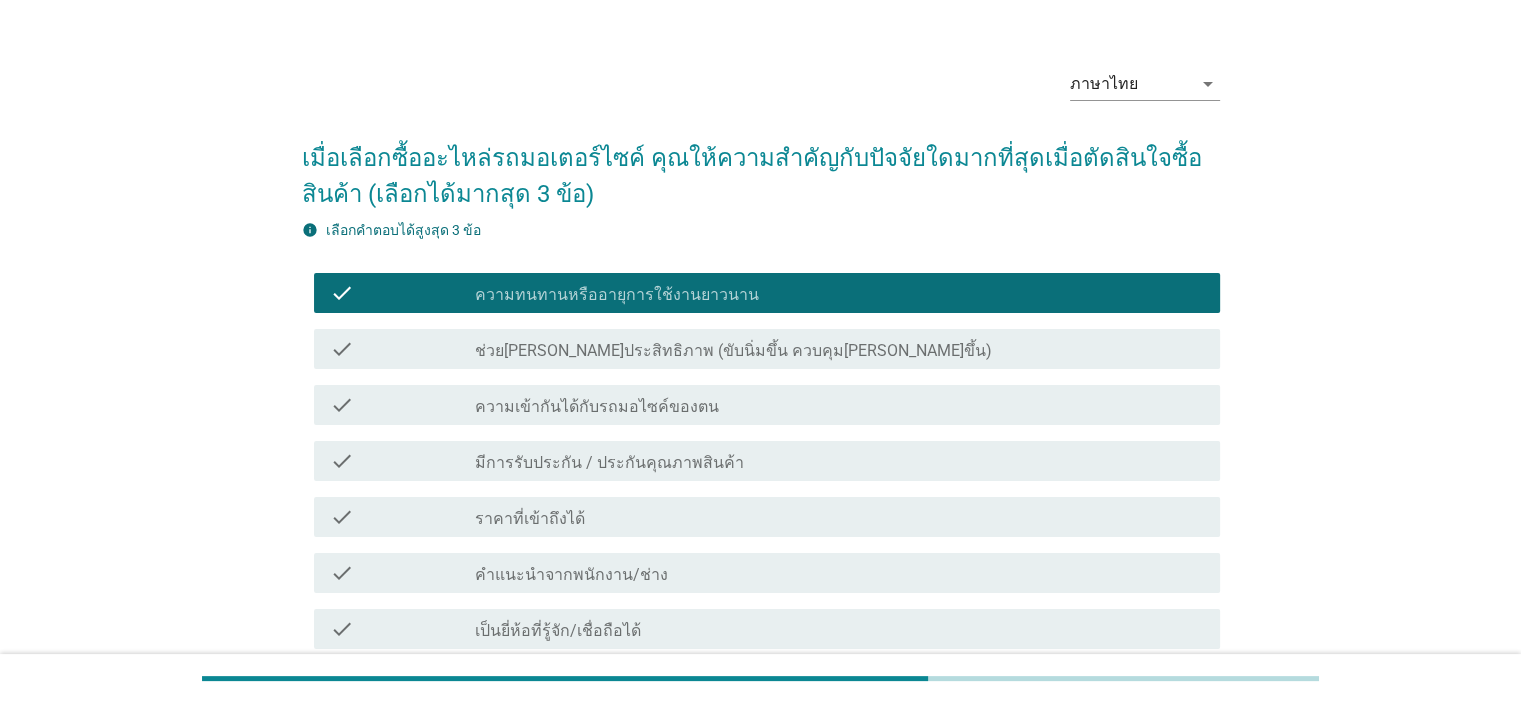 scroll, scrollTop: 100, scrollLeft: 0, axis: vertical 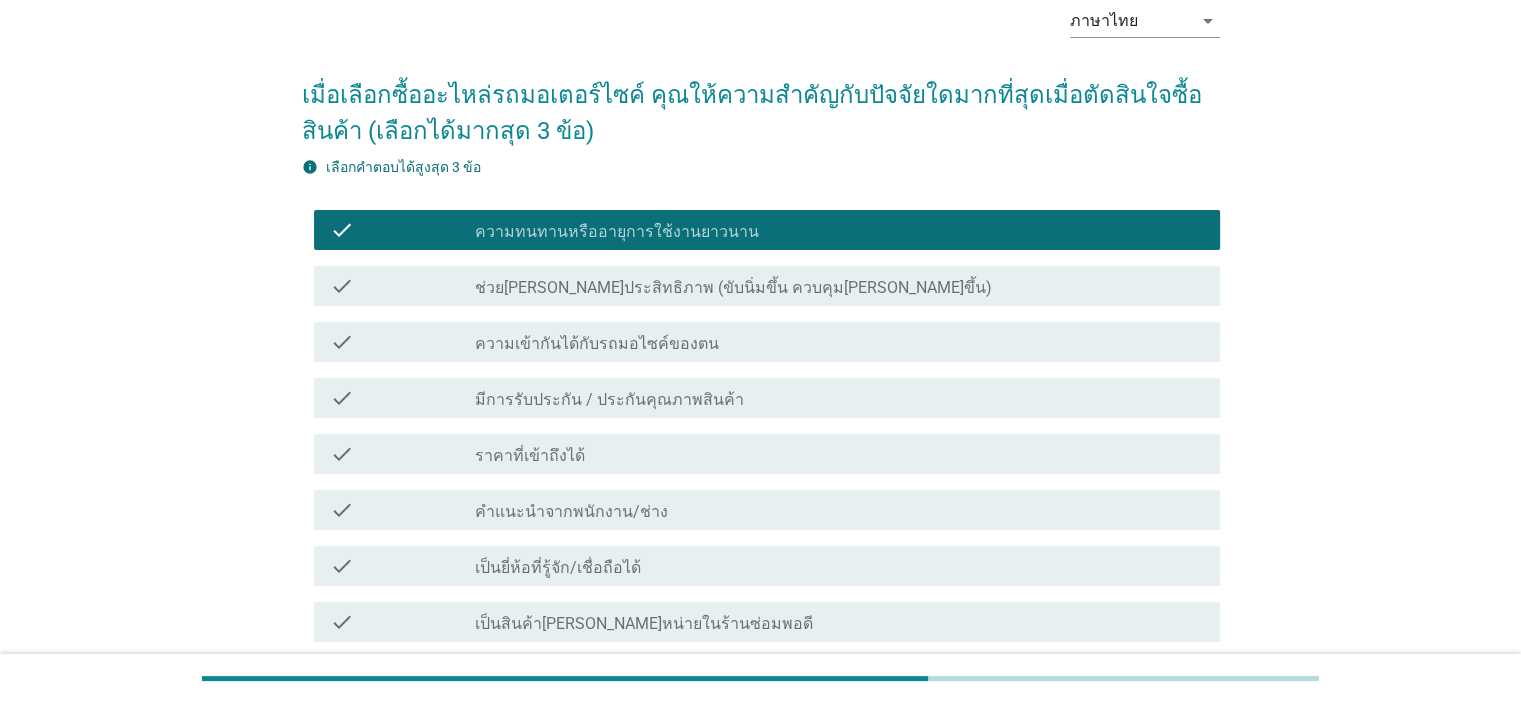 click on "ช่วย[PERSON_NAME]ประสิทธิภาพ (ขับนิ่มขึ้น ควบคุม[PERSON_NAME]ขึ้น)" at bounding box center [733, 288] 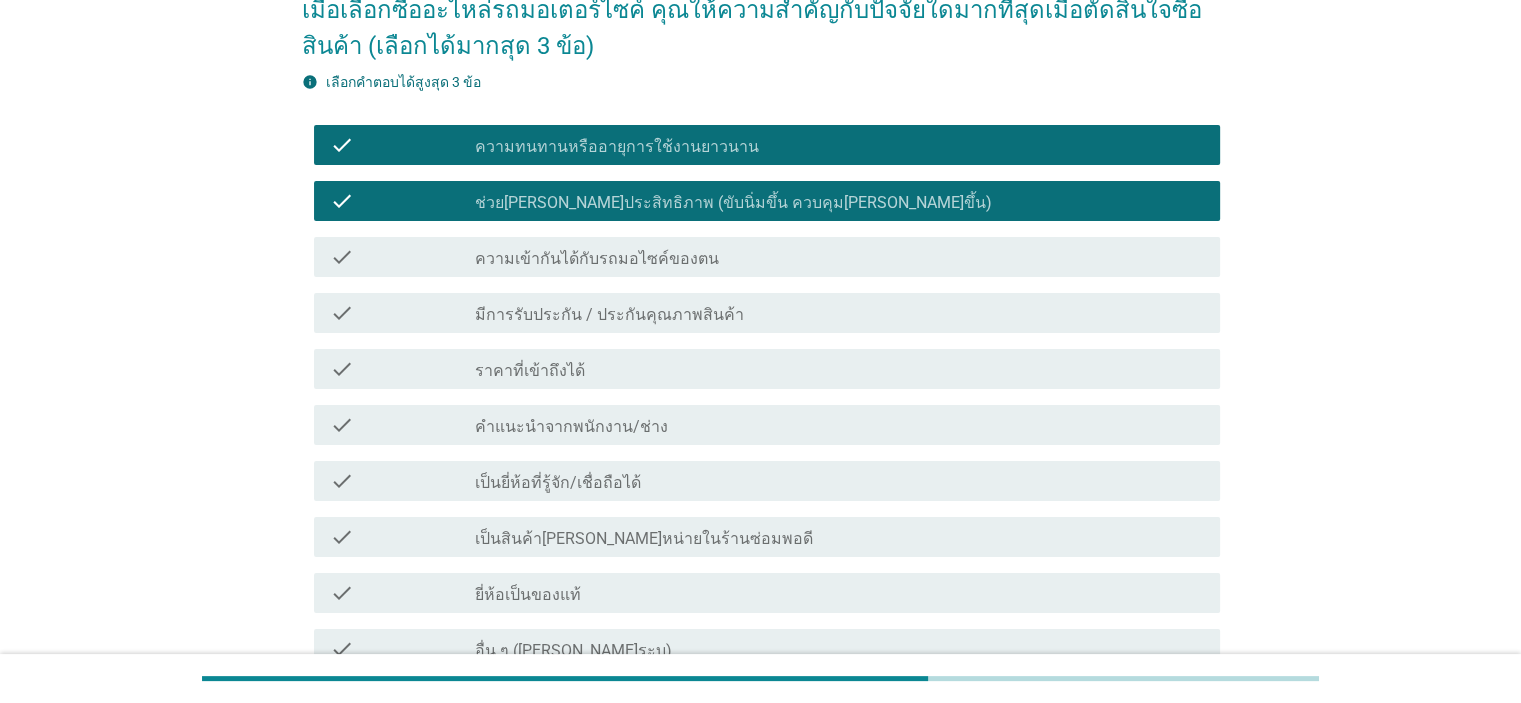 scroll, scrollTop: 200, scrollLeft: 0, axis: vertical 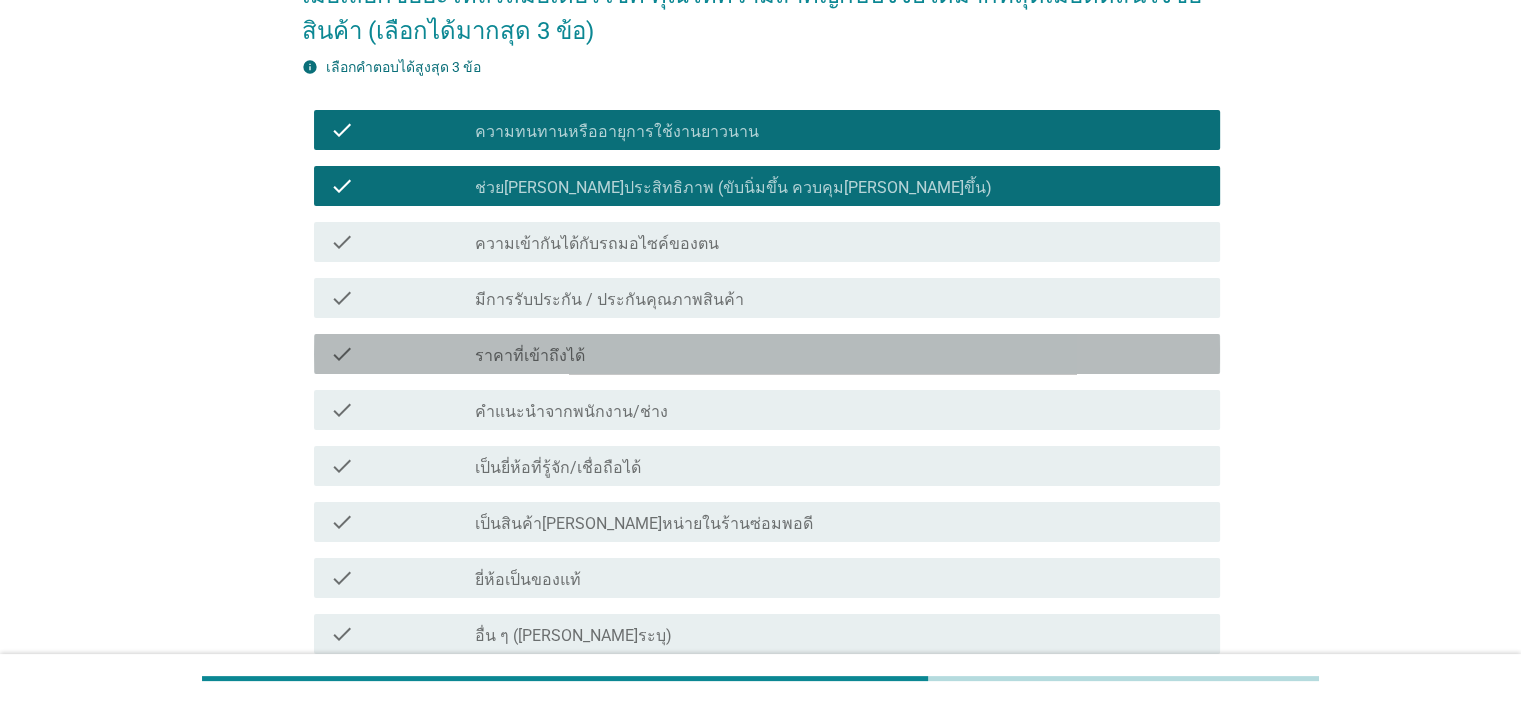 click on "ราคาที่เข้าถึงได้" at bounding box center (530, 356) 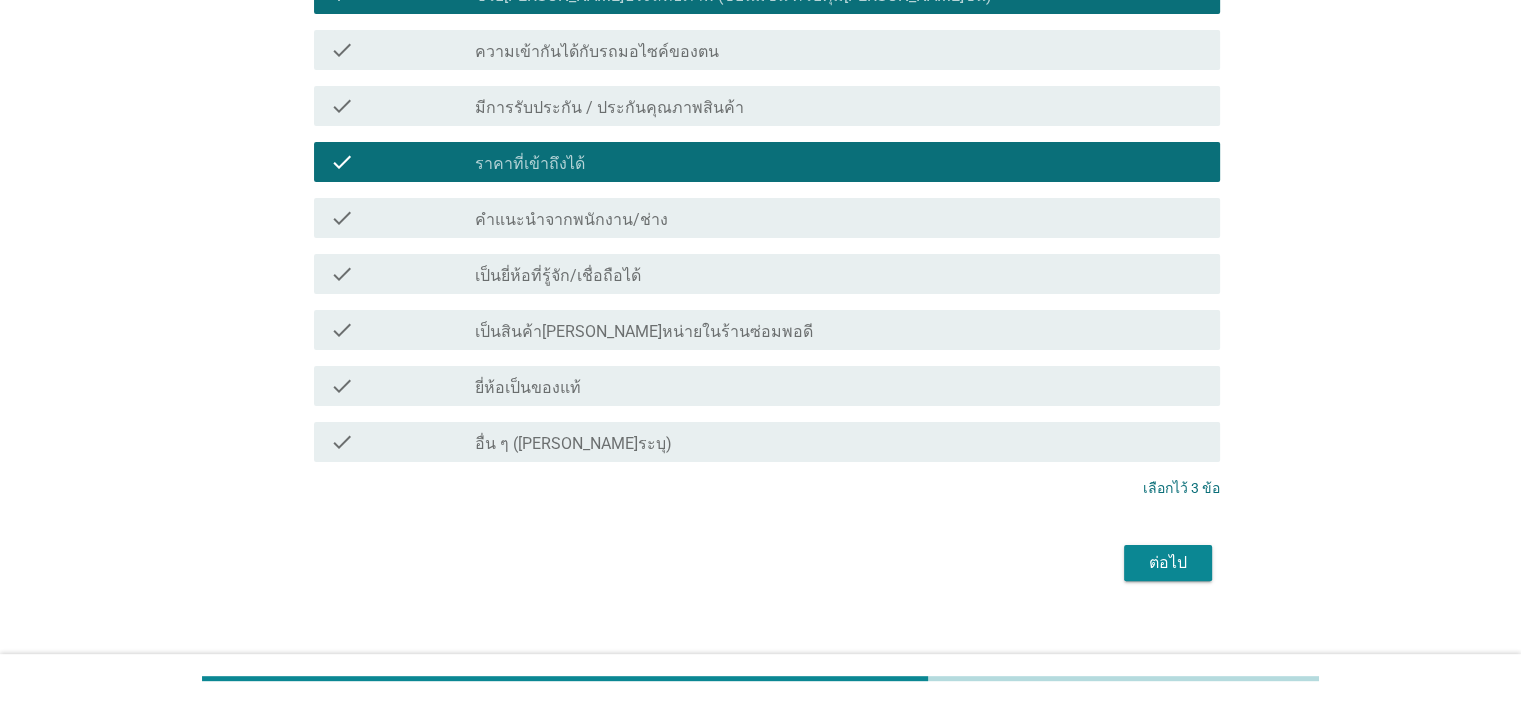 scroll, scrollTop: 412, scrollLeft: 0, axis: vertical 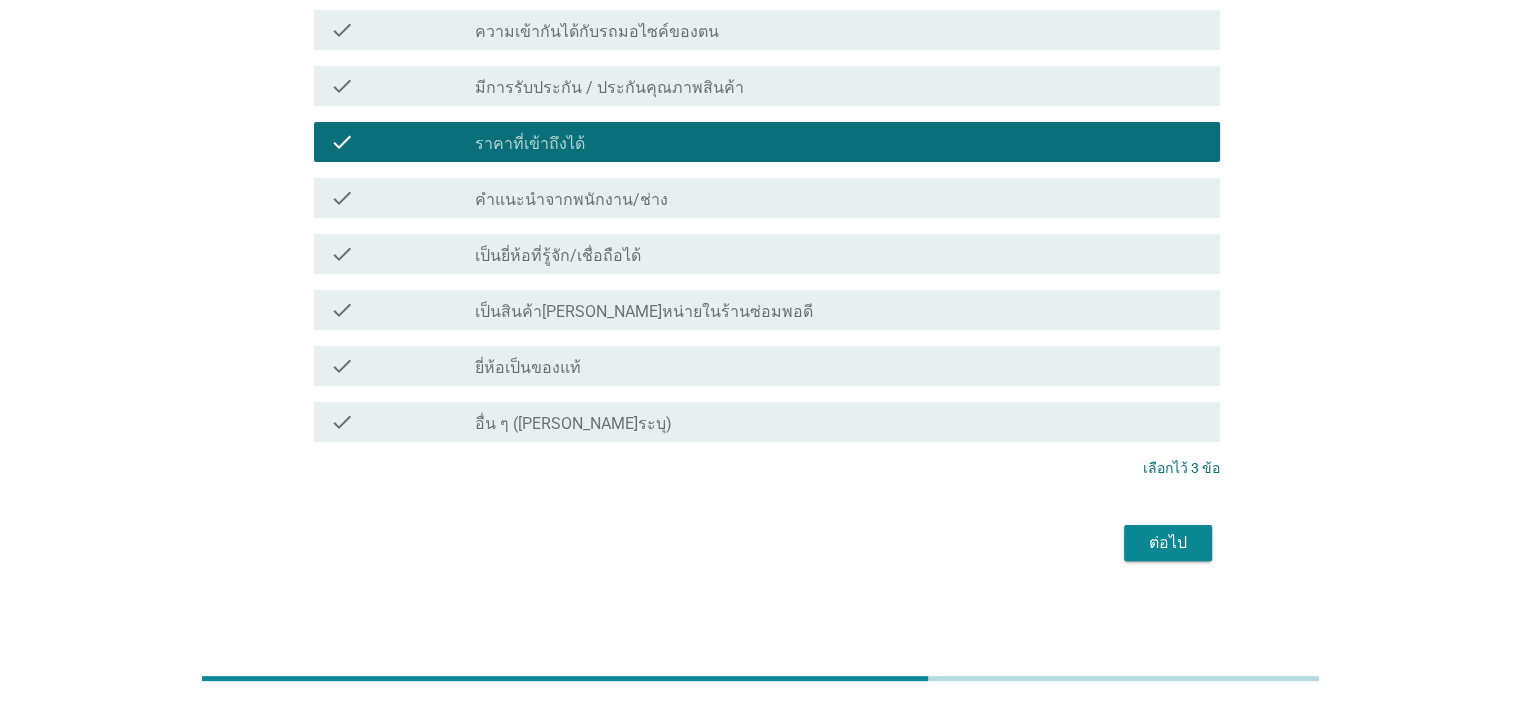 click on "ต่อไป" at bounding box center (1168, 543) 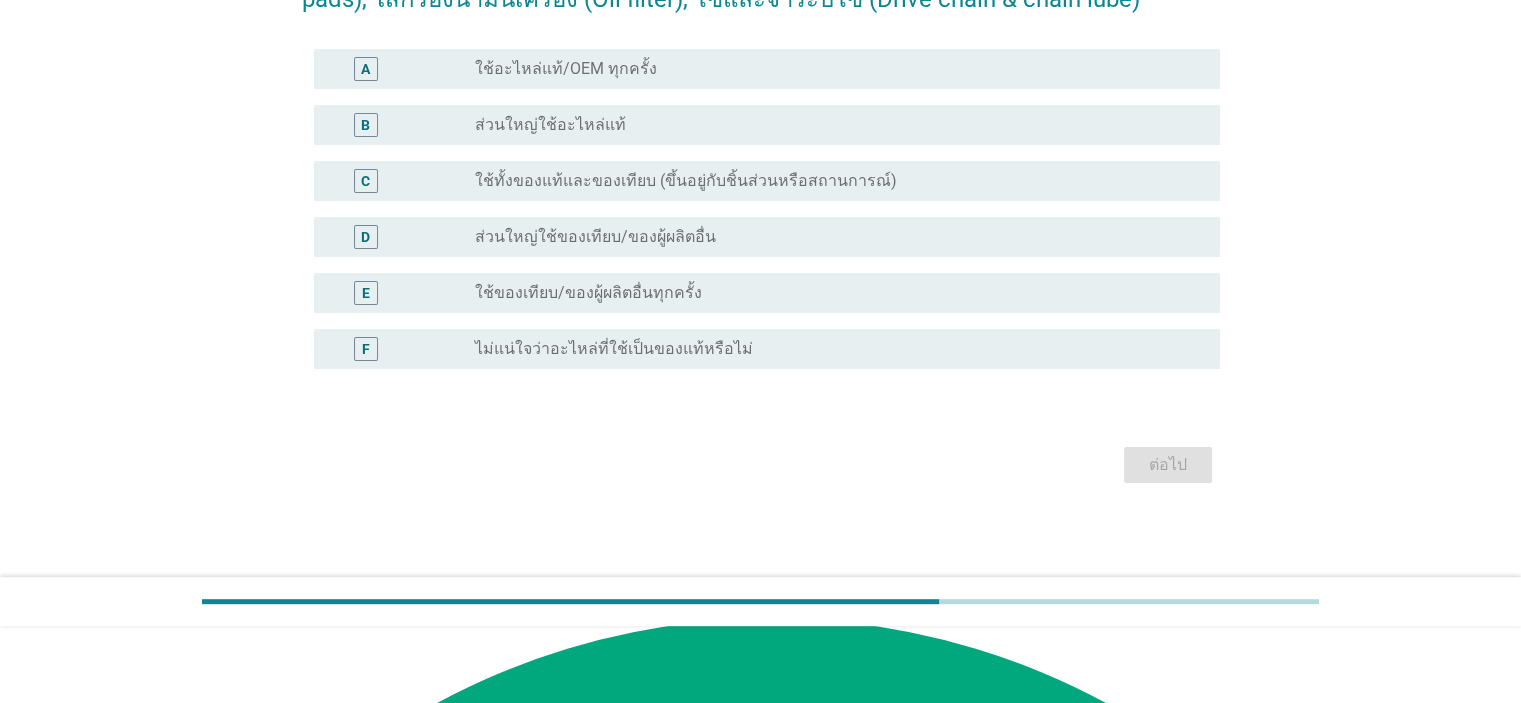scroll, scrollTop: 0, scrollLeft: 0, axis: both 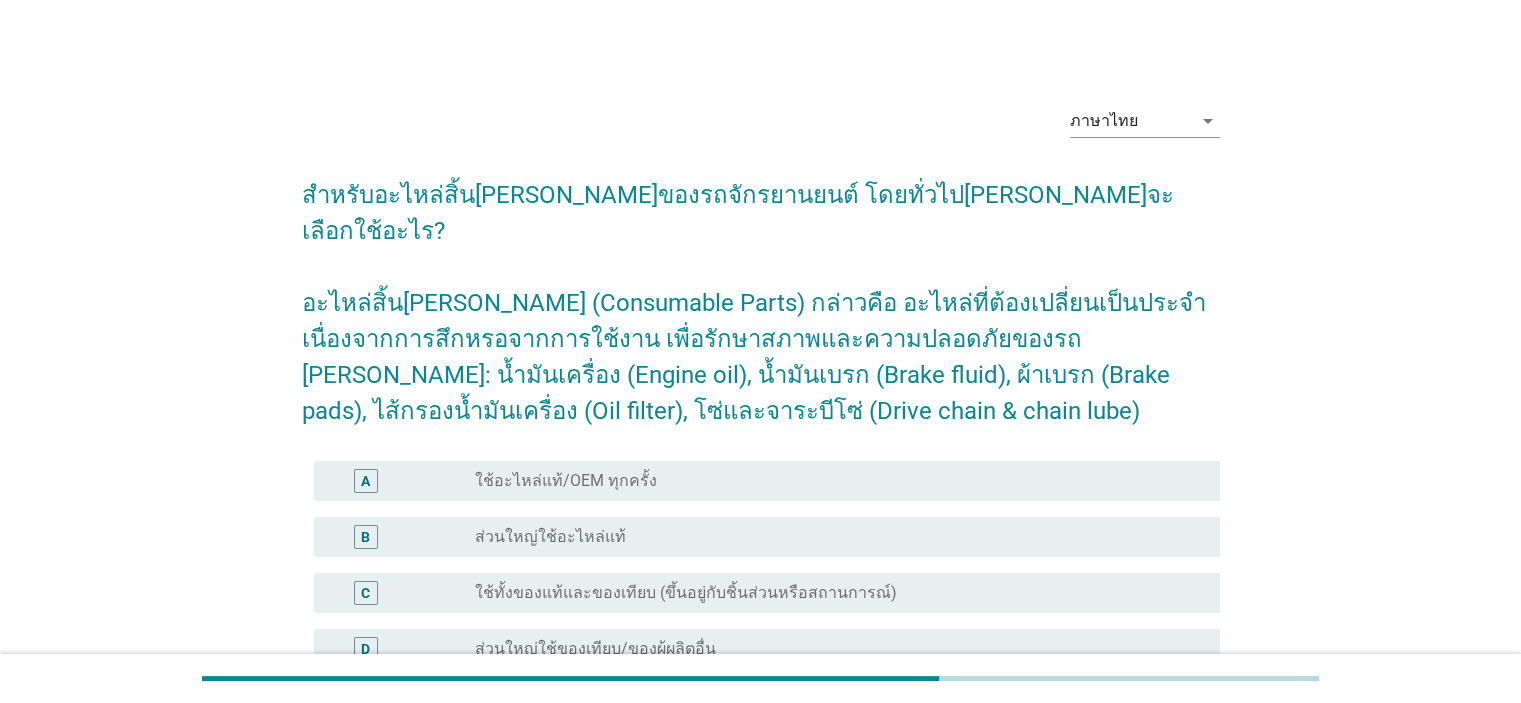 click on "ใช้อะไหล่แท้/OEM ทุกครั้ง" at bounding box center (566, 481) 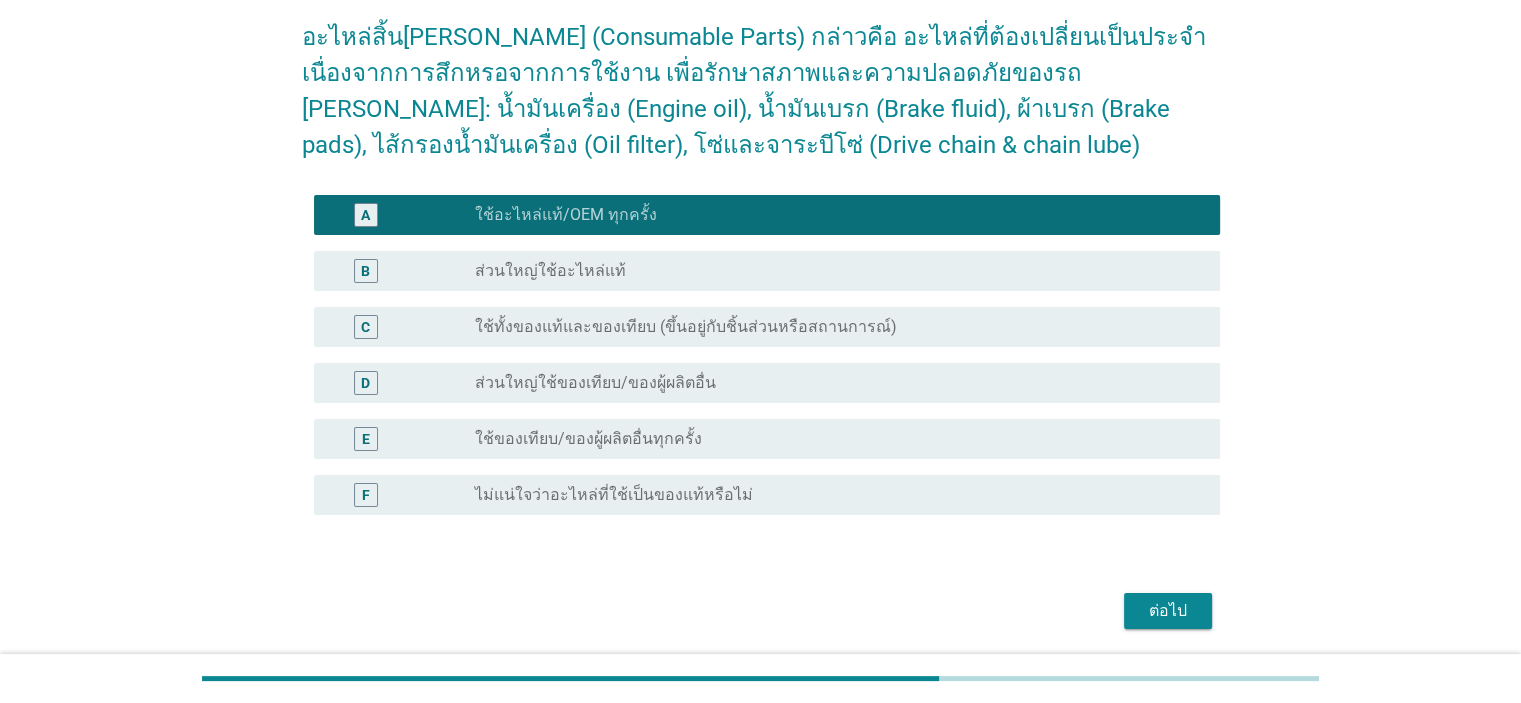 scroll, scrollTop: 299, scrollLeft: 0, axis: vertical 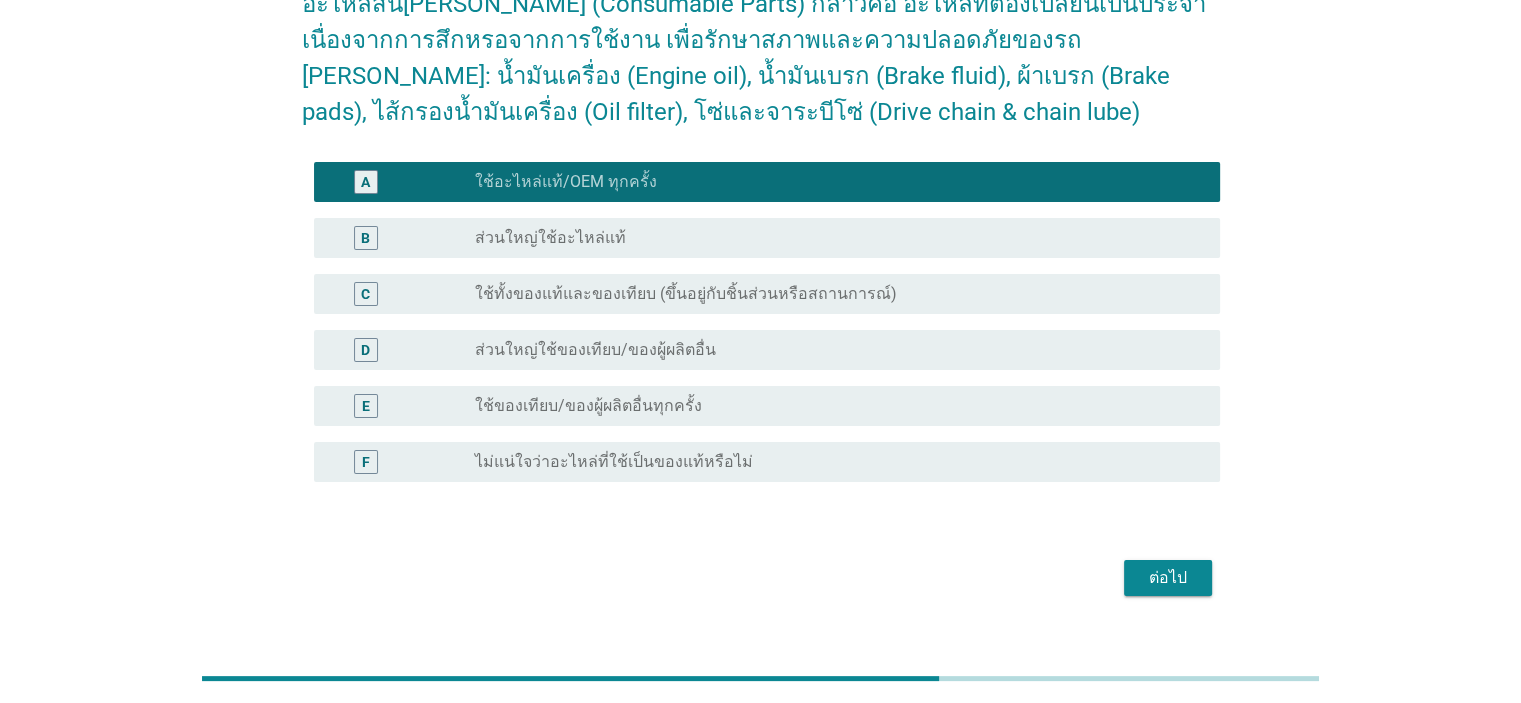 click on "ต่อไป" at bounding box center [761, 578] 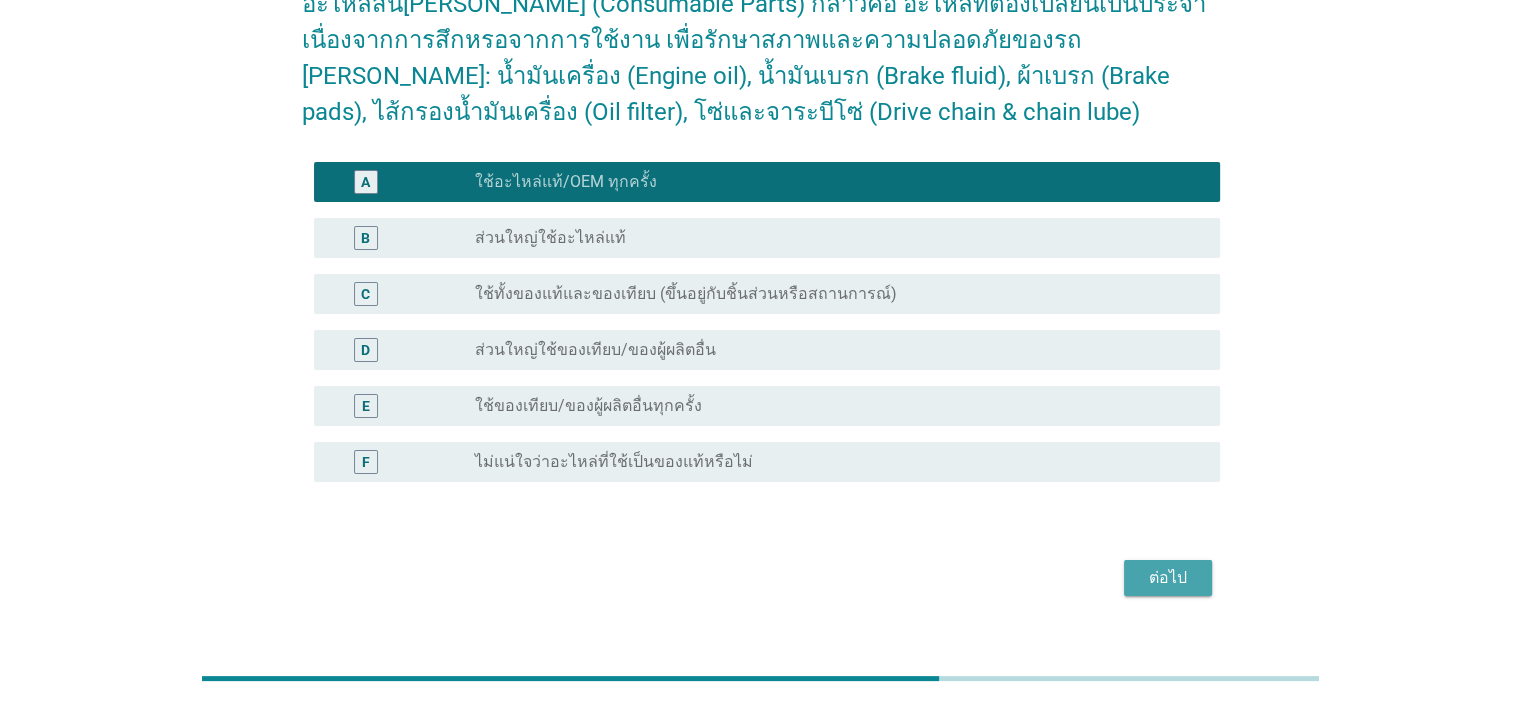 click on "ต่อไป" at bounding box center (1168, 578) 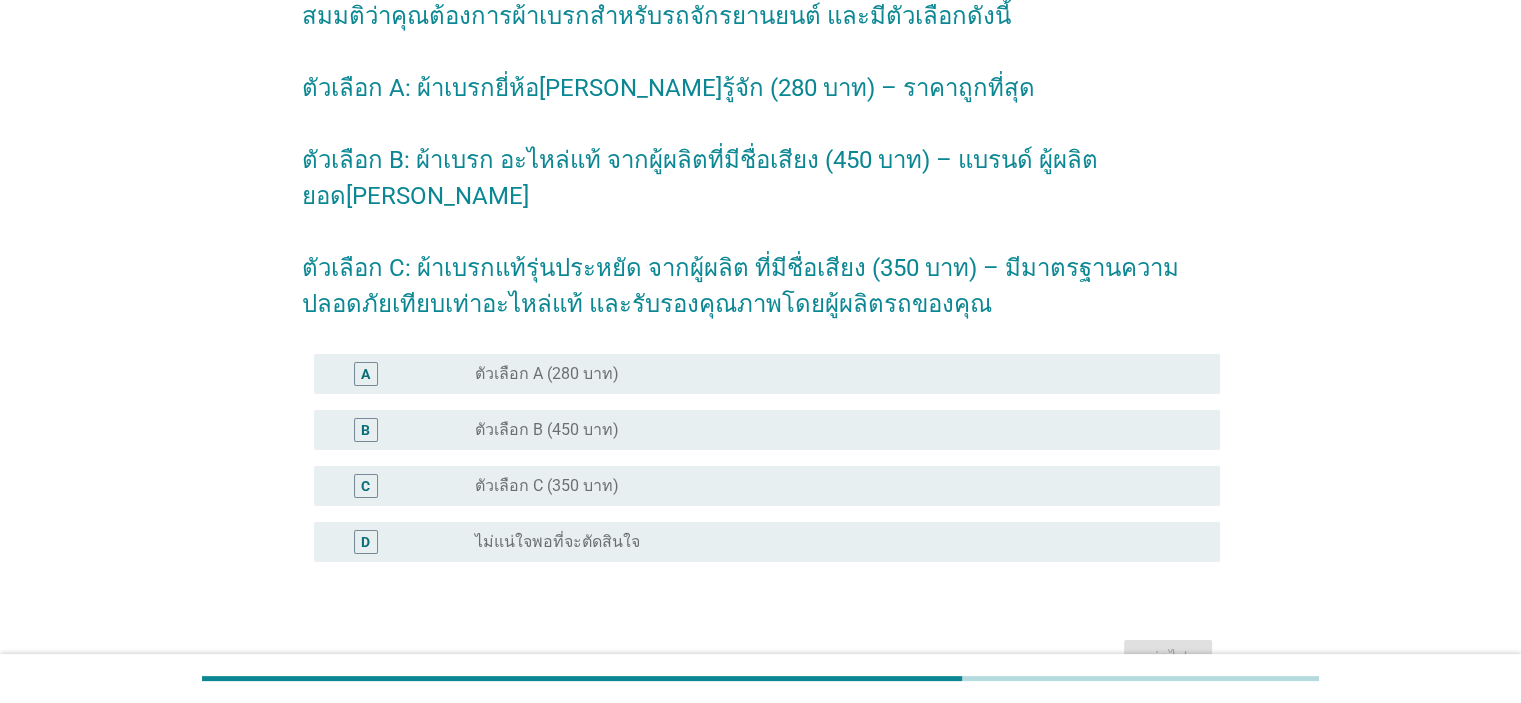 scroll, scrollTop: 259, scrollLeft: 0, axis: vertical 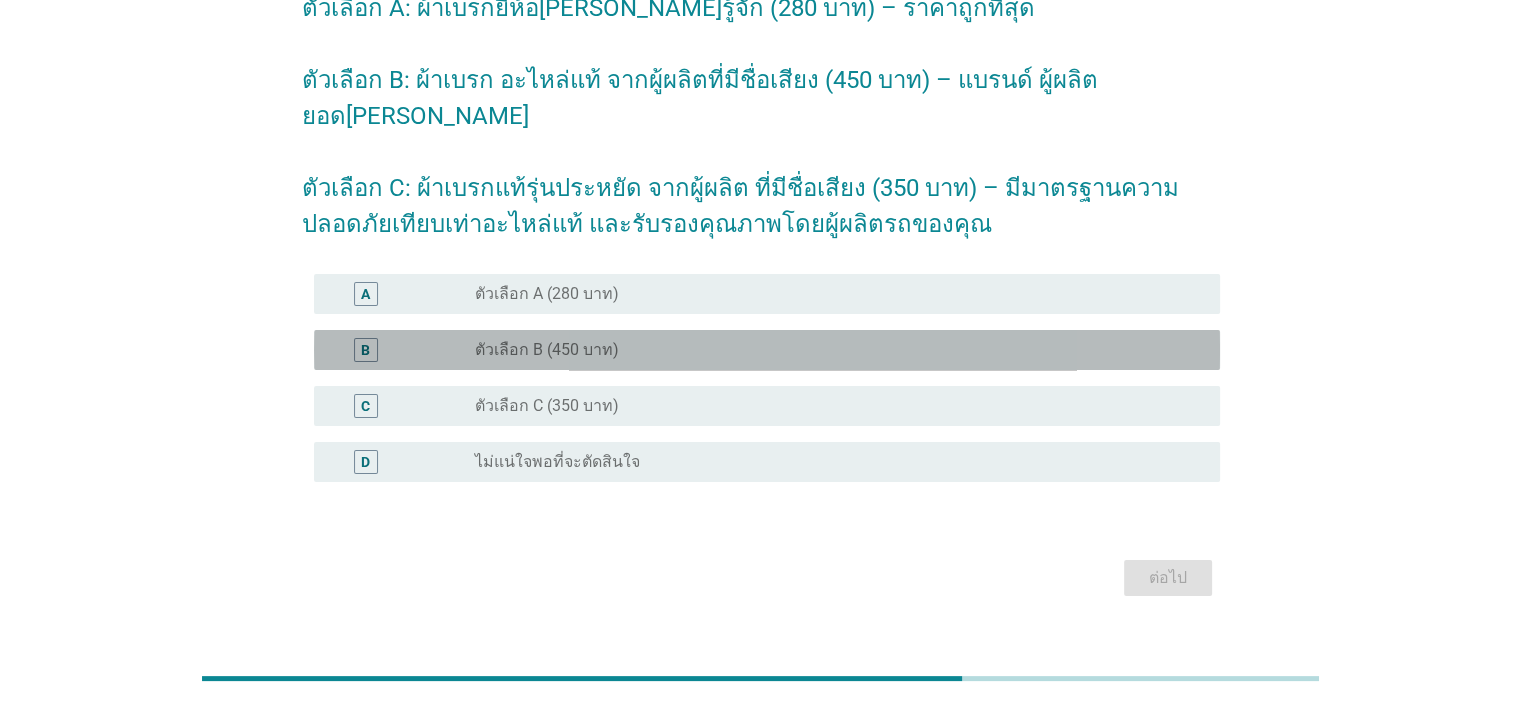 click on "ตัวเลือก B (450 บาท)" at bounding box center (547, 350) 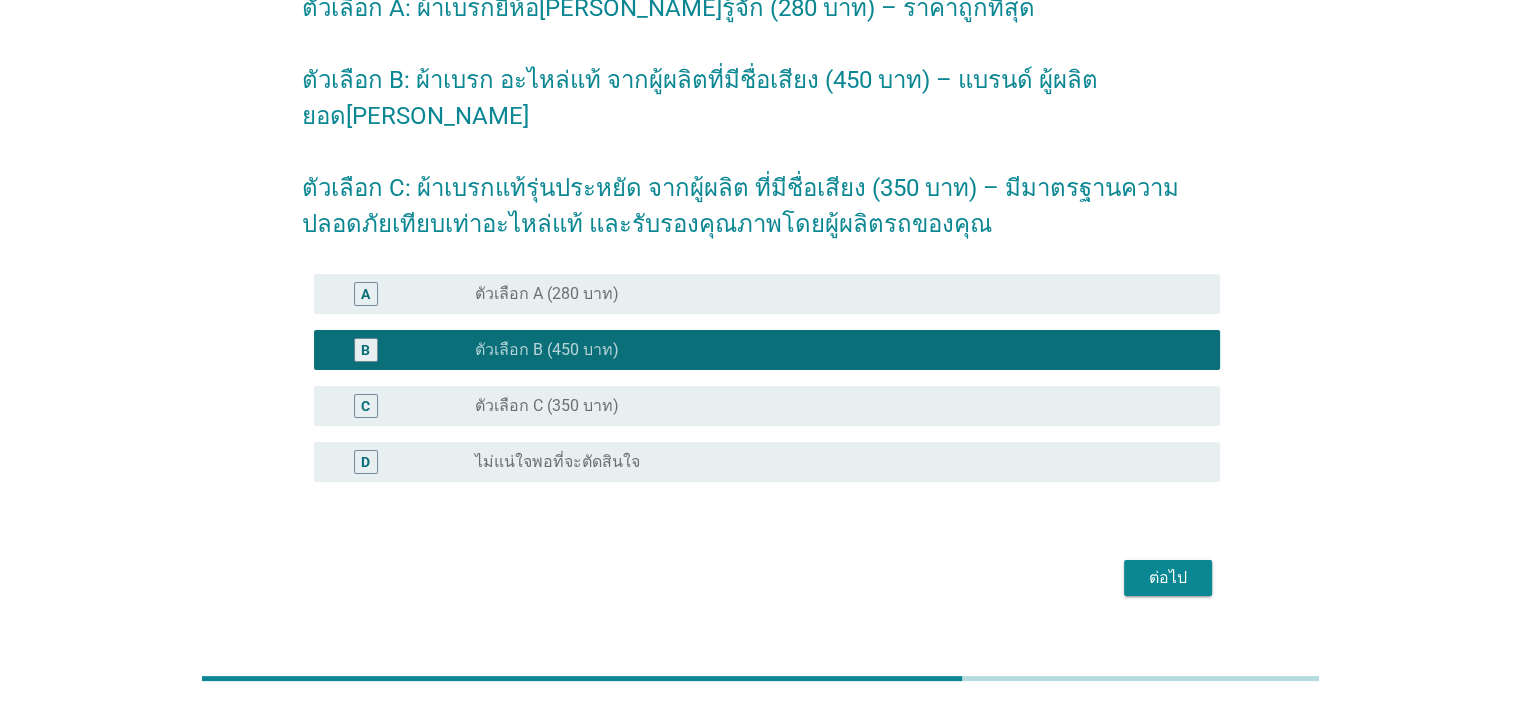 click on "ต่อไป" at bounding box center [1168, 578] 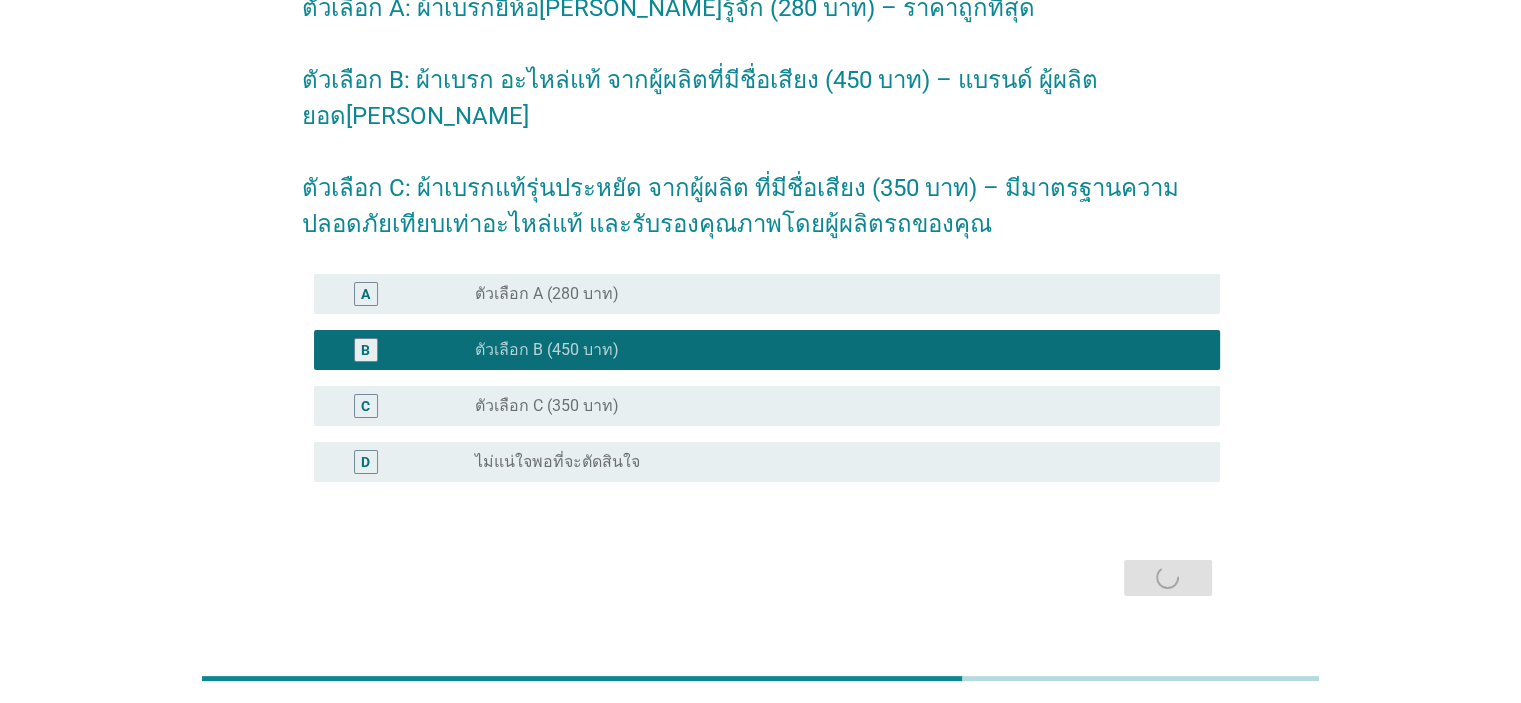 scroll, scrollTop: 0, scrollLeft: 0, axis: both 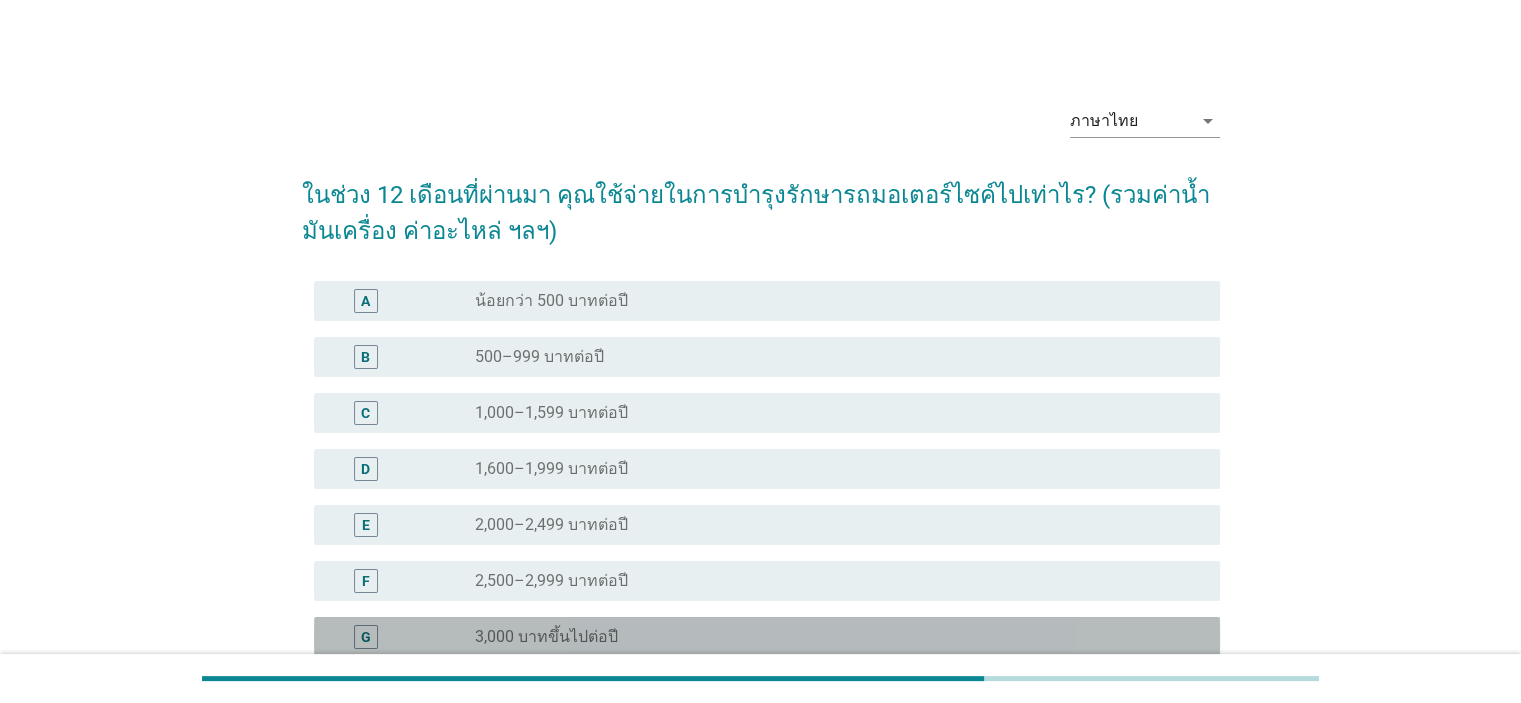 click on "G" at bounding box center (366, 636) 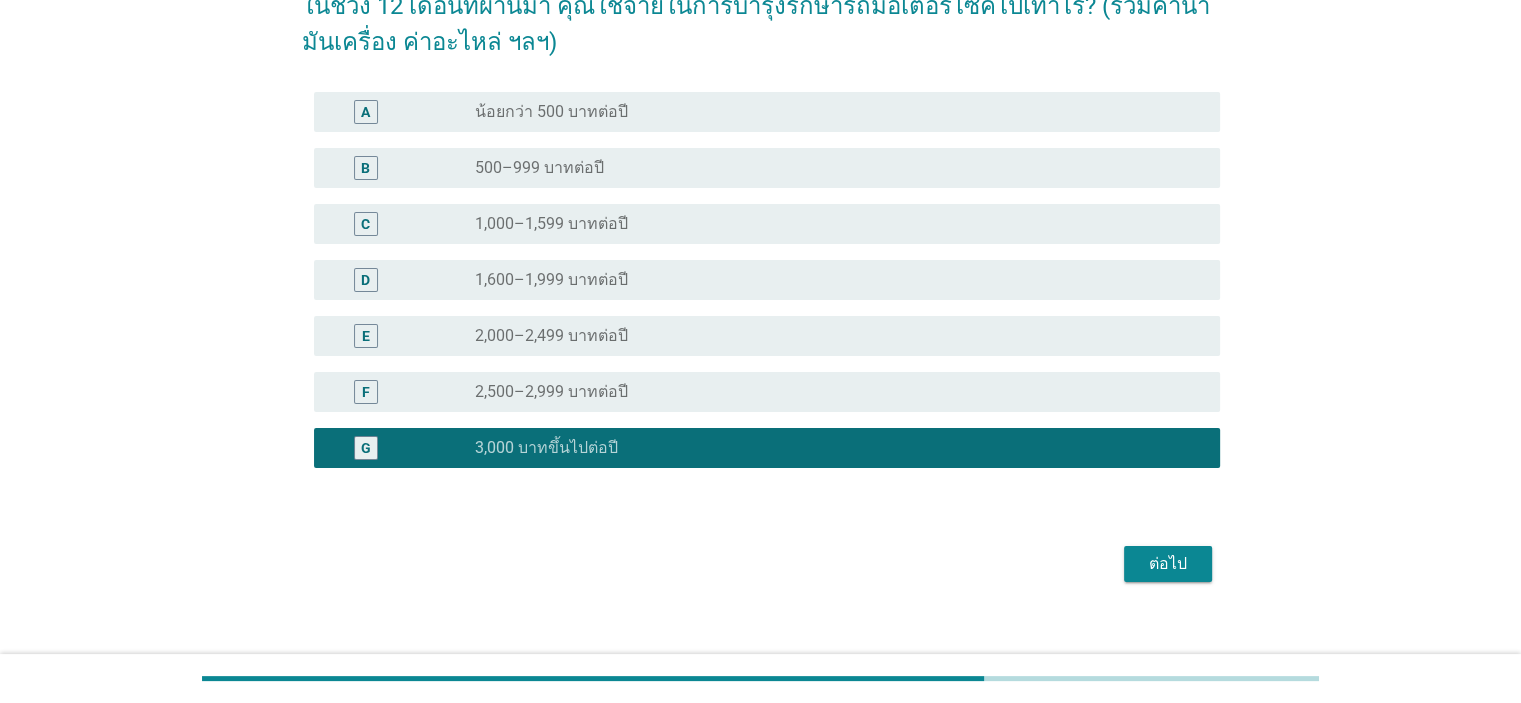 scroll, scrollTop: 211, scrollLeft: 0, axis: vertical 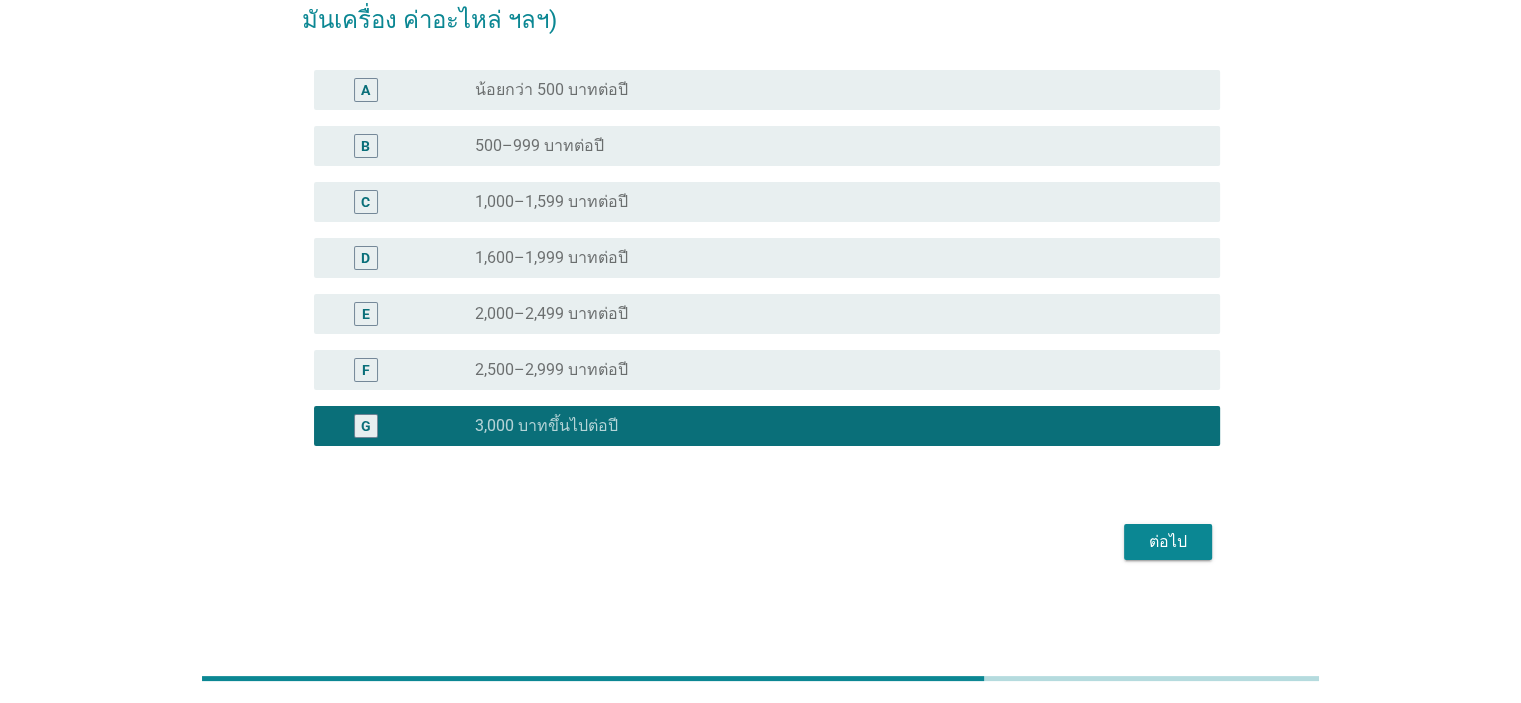 click on "ต่อไป" at bounding box center (761, 542) 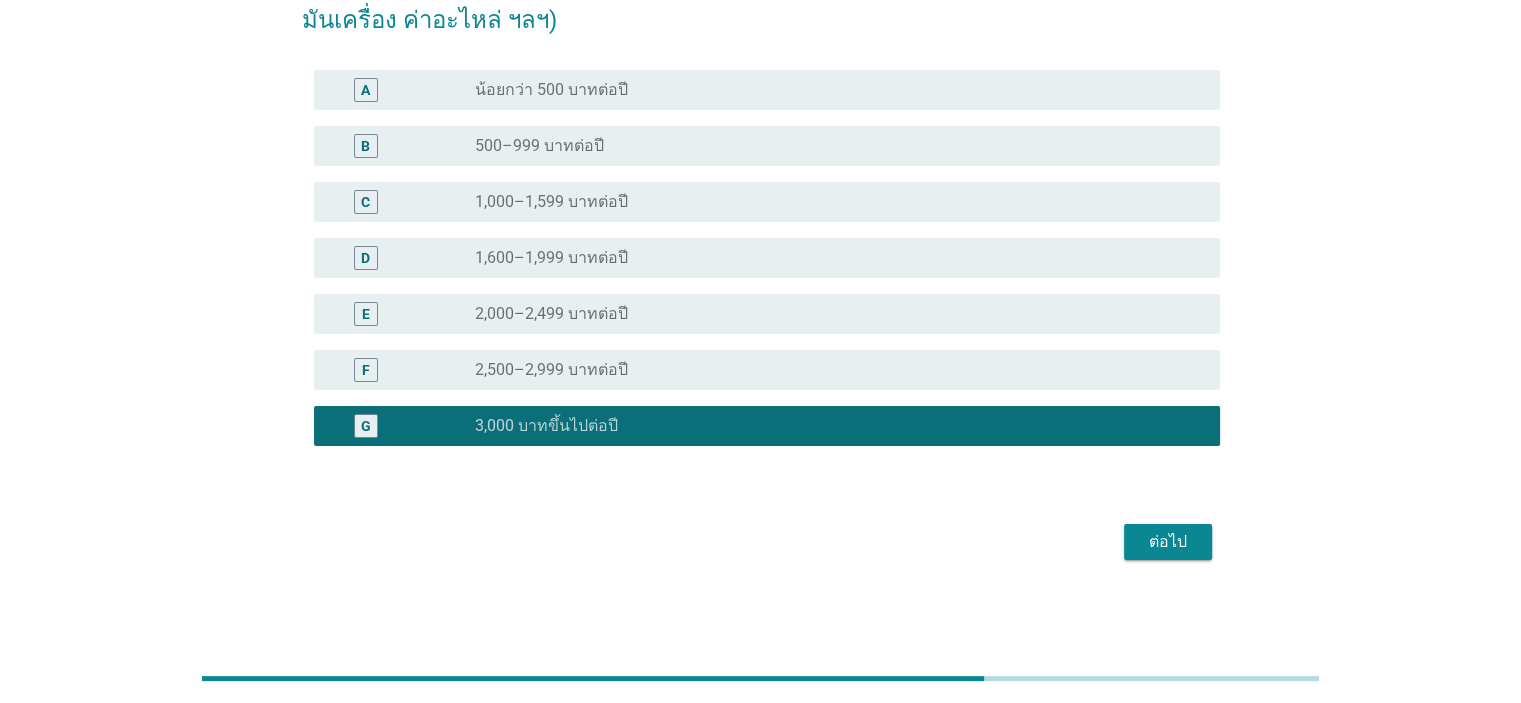 click on "ต่อไป" at bounding box center [1168, 542] 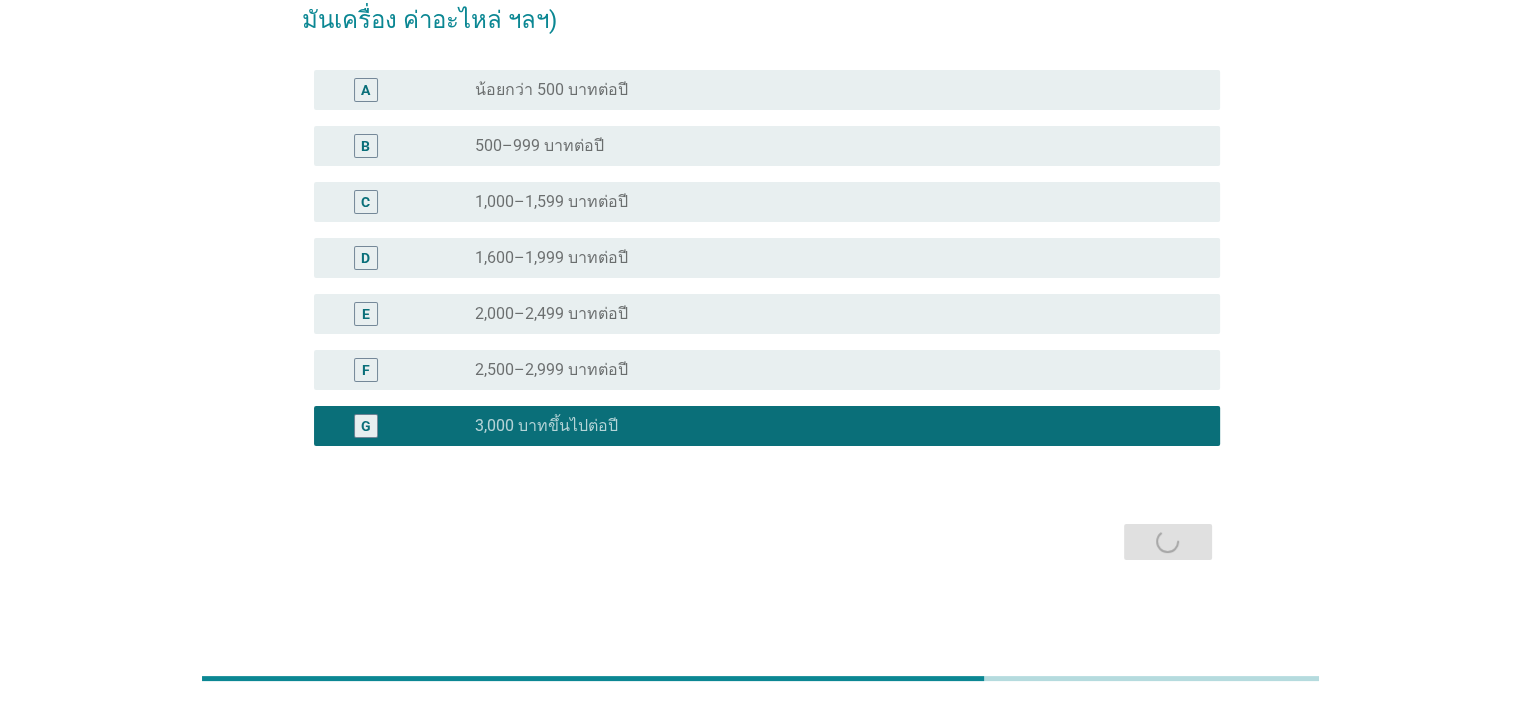 scroll, scrollTop: 0, scrollLeft: 0, axis: both 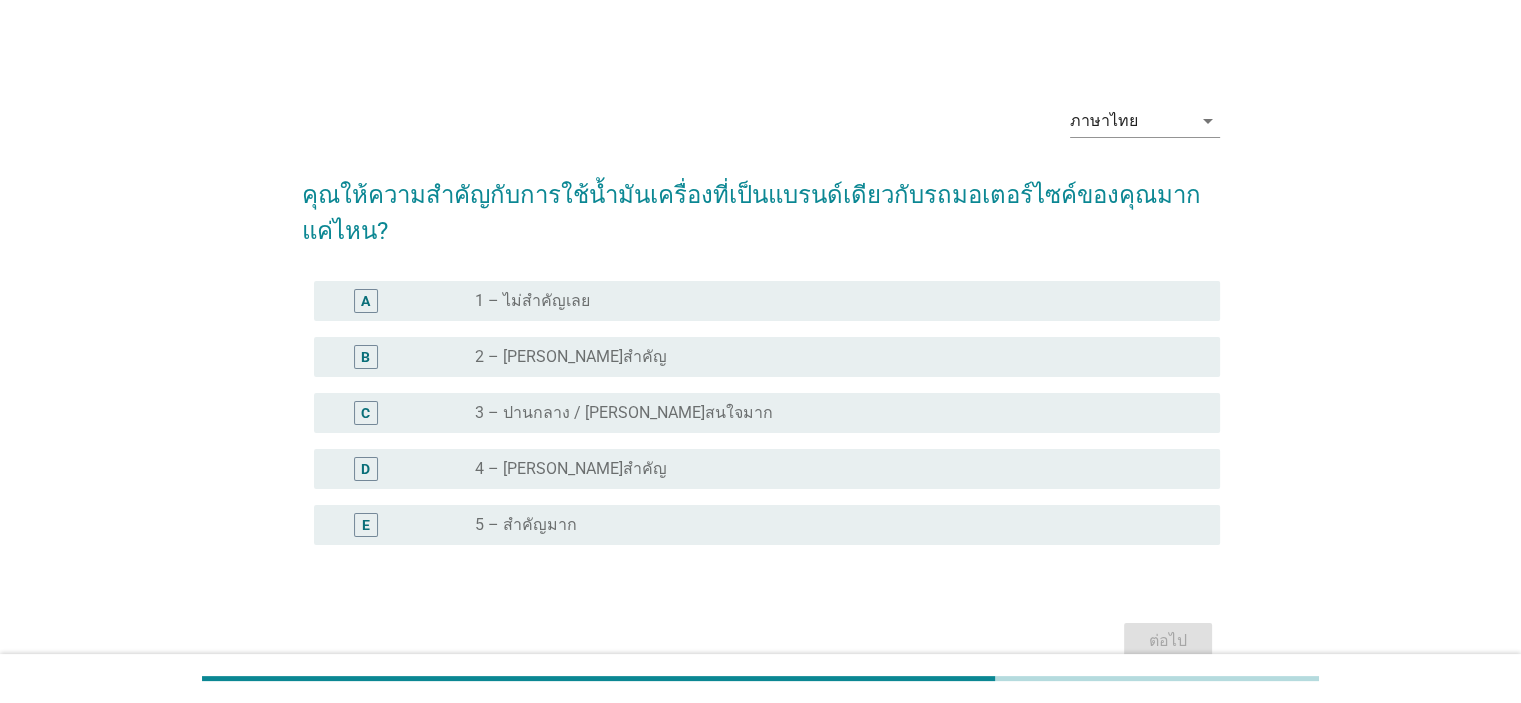 click on "4 – [PERSON_NAME]สำคัญ" at bounding box center [571, 469] 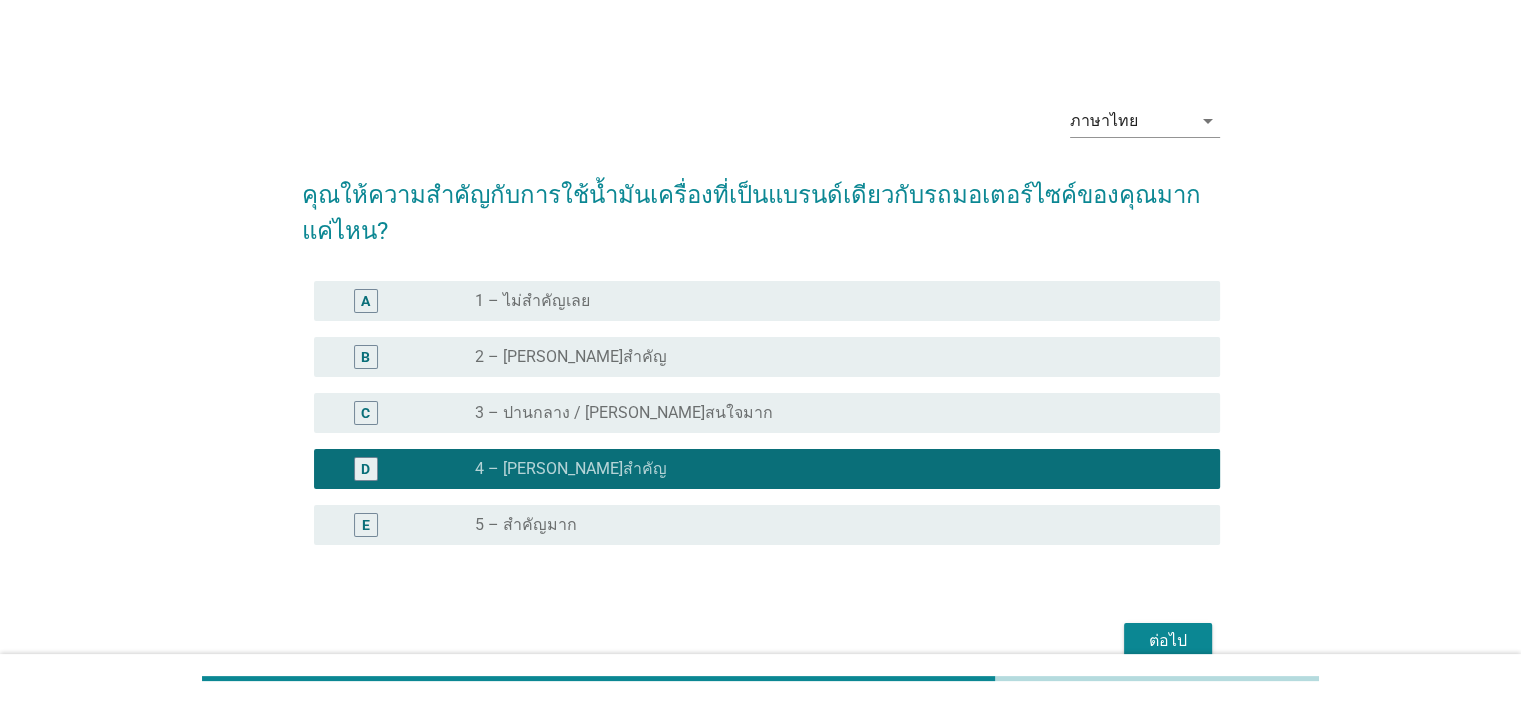 click on "ต่อไป" at bounding box center [1168, 641] 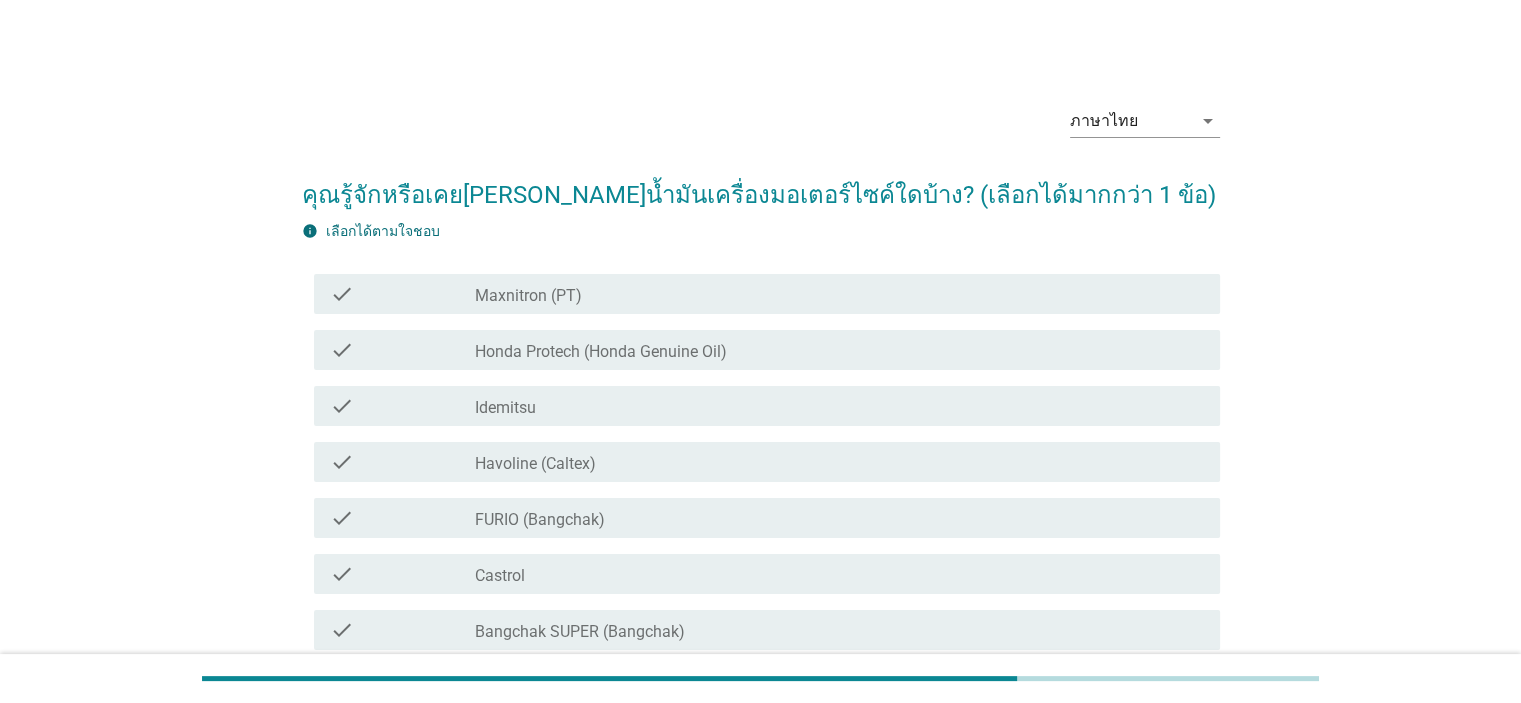 click on "Honda Protech (Honda Genuine Oil)" at bounding box center (601, 352) 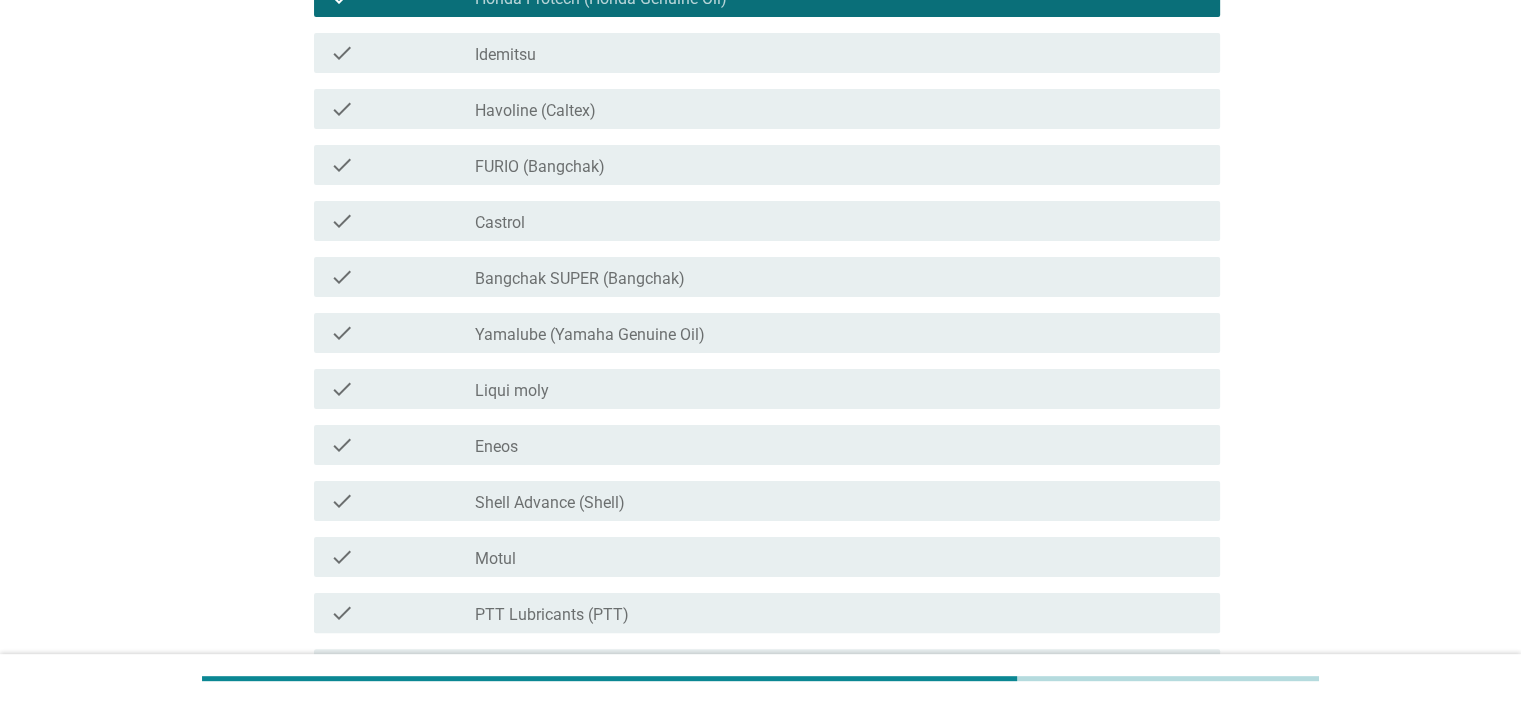 scroll, scrollTop: 572, scrollLeft: 0, axis: vertical 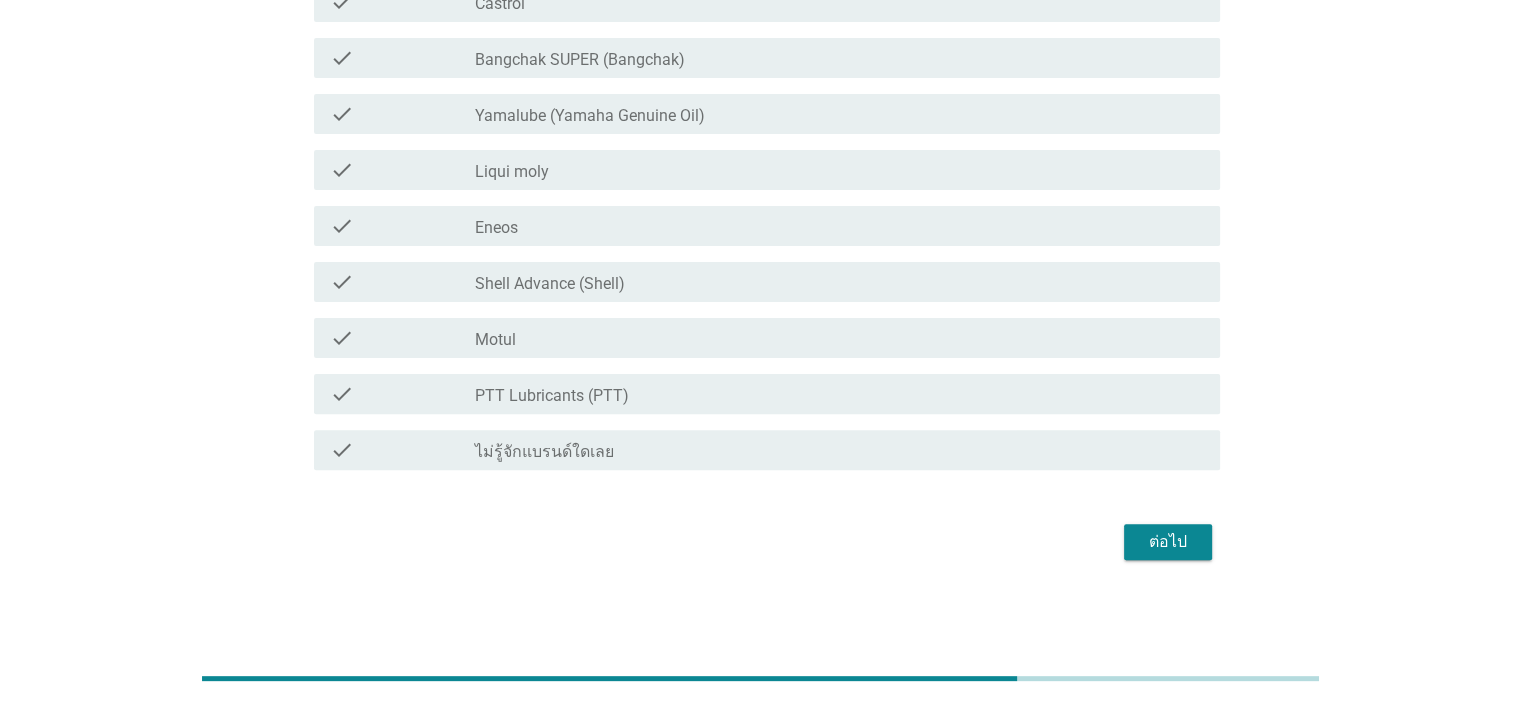 click on "ต่อไป" at bounding box center [761, 542] 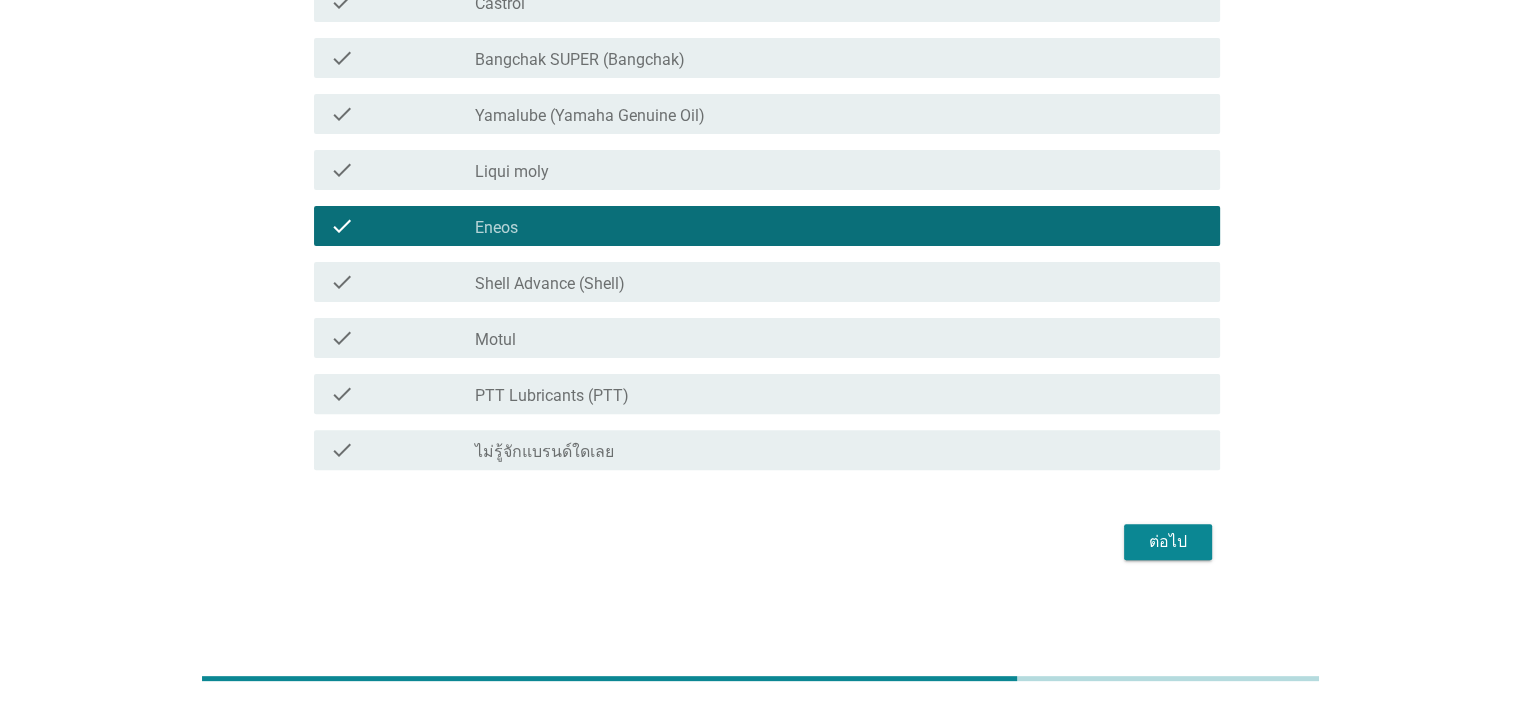 click on "Motul" at bounding box center (495, 340) 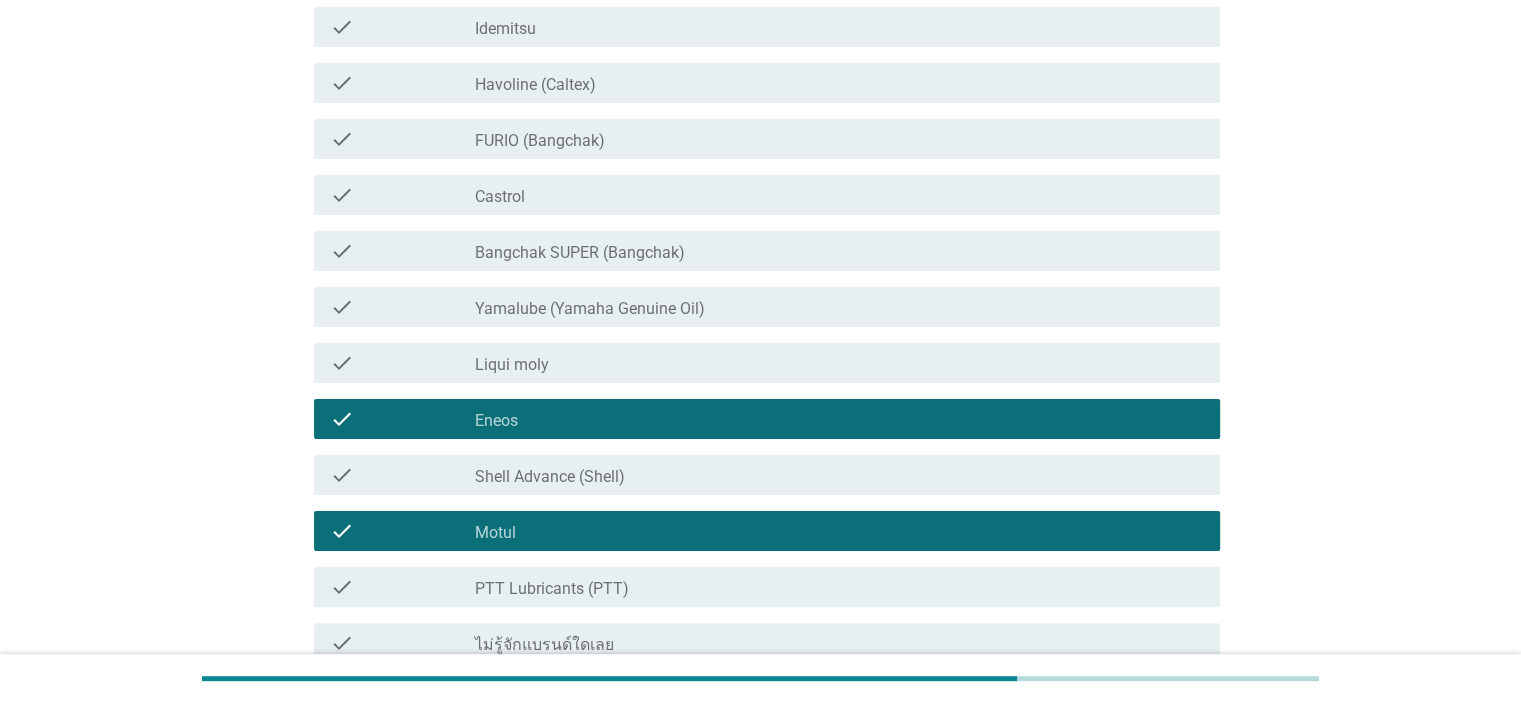 scroll, scrollTop: 572, scrollLeft: 0, axis: vertical 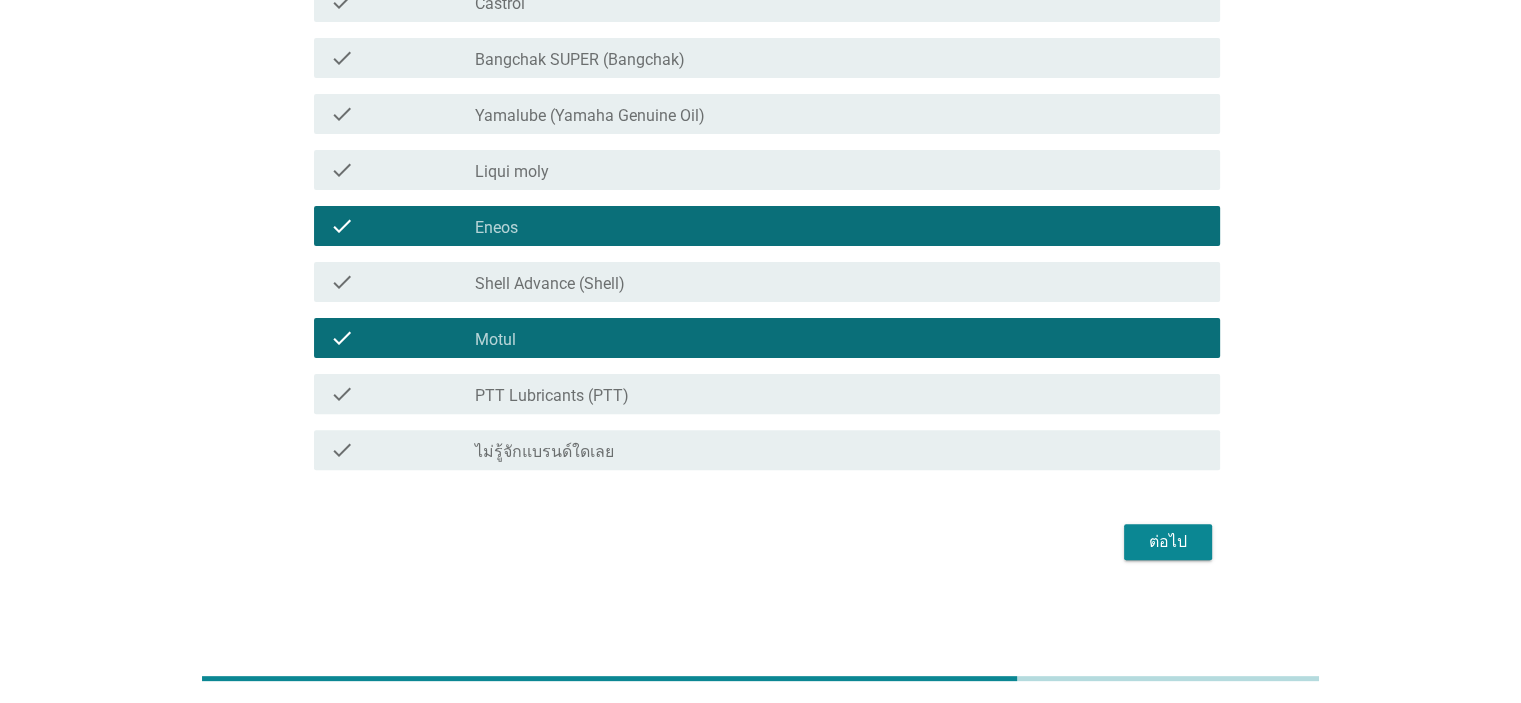 click on "ต่อไป" at bounding box center (1168, 542) 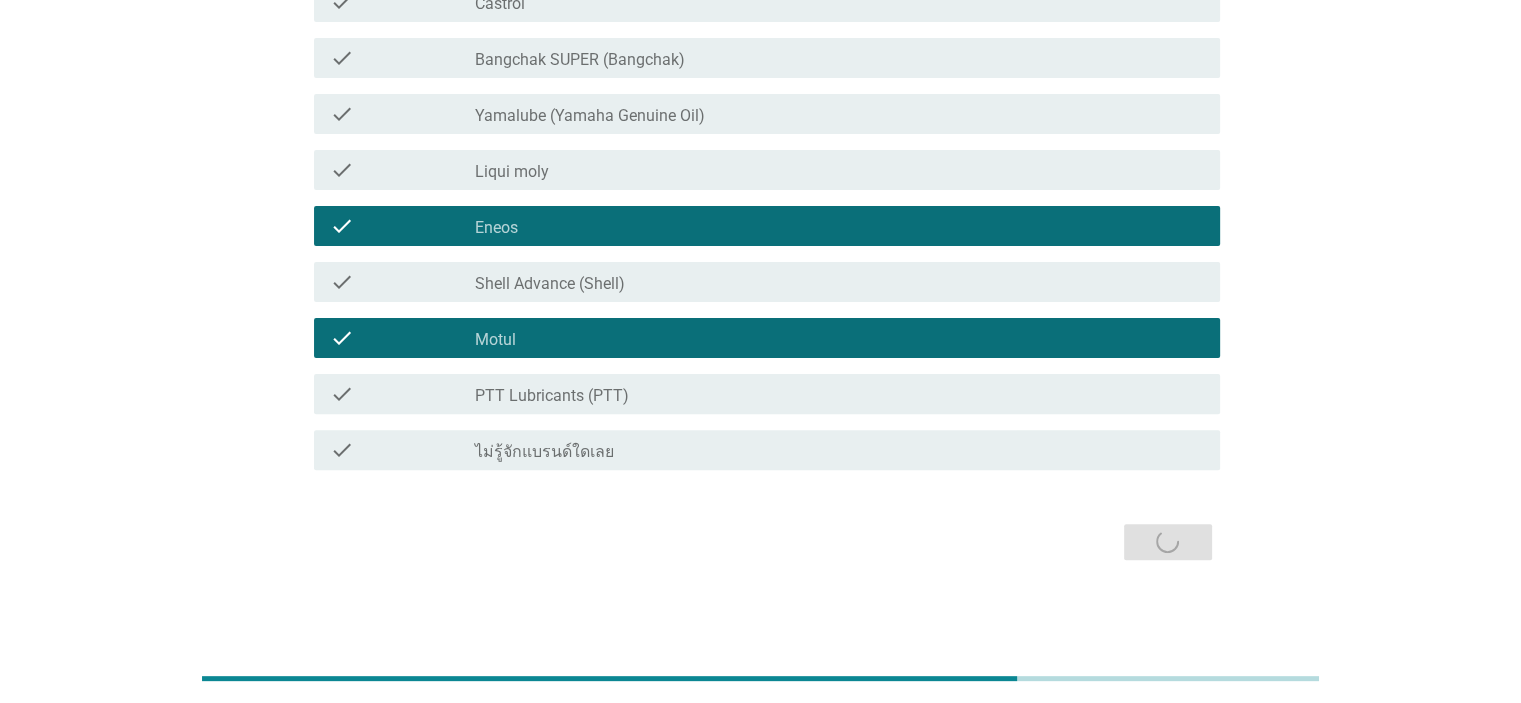scroll, scrollTop: 0, scrollLeft: 0, axis: both 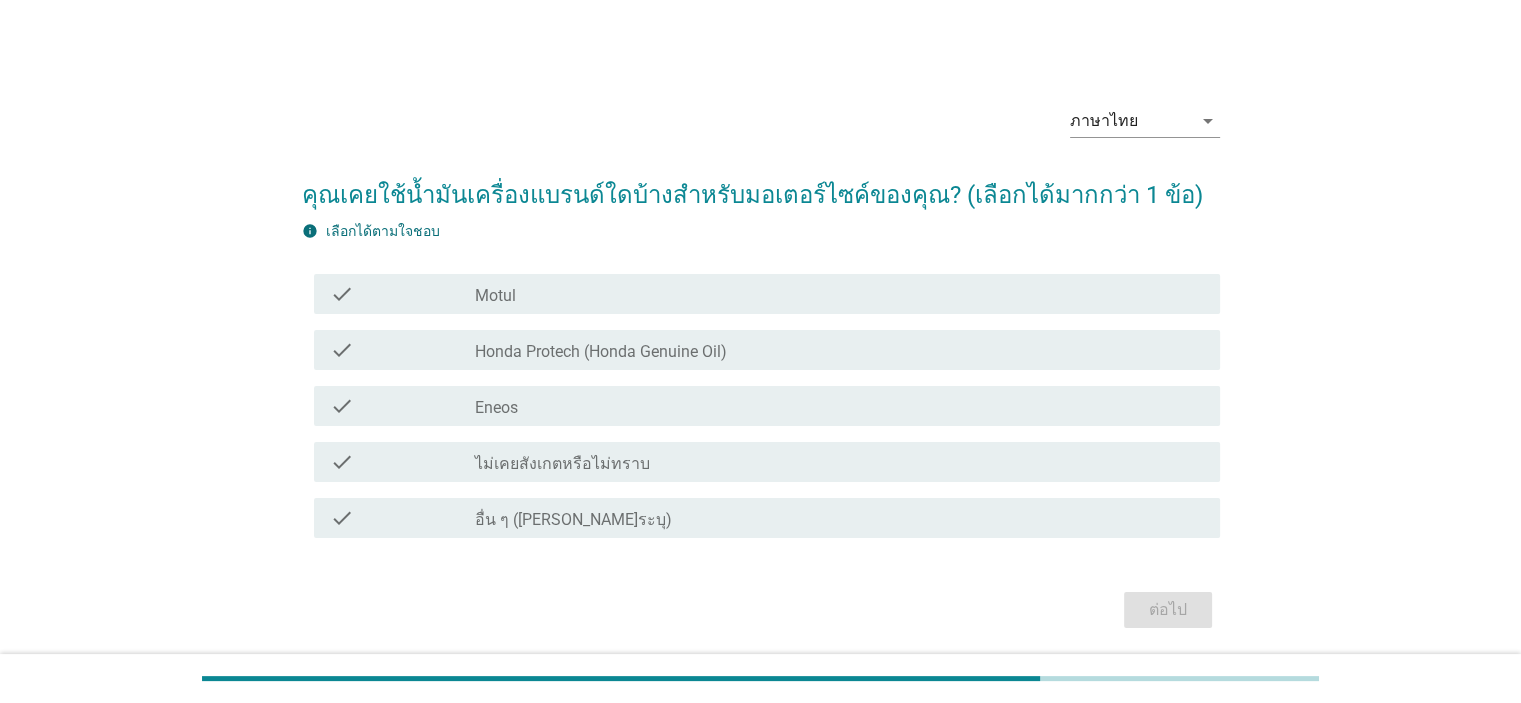 click on "Honda Protech (Honda Genuine Oil)" at bounding box center [601, 352] 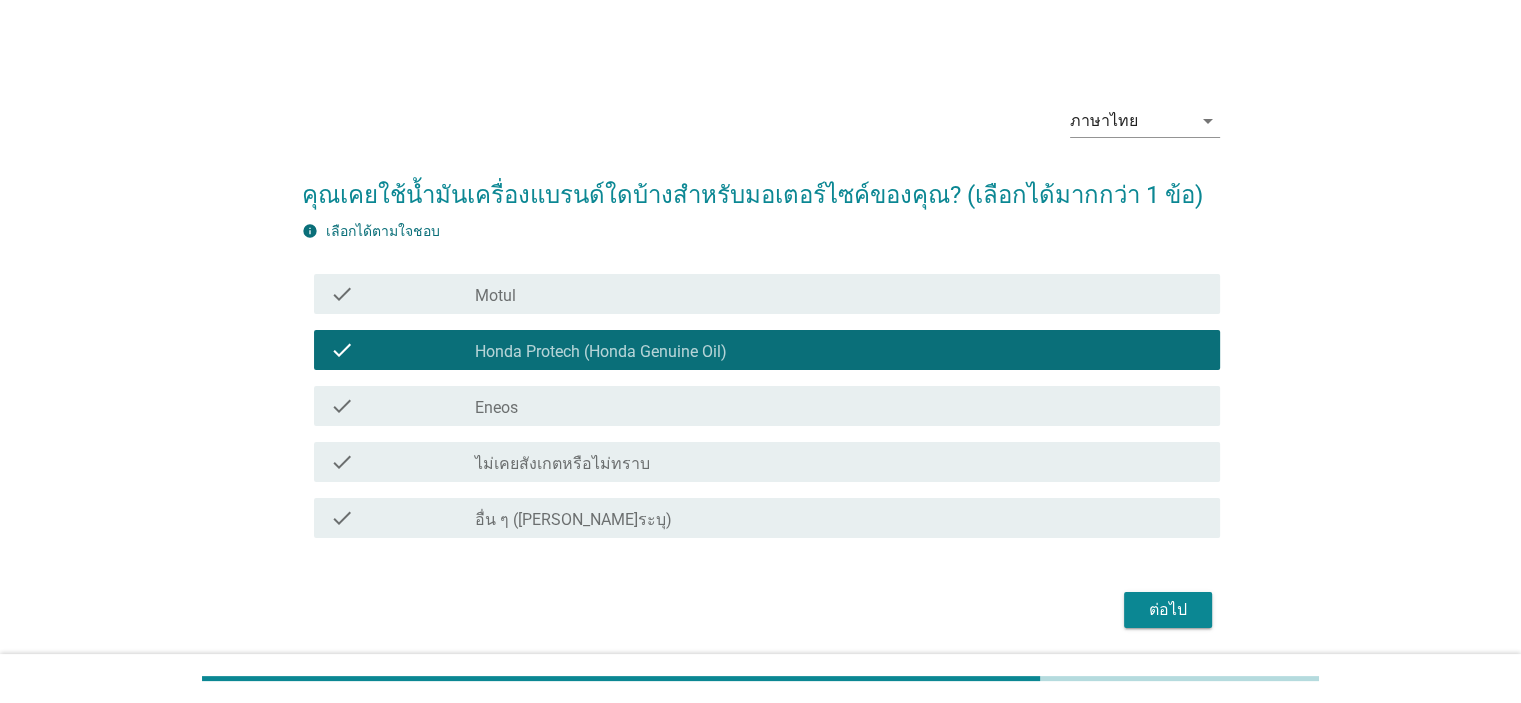 click on "ต่อไป" at bounding box center (1168, 610) 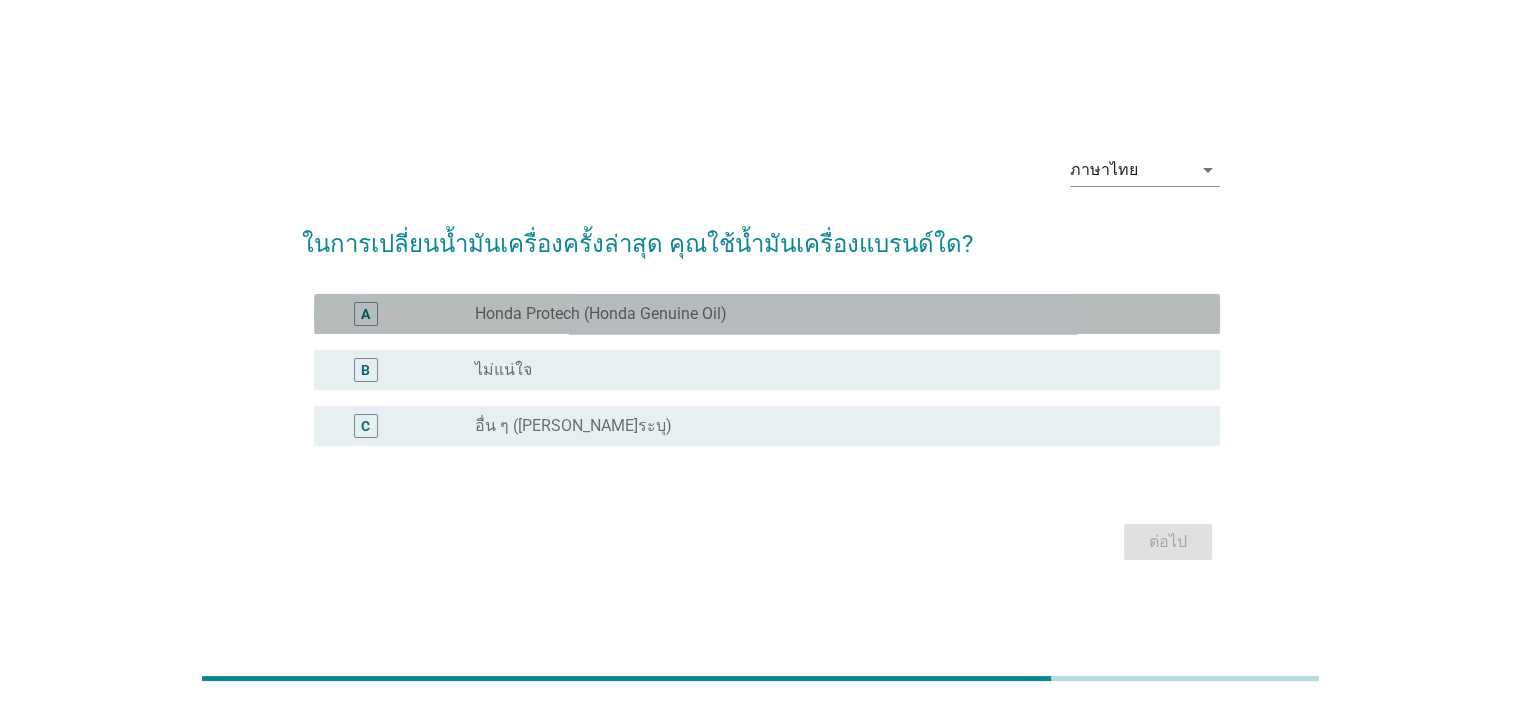 click on "Honda Protech (Honda Genuine Oil)" at bounding box center [601, 314] 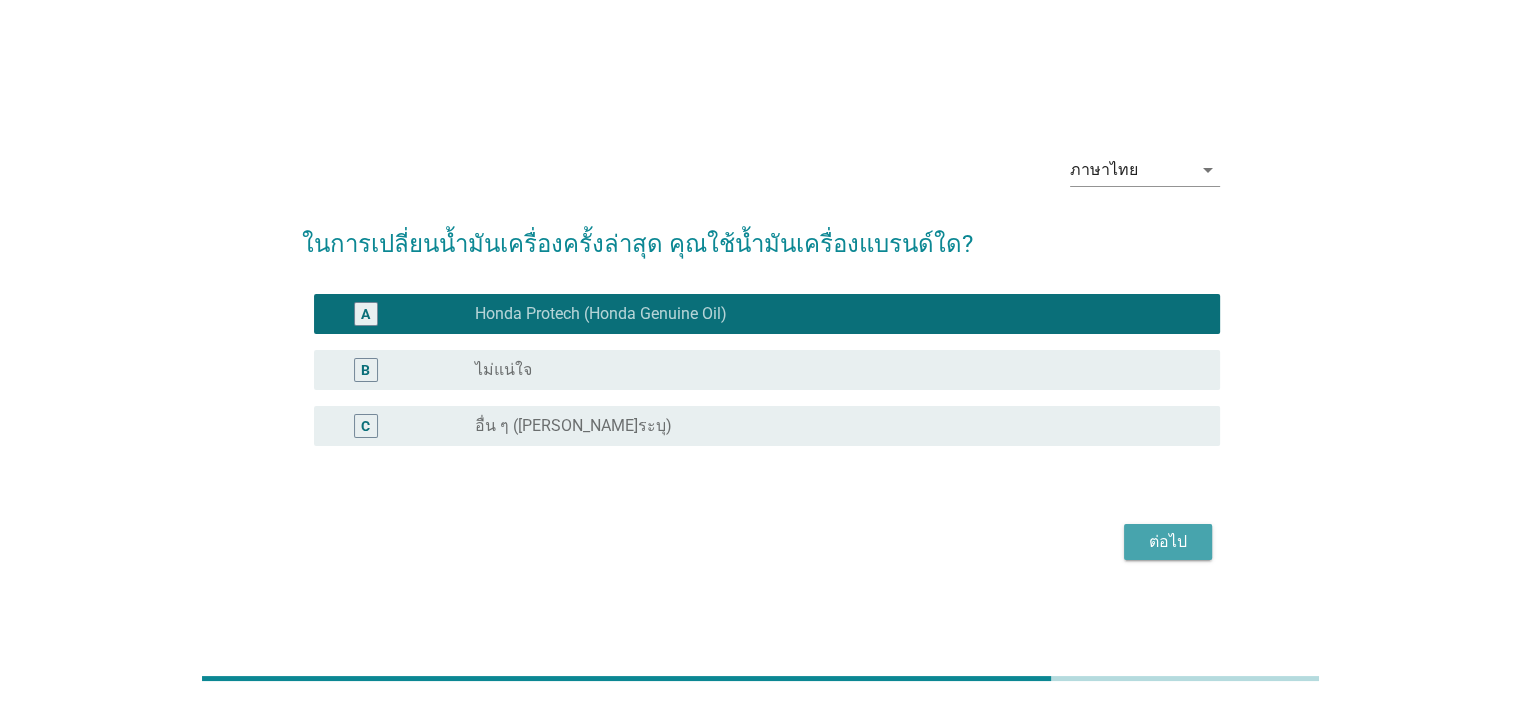 click on "ต่อไป" at bounding box center (1168, 542) 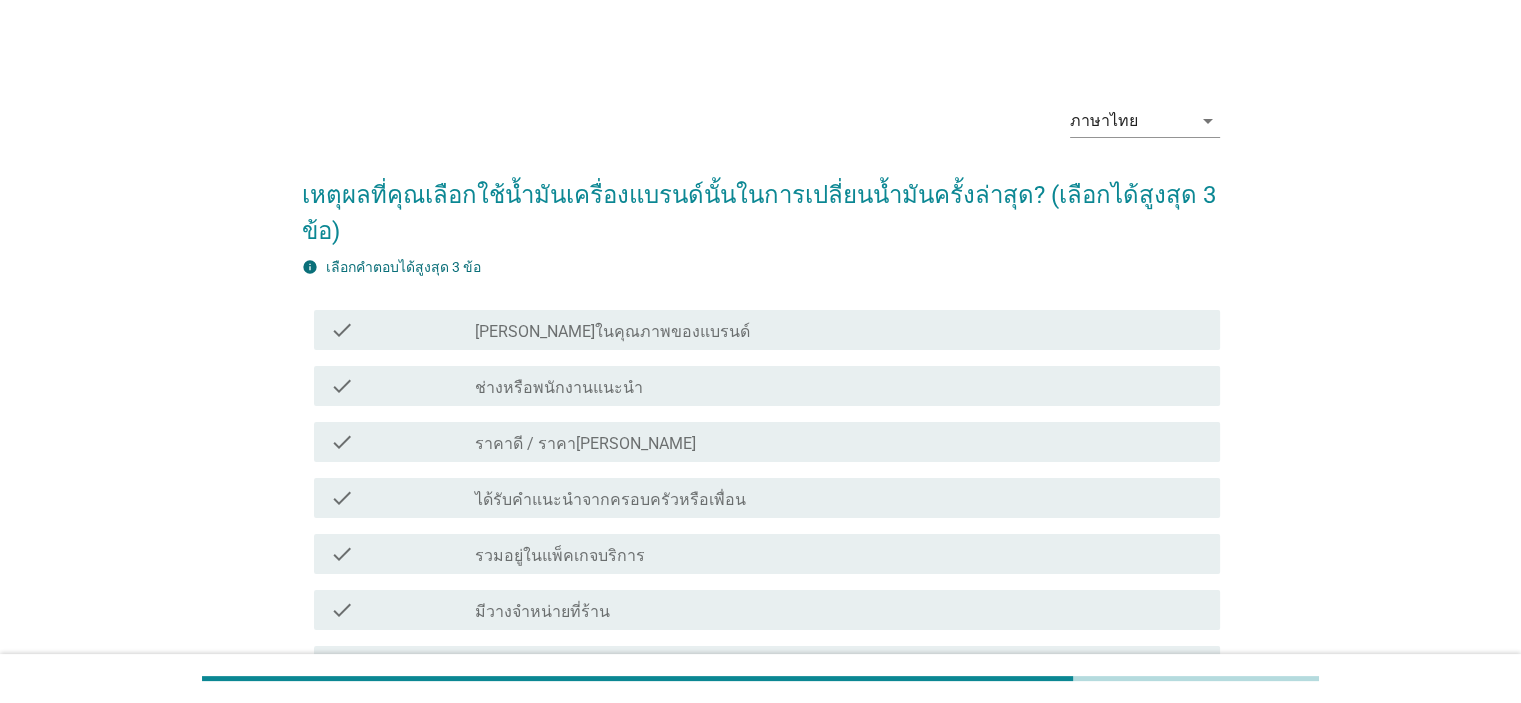 click on "[PERSON_NAME]ในคุณภาพของแบรนด์" at bounding box center (612, 332) 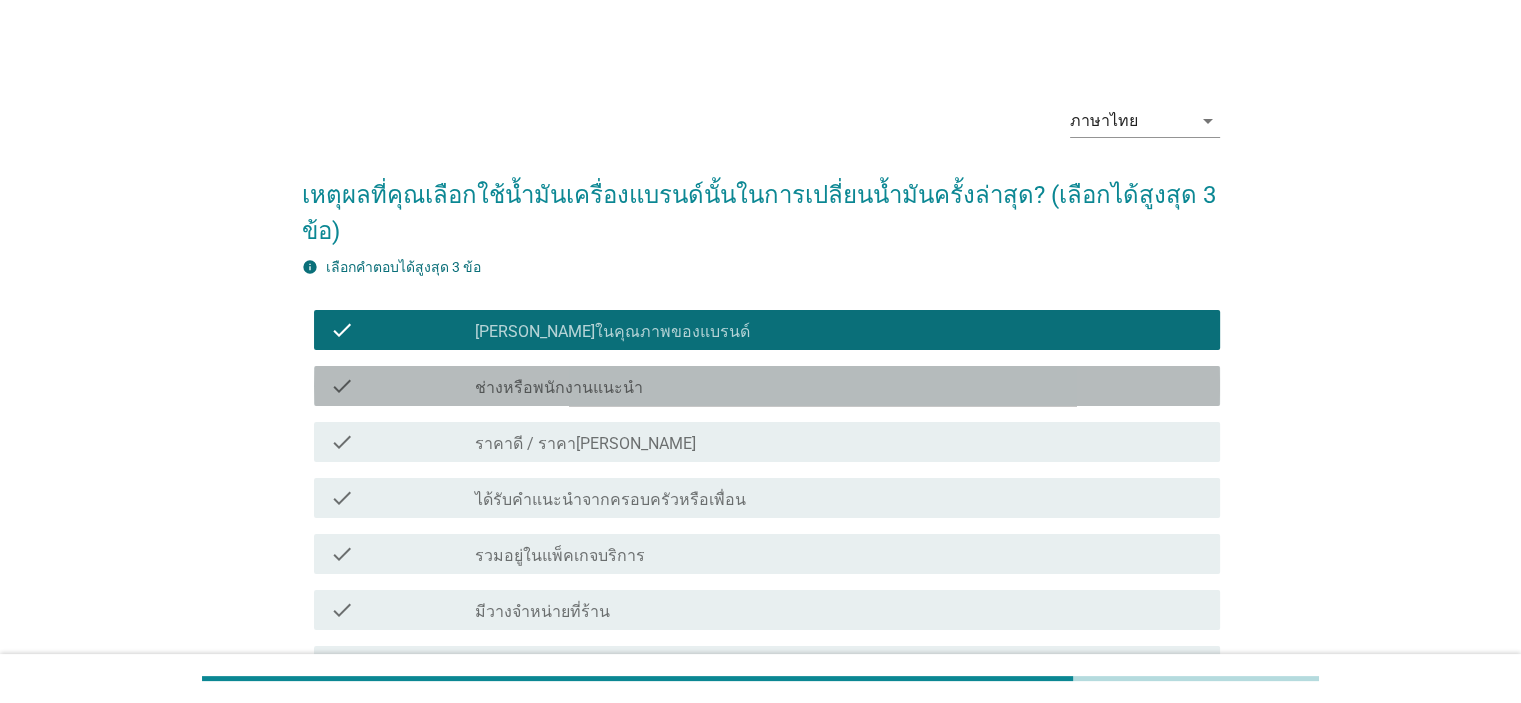 click on "ช่างหรือพนักงานแนะนำ" at bounding box center [559, 388] 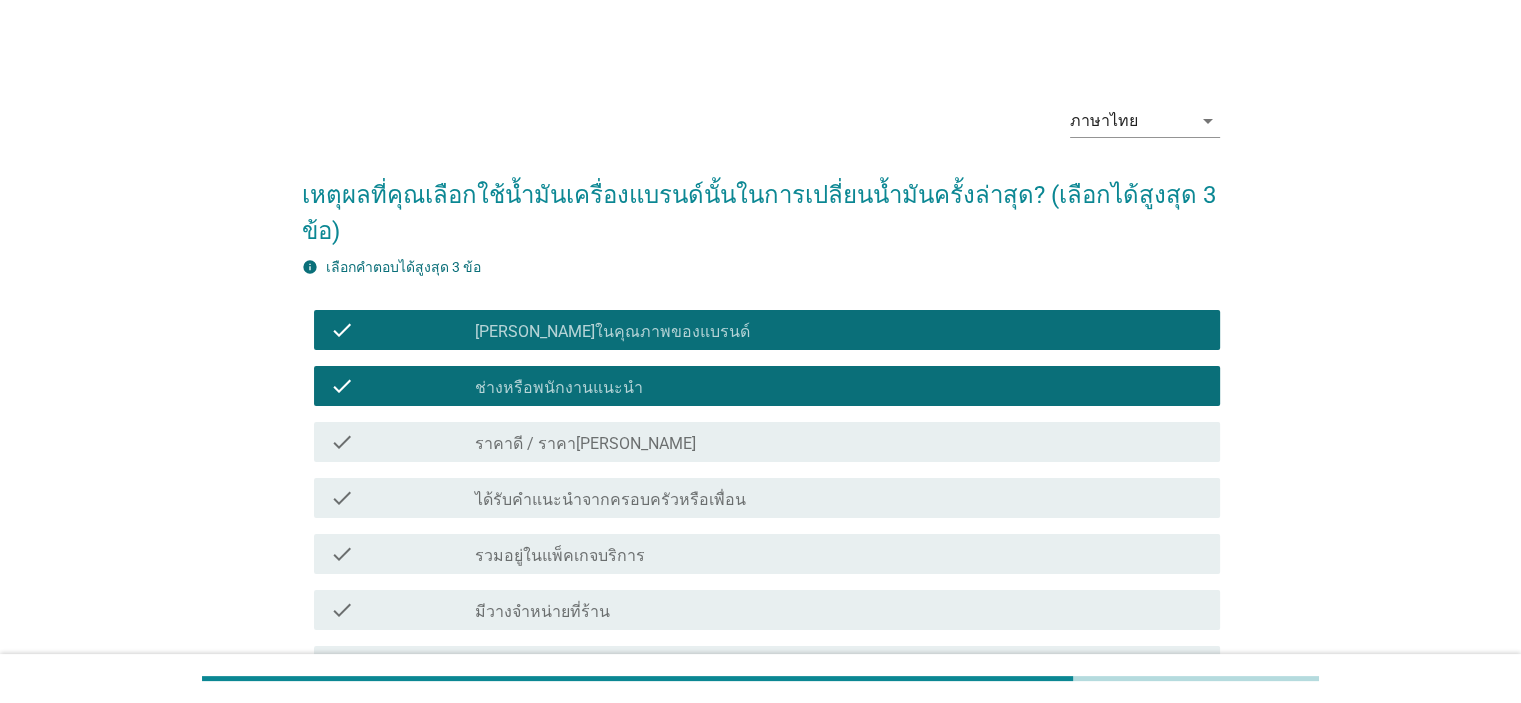 click on "ราคาดี / ราคา[PERSON_NAME]" at bounding box center (585, 444) 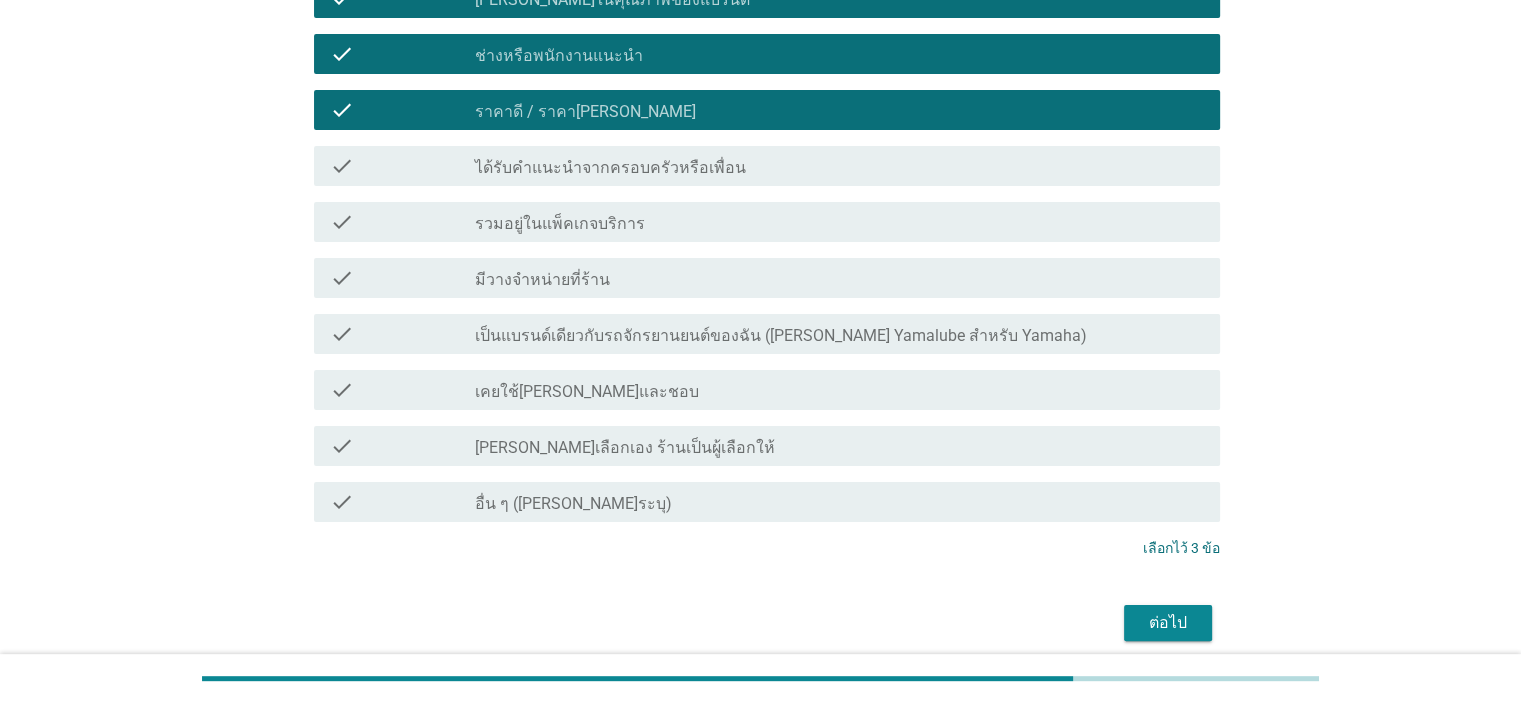 scroll, scrollTop: 376, scrollLeft: 0, axis: vertical 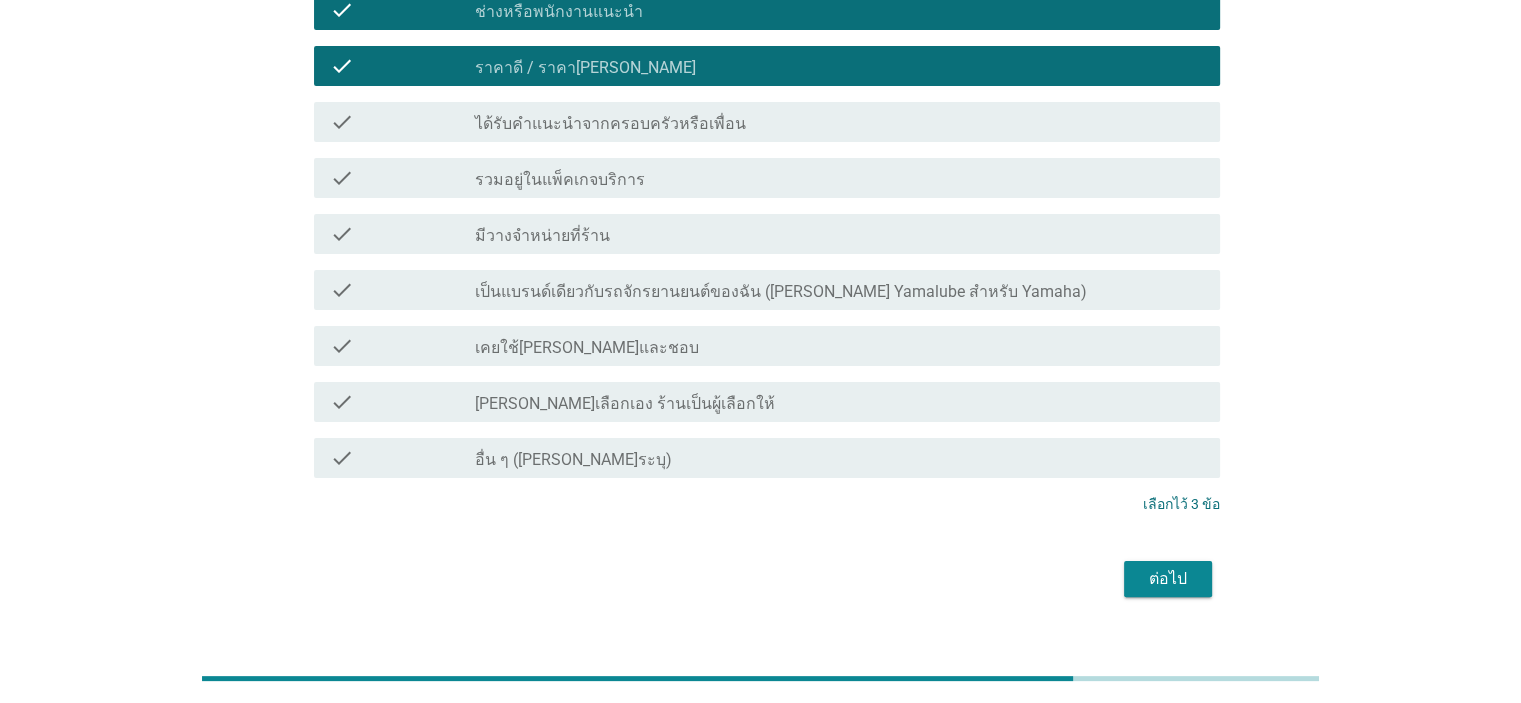 click on "ต่อไป" at bounding box center (1168, 579) 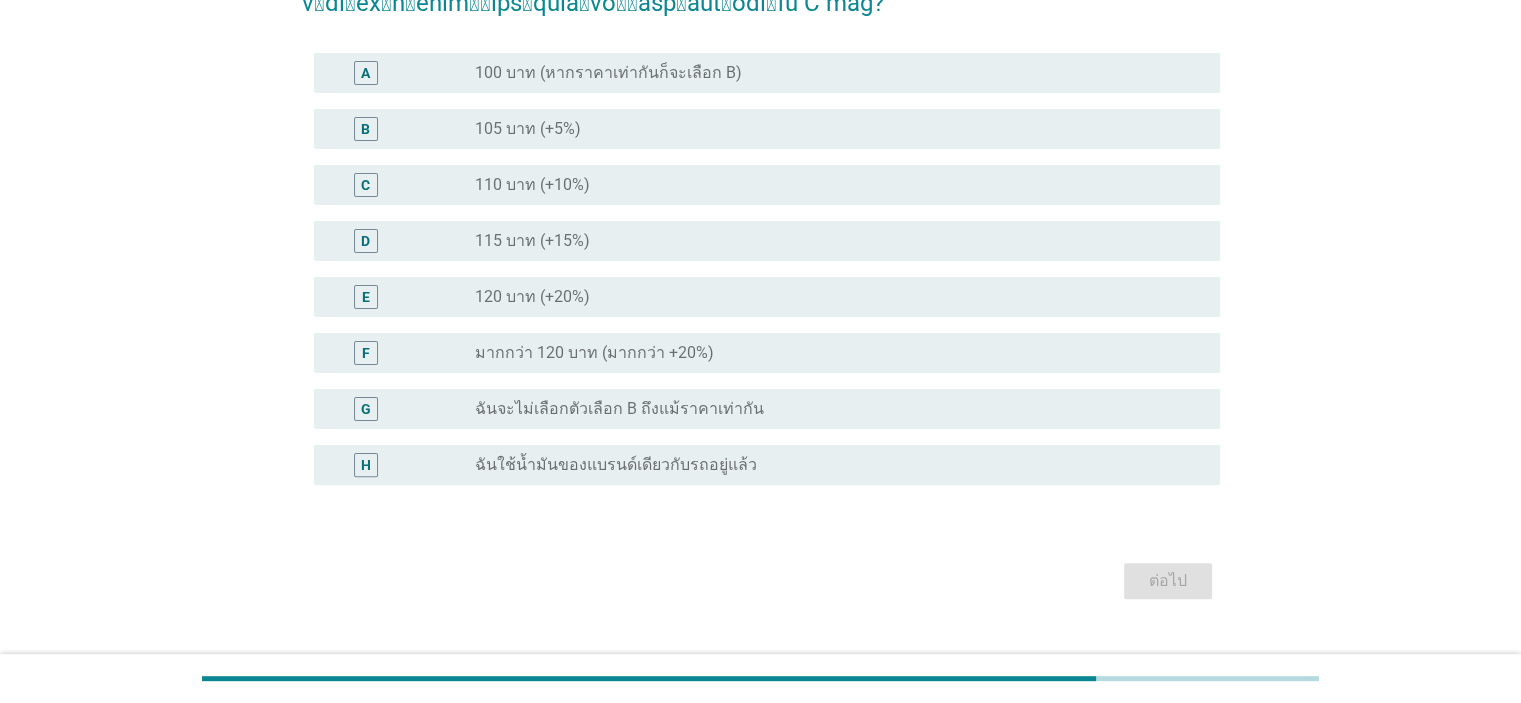 scroll, scrollTop: 519, scrollLeft: 0, axis: vertical 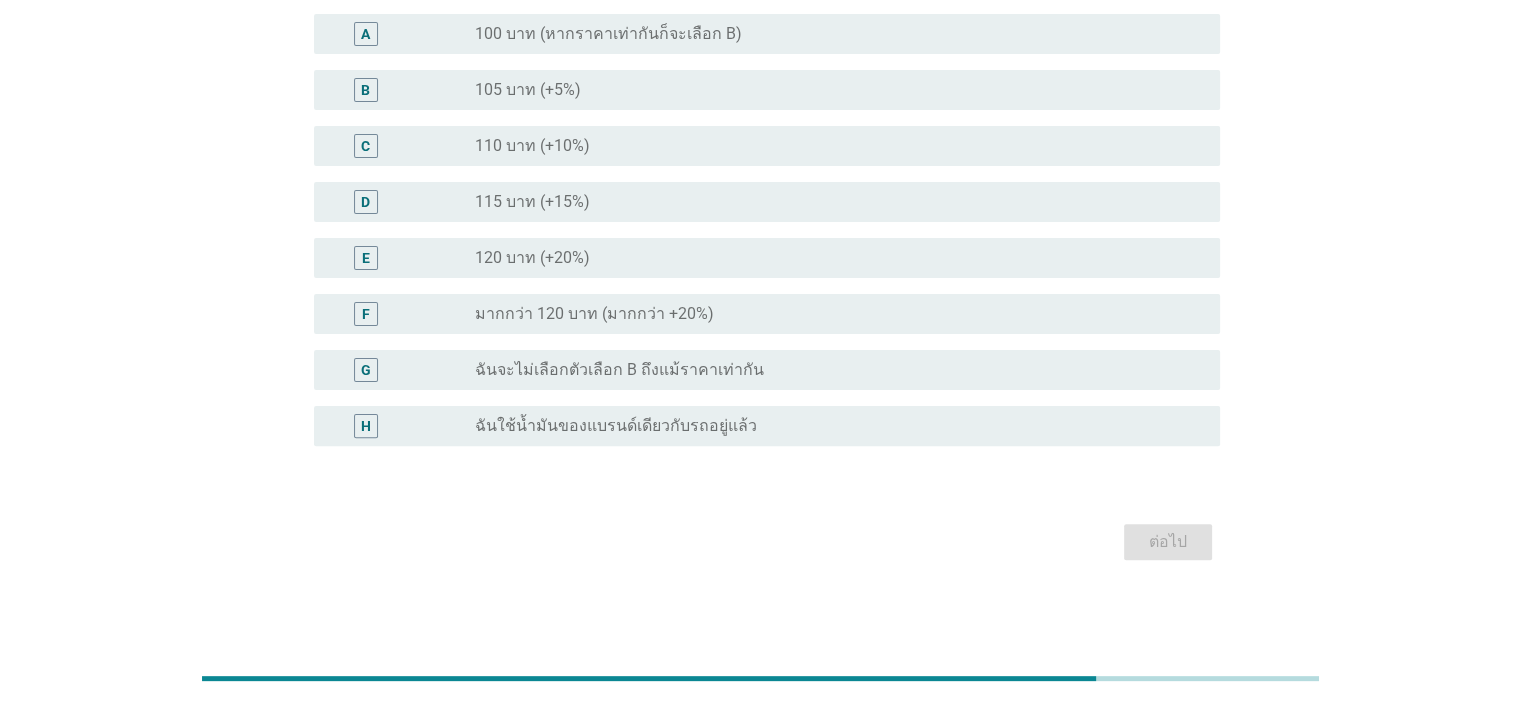 click on "ฉันใช้น้ำมันของแบรนด์เดียวกับรถอยู่แล้ว" at bounding box center [616, 426] 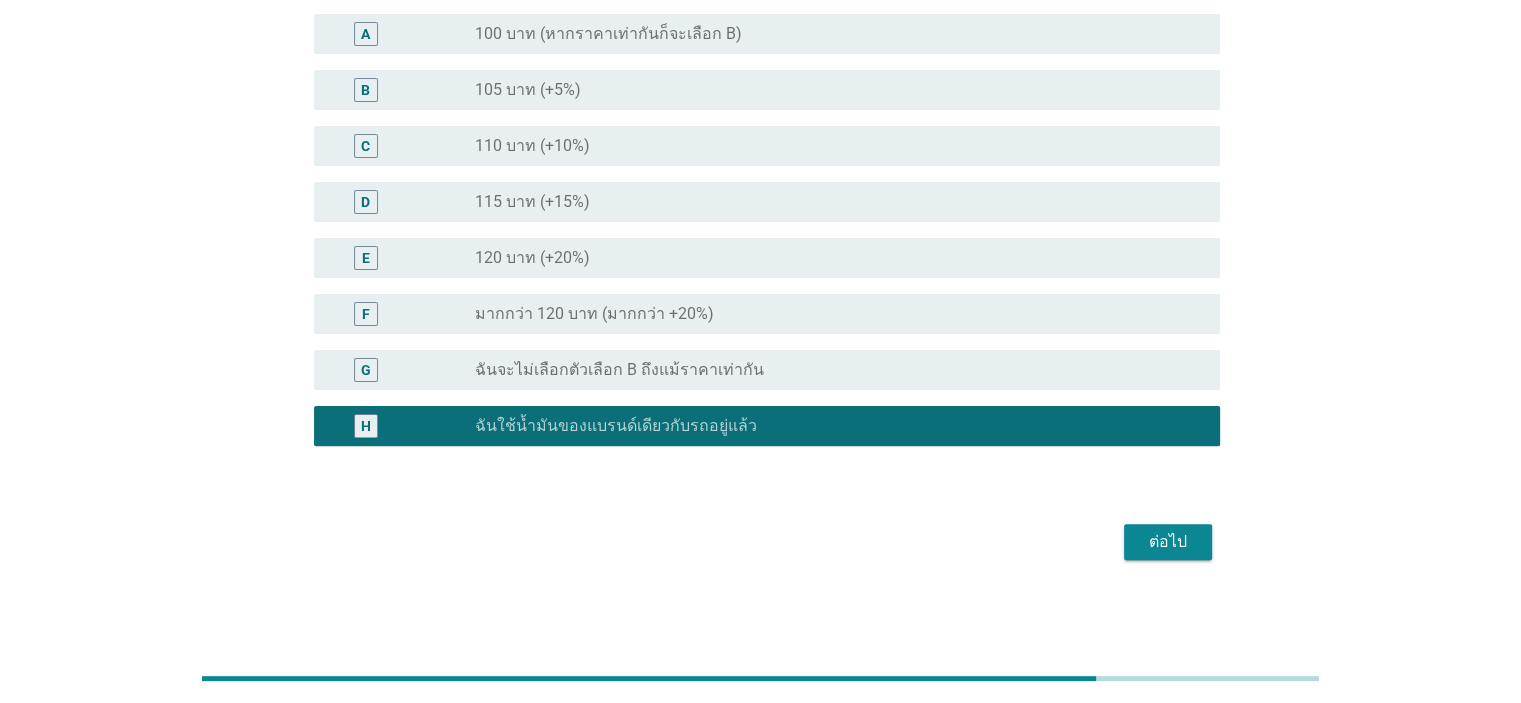 click on "ต่อไป" at bounding box center [1168, 542] 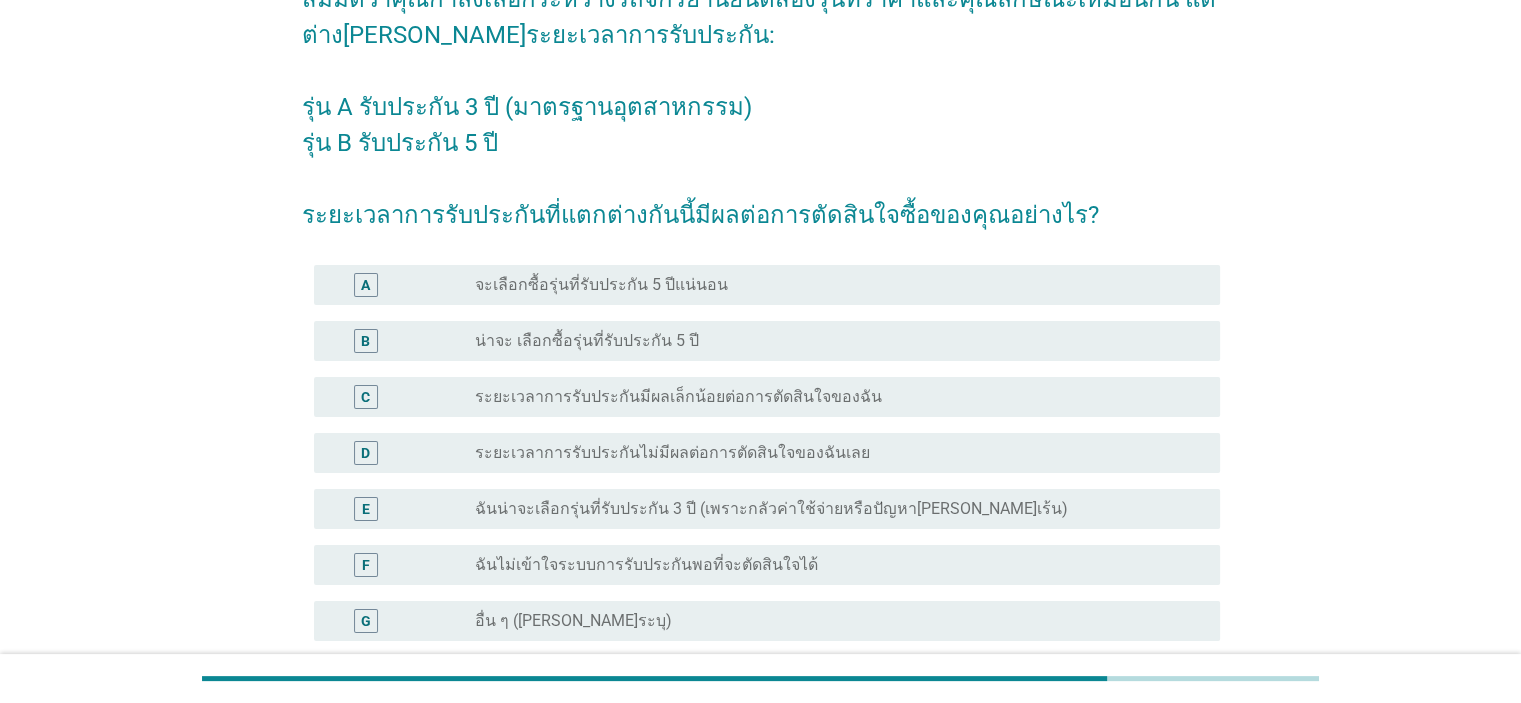 scroll, scrollTop: 200, scrollLeft: 0, axis: vertical 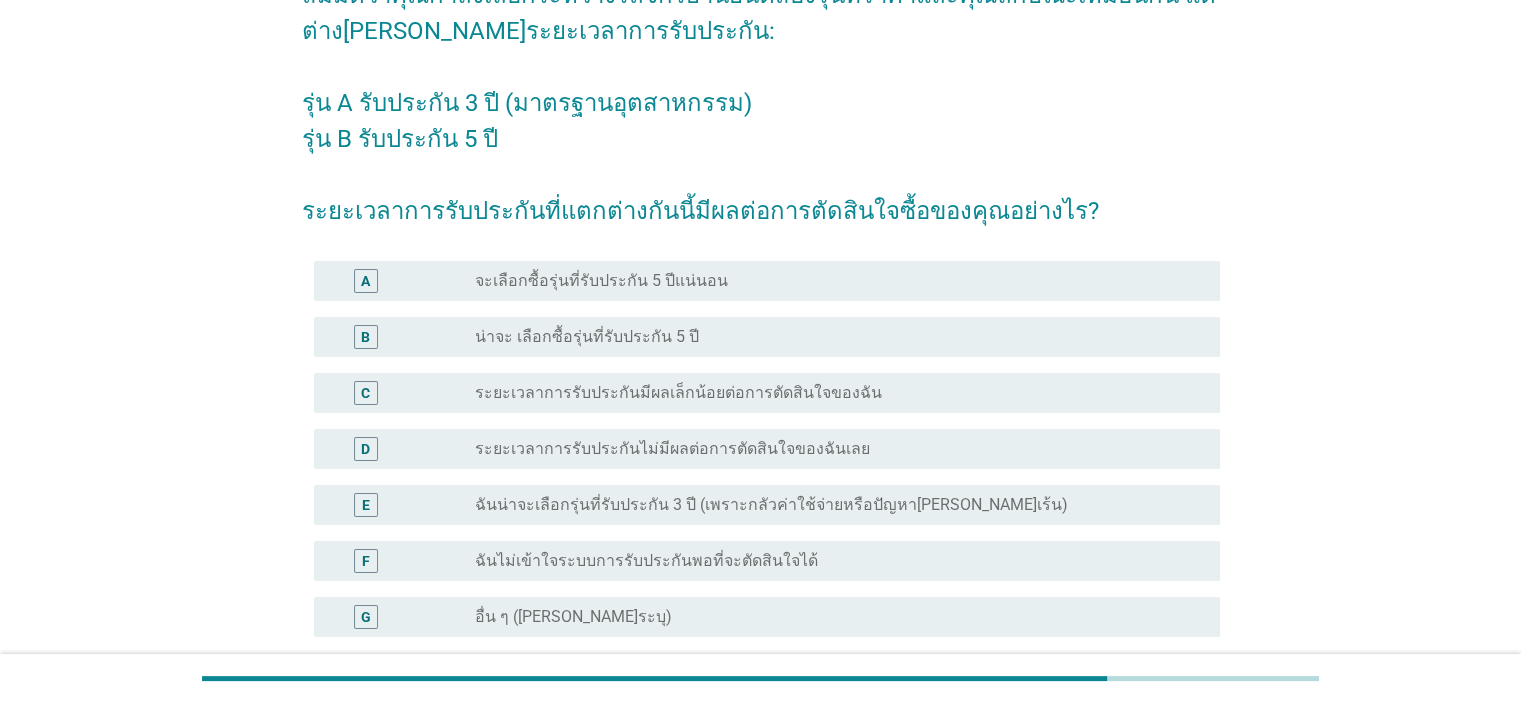 click on "จะเลือกซื้อรุ่นที่รับประกัน 5 ปีแน่นอน" at bounding box center (601, 281) 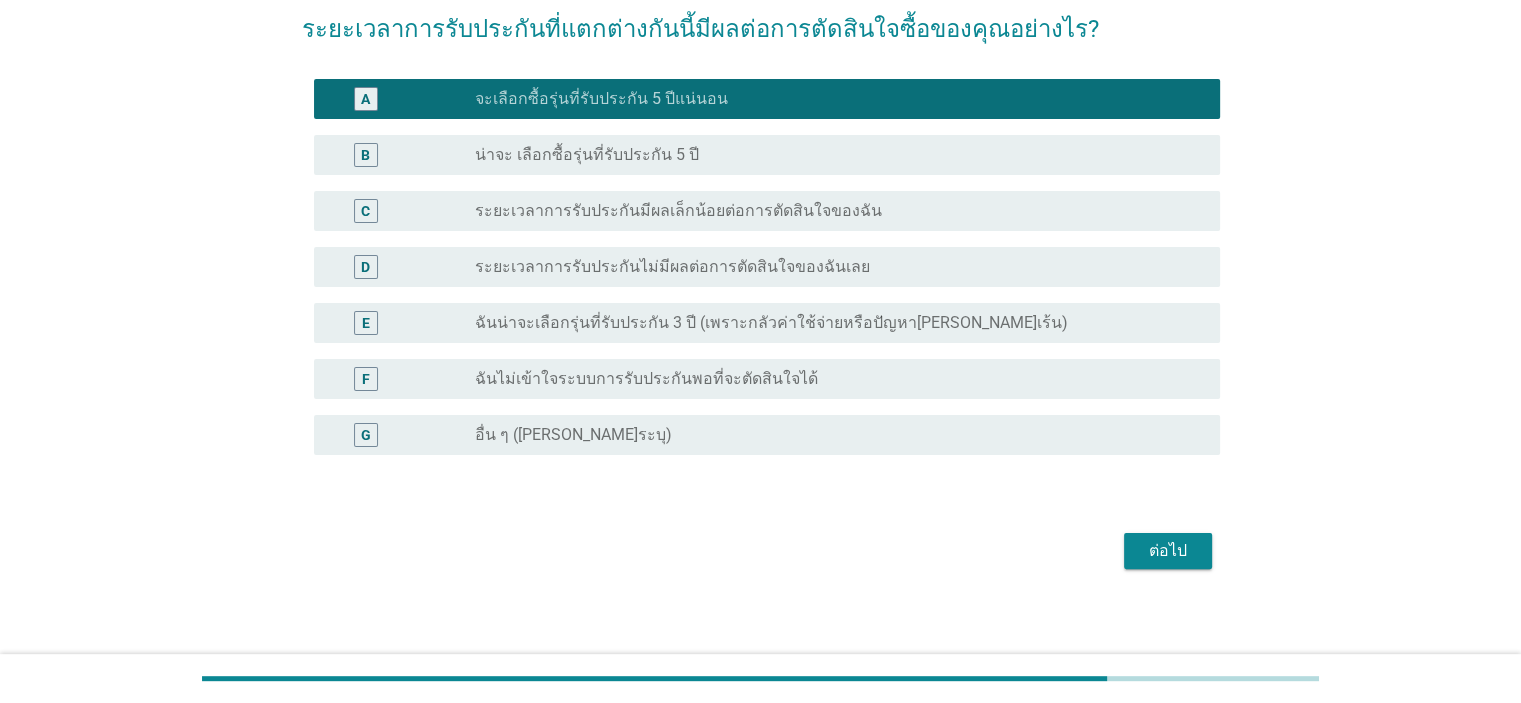 scroll, scrollTop: 391, scrollLeft: 0, axis: vertical 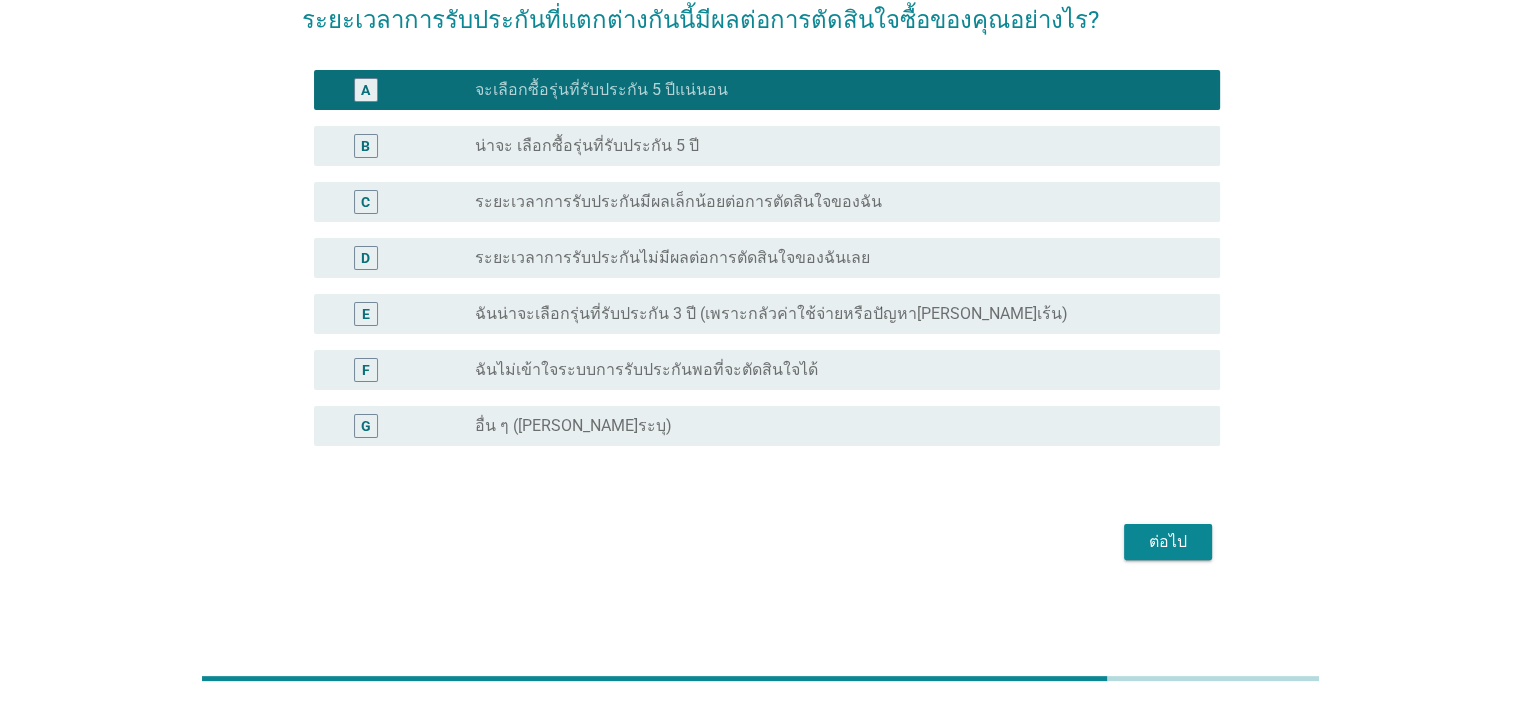 click on "สมมติว่าคุณกำลังเลือกระหว่างรถจักรยานยนต์สองรุ่นที่ราคาและคุณลักษณะเหมือนกัน แต่ต่าง[PERSON_NAME]ระยะเวลาการรับประกัน:
รุ่น A รับประกัน 3 ปี (มาตรฐานอุตสาหกรรม)
รุ่น B รับประกัน 5 ปี
ระยะเวลาการรับประกันที่แตกต่างกันนี้มีผลต่อการตัดสินใจซื้อของคุณอย่างไร?     A     radio_button_checked จะเลือกซื้อรุ่นที่รับประกัน 5 ปีแน่นอน   B     radio_button_unchecked น่าจะ เลือกซื้อรุ่นที่รับประกัน 5 ปี   C     radio_button_unchecked   D       E" at bounding box center [761, 166] 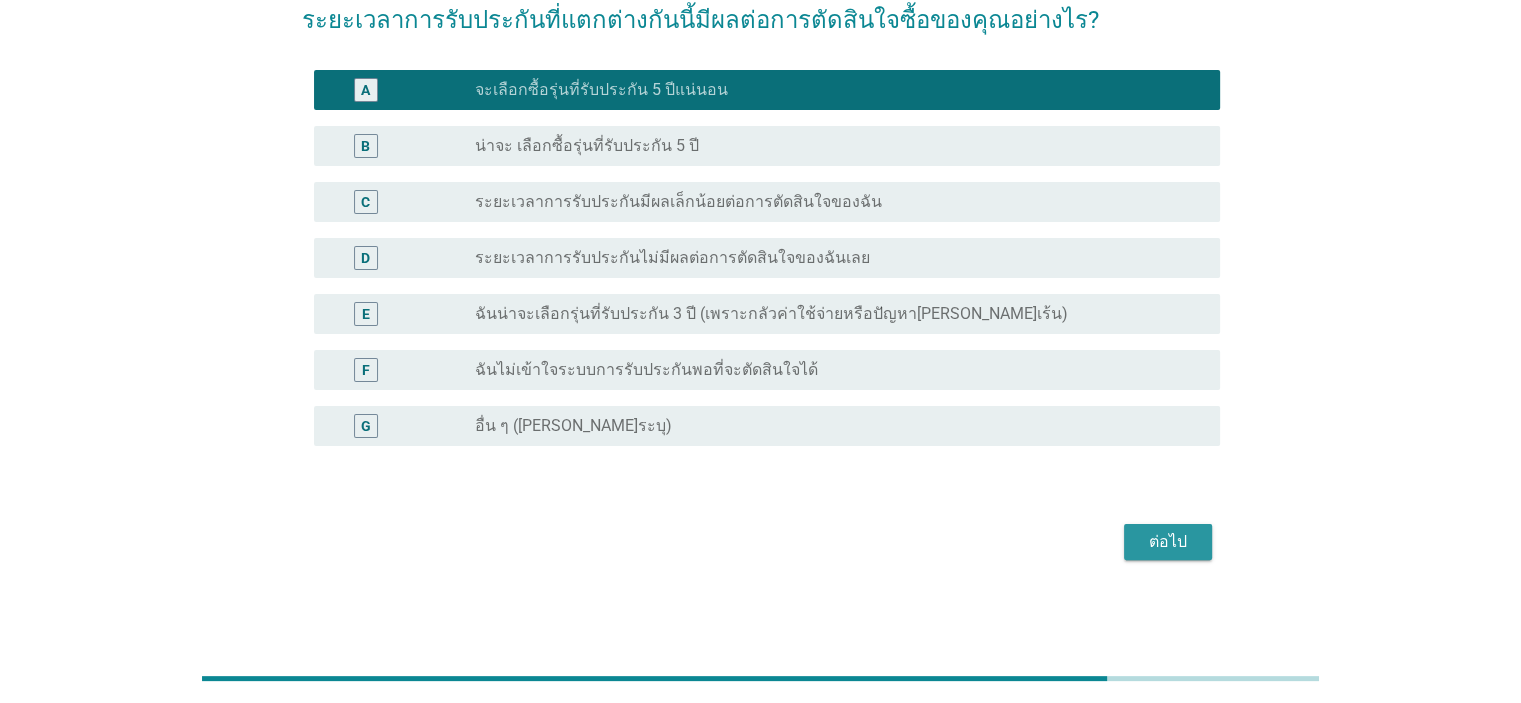 click on "ต่อไป" at bounding box center (1168, 542) 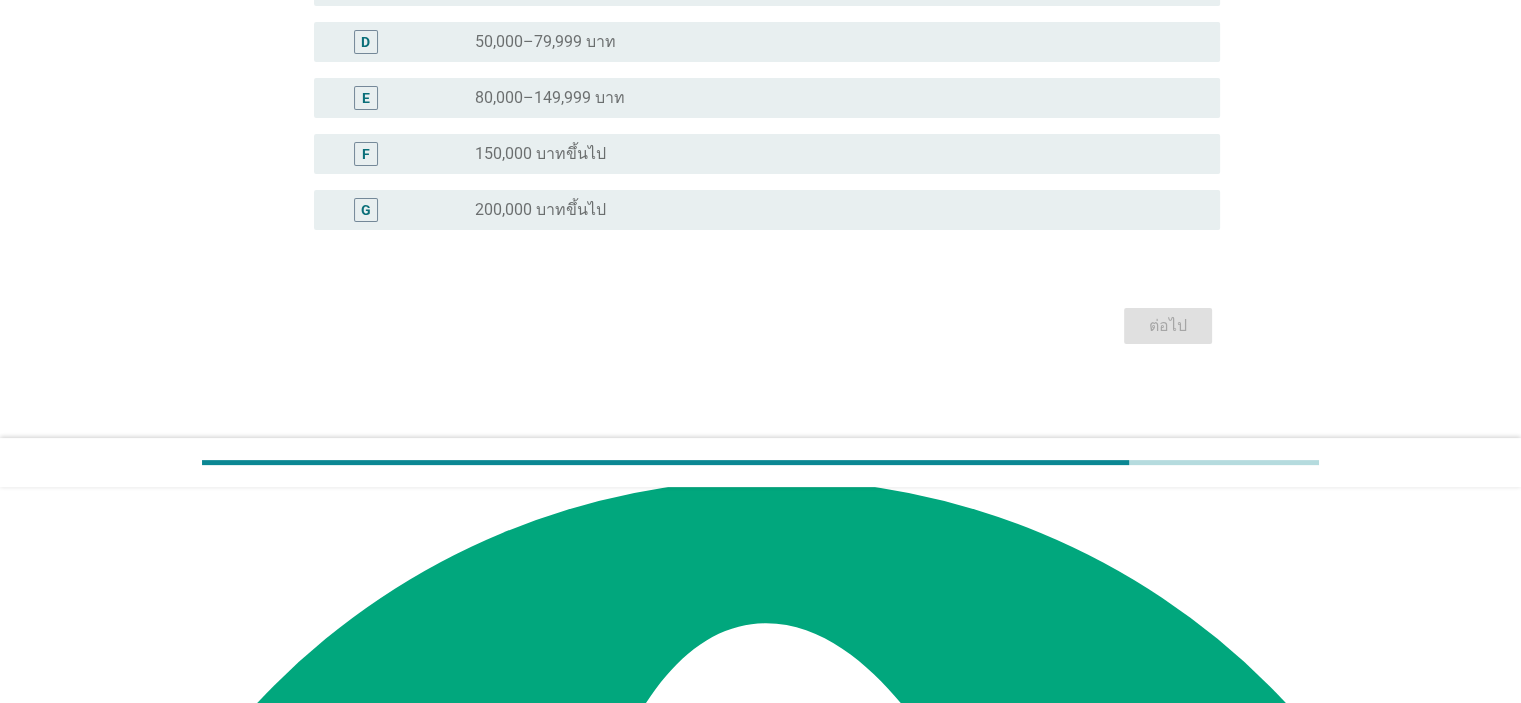 scroll, scrollTop: 0, scrollLeft: 0, axis: both 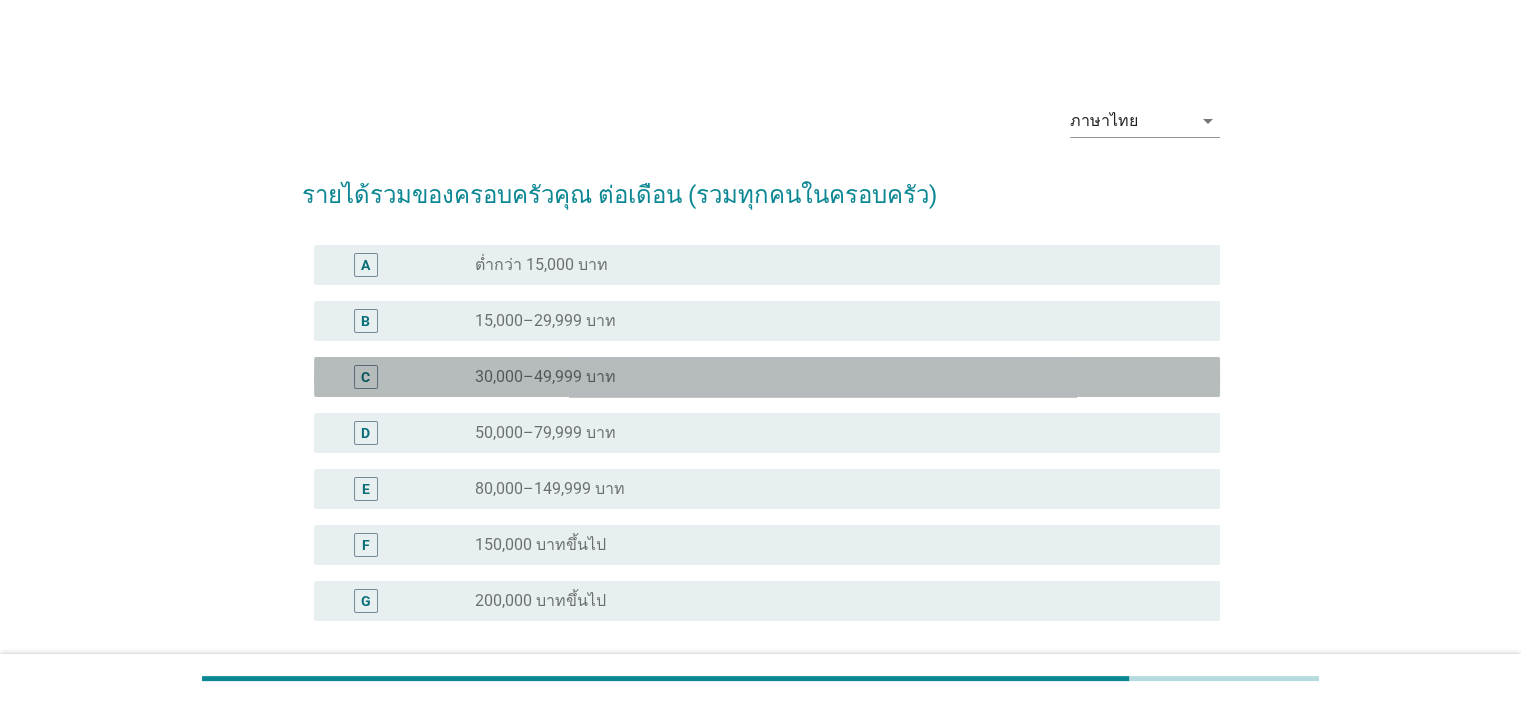 click on "C     radio_button_unchecked 30,000–49,999 บาท" at bounding box center [767, 377] 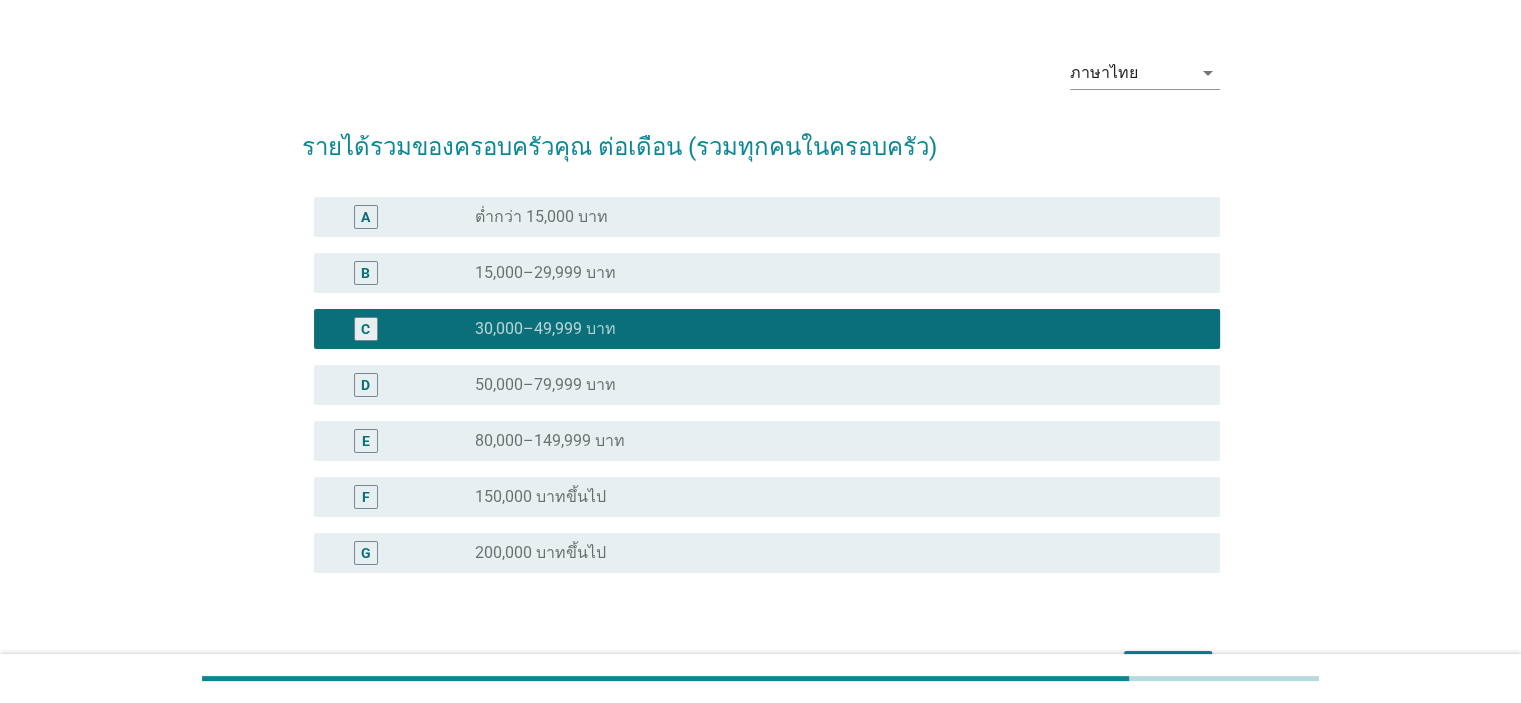 scroll, scrollTop: 175, scrollLeft: 0, axis: vertical 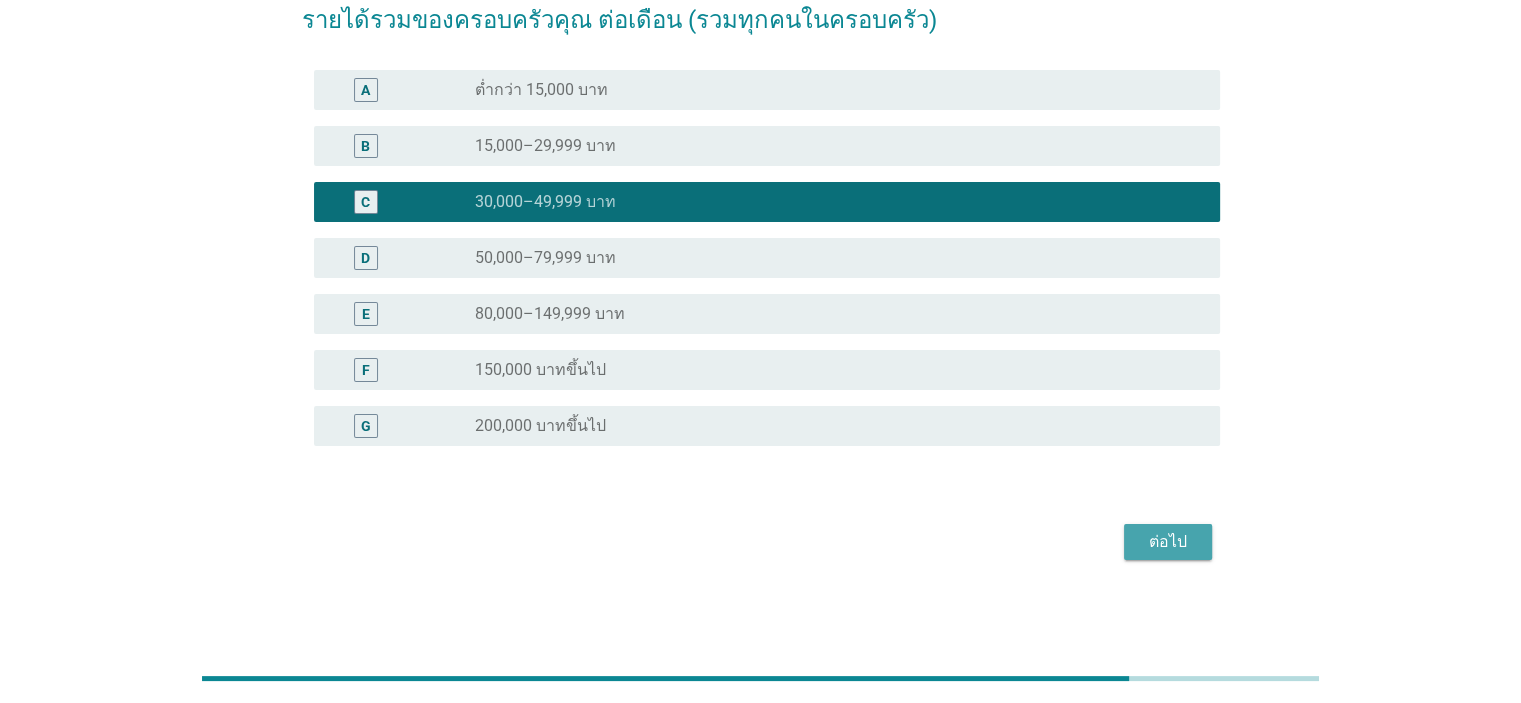 click on "ต่อไป" at bounding box center [1168, 542] 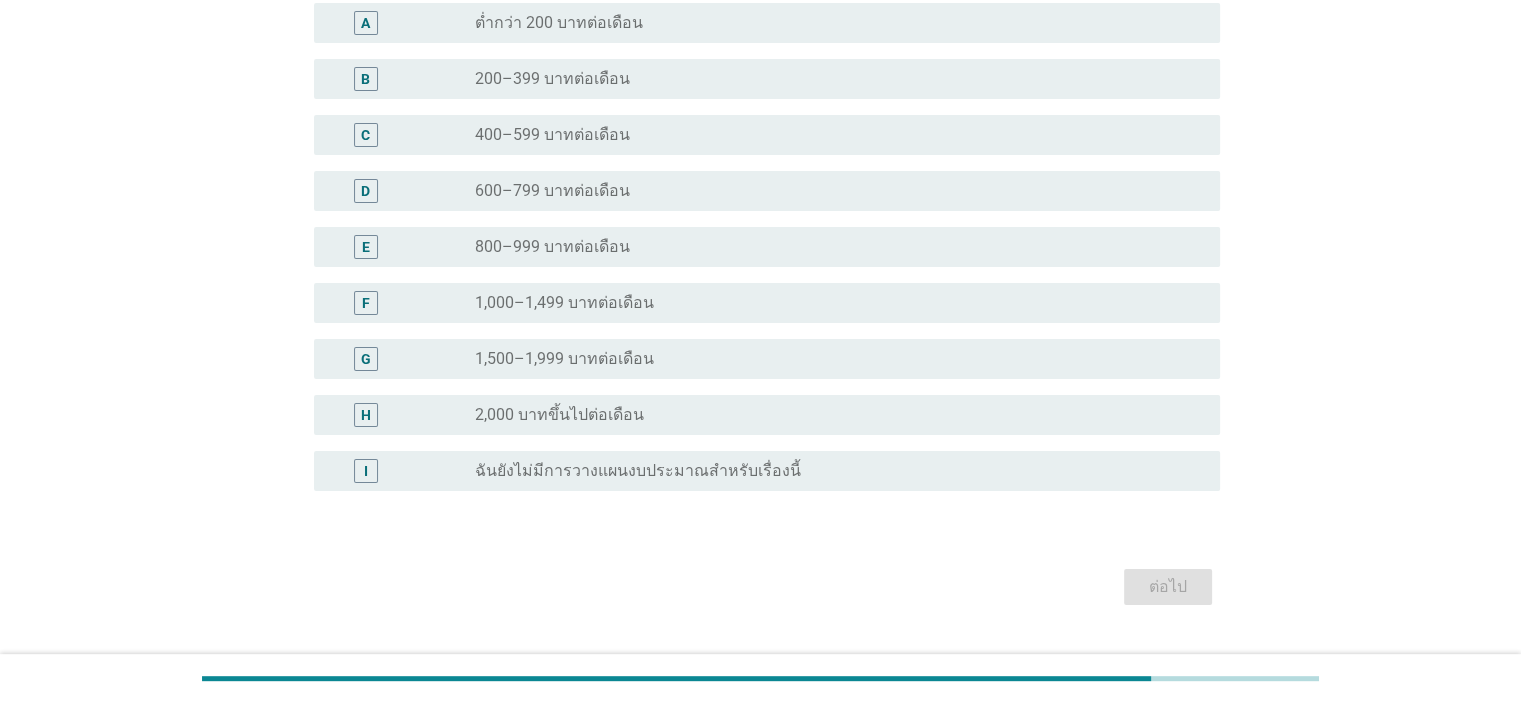 scroll, scrollTop: 323, scrollLeft: 0, axis: vertical 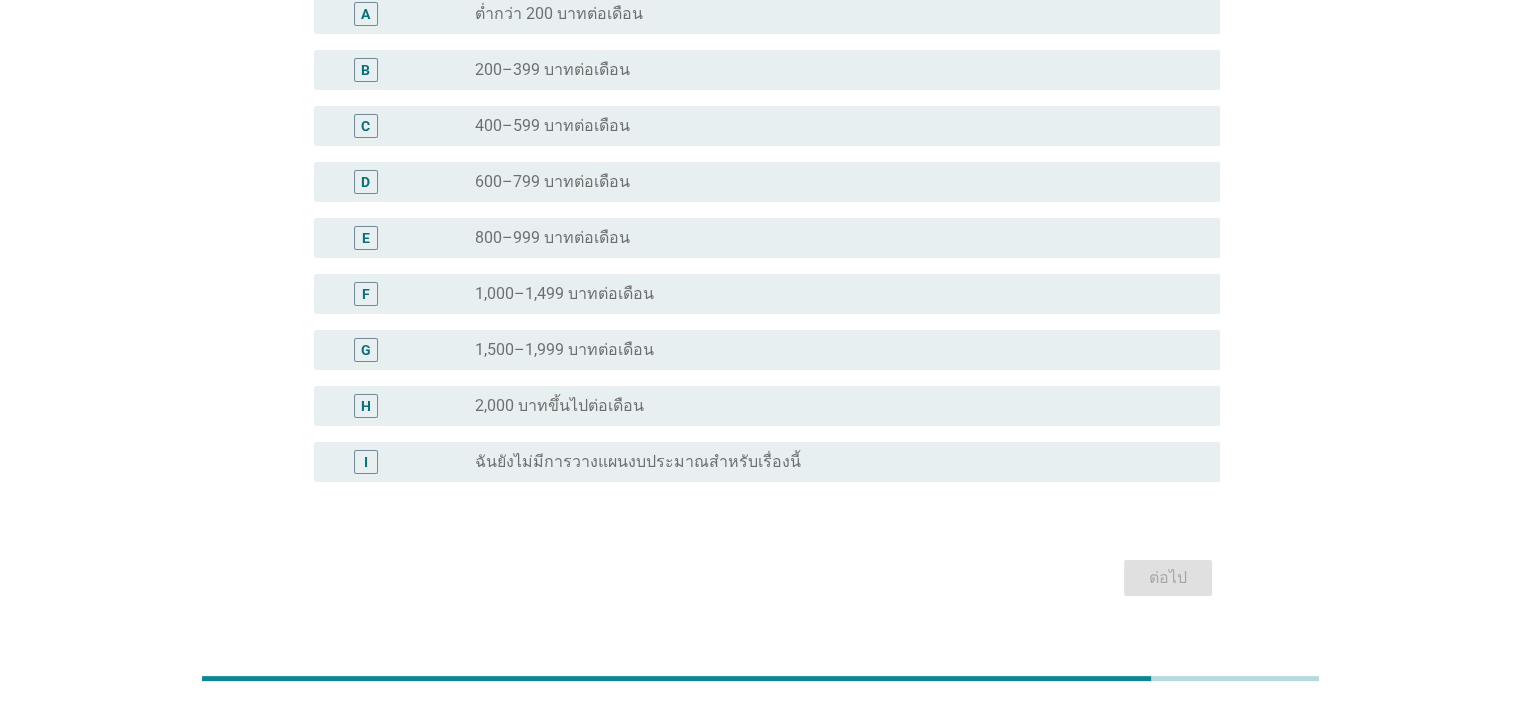 click on "2,000 บาทขึ้นไปต่อเดือน" at bounding box center (559, 406) 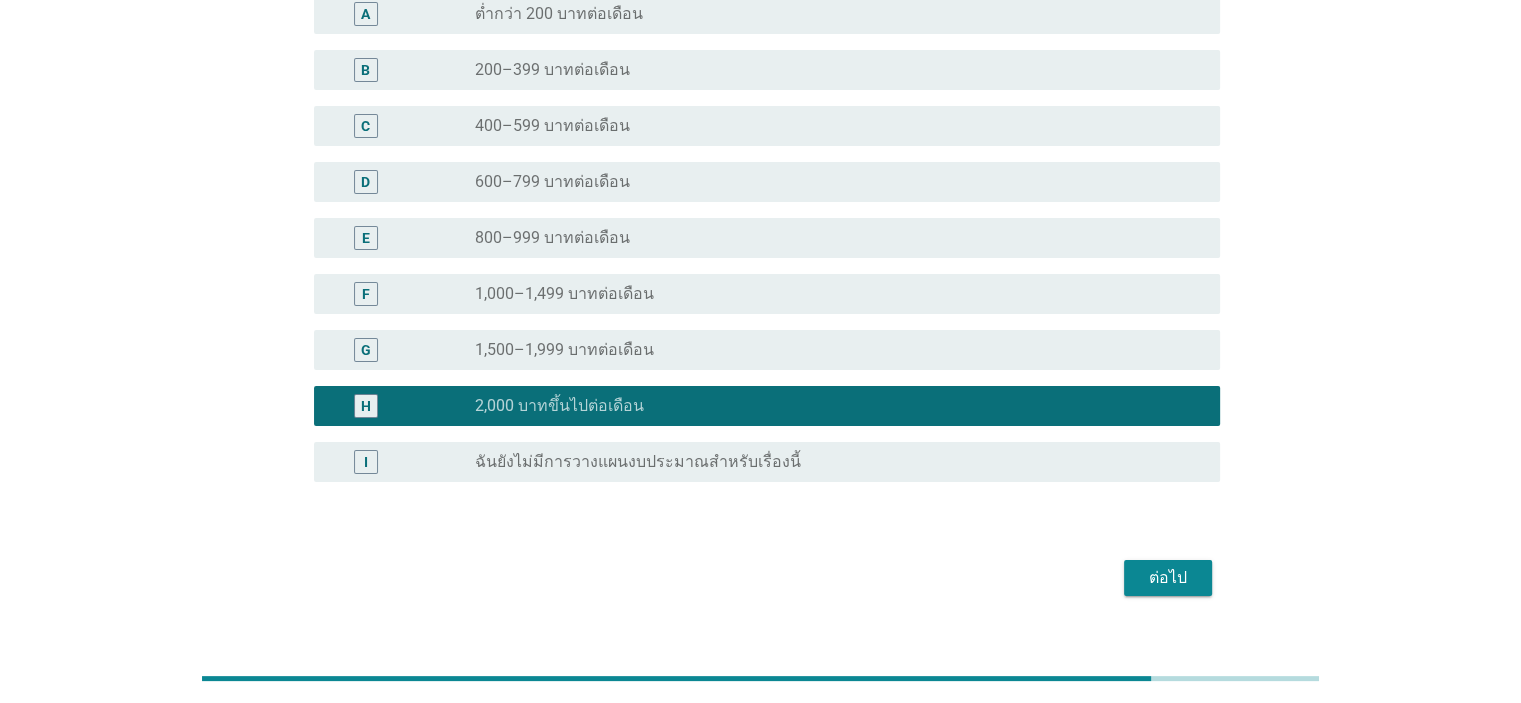 click on "ต่อไป" at bounding box center [1168, 578] 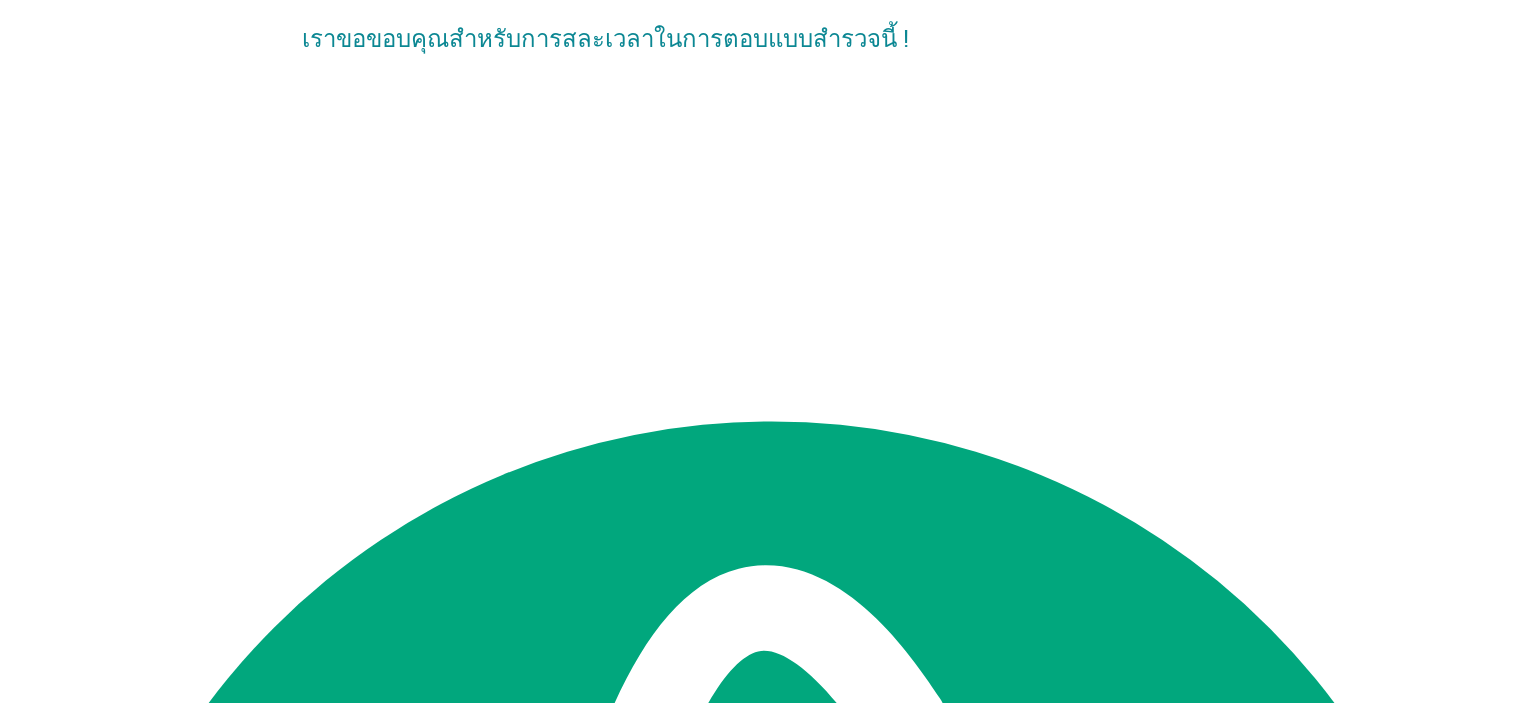 scroll, scrollTop: 0, scrollLeft: 0, axis: both 